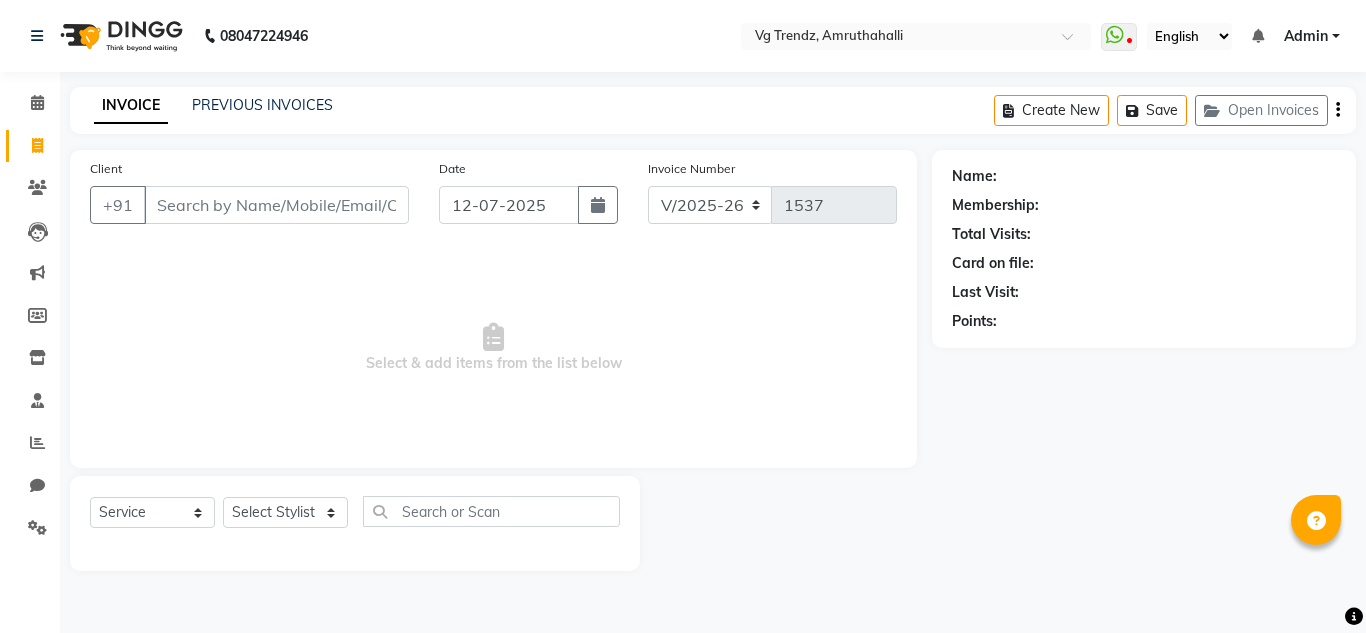 select on "5536" 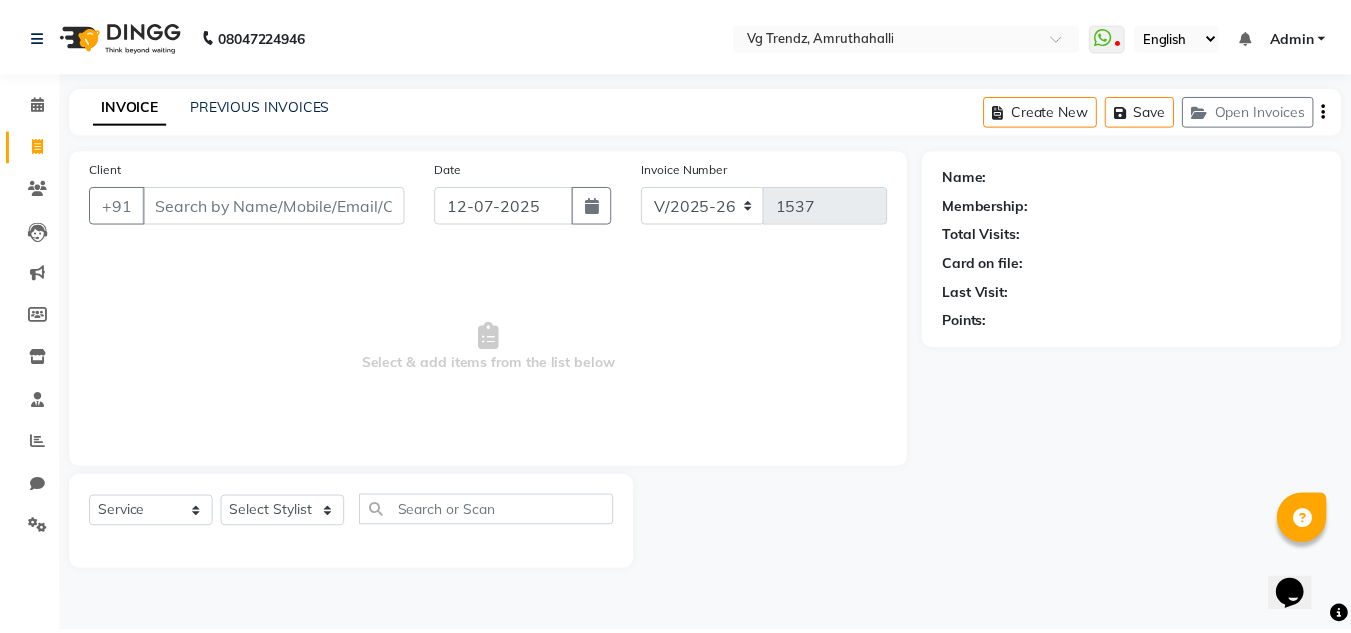 scroll, scrollTop: 0, scrollLeft: 0, axis: both 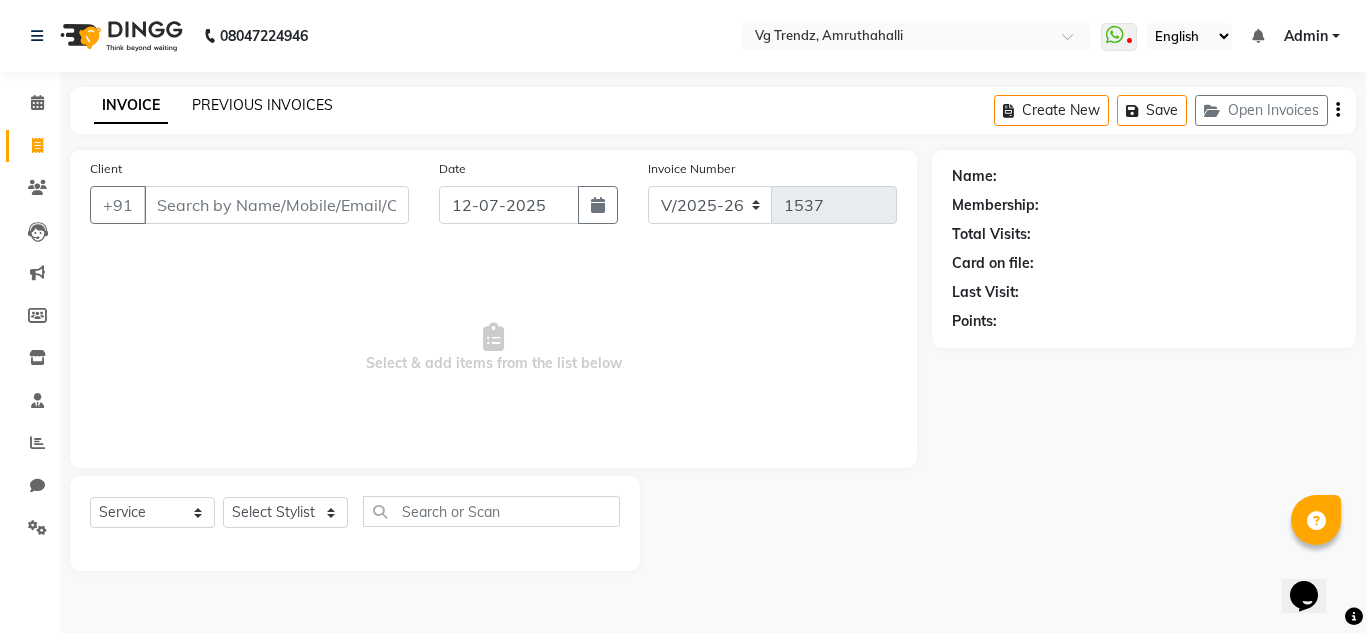 click on "PREVIOUS INVOICES" 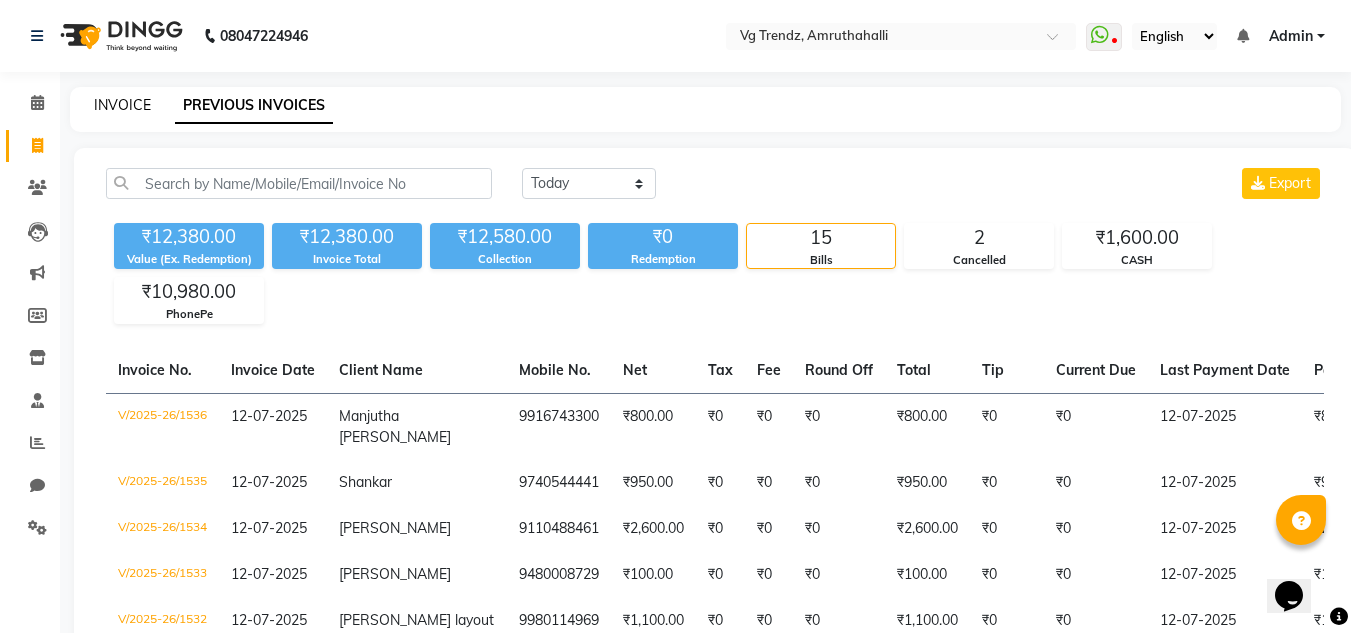 click on "INVOICE" 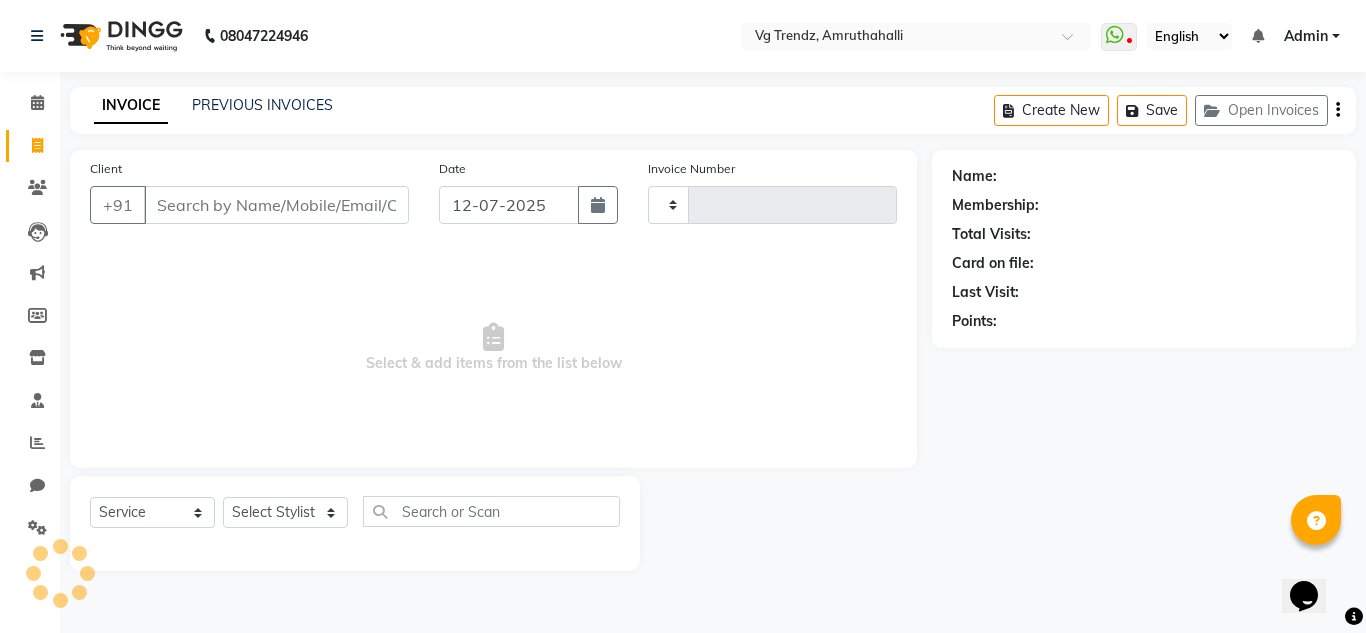 type on "1537" 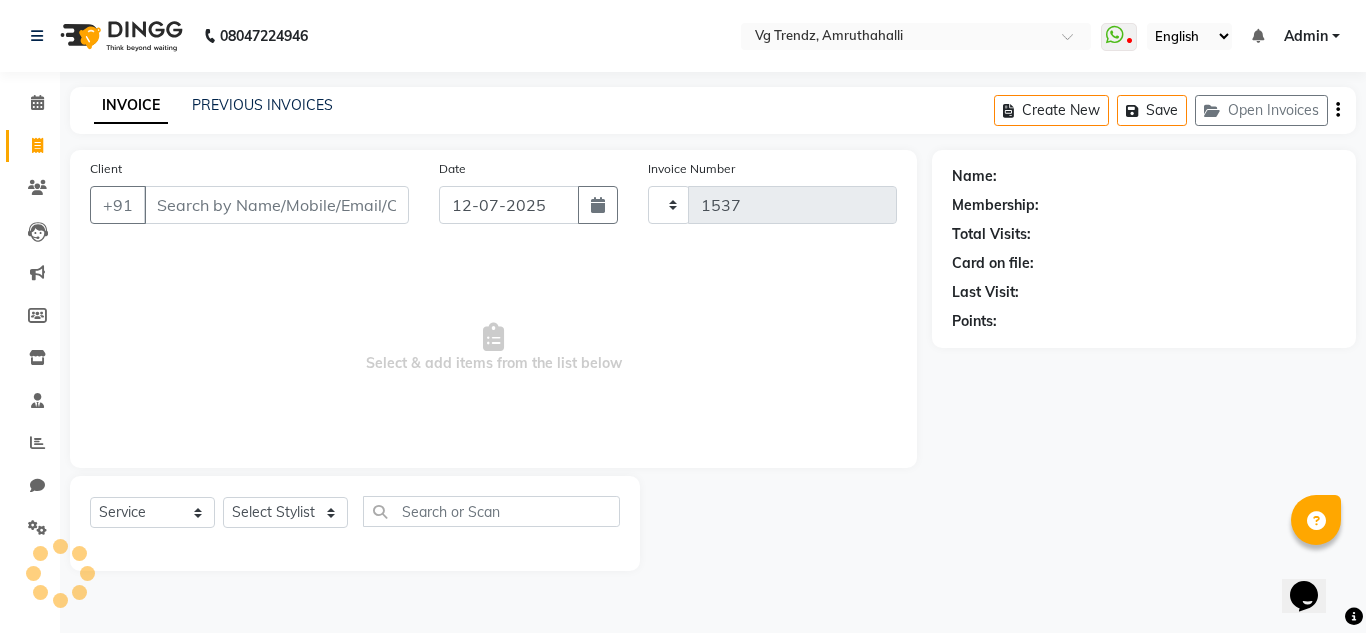 select on "5536" 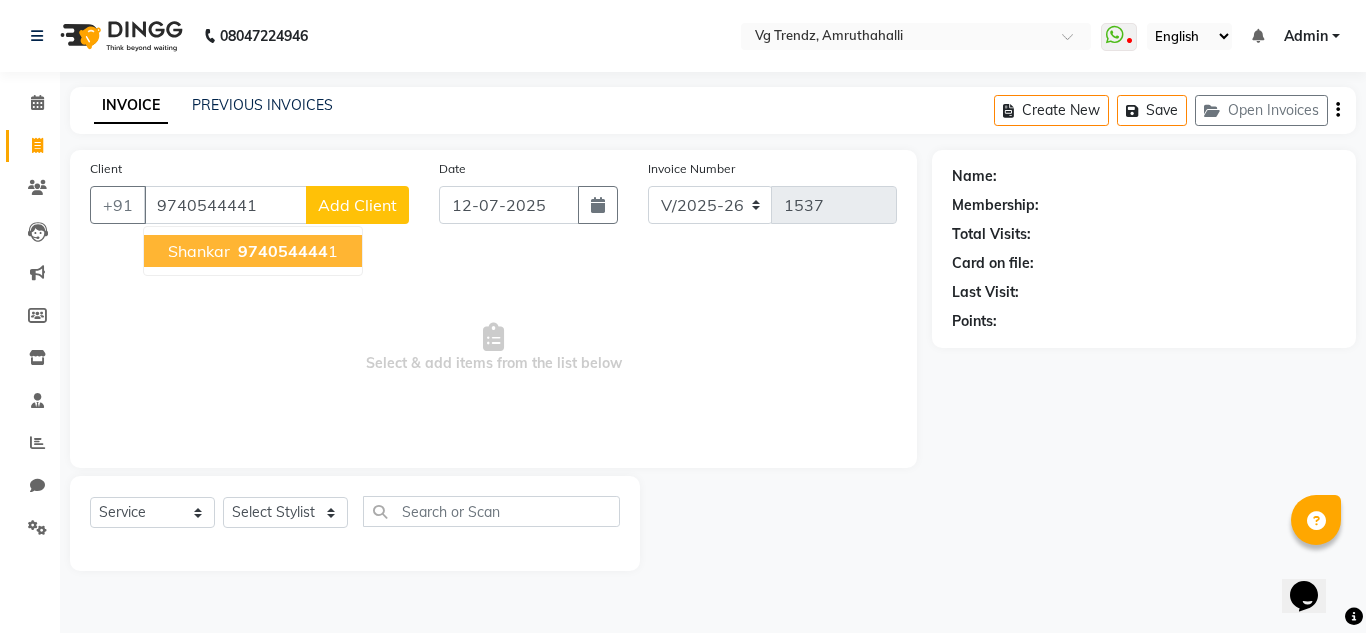 type on "9740544441" 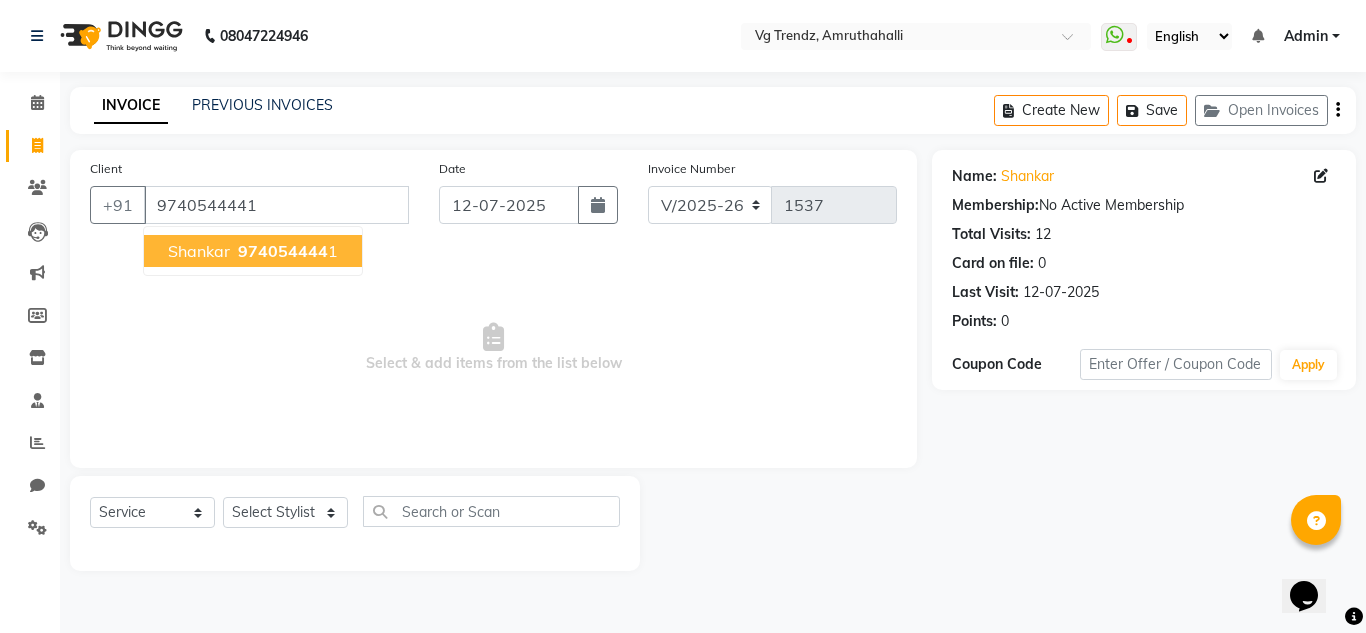 click on "INVOICE PREVIOUS INVOICES Create New   Save   Open Invoices" 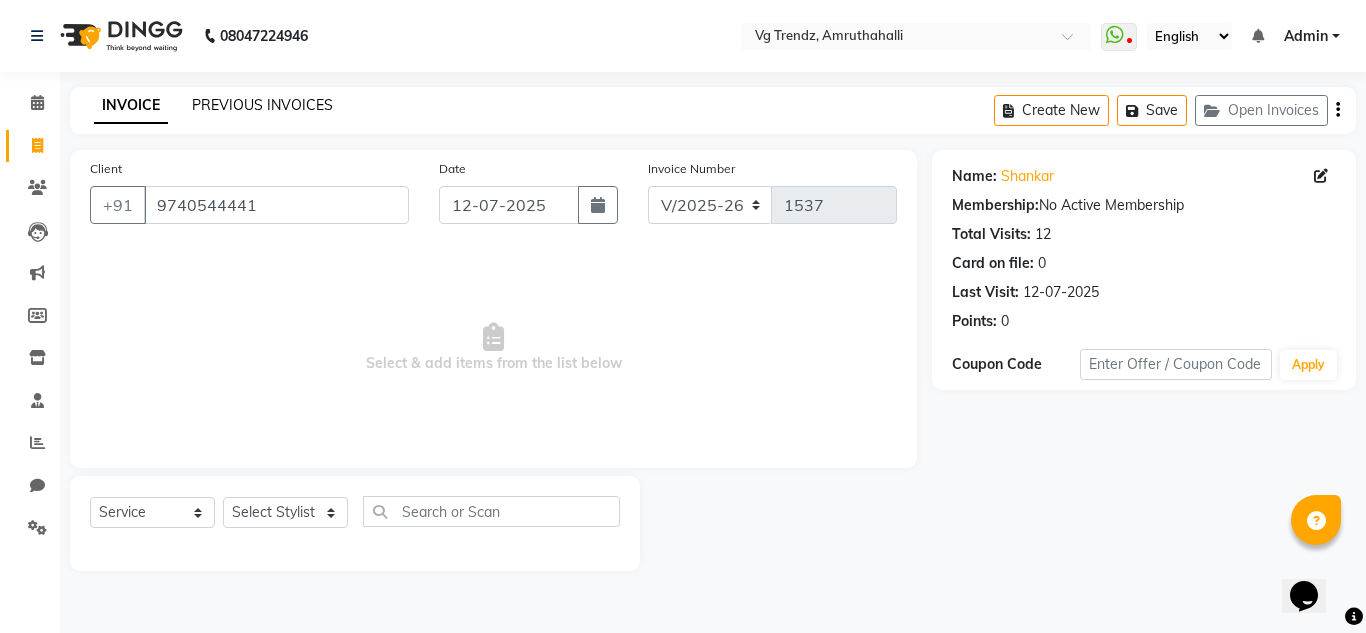 click on "PREVIOUS INVOICES" 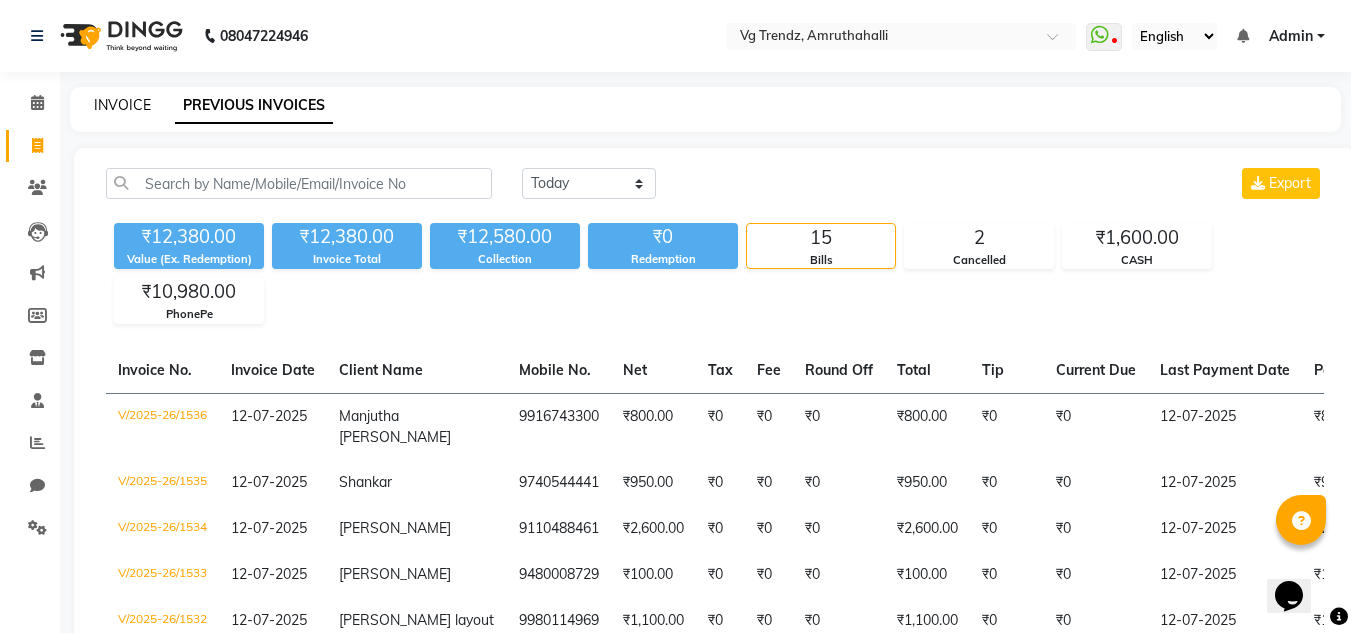 click on "INVOICE" 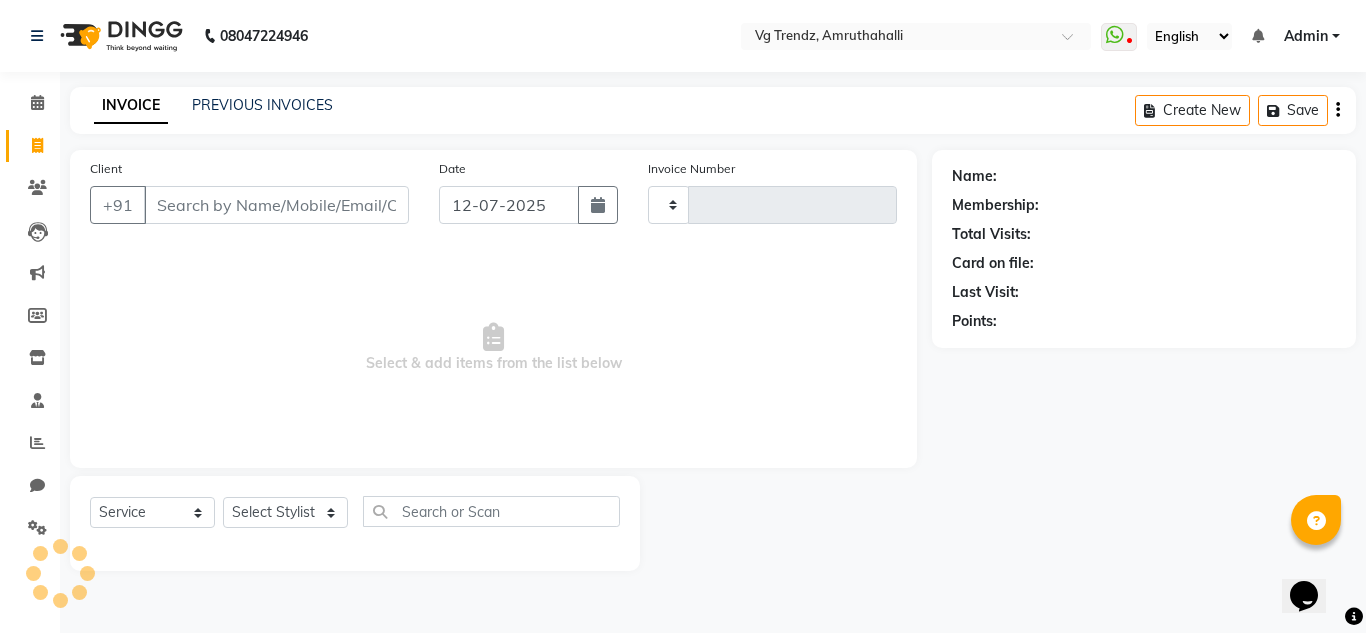type on "1537" 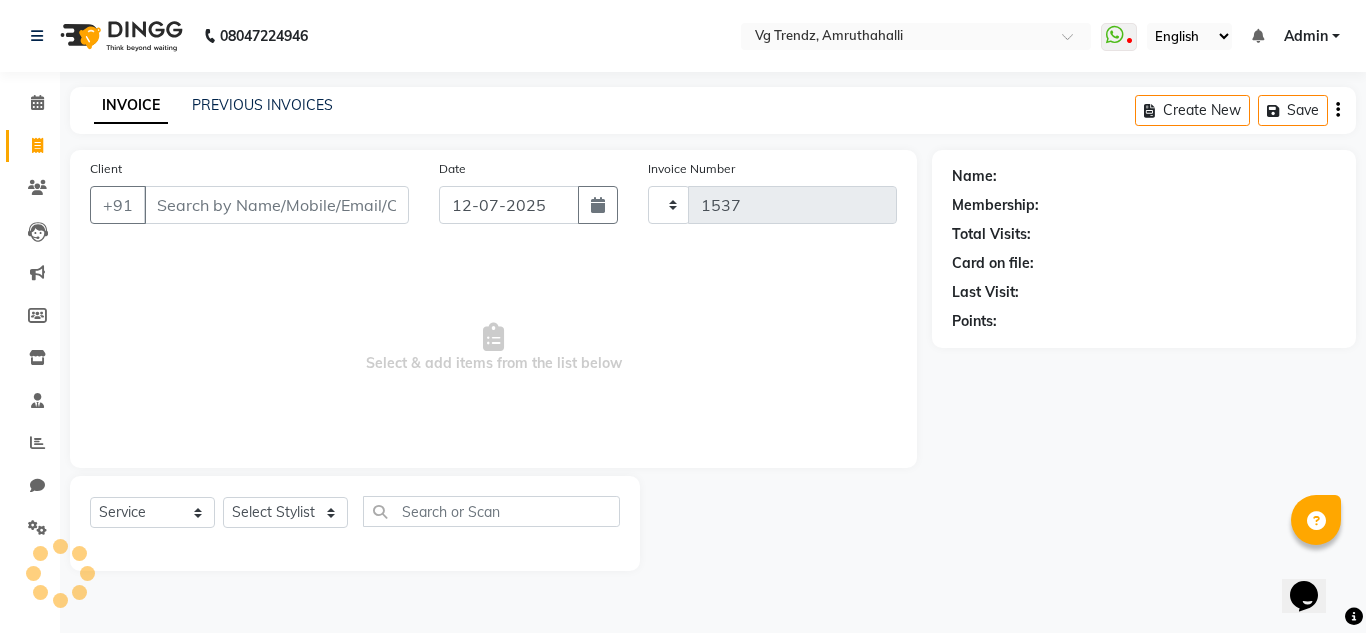 select on "5536" 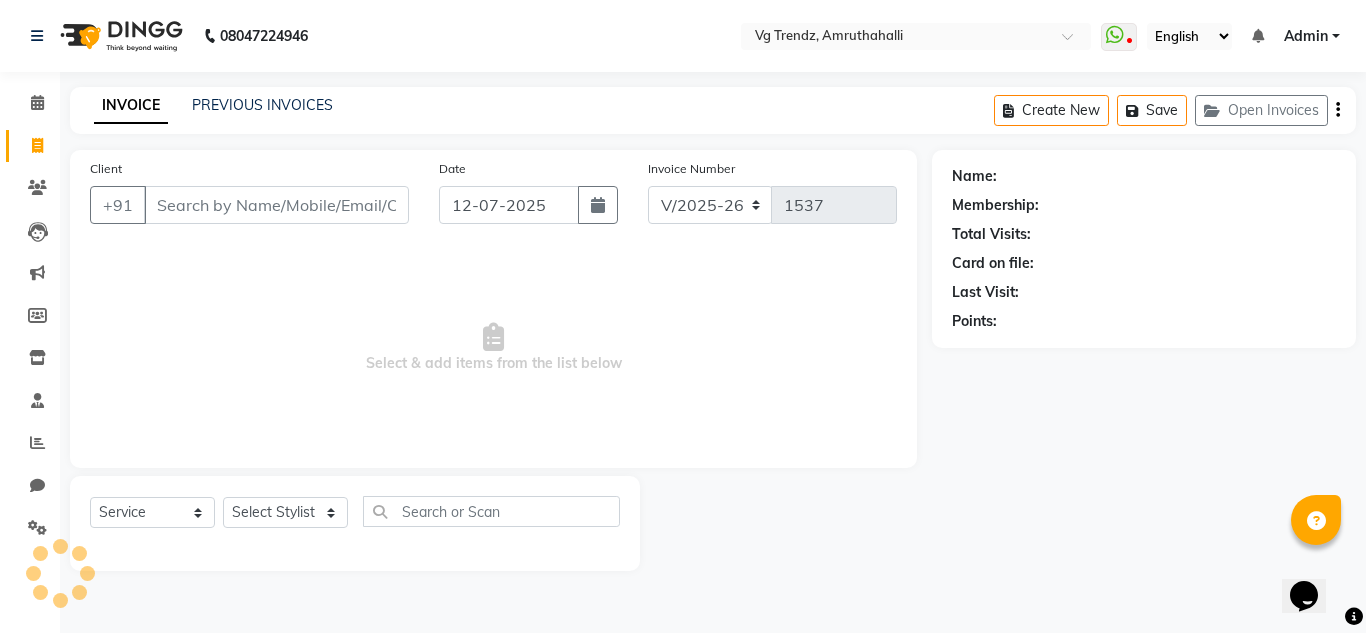 click on "Client" at bounding box center [276, 205] 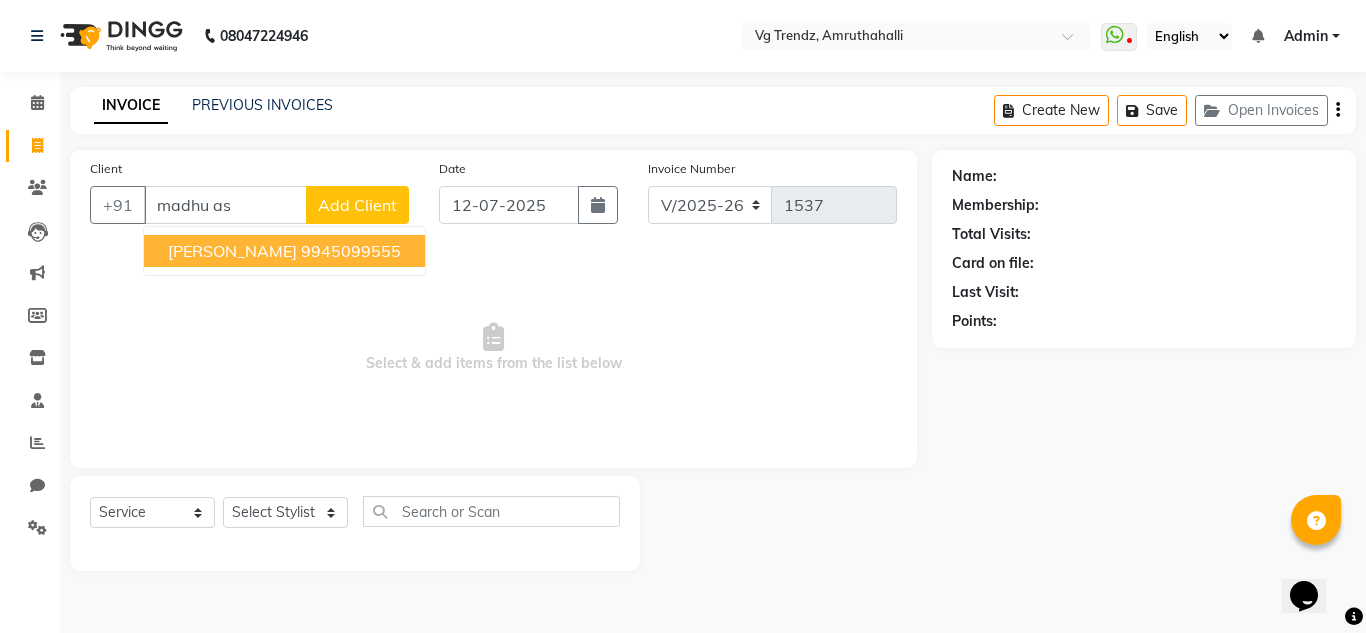 click on "9945099555" at bounding box center [351, 251] 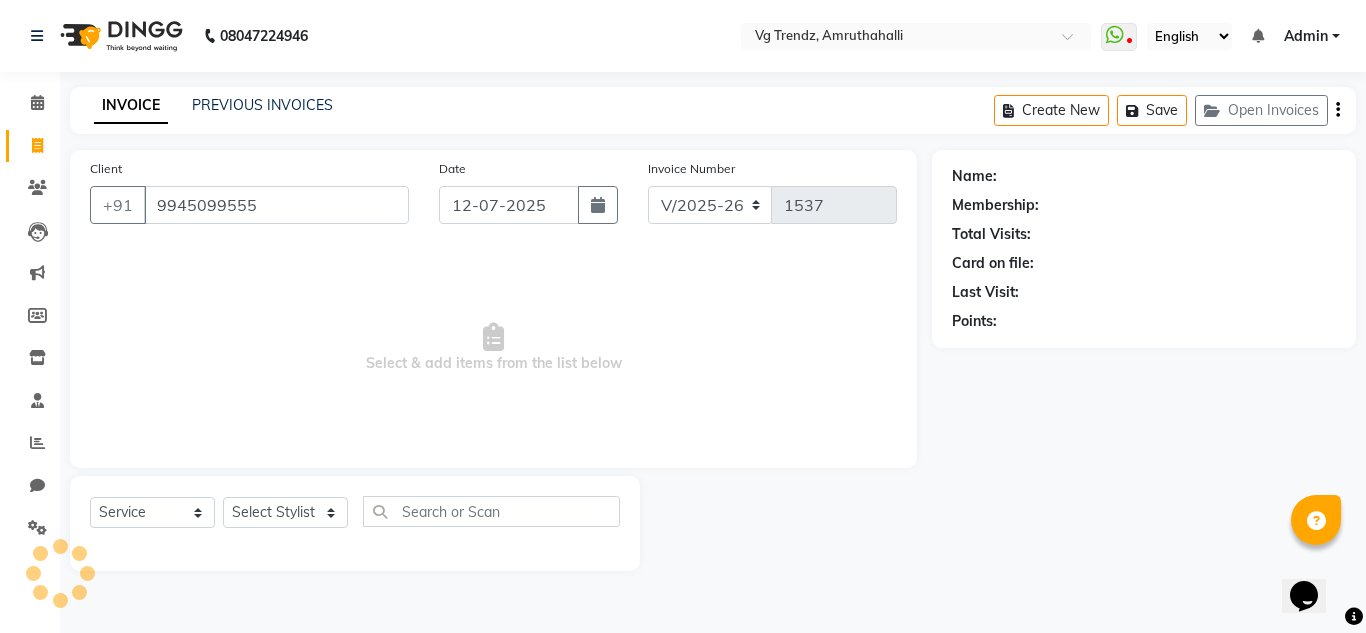 type on "9945099555" 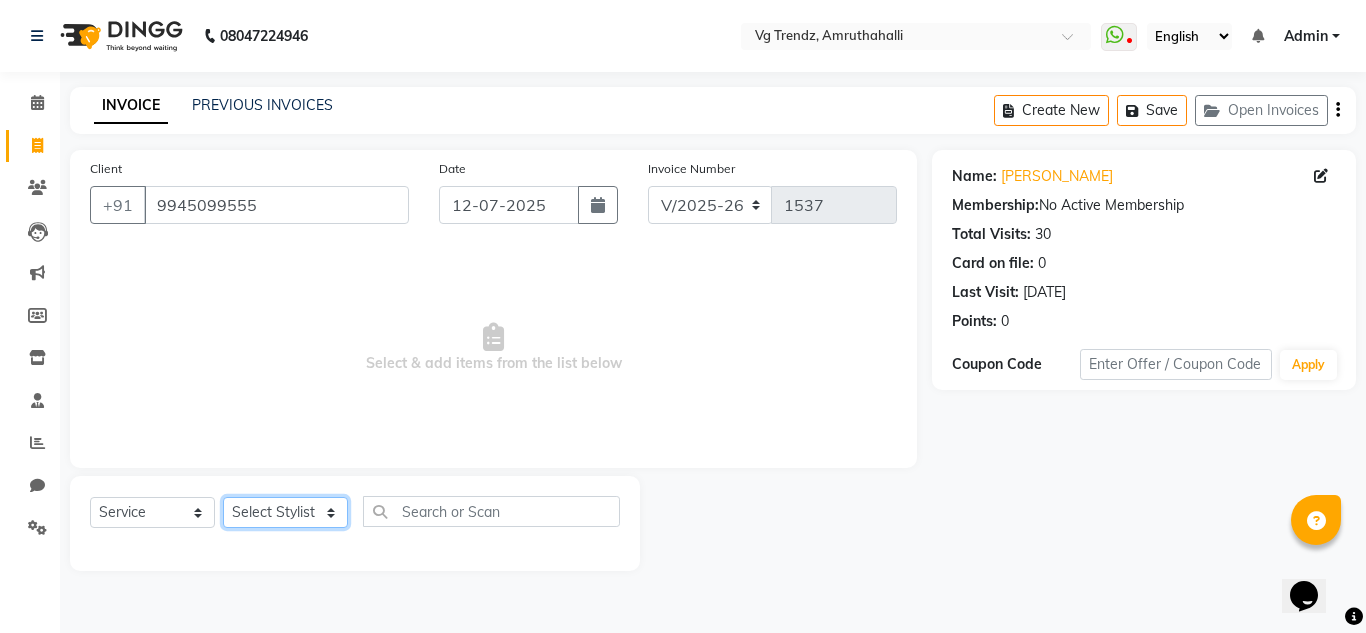 click on "Select Stylist [PERSON_NAME] N P [PERSON_NAME] [PERSON_NAME] [PERSON_NAME] salon number [PERSON_NAME] [PERSON_NAME] v" 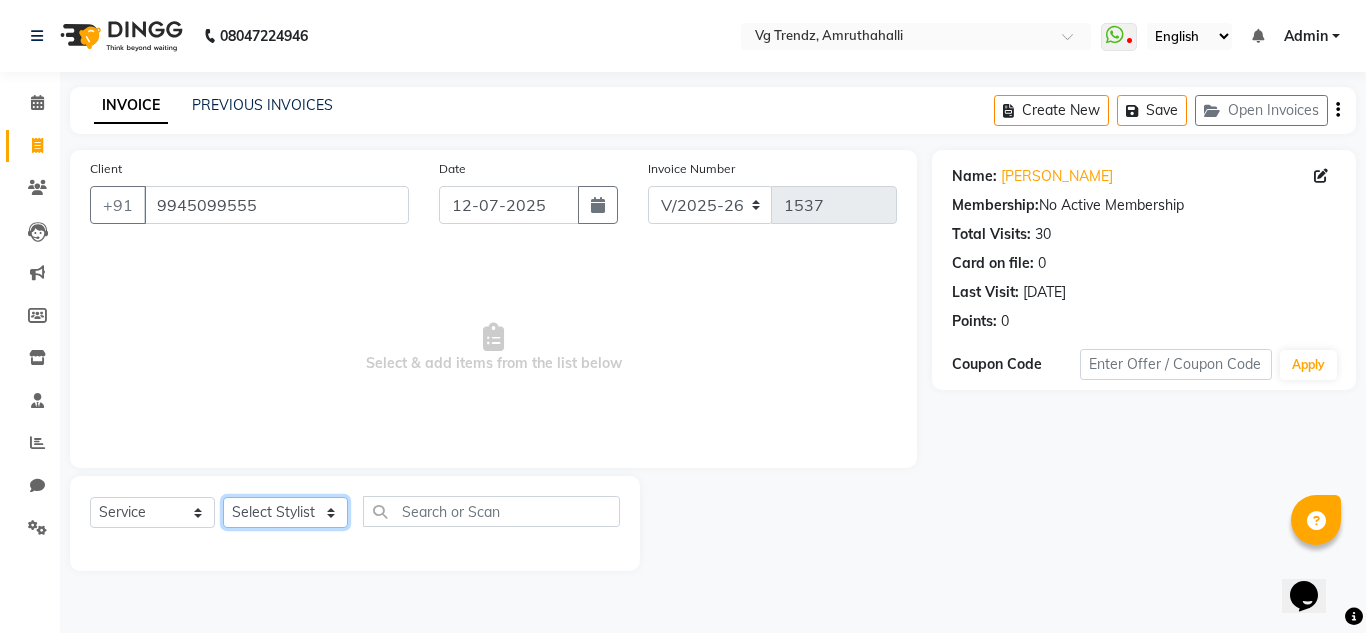 select on "85011" 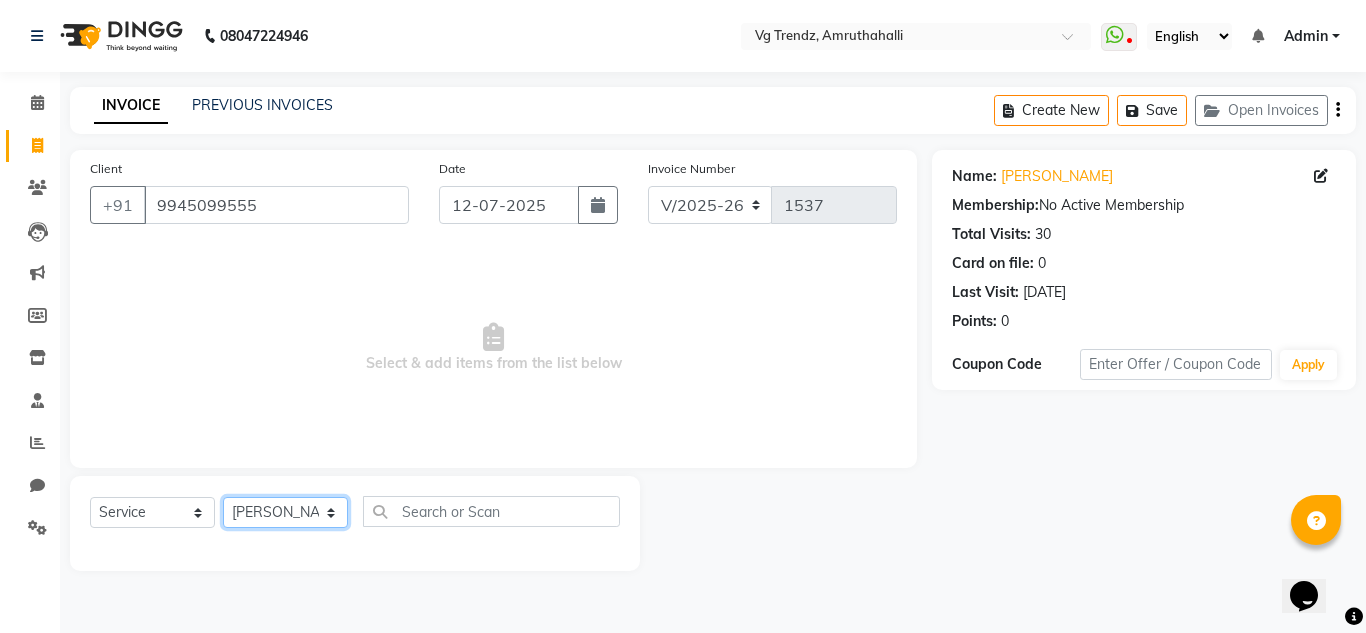 click on "Select Stylist [PERSON_NAME] N P [PERSON_NAME] [PERSON_NAME] [PERSON_NAME] salon number [PERSON_NAME] [PERSON_NAME] v" 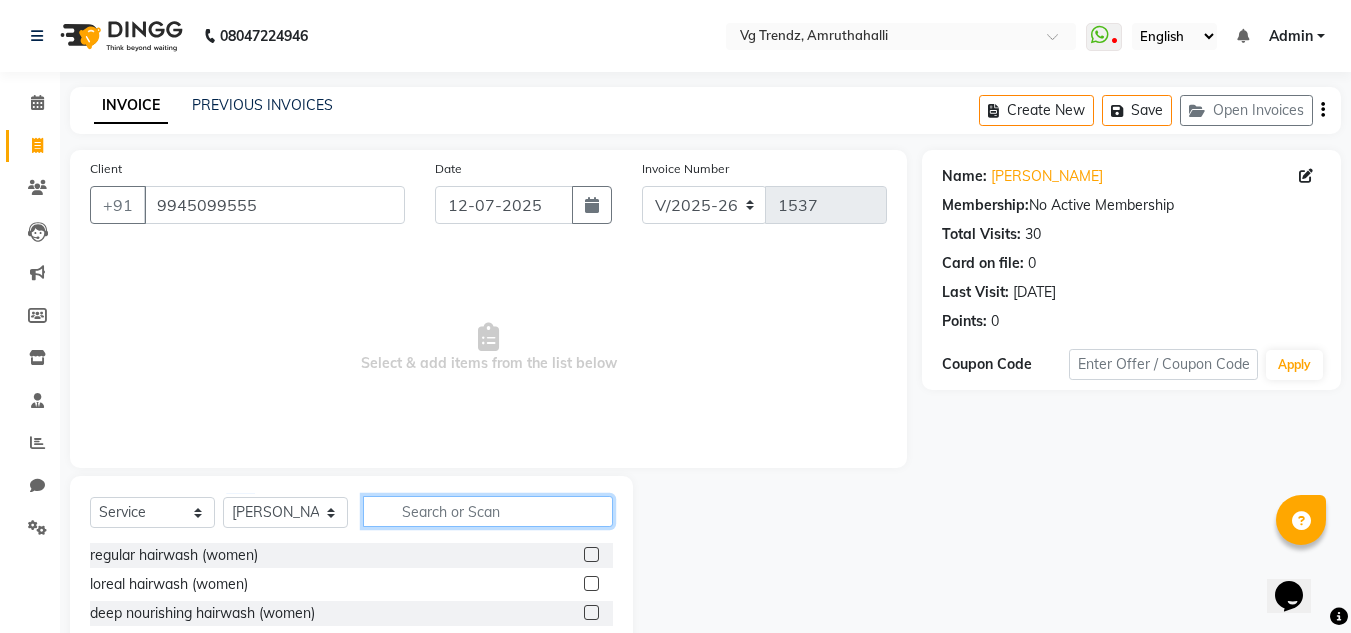 click 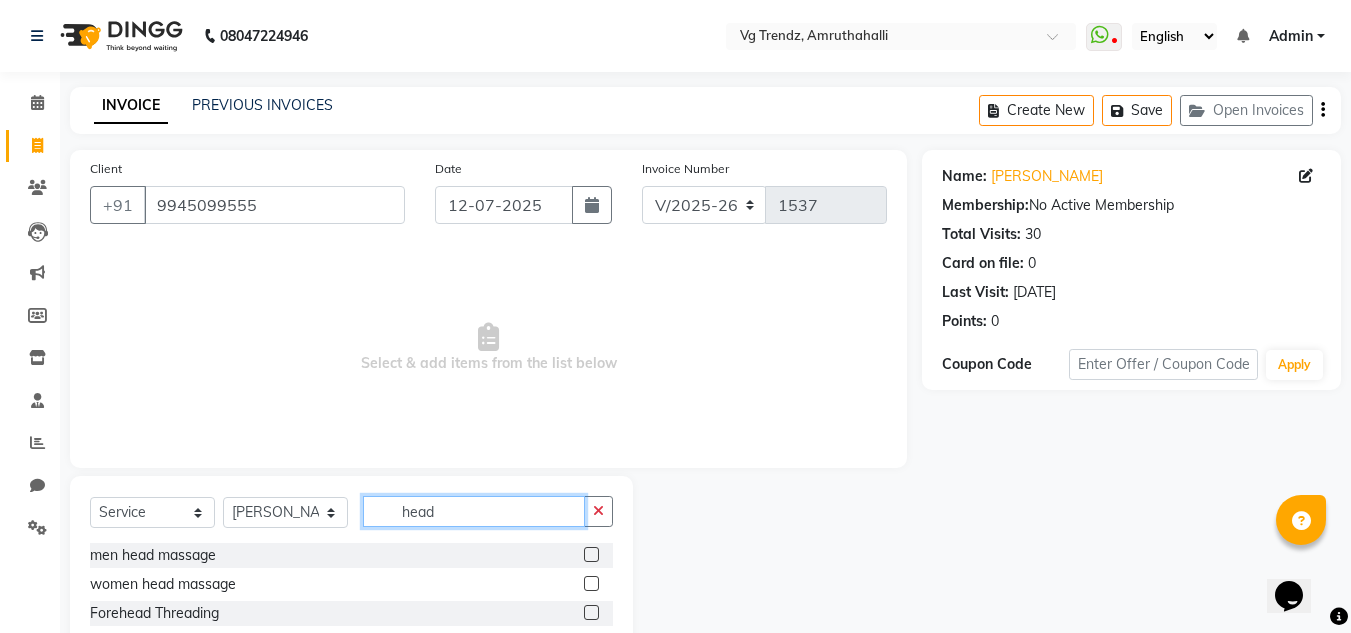 type on "head" 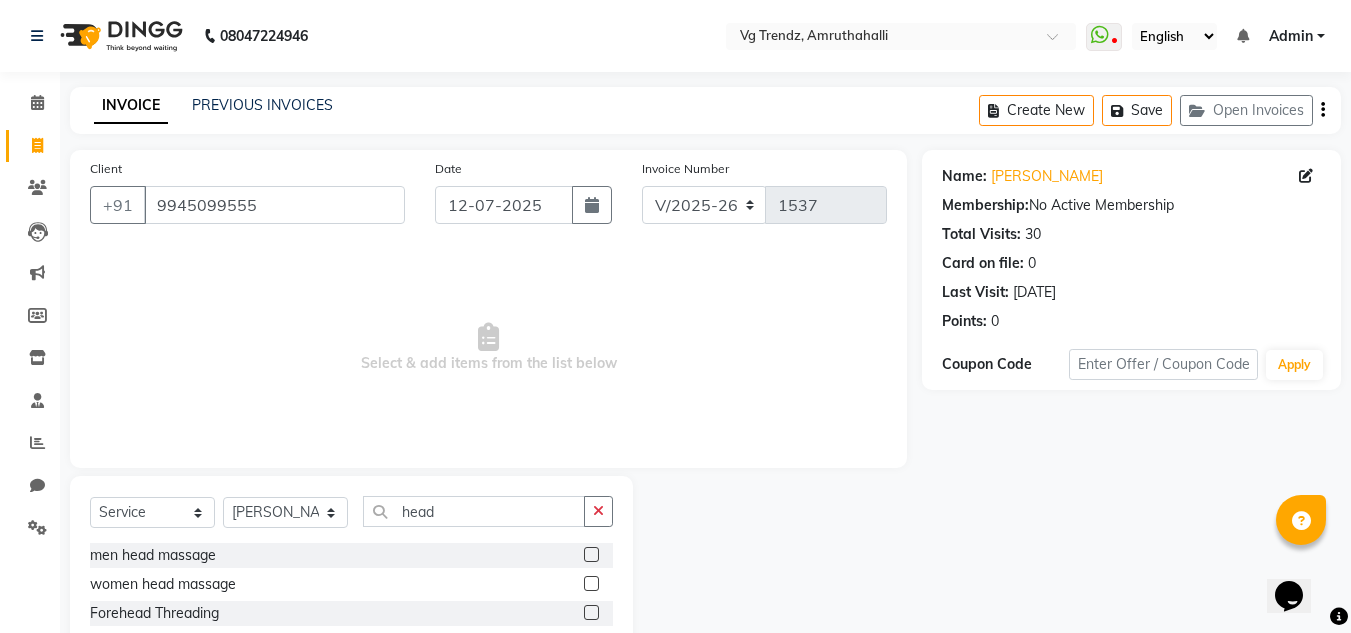 click 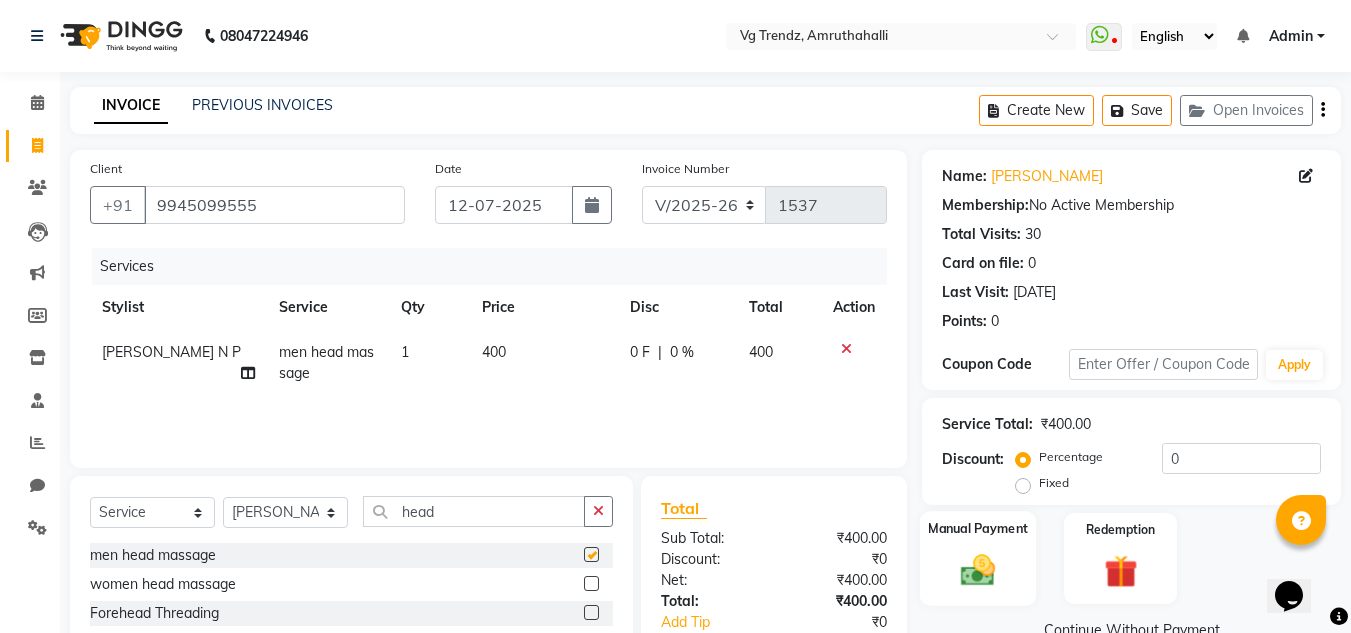 checkbox on "false" 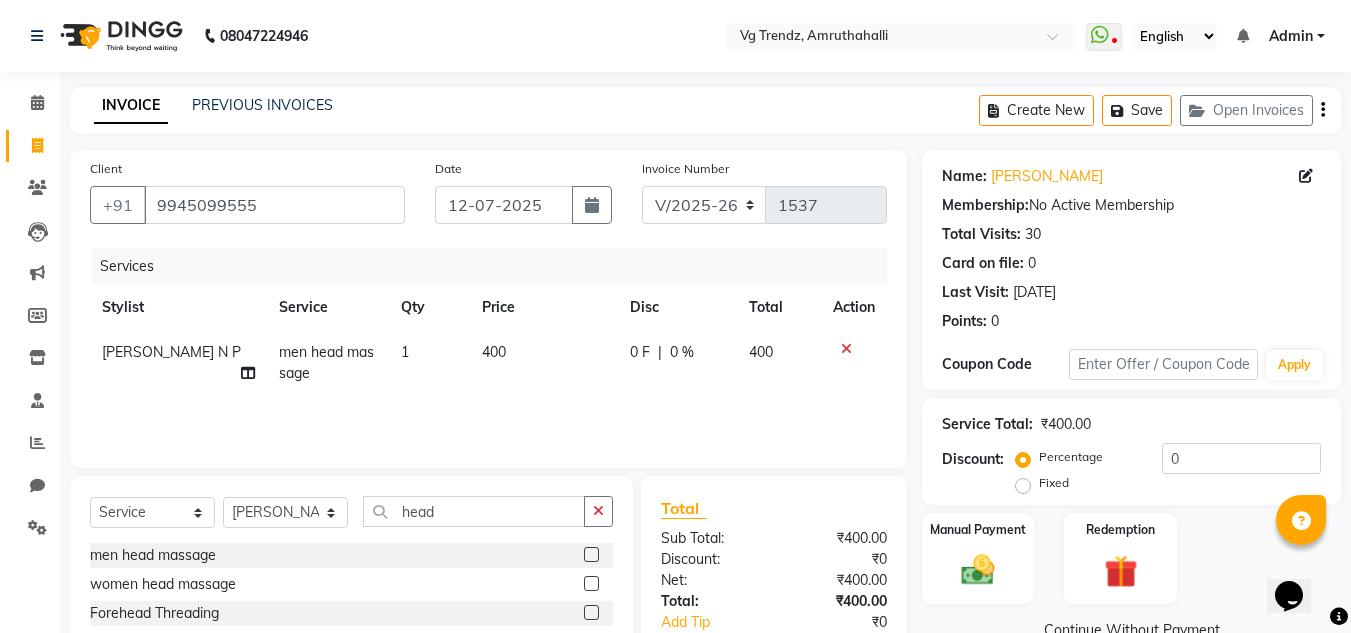 click on "0 F | 0 %" 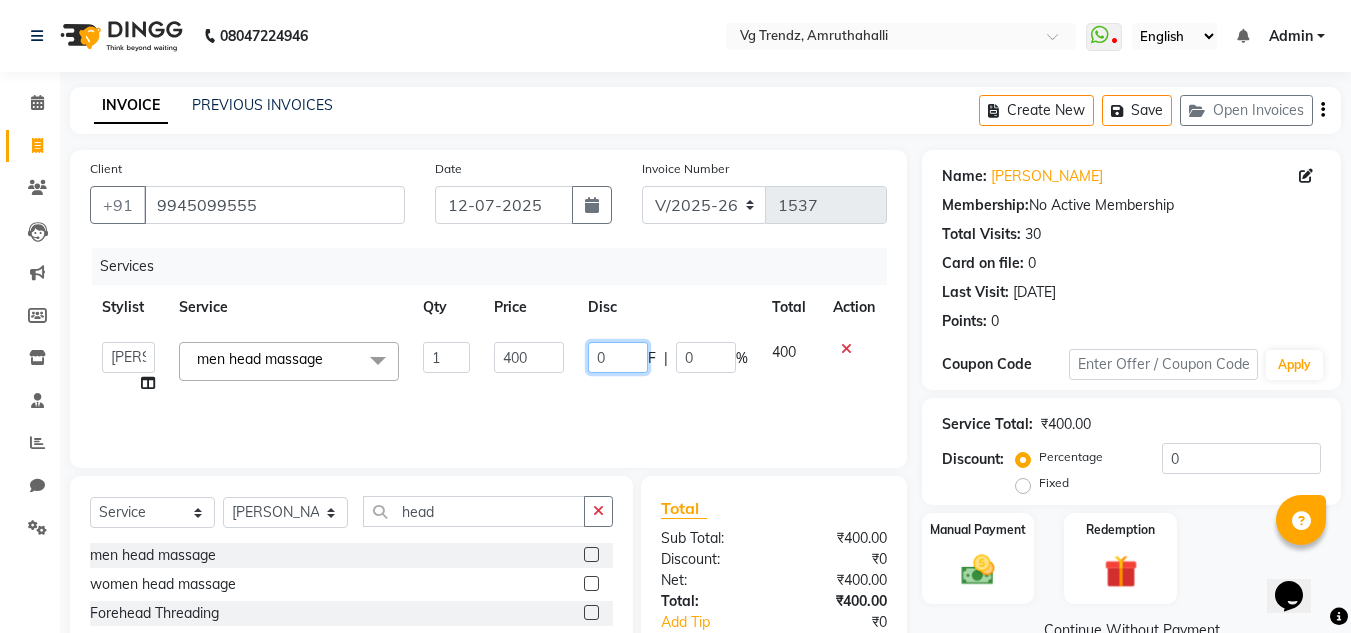 click on "0" 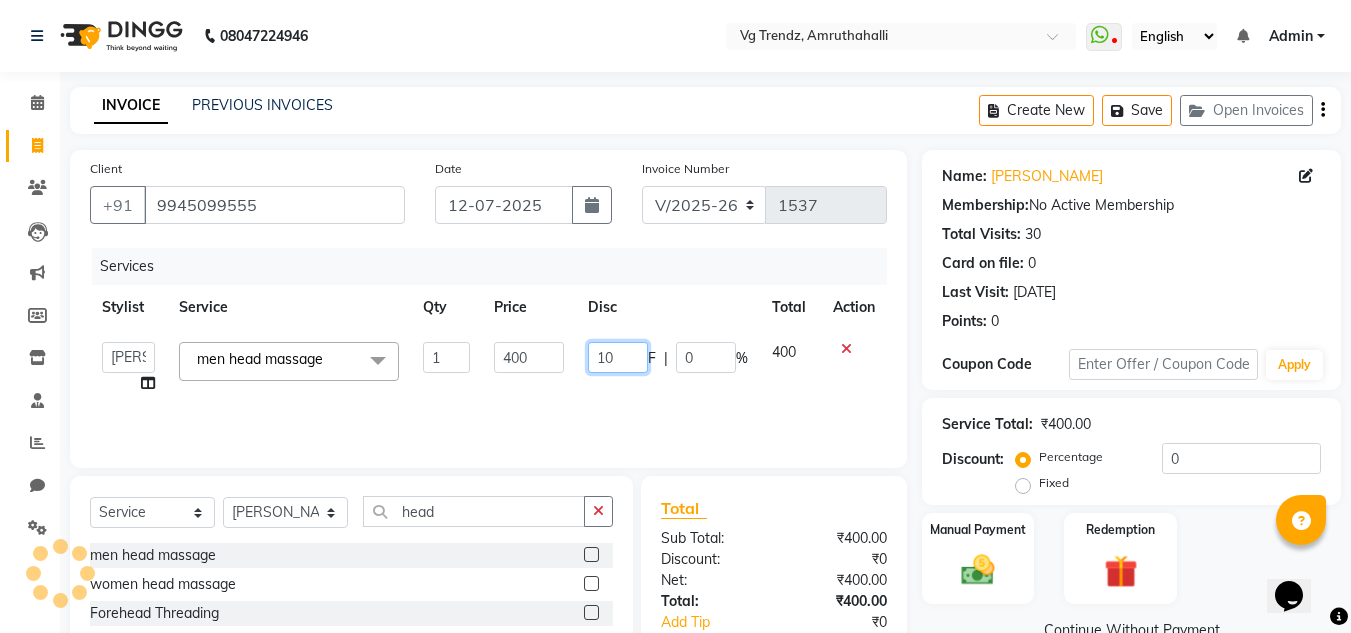 type on "100" 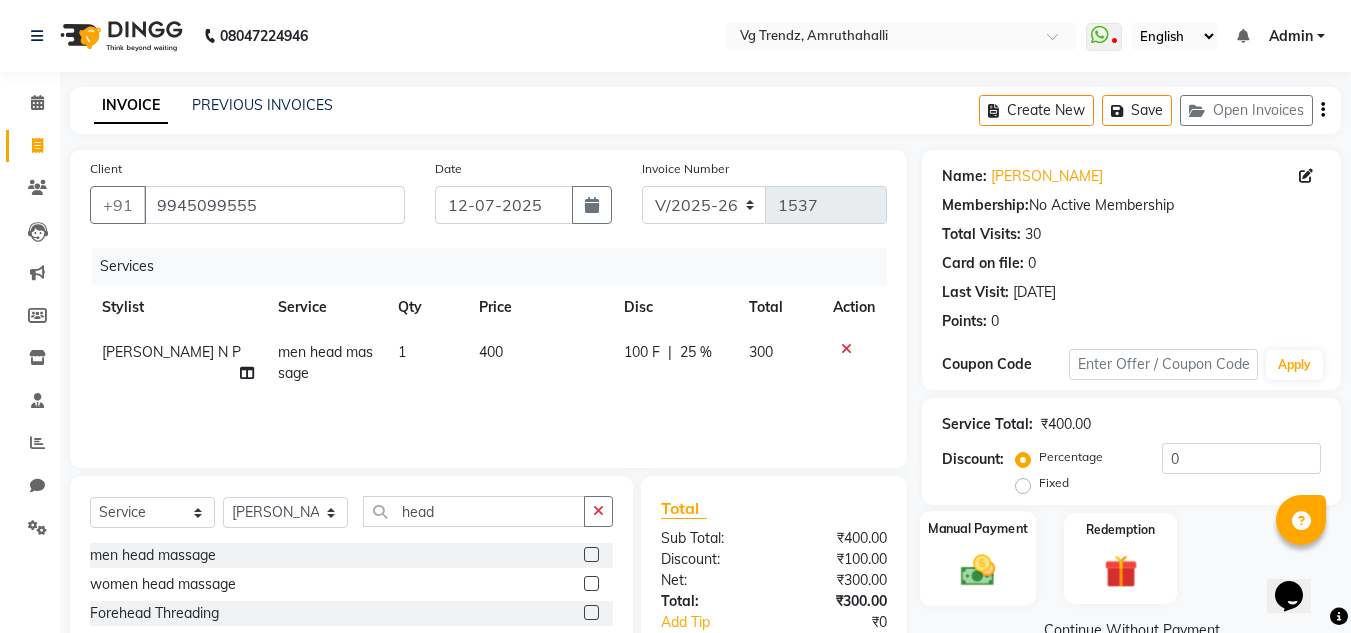 click on "Manual Payment" 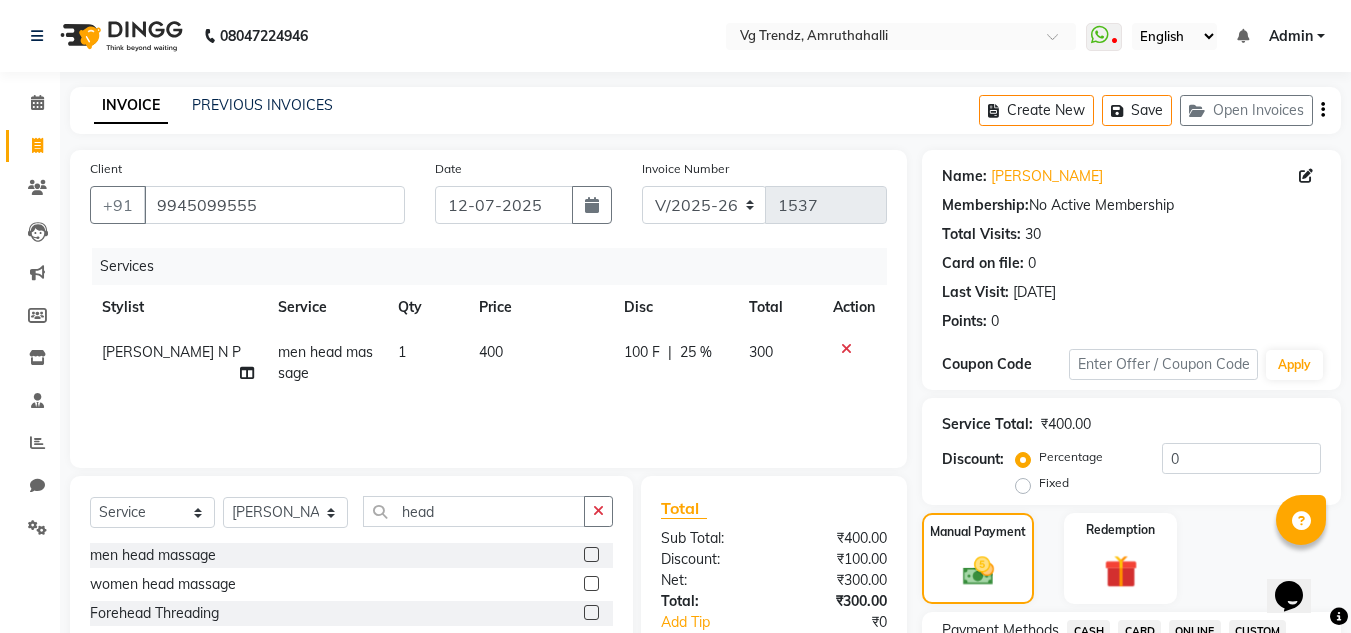 scroll, scrollTop: 553, scrollLeft: 0, axis: vertical 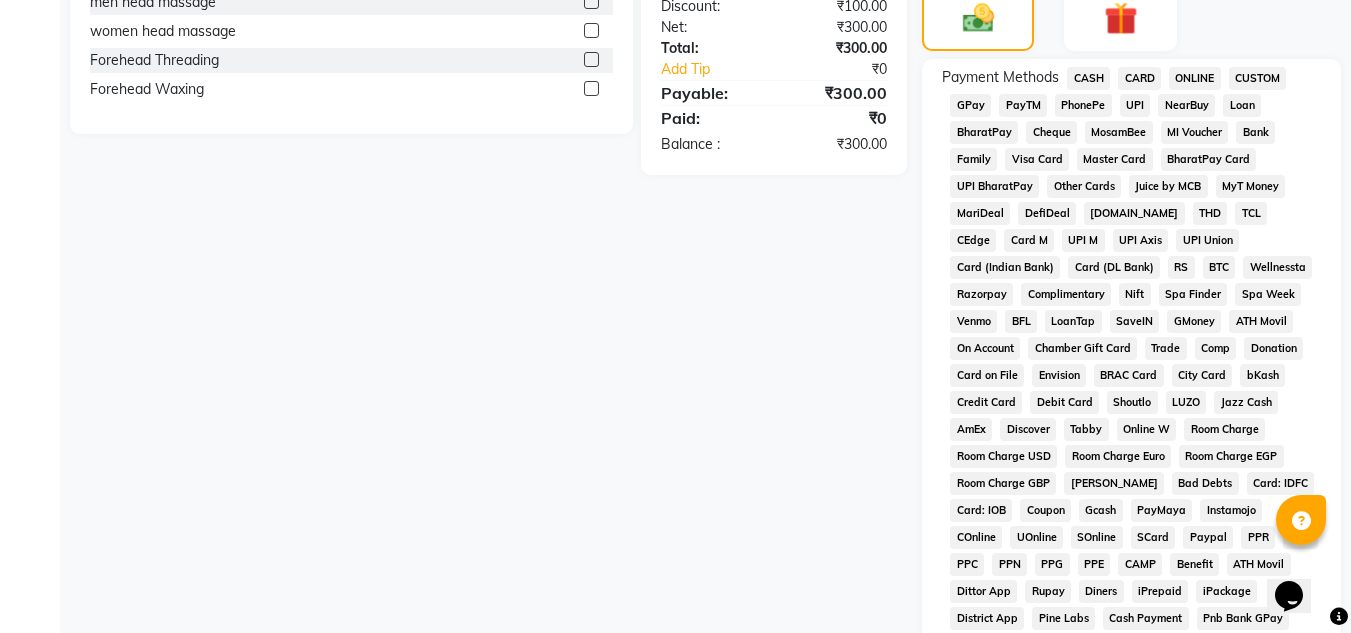 click on "PhonePe" 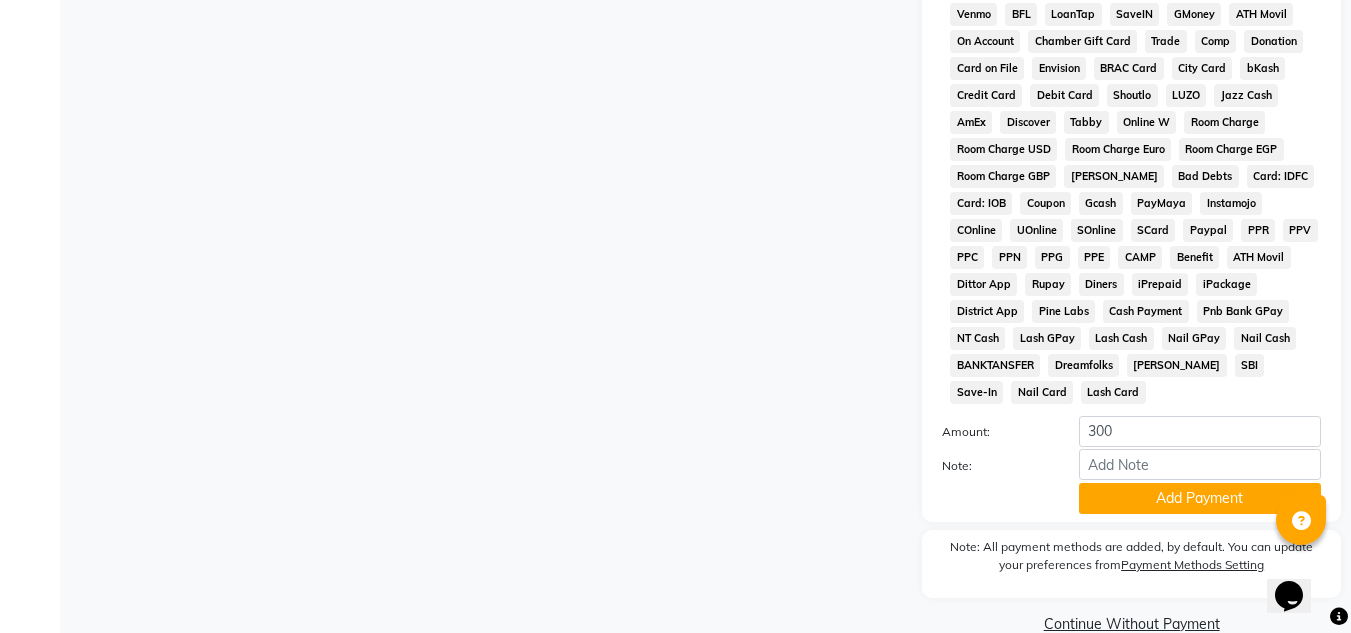 scroll, scrollTop: 869, scrollLeft: 0, axis: vertical 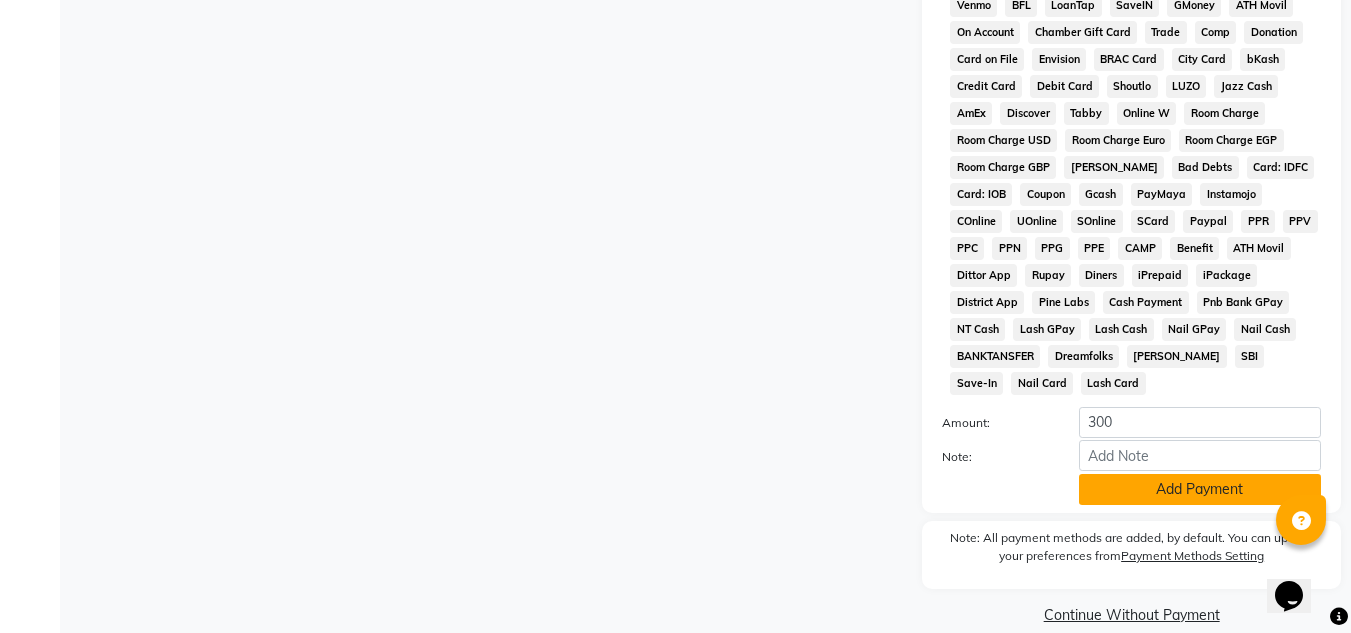 click on "Add Payment" 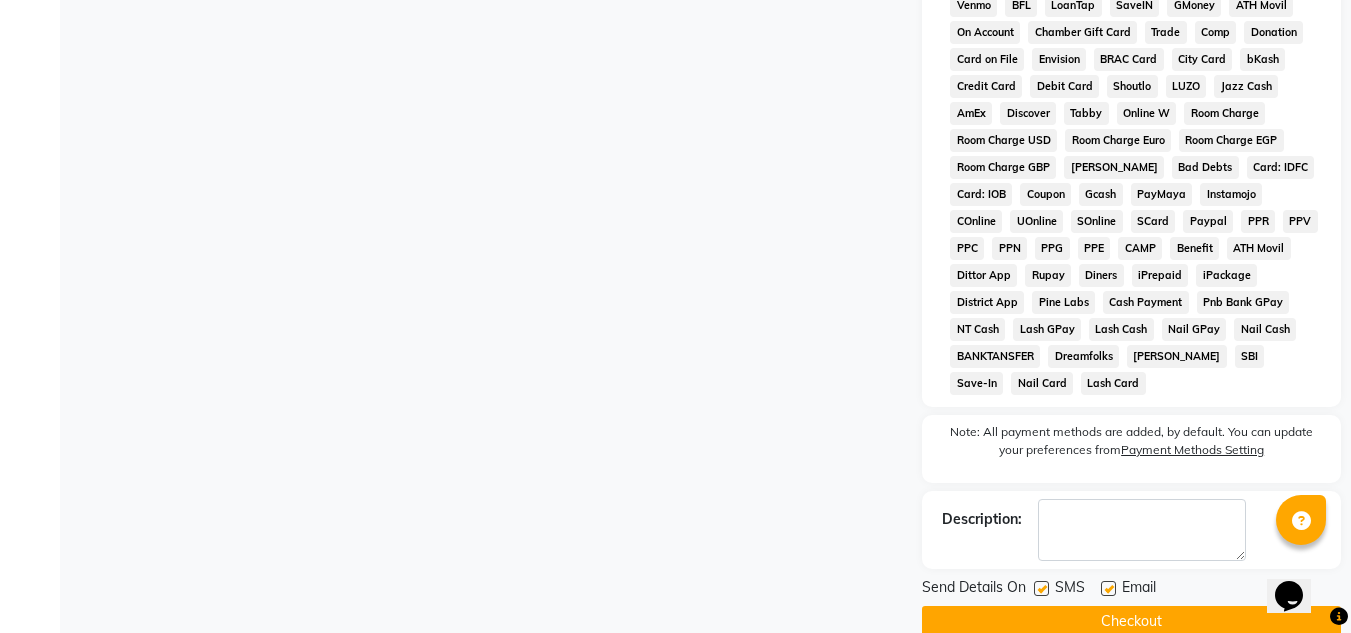click 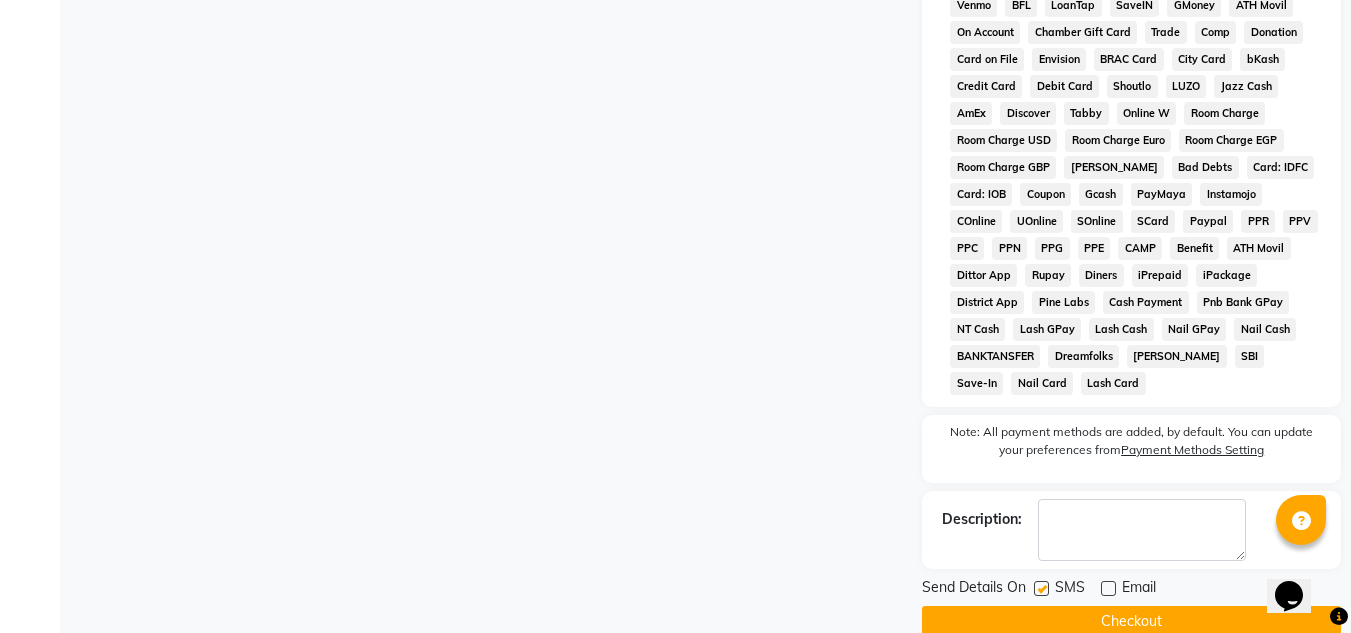 click 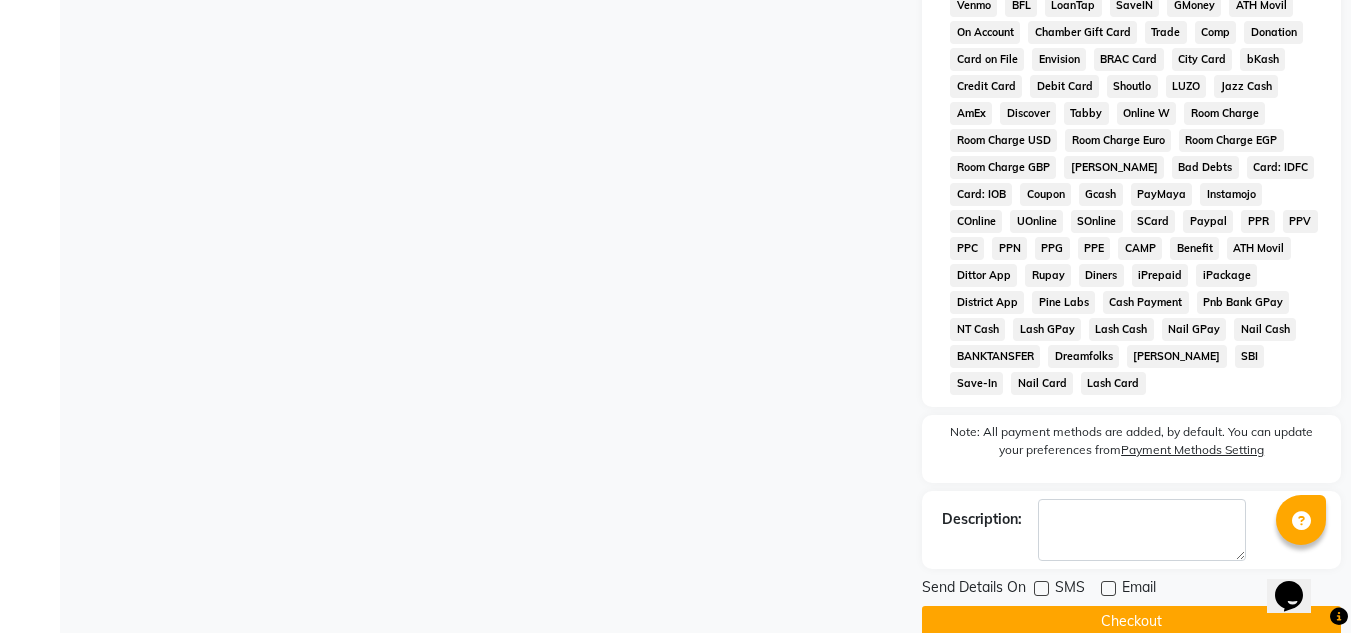 click on "Checkout" 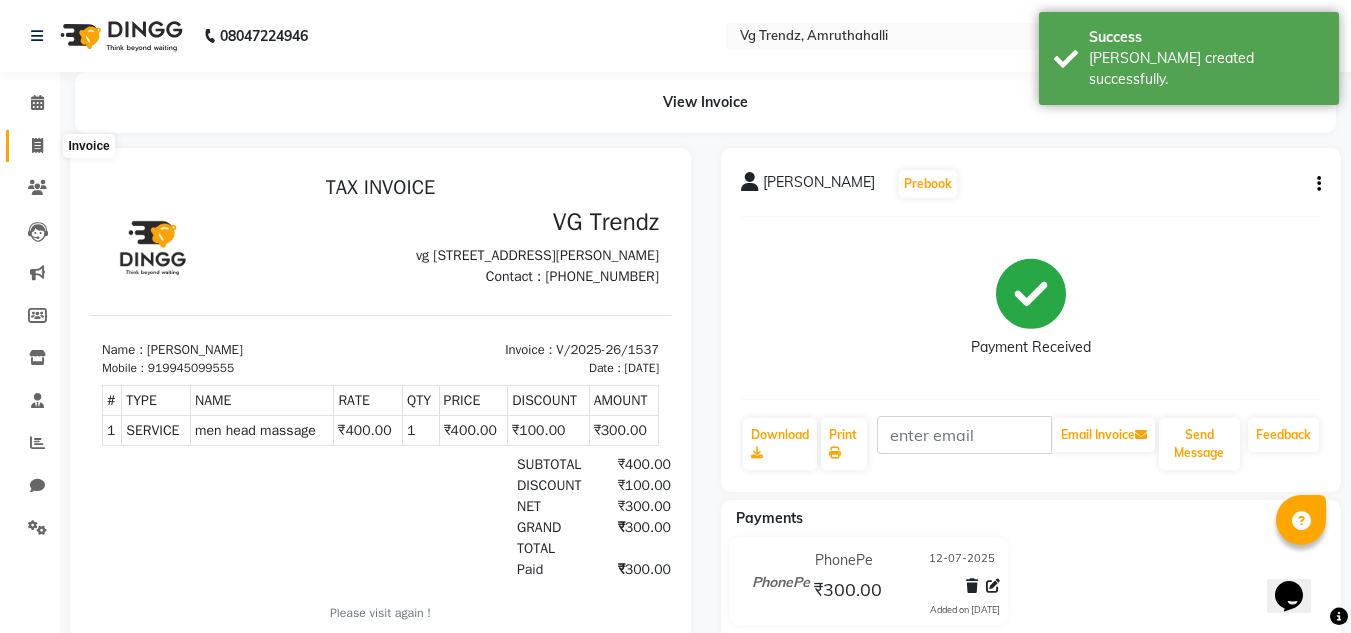 scroll, scrollTop: 0, scrollLeft: 0, axis: both 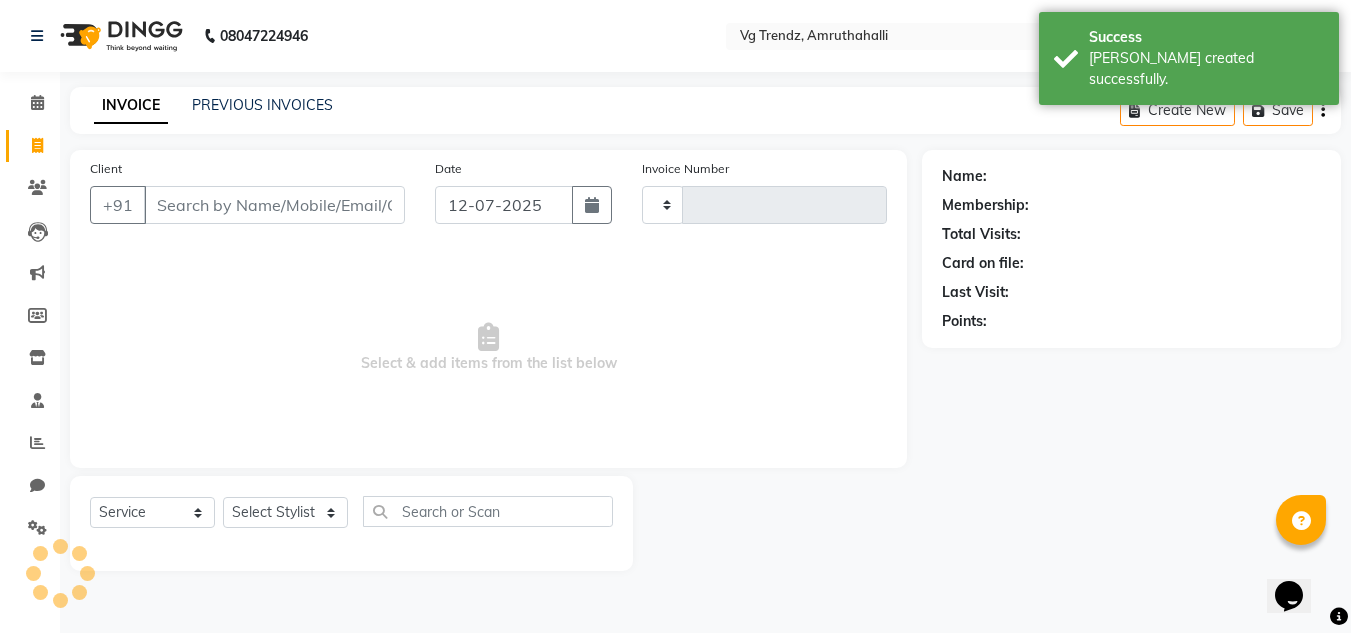type on "1538" 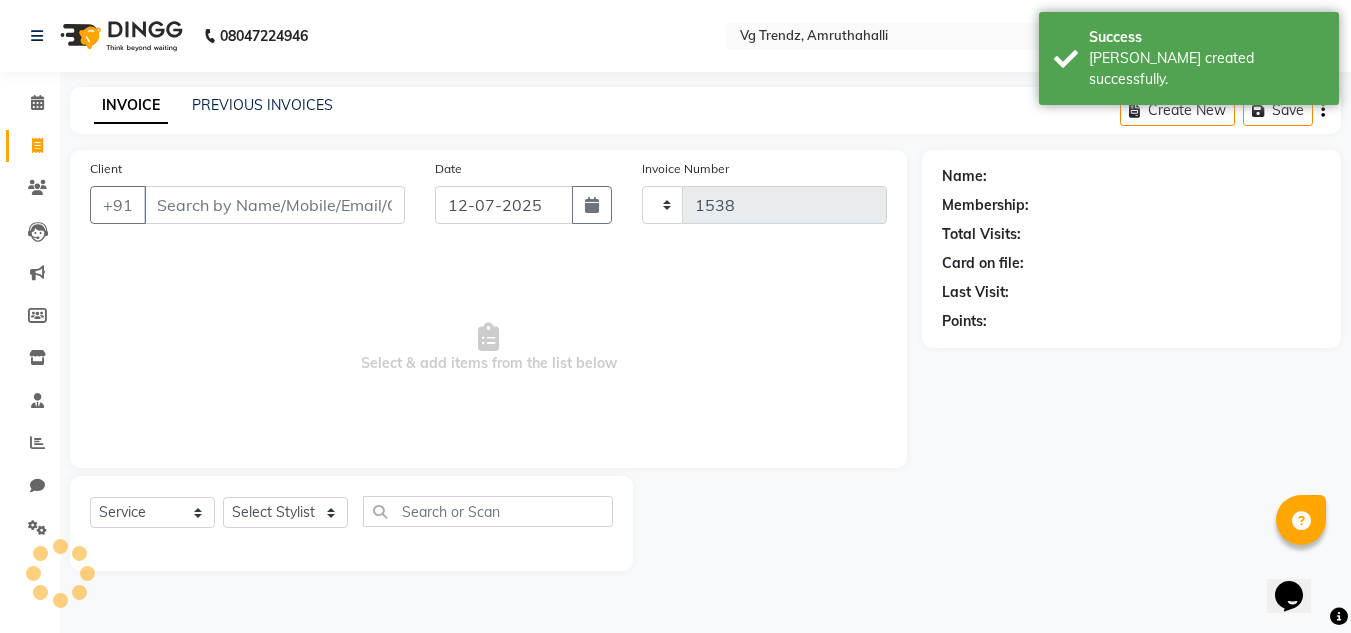 select on "5536" 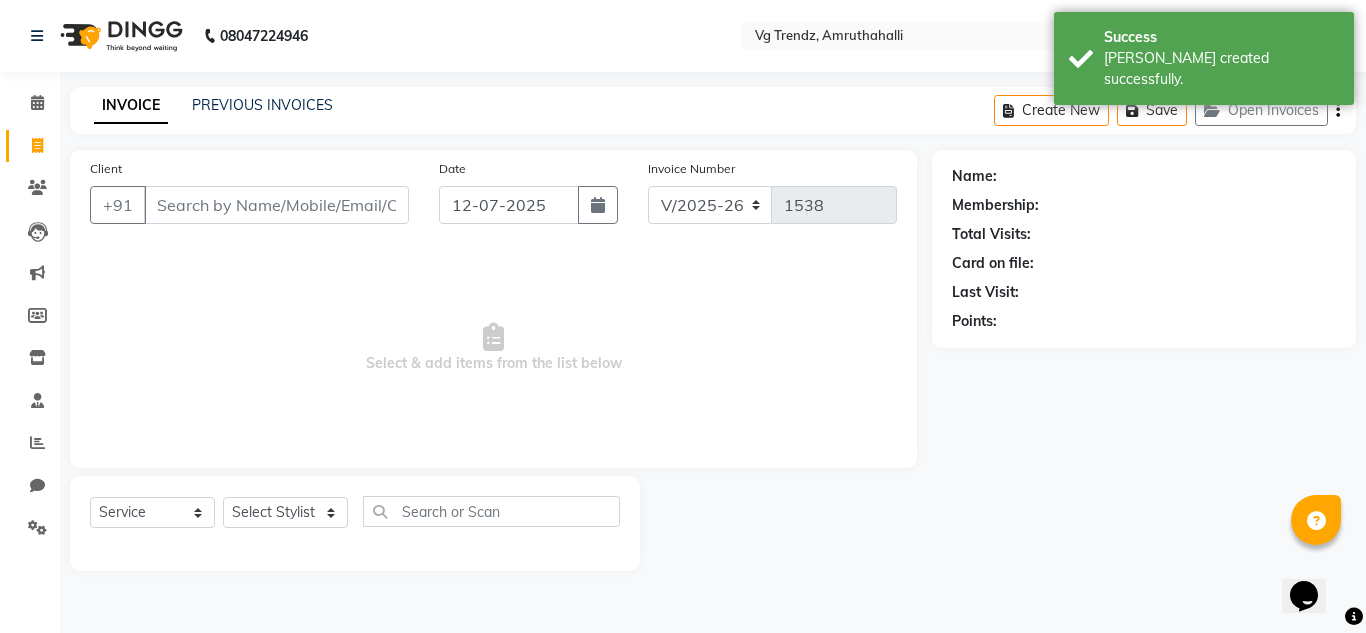 click on "Client" at bounding box center [276, 205] 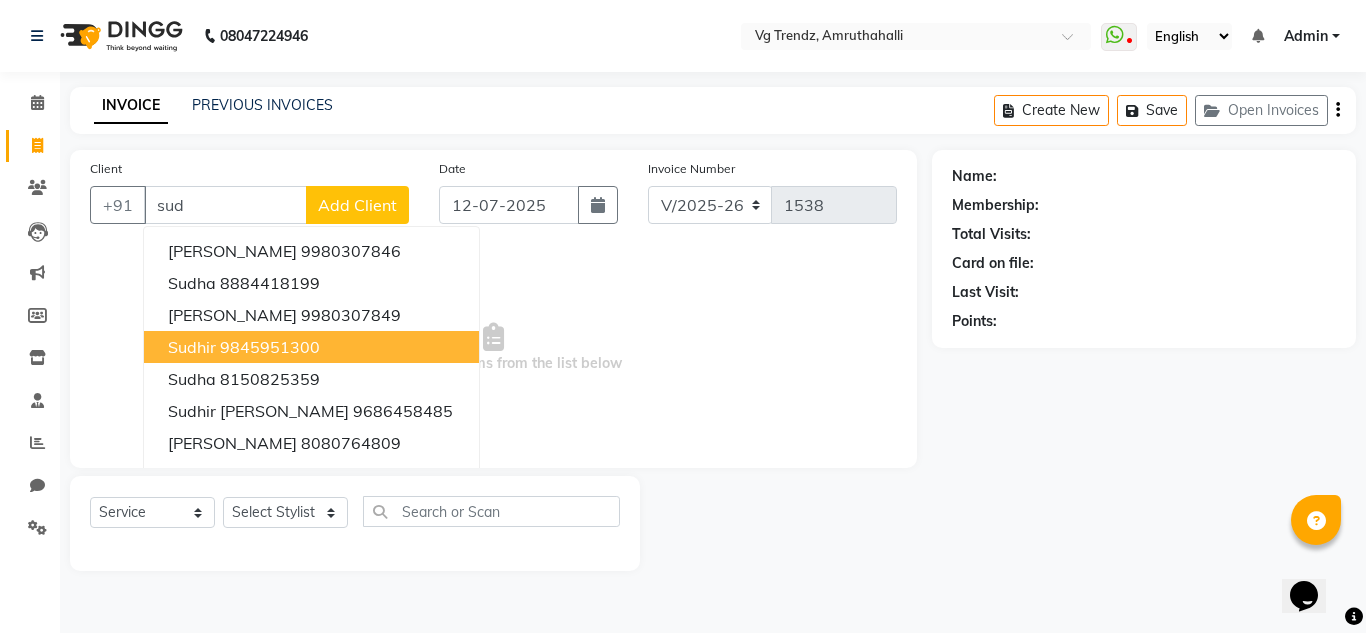 click on "9845951300" at bounding box center (270, 347) 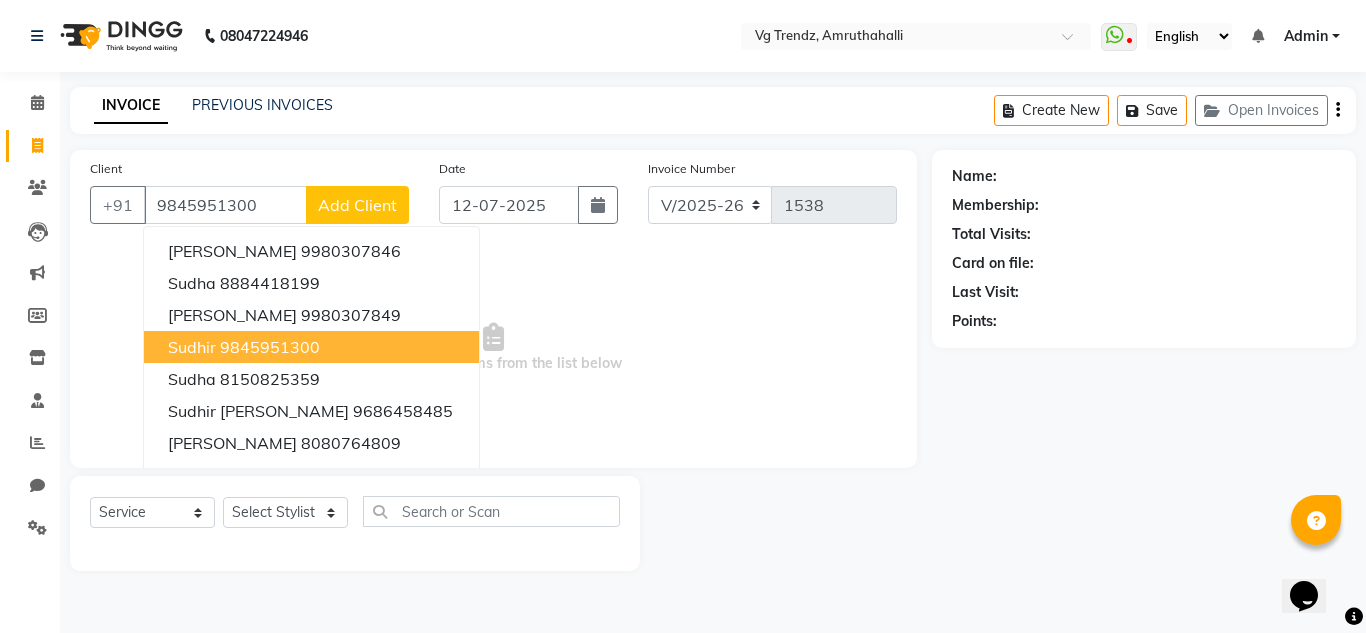 type on "9845951300" 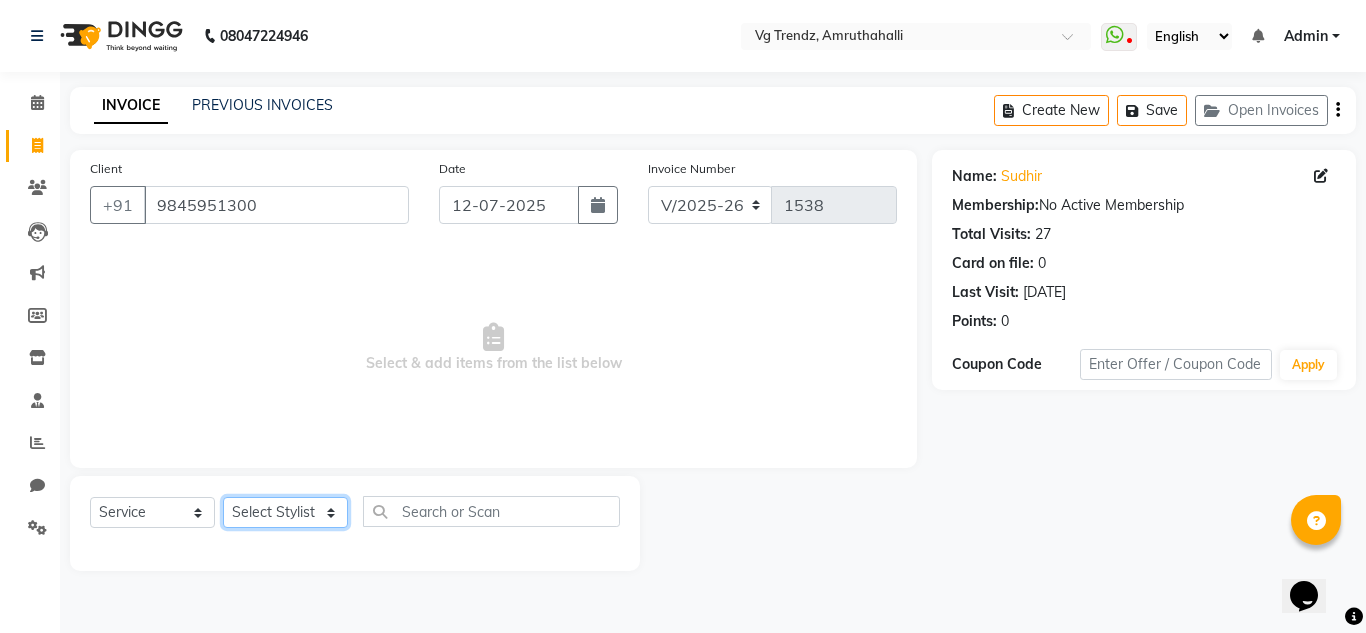 click on "Select Stylist [PERSON_NAME] N P [PERSON_NAME] [PERSON_NAME] [PERSON_NAME] salon number [PERSON_NAME] [PERSON_NAME] v" 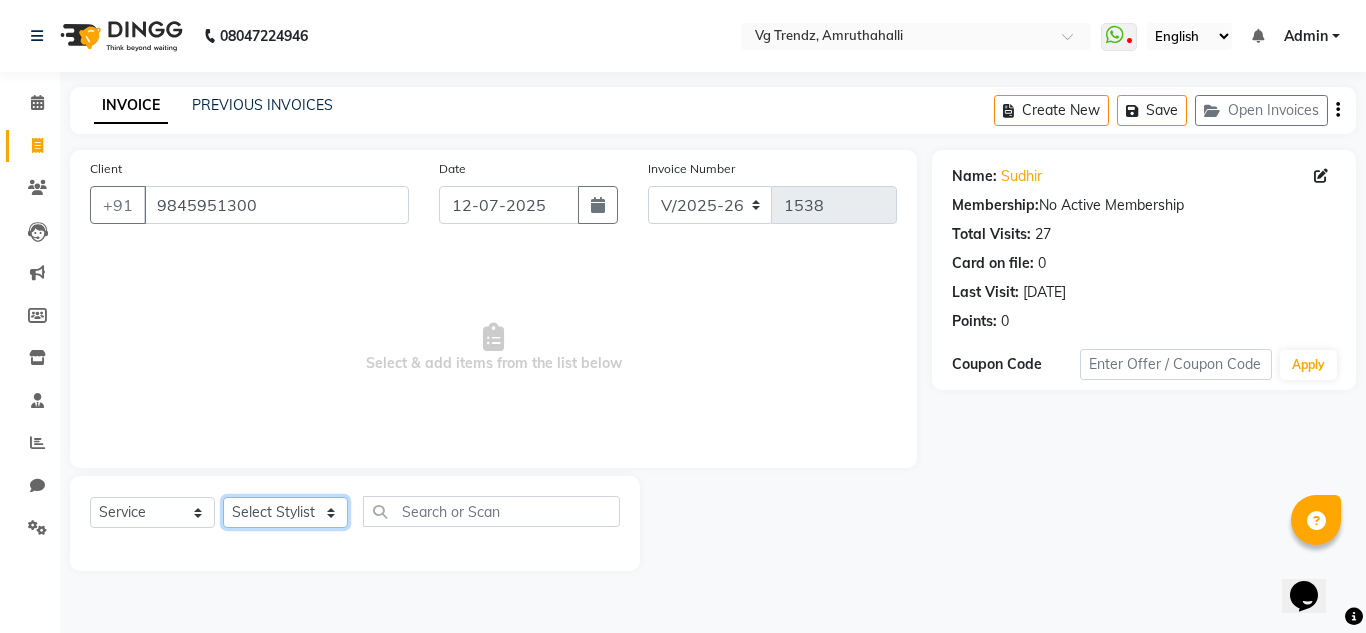 select on "84659" 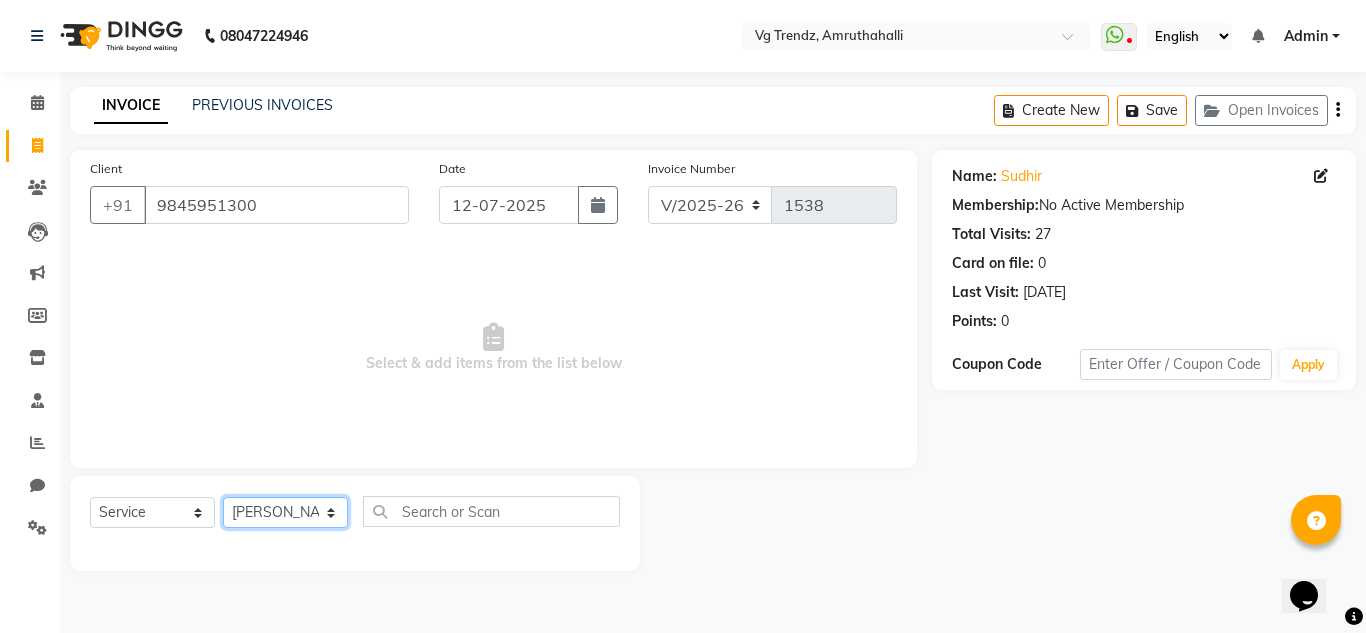 click on "Select Stylist [PERSON_NAME] N P [PERSON_NAME] [PERSON_NAME] [PERSON_NAME] salon number [PERSON_NAME] [PERSON_NAME] v" 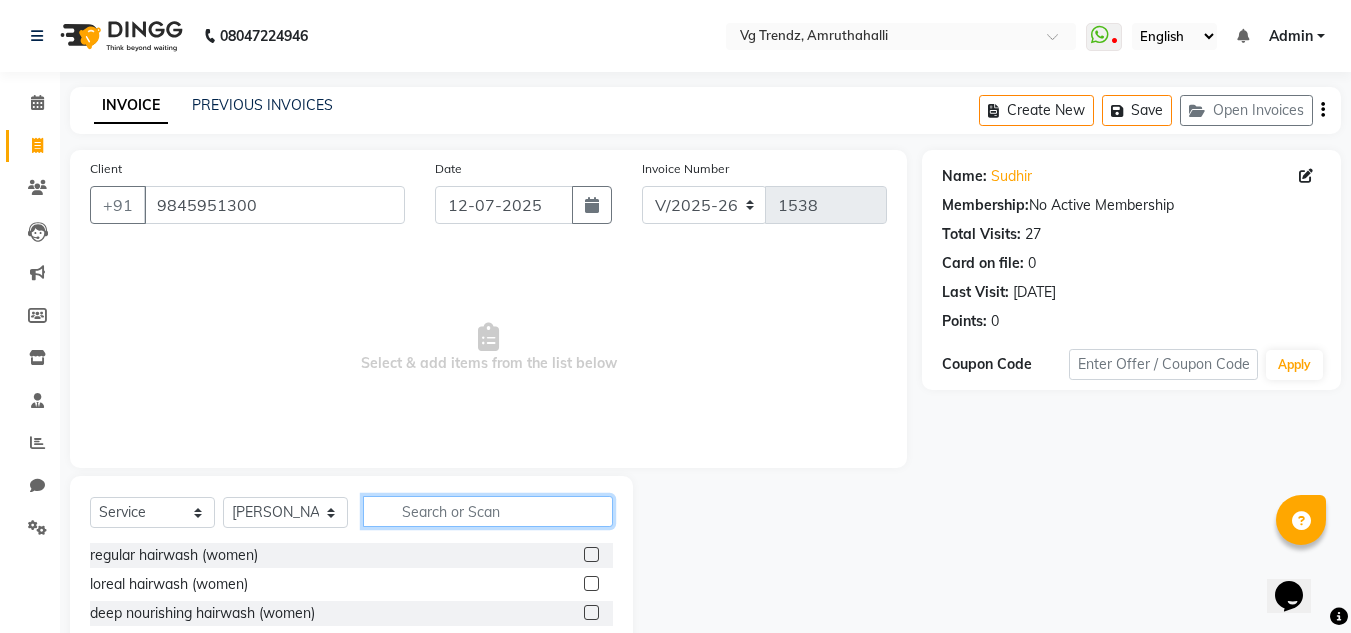 click 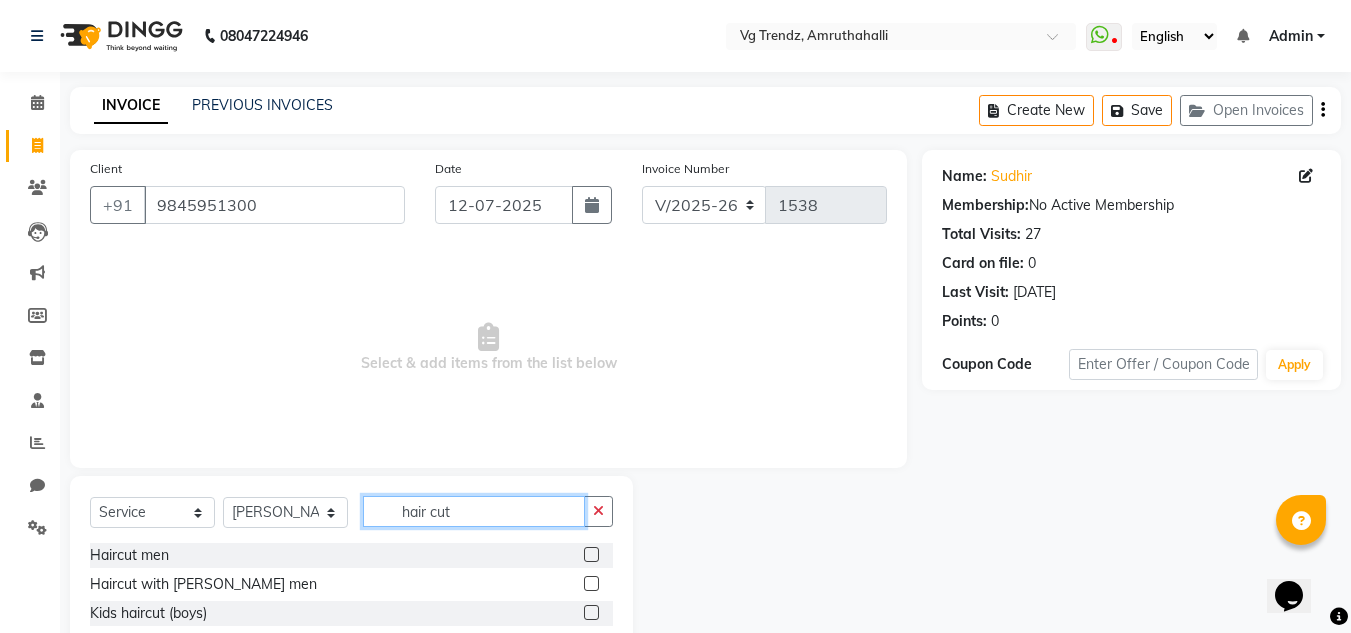 type on "hair cut" 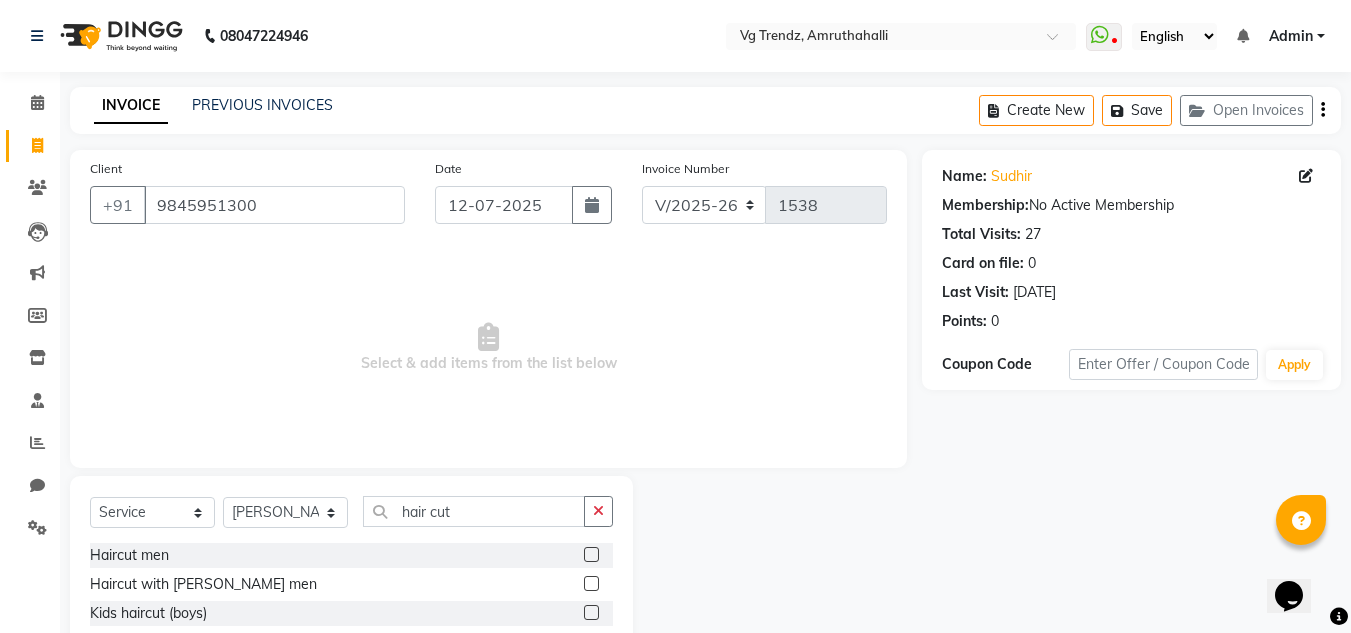 click 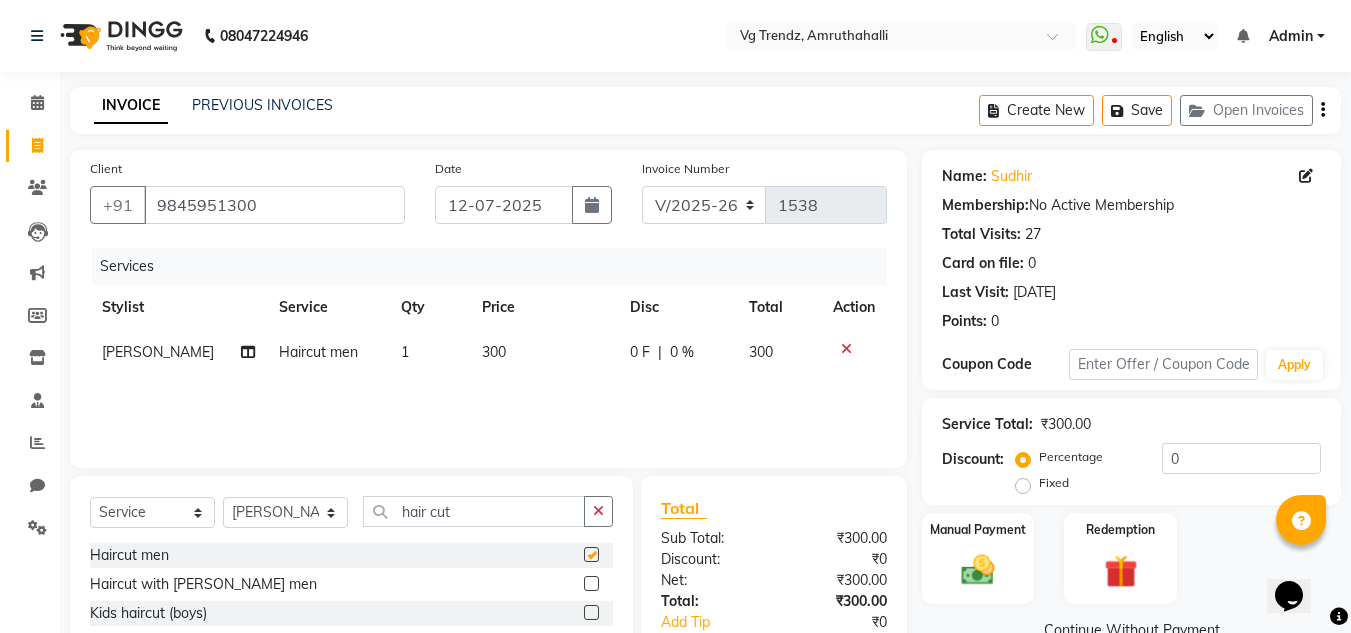 checkbox on "false" 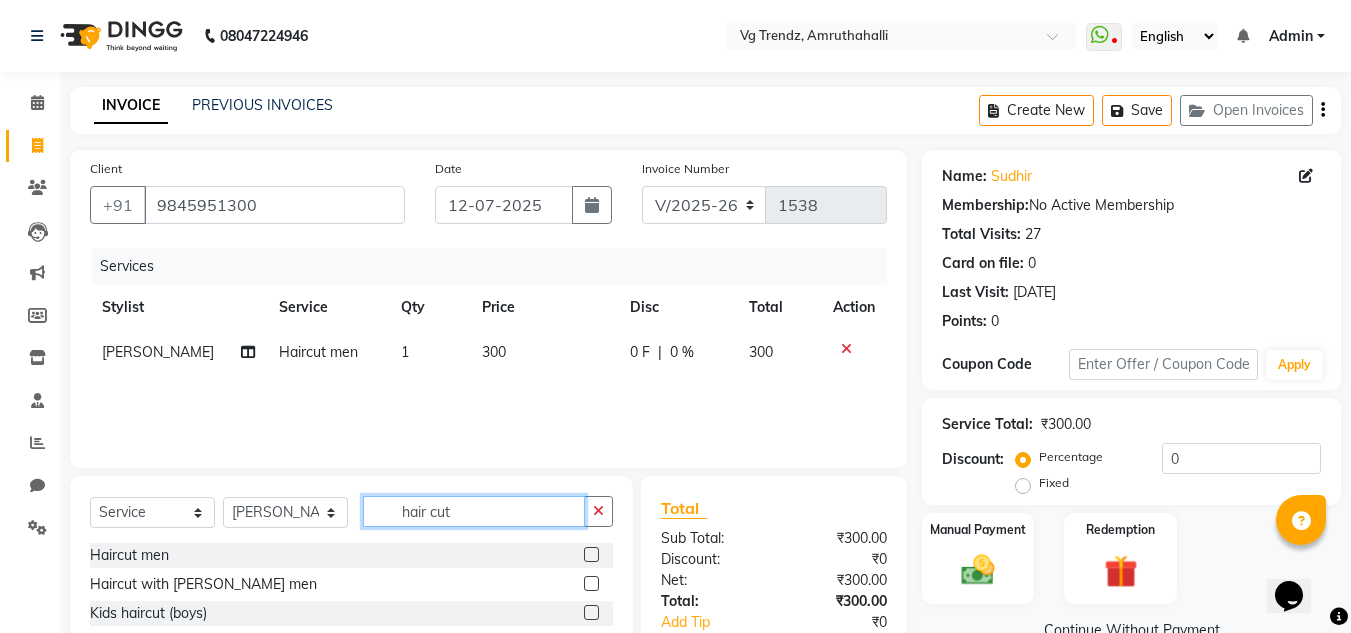 click on "hair cut" 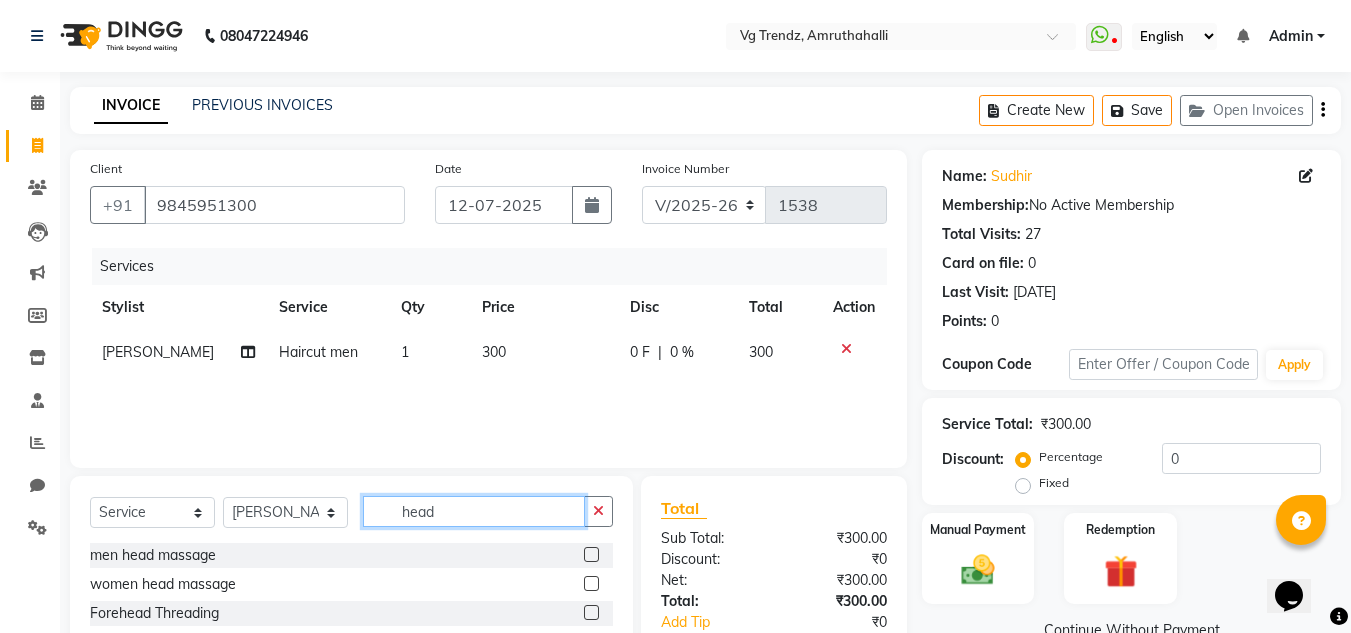type on "head" 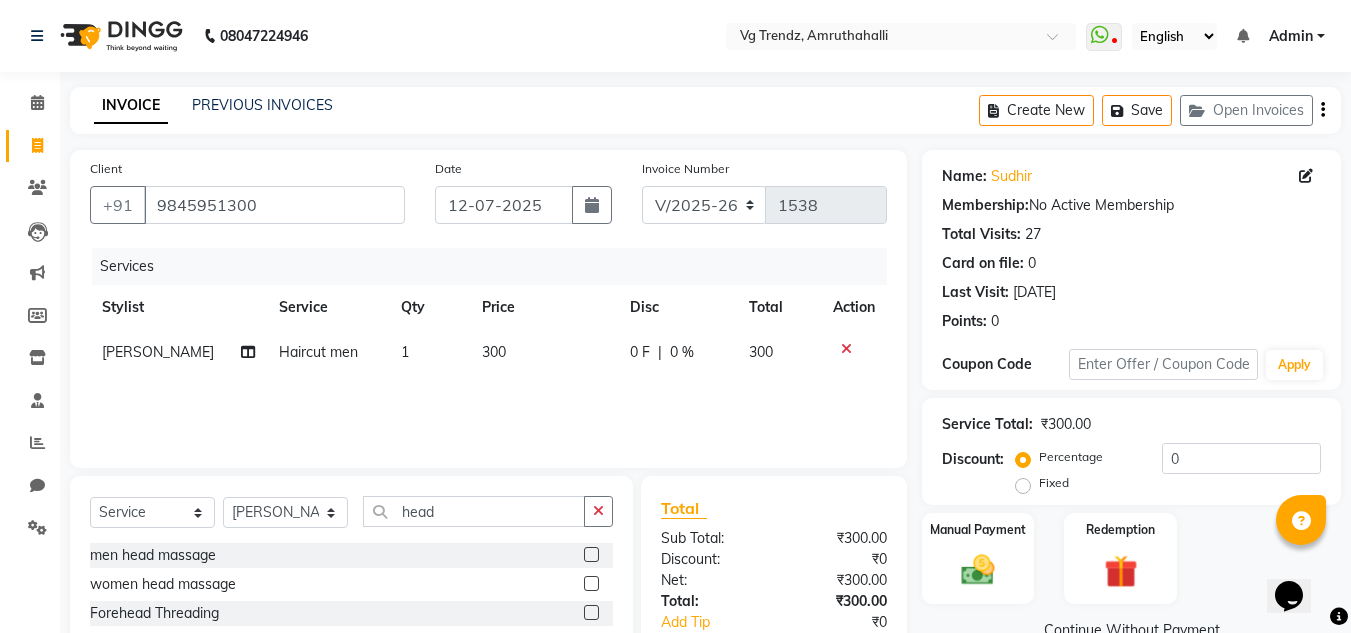 click 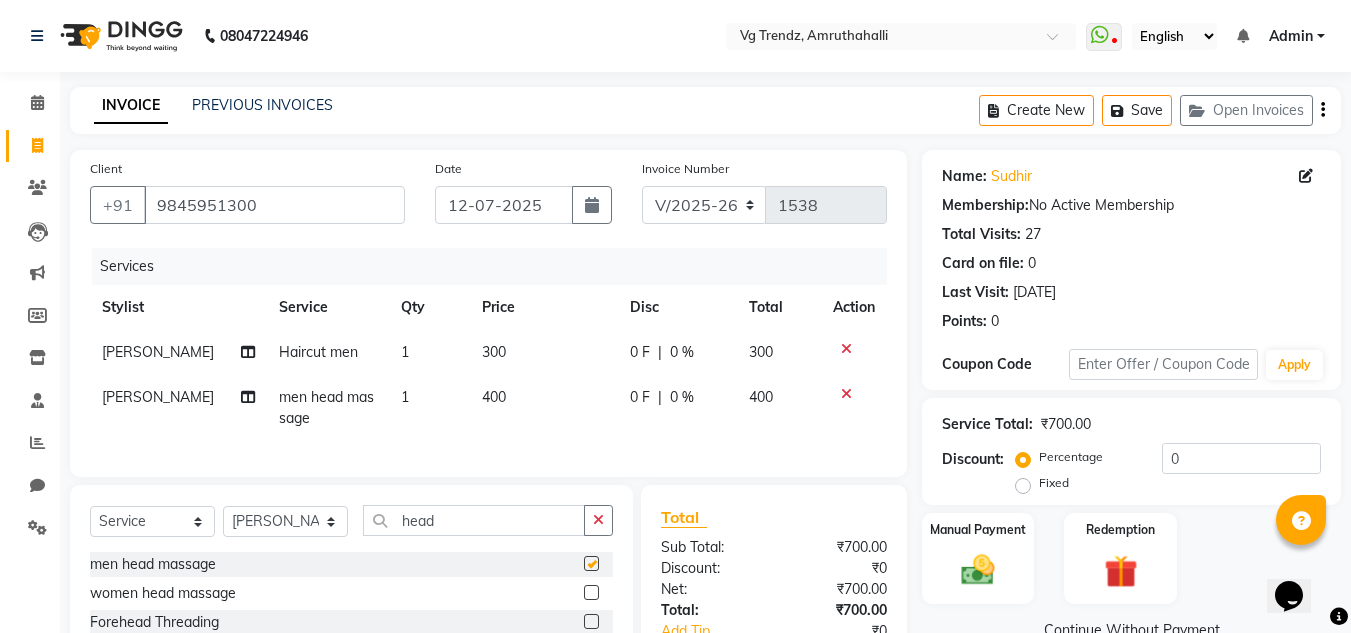checkbox on "false" 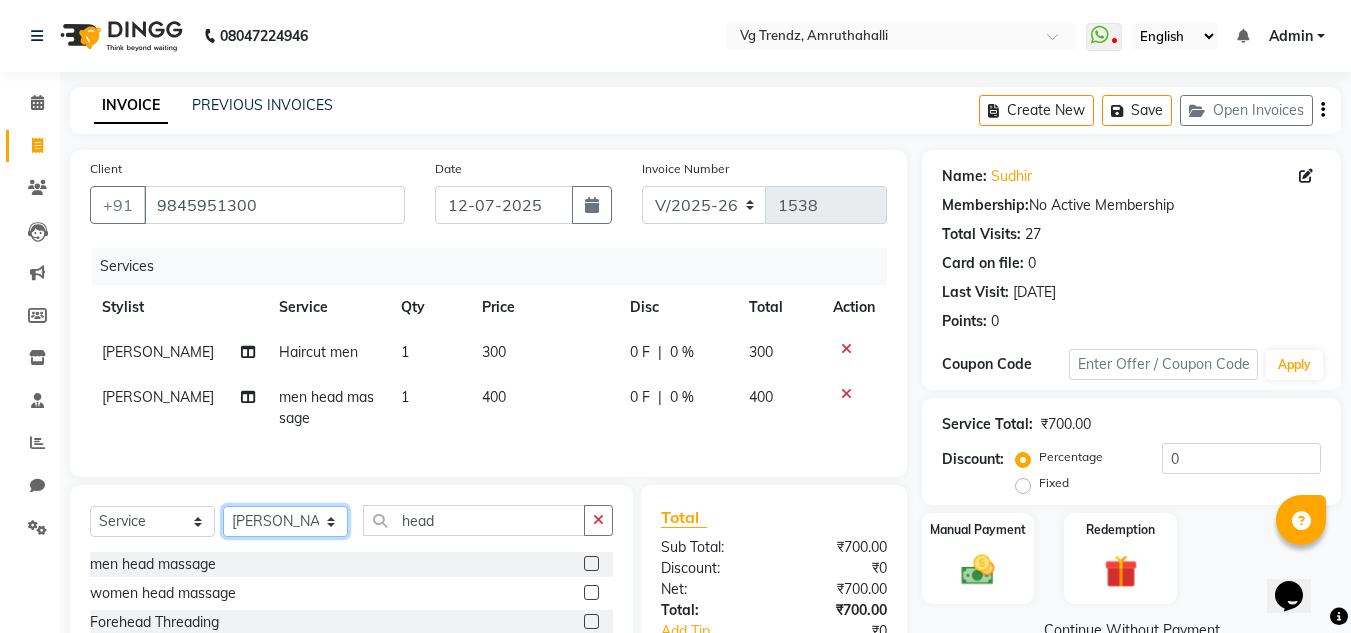 click on "Select Stylist [PERSON_NAME] N P [PERSON_NAME] [PERSON_NAME] [PERSON_NAME] salon number [PERSON_NAME] [PERSON_NAME] v" 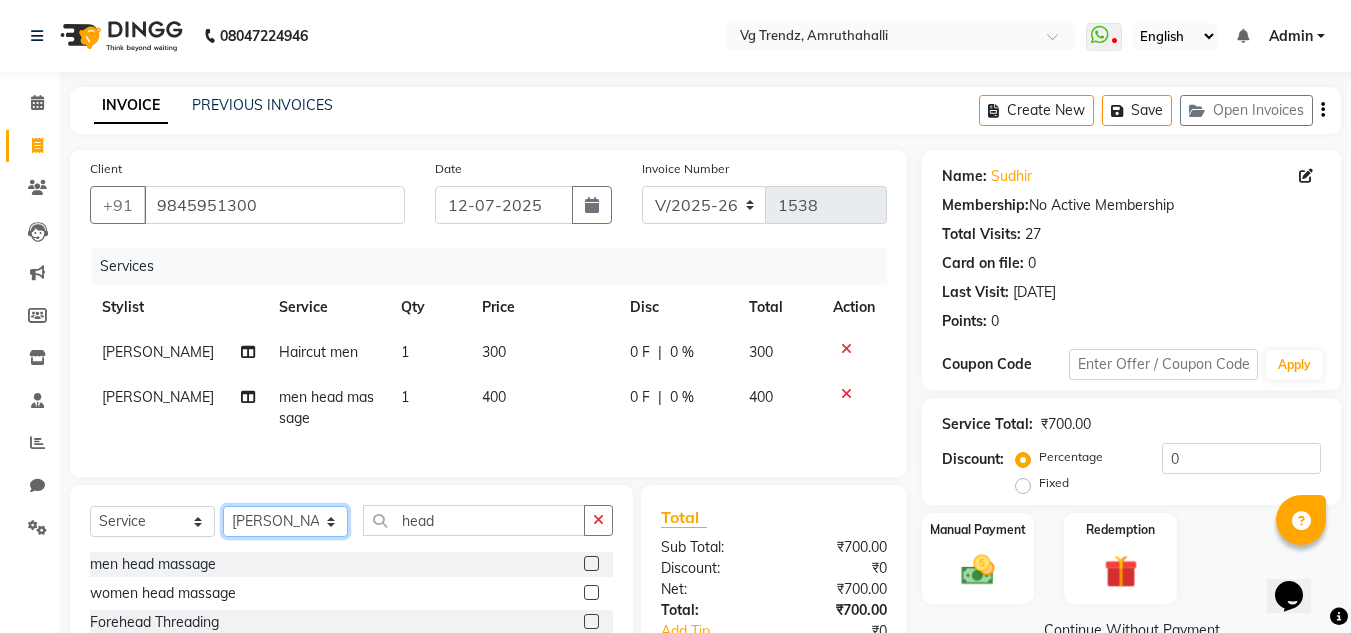 select on "85012" 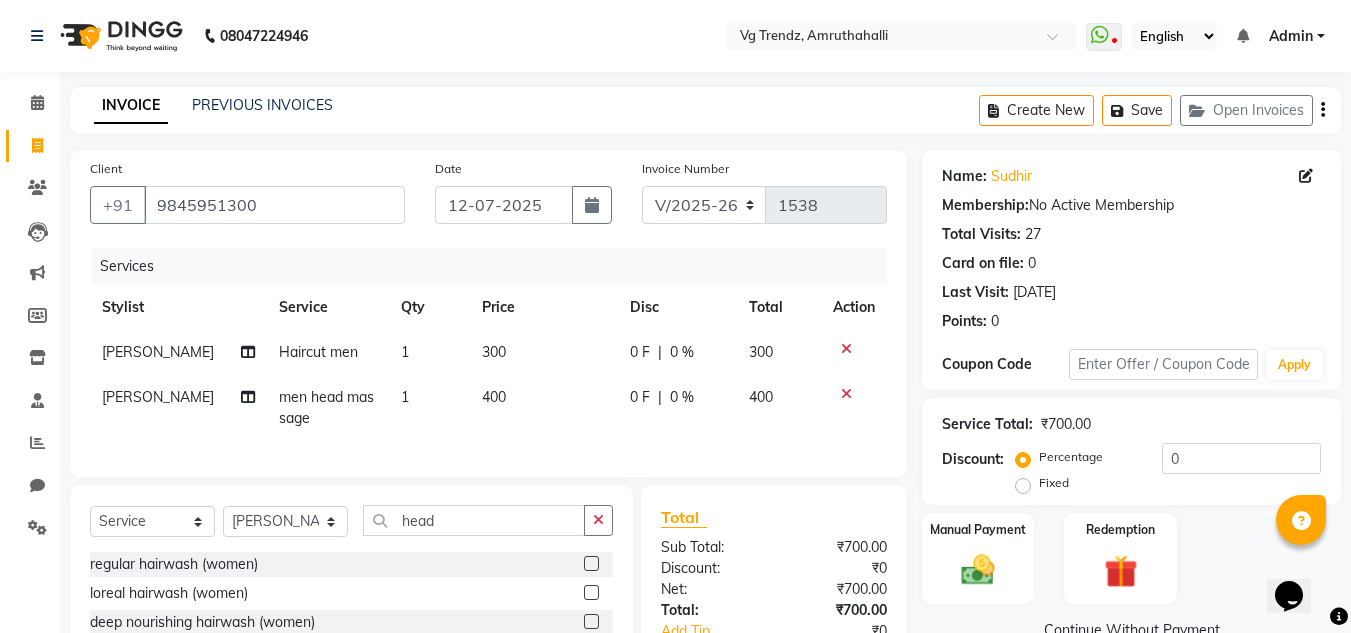 click on "Select  Service  Product  Membership  Package Voucher Prepaid Gift Card  Select Stylist [PERSON_NAME] N P [PERSON_NAME] [PERSON_NAME] [PERSON_NAME] salon number [PERSON_NAME] [PERSON_NAME] v head regular hairwash (women)  loreal hairwash (women)  deep nourishing hairwash (women)  regular hairwash (men)  Hair henna application  Henna application after wash  korean glass facial  ozone gold  blow dry (hairstyle)  lroning (hairstyle)  tongs (hairstyle)  anti danddruff (hair treatment) (women)  anti danddruff + spa (hair treatment)(women)  hair fall treatment (hair treatment) (women)  hair fall treatment + spa (hair treatment) (women)  hair spa (loreal) (hair treatment) (women)  hair spa (keratin) (hair treatment) (women)  hair spa (jipsy) (hair treatment) (women)  smoothing  keratin treatment  [MEDICAL_DATA] treatment (goorej)  [MEDICAL_DATA]  treatment (nanoplastia)  bluetox treatment  Root Touchup([MEDICAL_DATA] free) (women) haircolour  Global Colour ([MEDICAL_DATA] free) (women) haircolour  Global Colour (women) haircolour" 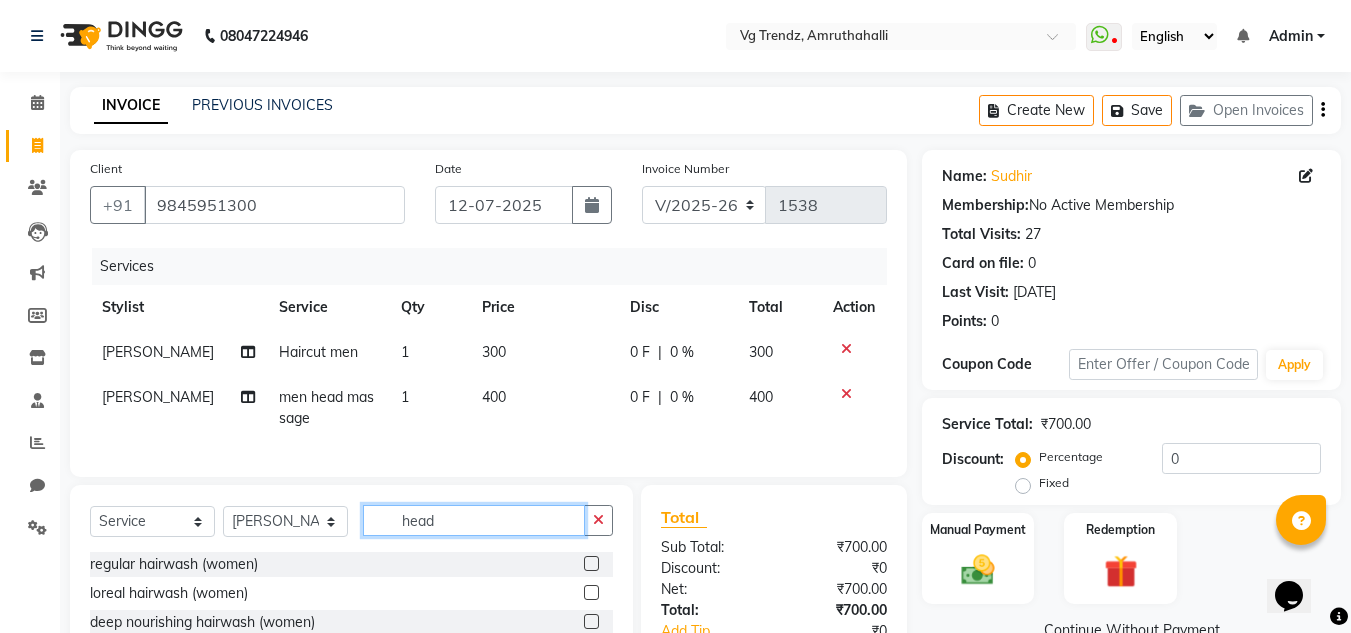 click on "head" 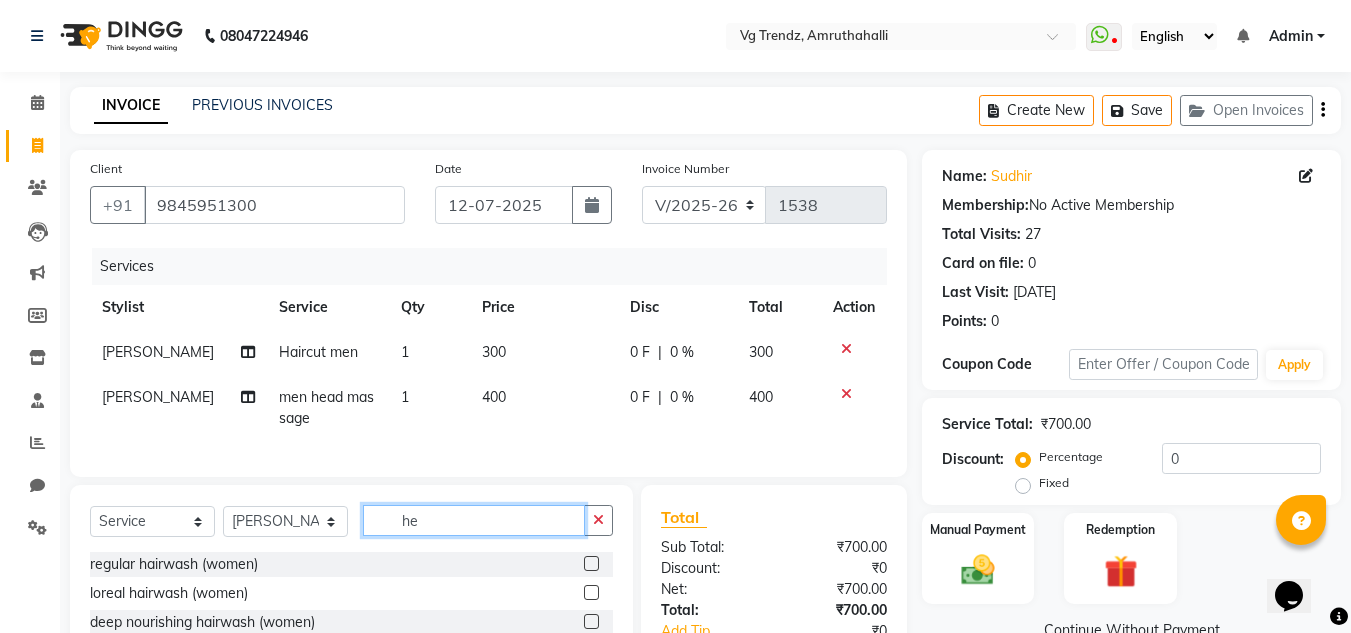type on "h" 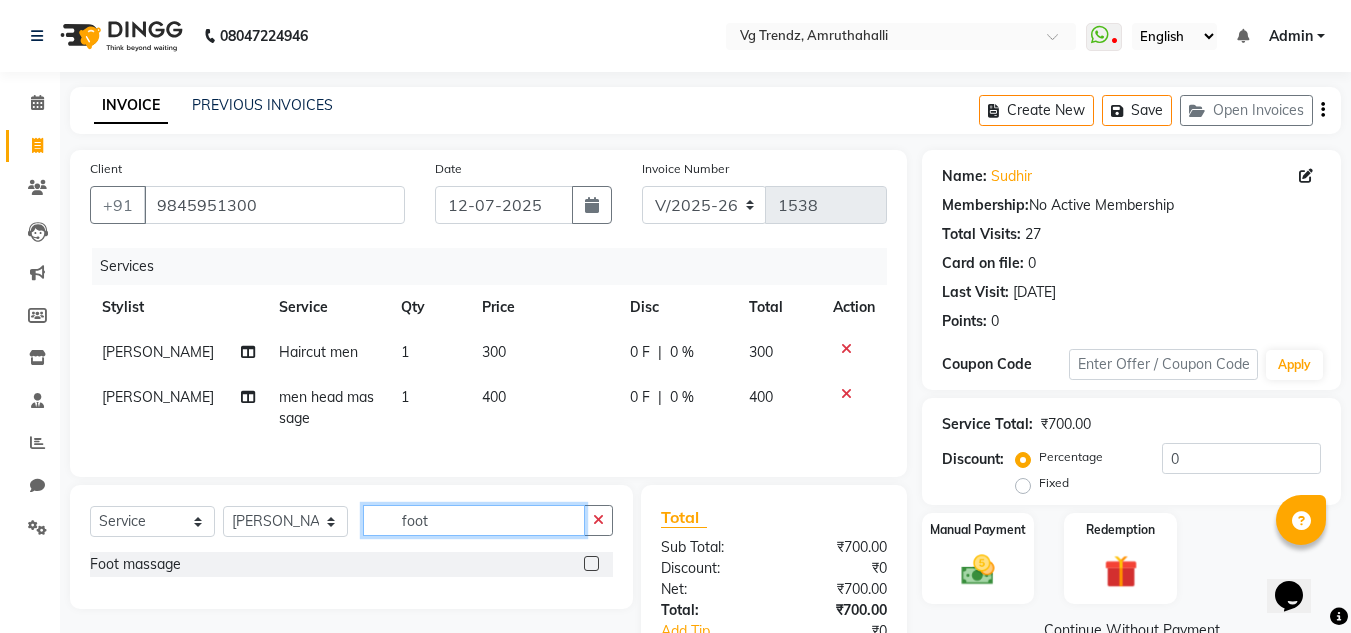 type on "foot" 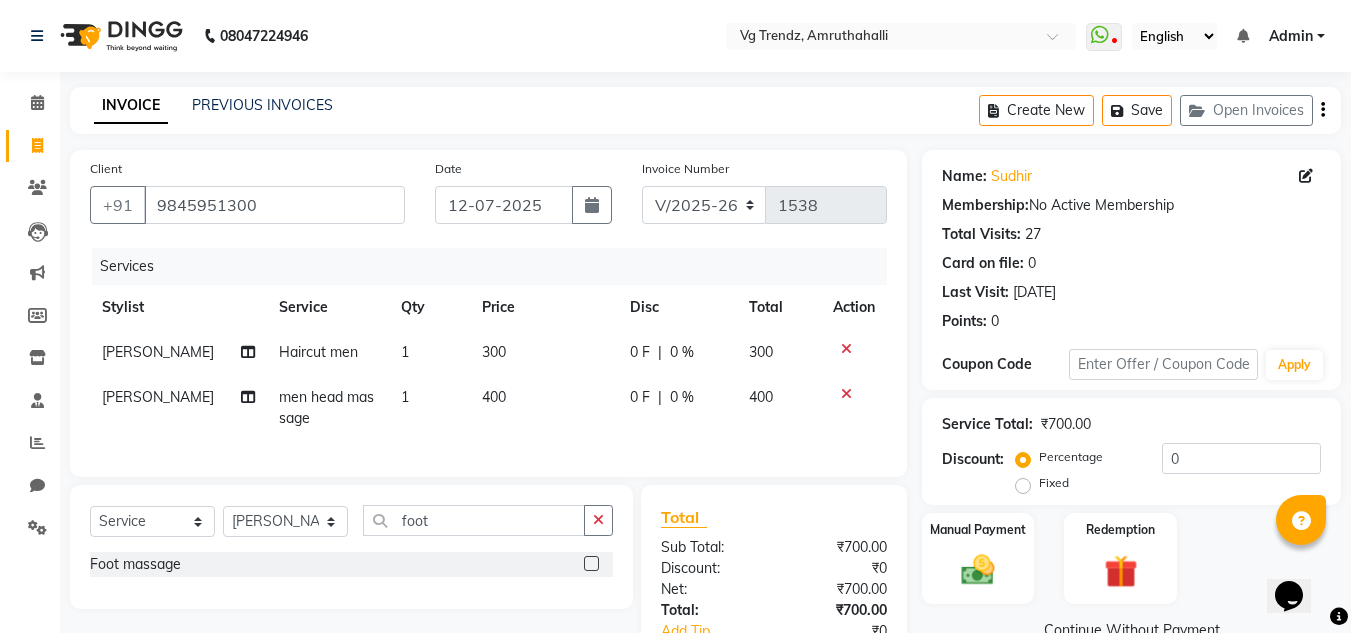 click 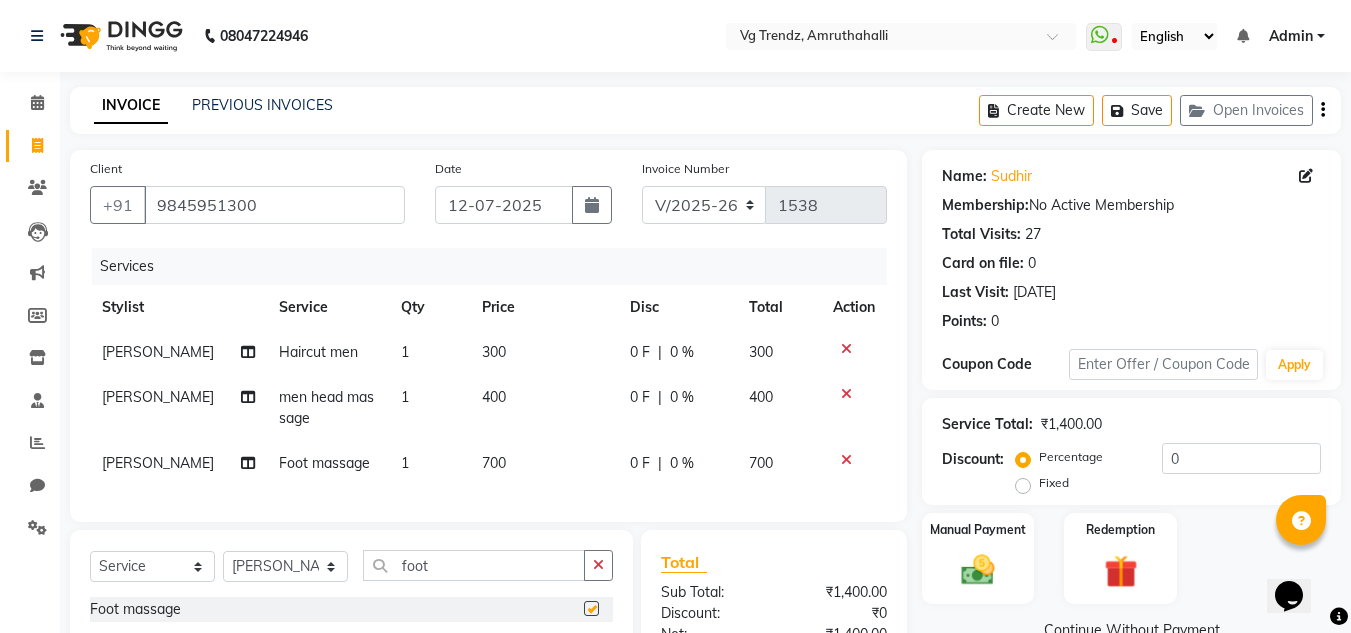 checkbox on "false" 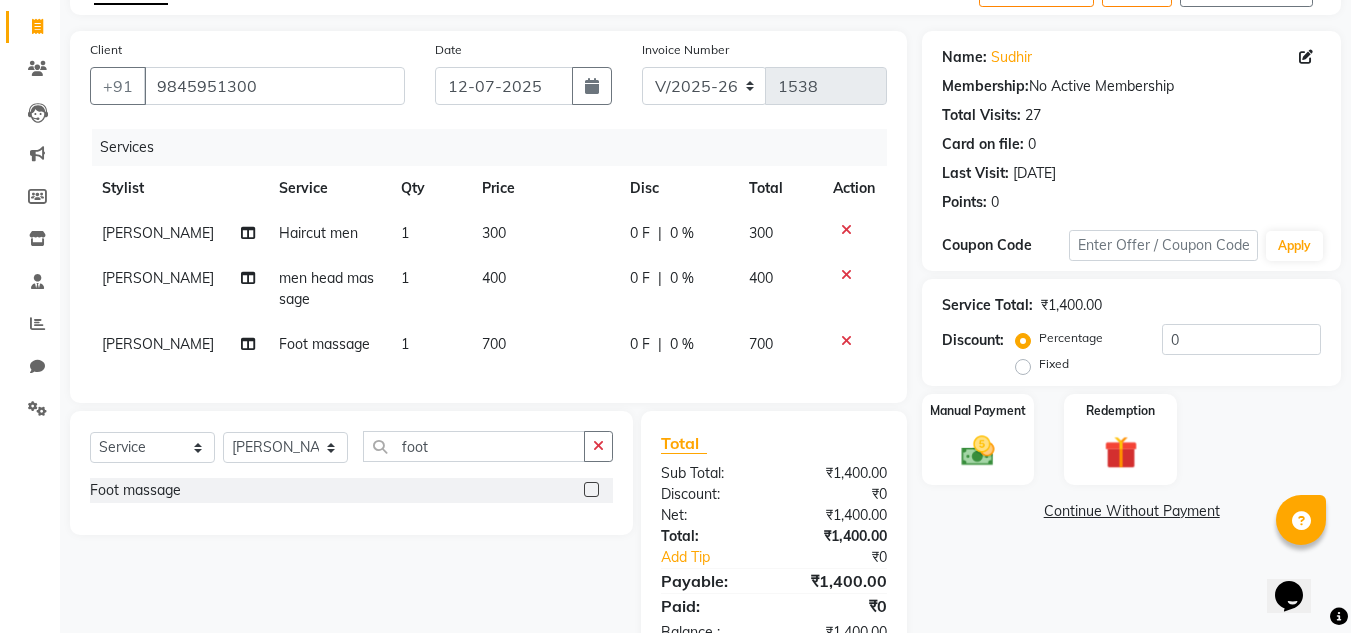 scroll, scrollTop: 194, scrollLeft: 0, axis: vertical 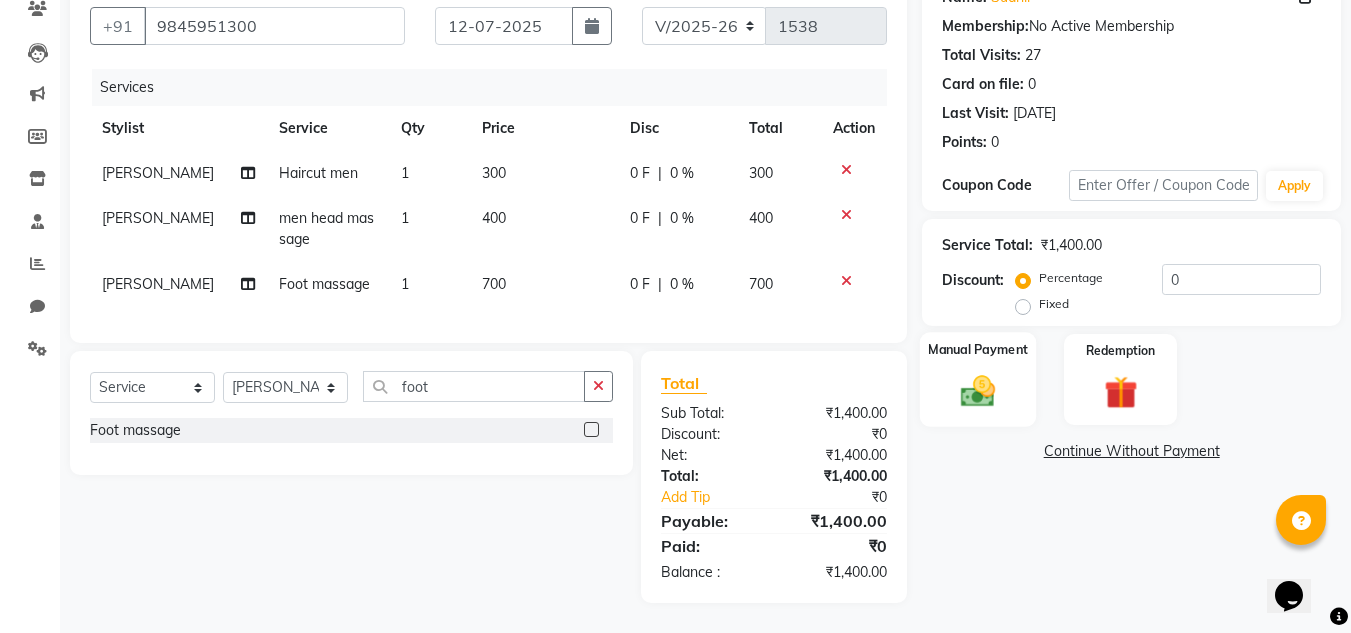 click on "Manual Payment" 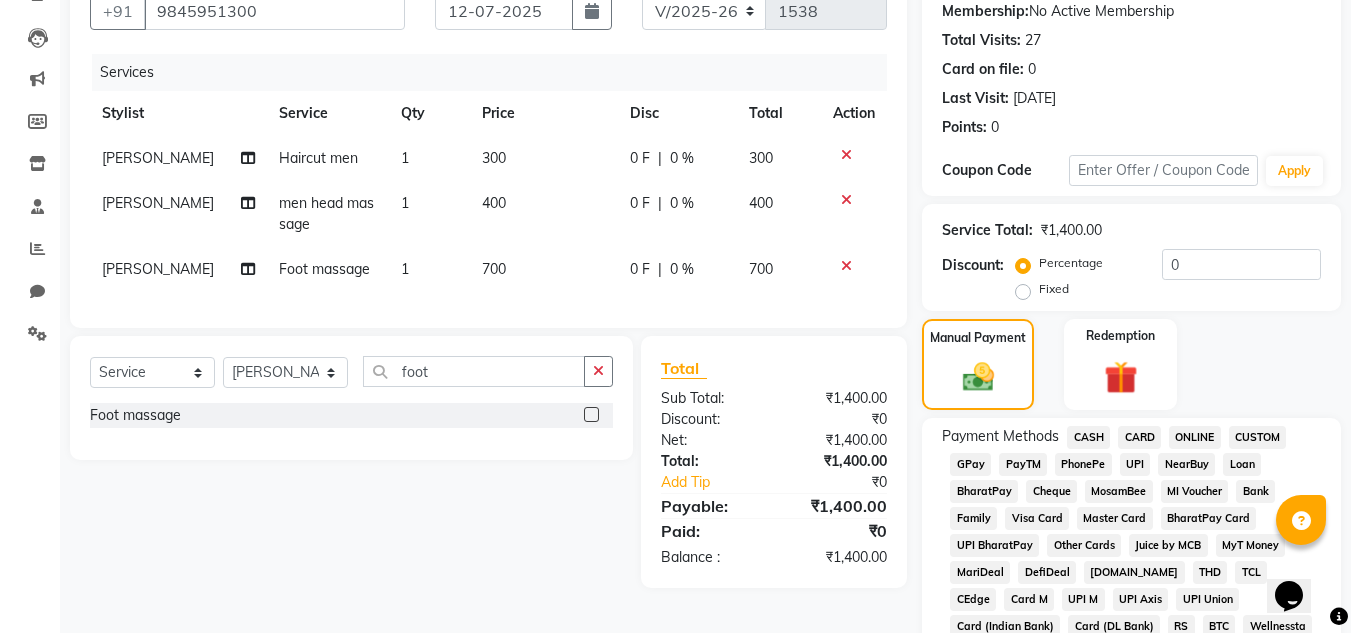 click on "PhonePe" 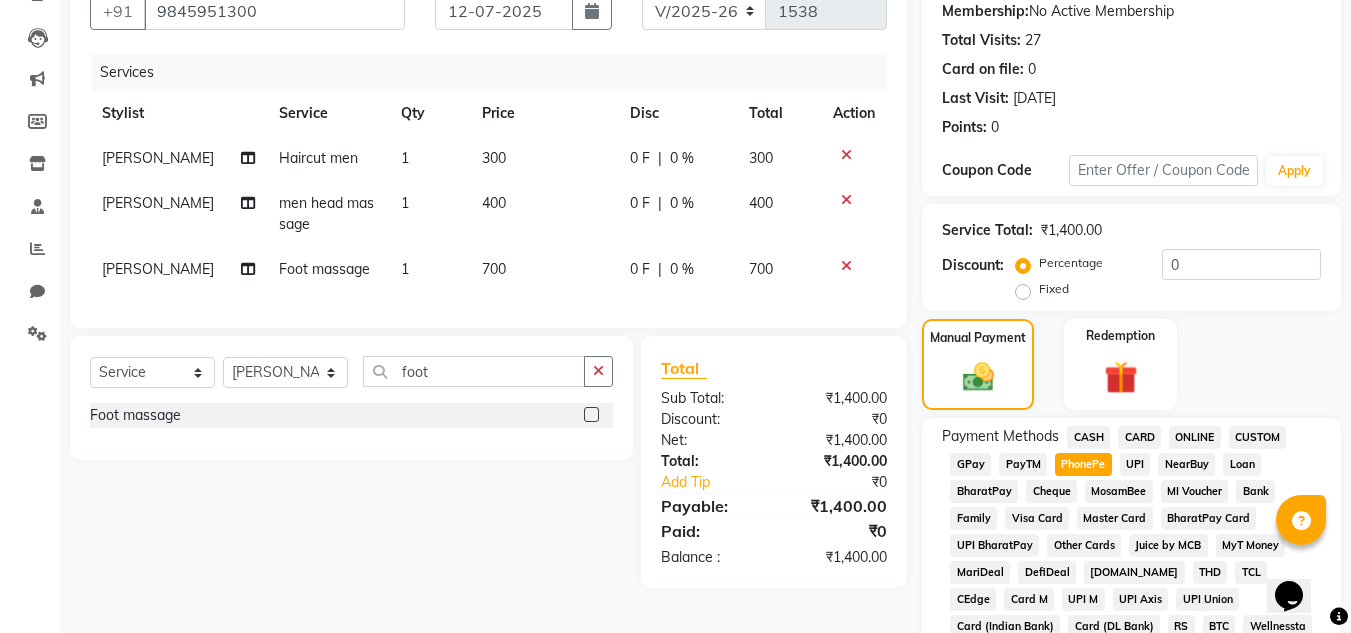 scroll, scrollTop: 747, scrollLeft: 0, axis: vertical 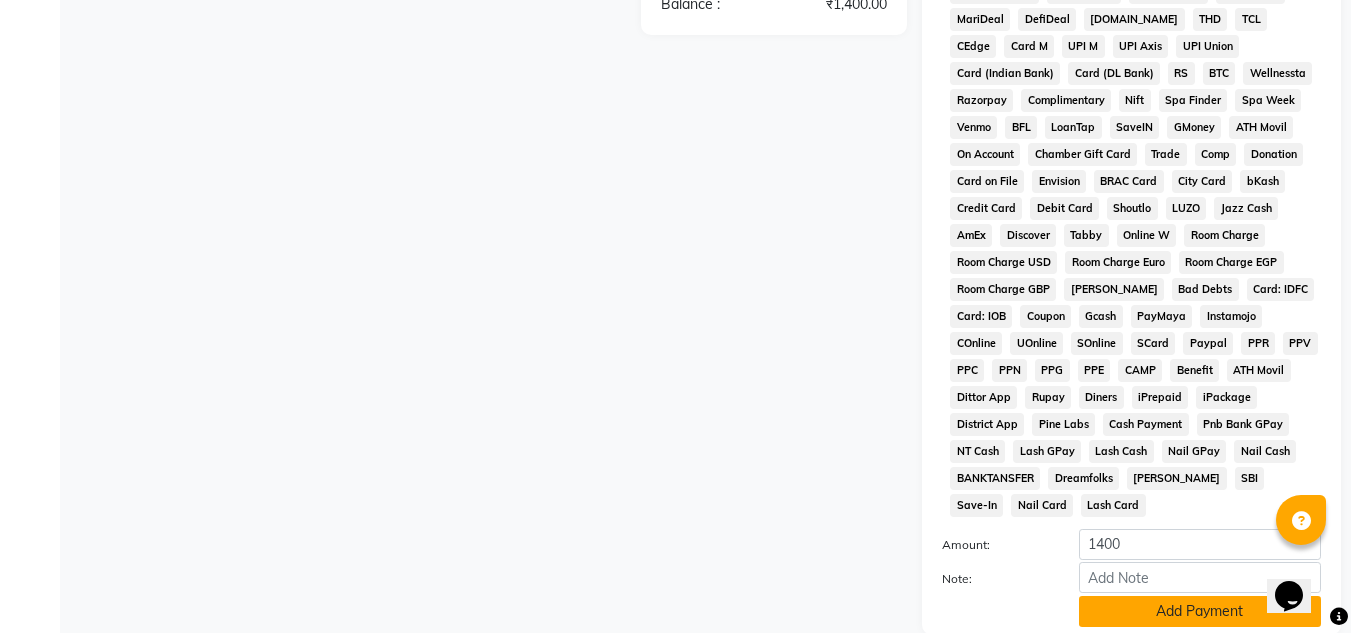 click on "Add Payment" 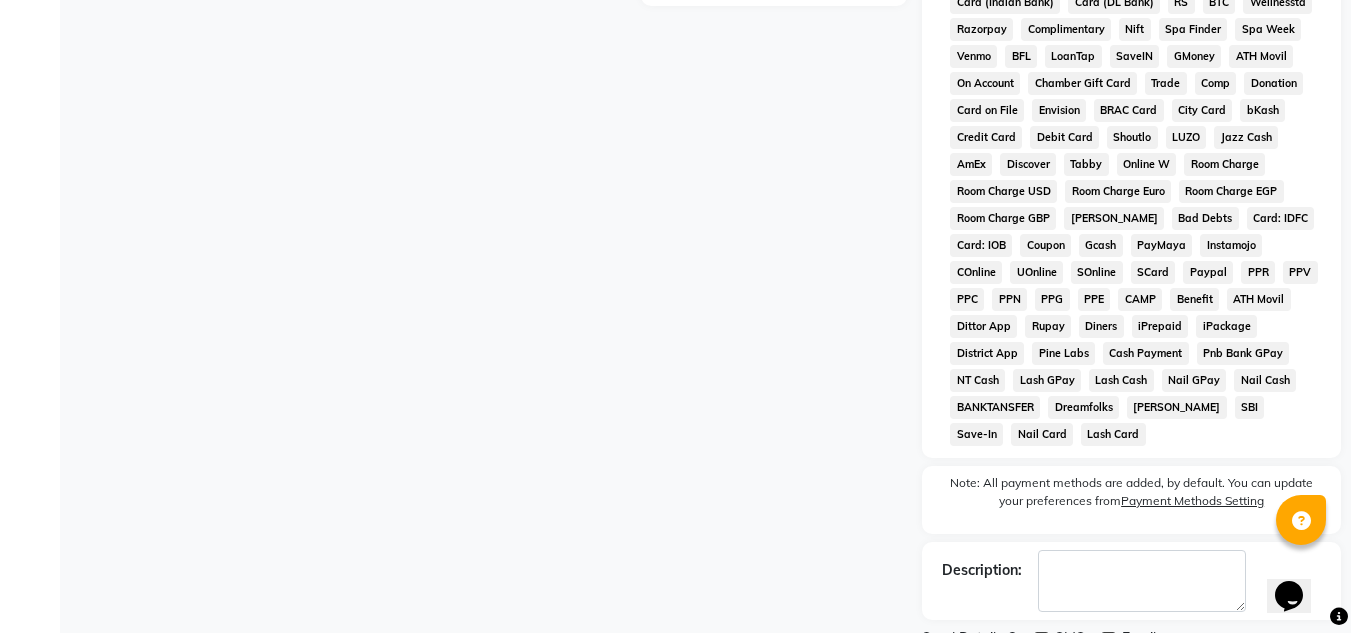 scroll, scrollTop: 876, scrollLeft: 0, axis: vertical 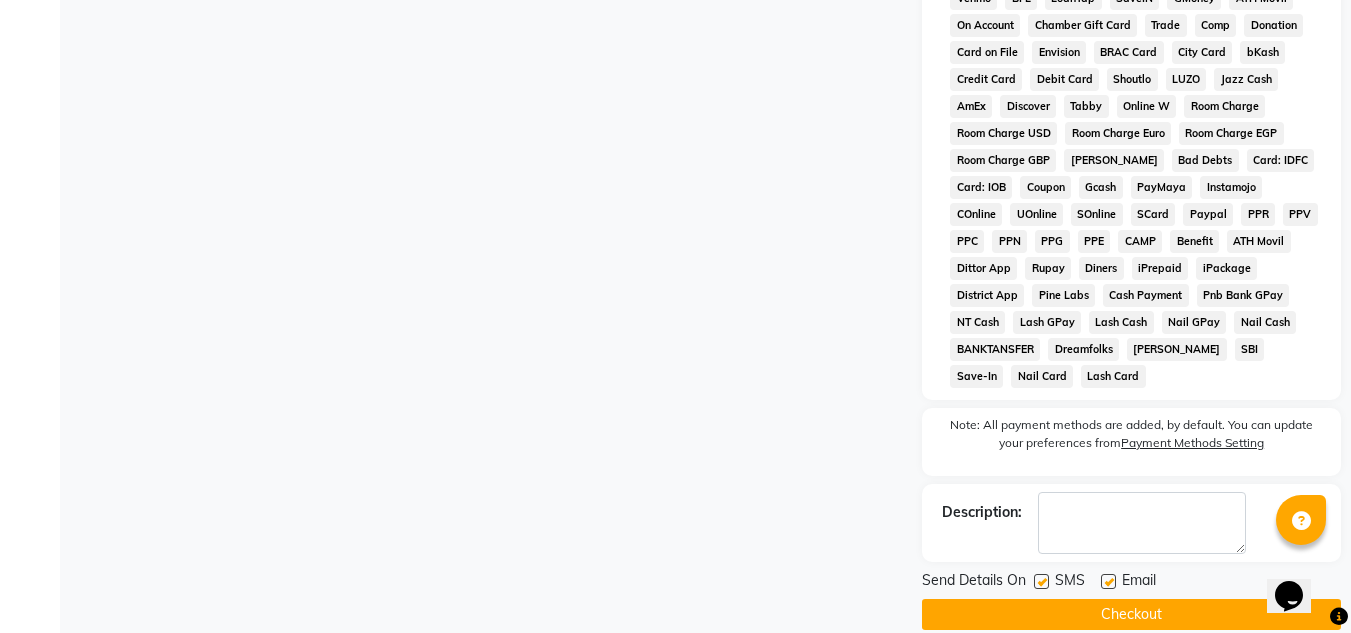 click 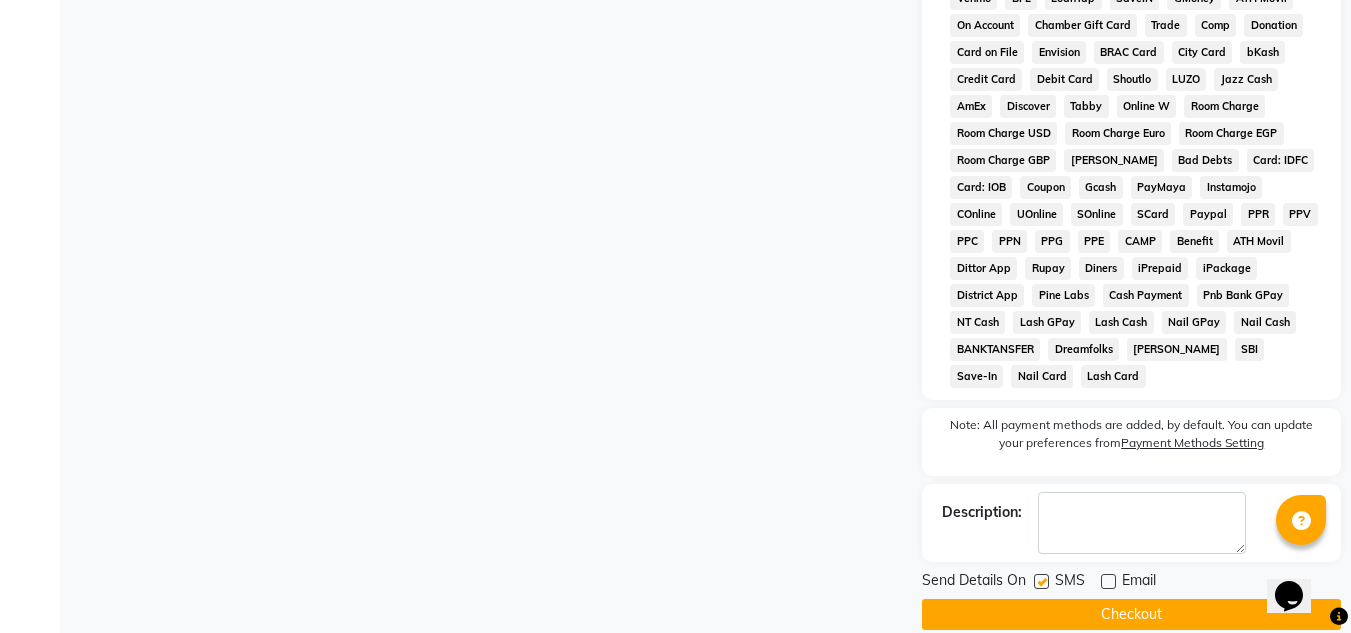 click 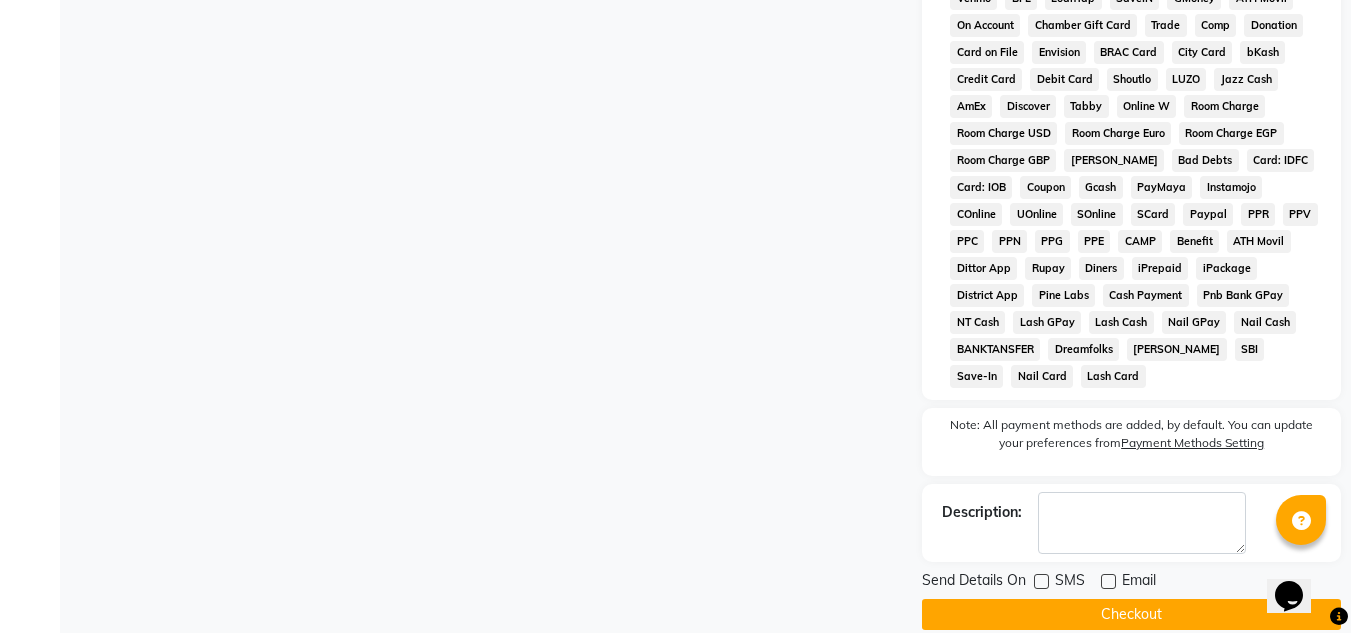 click on "Checkout" 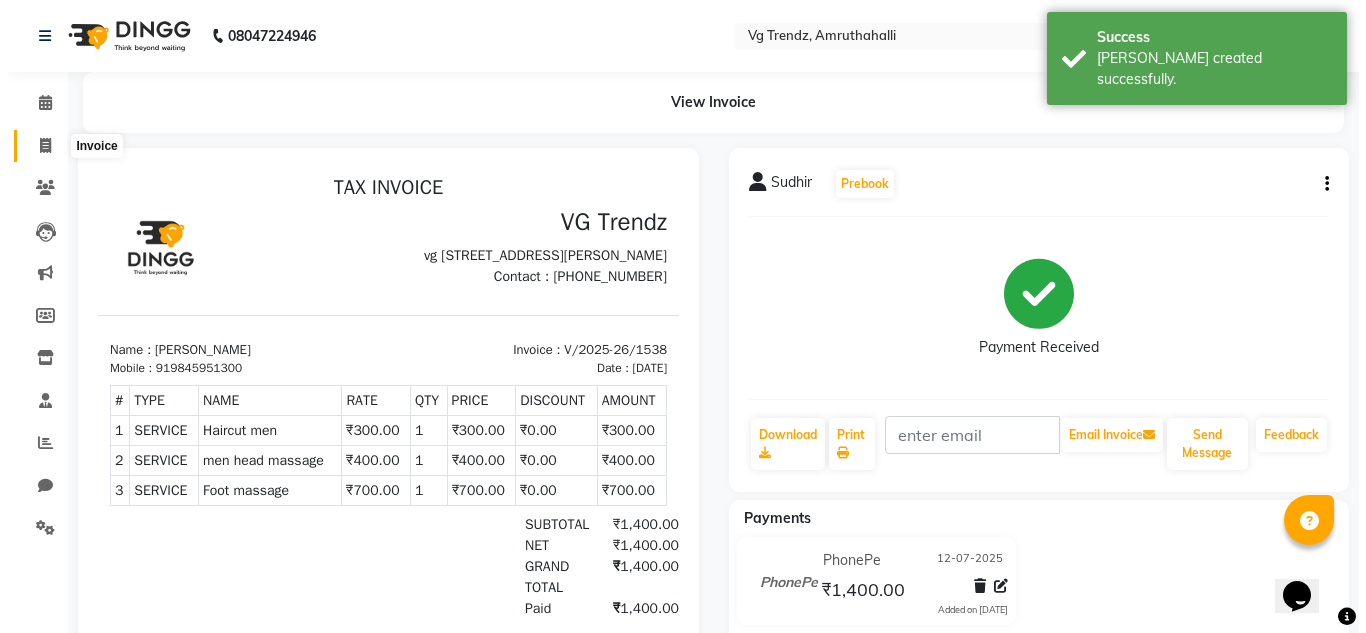 scroll, scrollTop: 0, scrollLeft: 0, axis: both 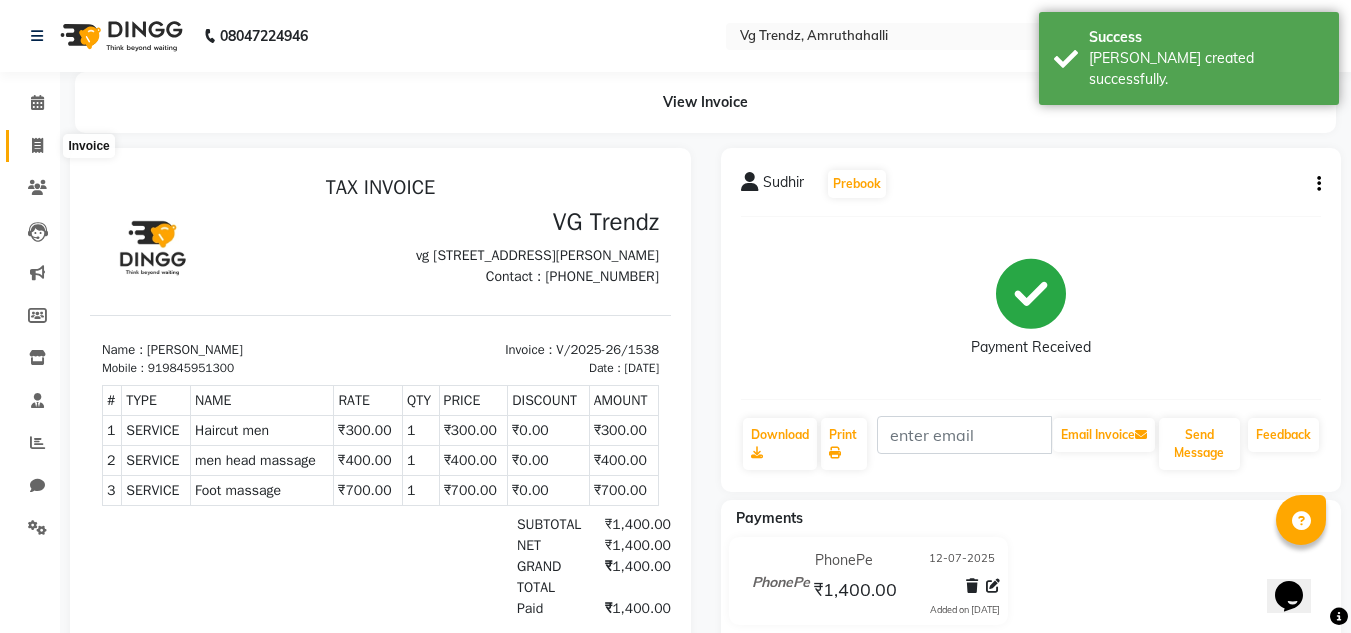 click 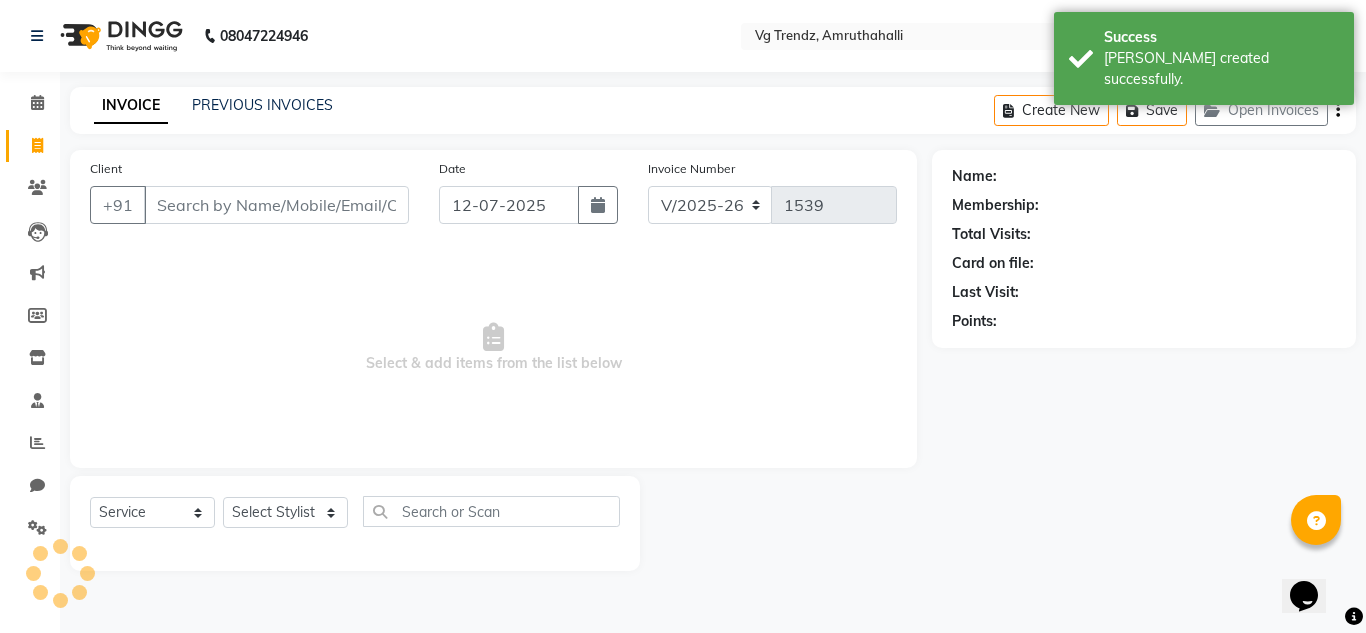 click on "Client" at bounding box center [276, 205] 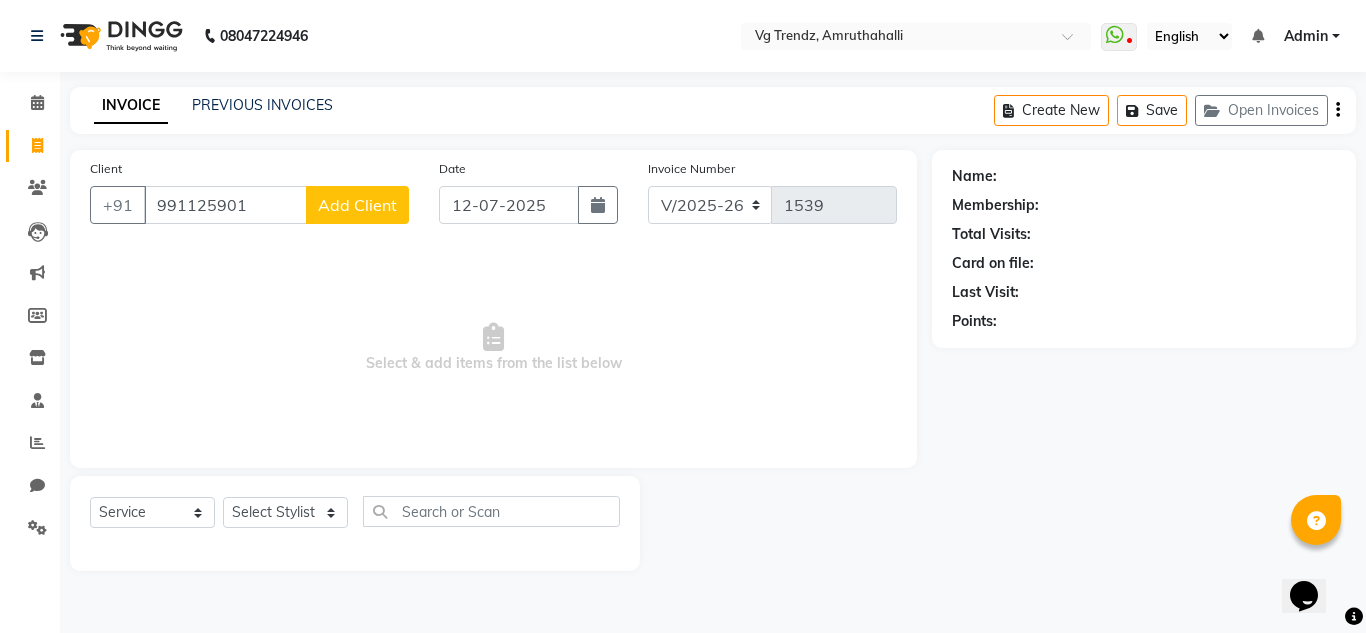 click on "991125901" at bounding box center [225, 205] 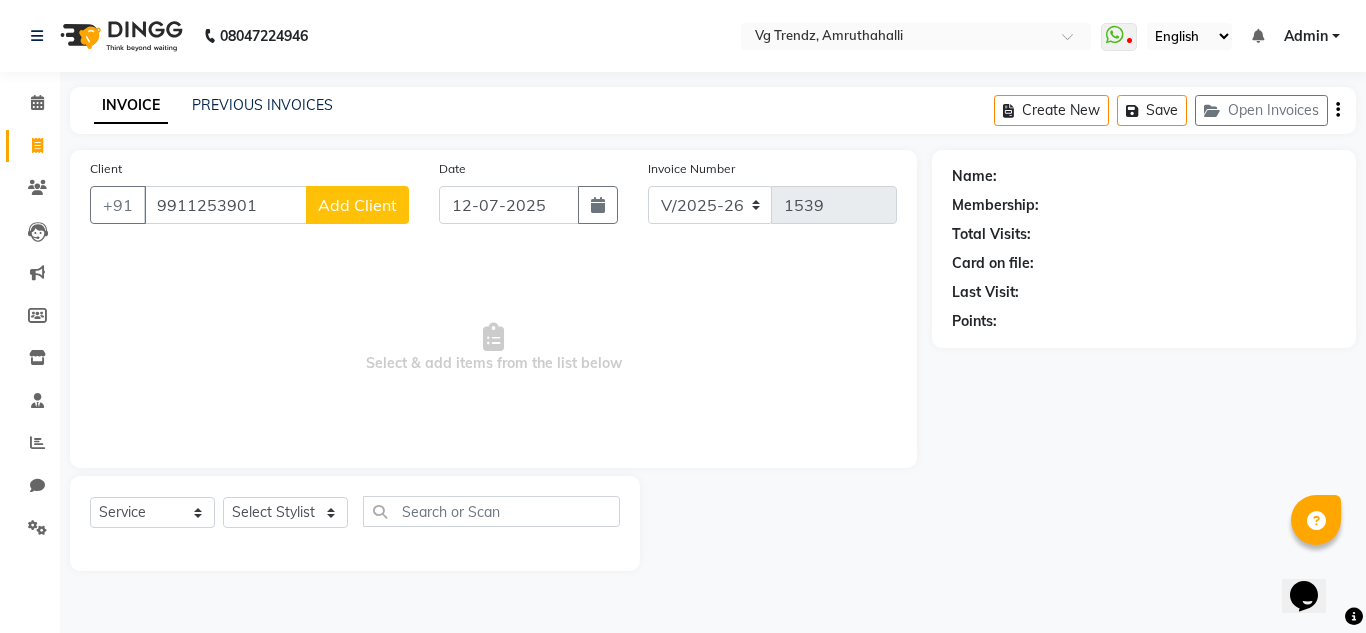 type on "9911253901" 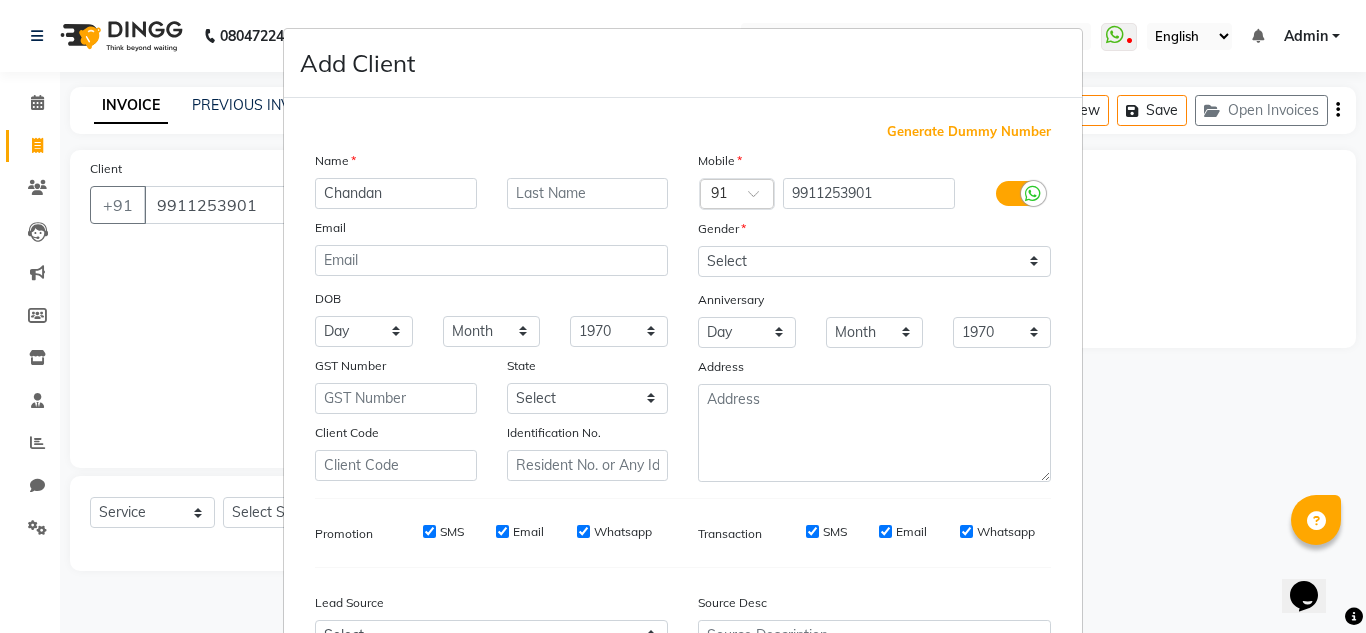 type on "Chandan" 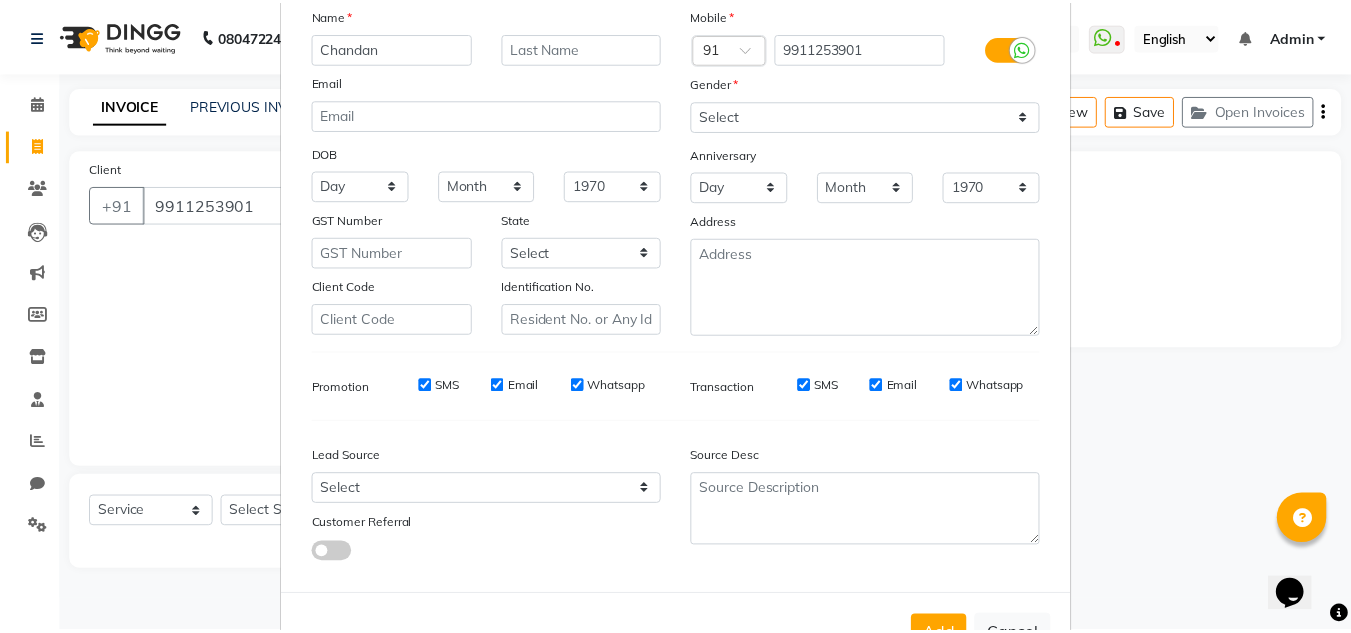 scroll, scrollTop: 216, scrollLeft: 0, axis: vertical 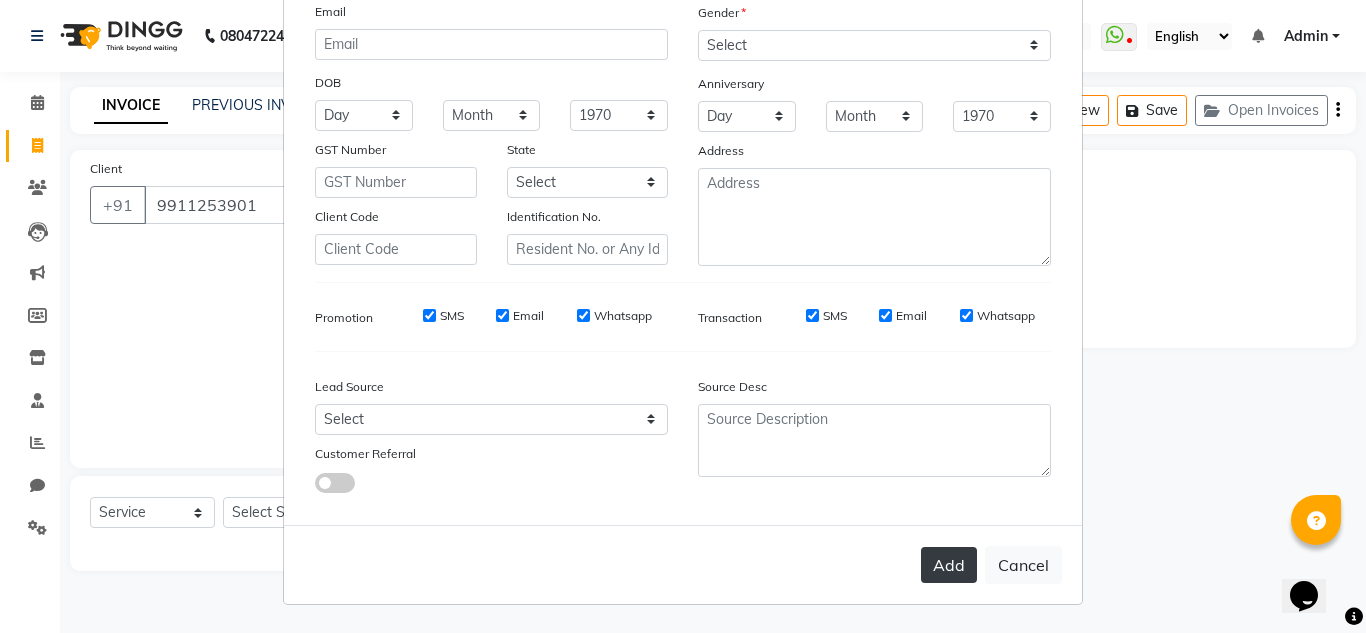 click on "Add" at bounding box center [949, 565] 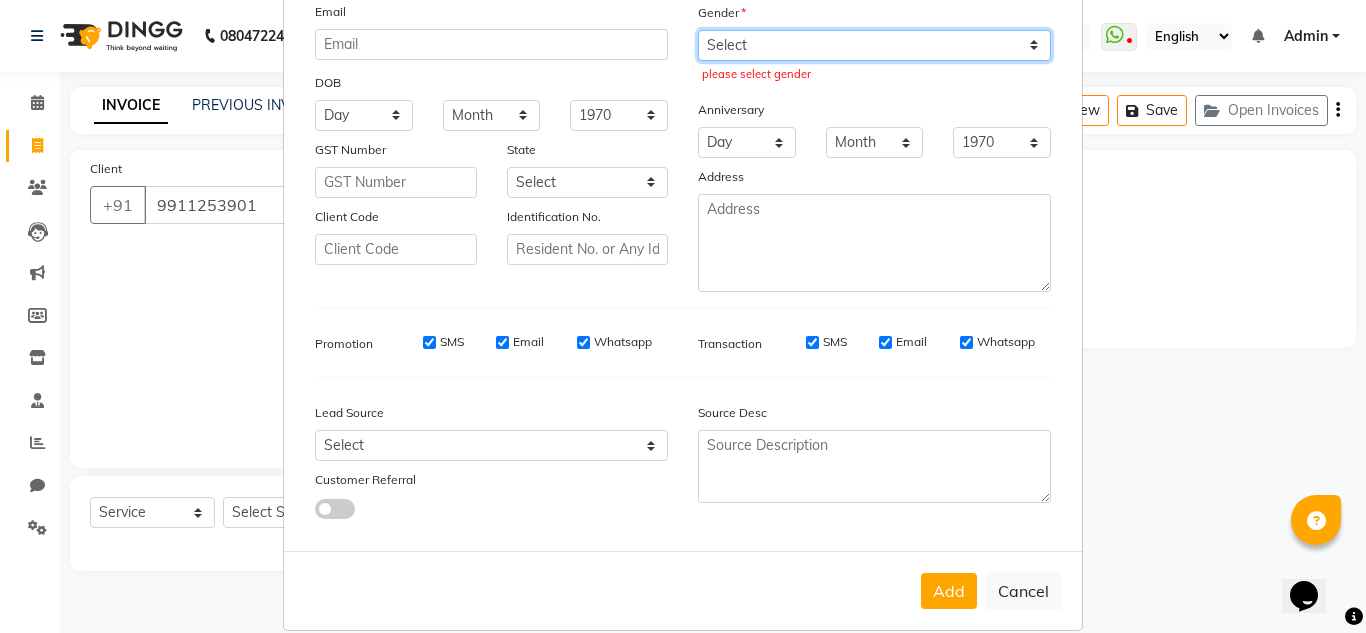 click on "Select [DEMOGRAPHIC_DATA] [DEMOGRAPHIC_DATA] Other Prefer Not To Say" at bounding box center (874, 45) 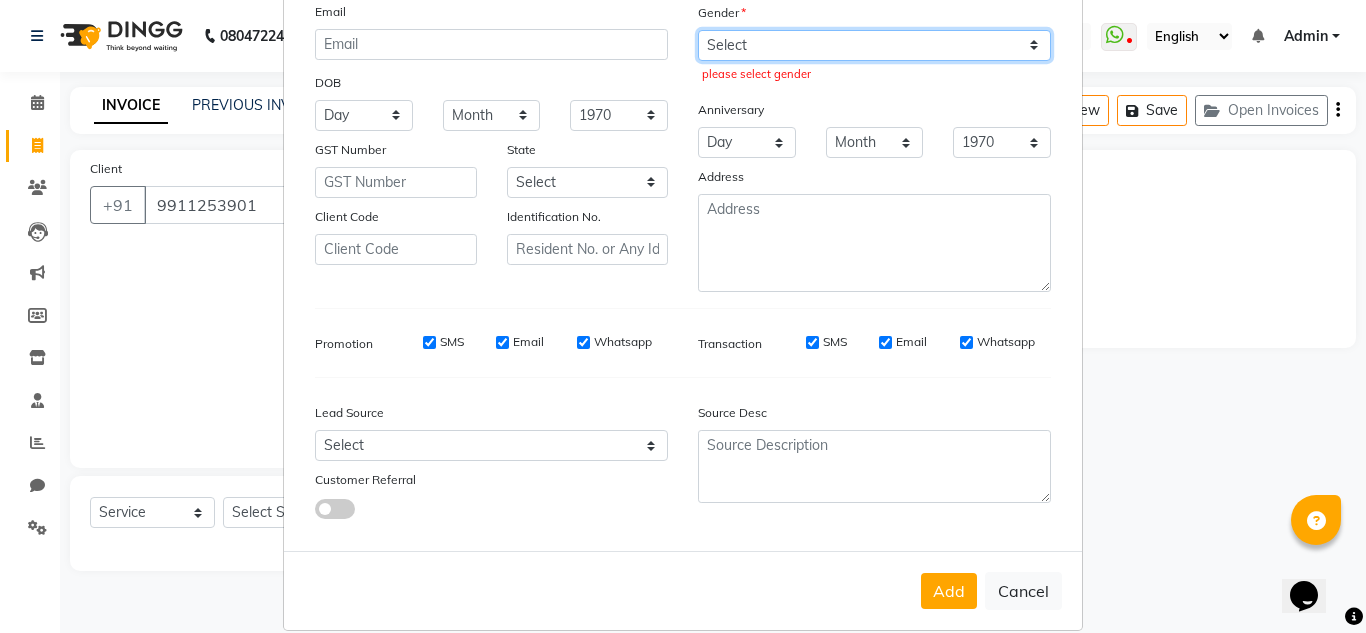 select on "[DEMOGRAPHIC_DATA]" 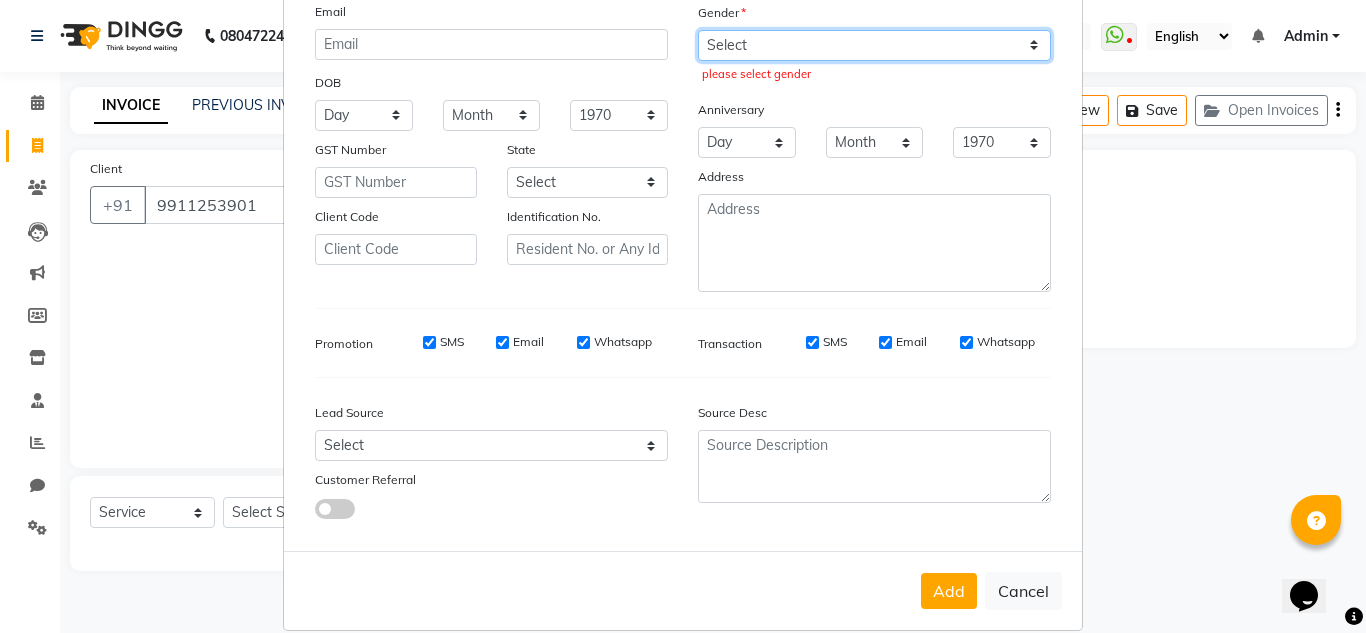 click on "Select [DEMOGRAPHIC_DATA] [DEMOGRAPHIC_DATA] Other Prefer Not To Say" at bounding box center [874, 45] 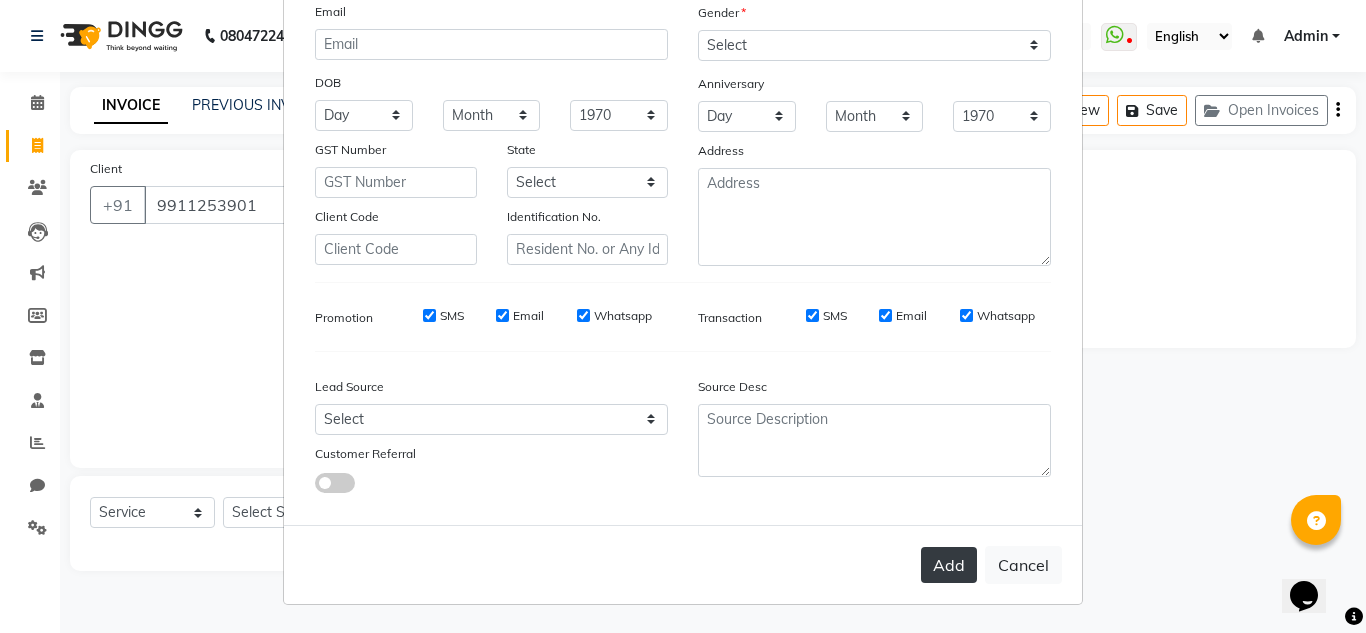 click on "Add" at bounding box center [949, 565] 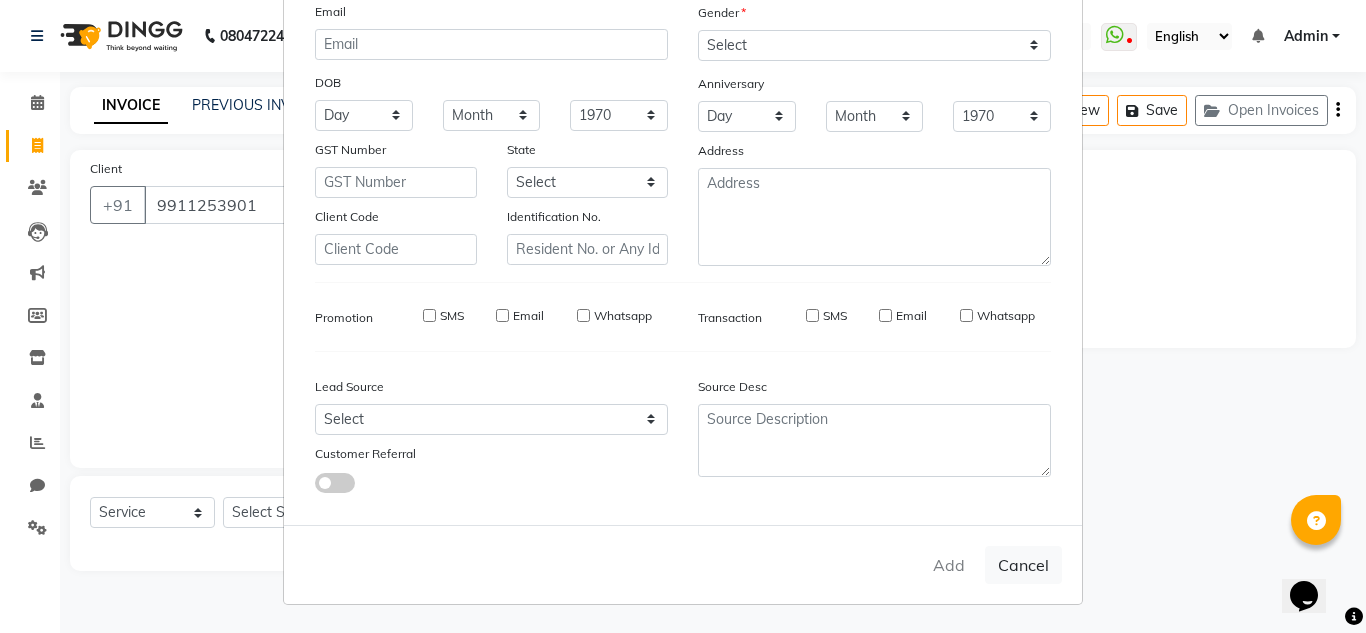 type 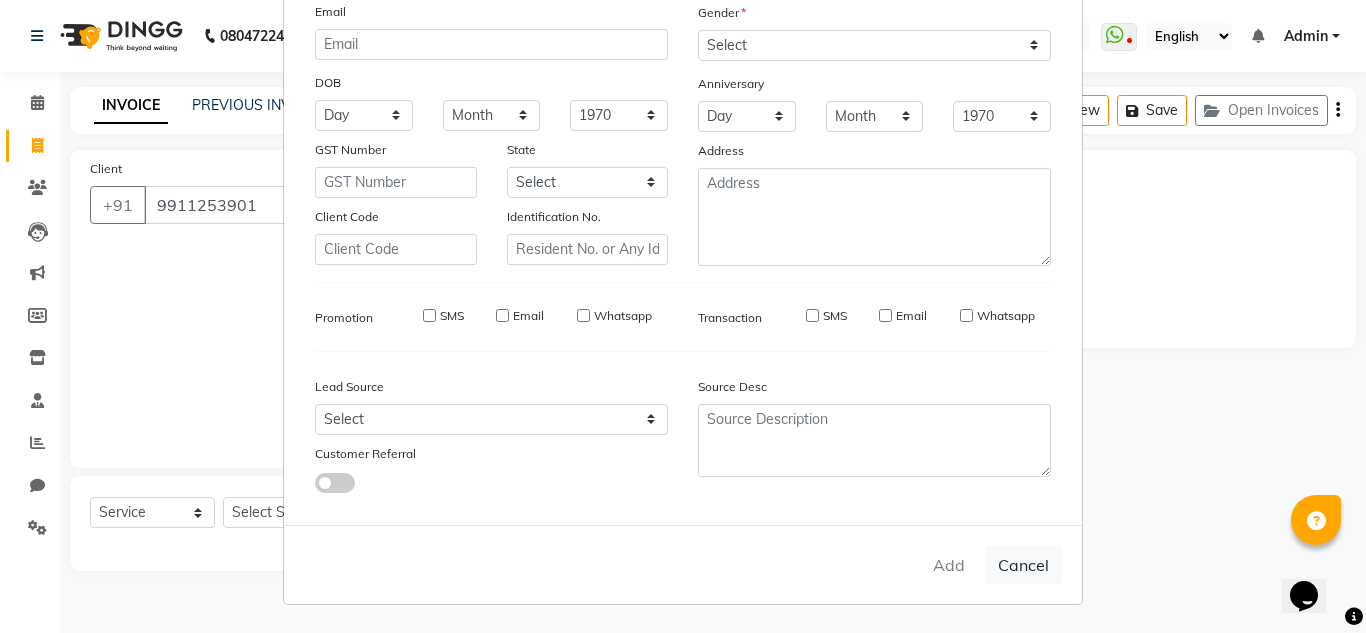 select 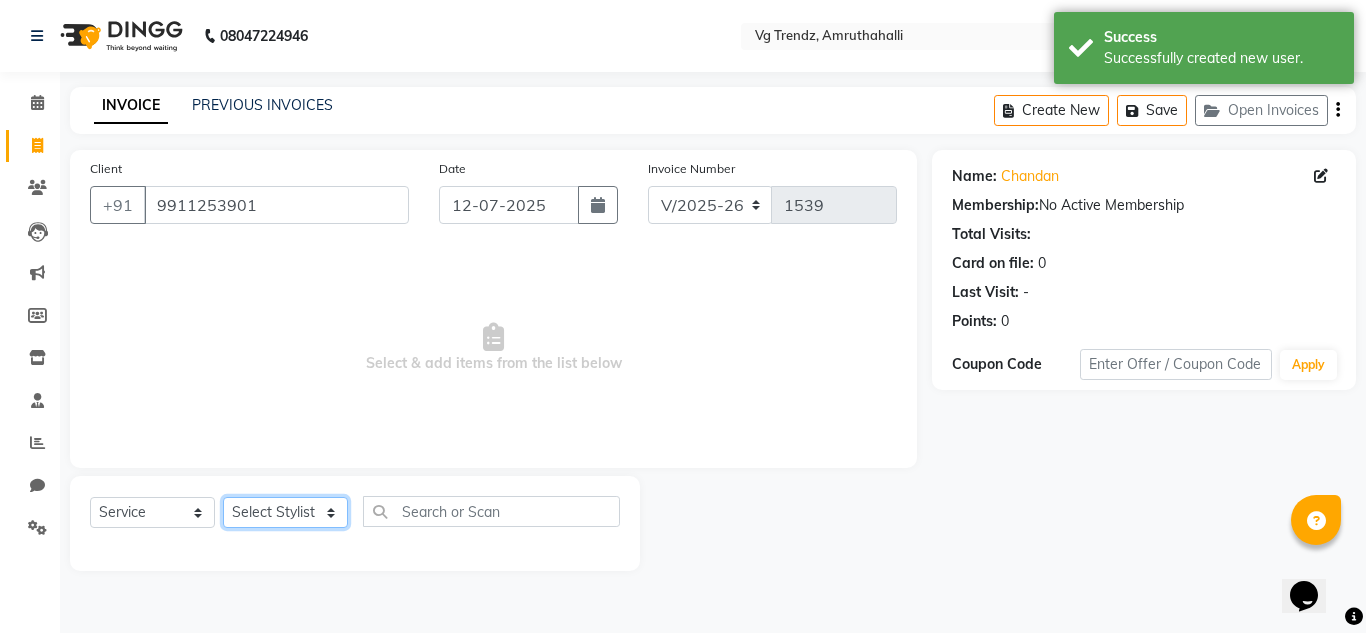 click on "Select Stylist [PERSON_NAME] N P [PERSON_NAME] [PERSON_NAME] [PERSON_NAME] salon number [PERSON_NAME] [PERSON_NAME] v" 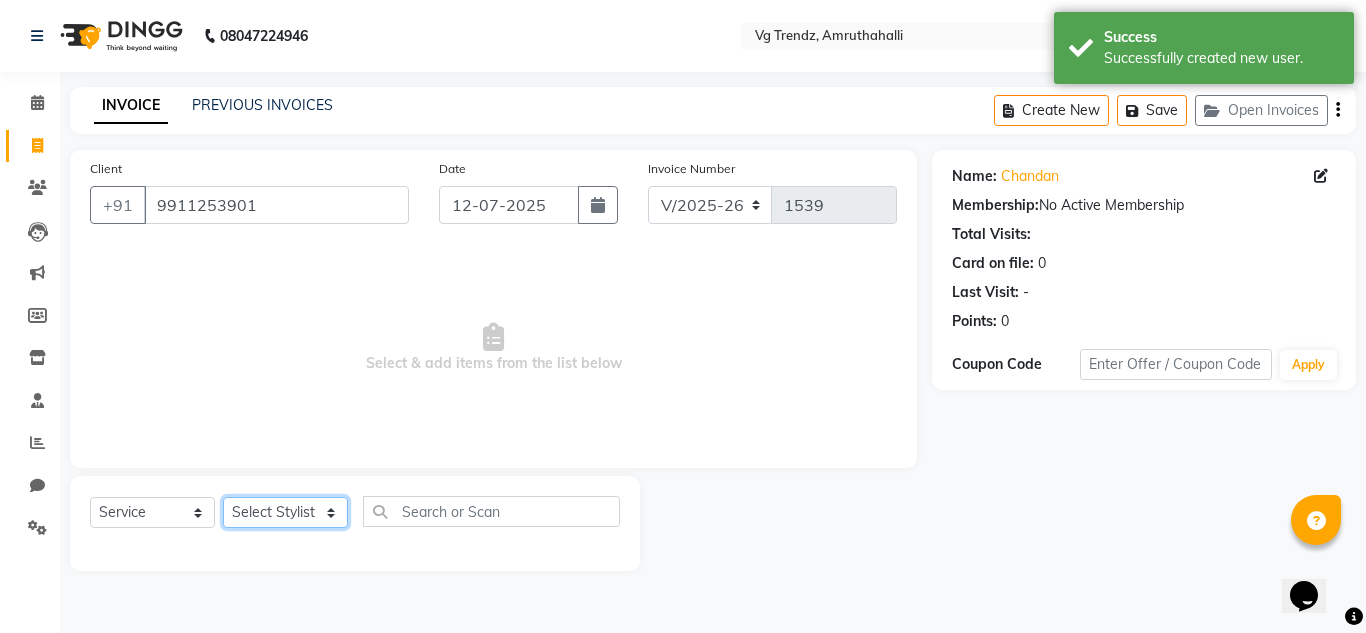 select on "85009" 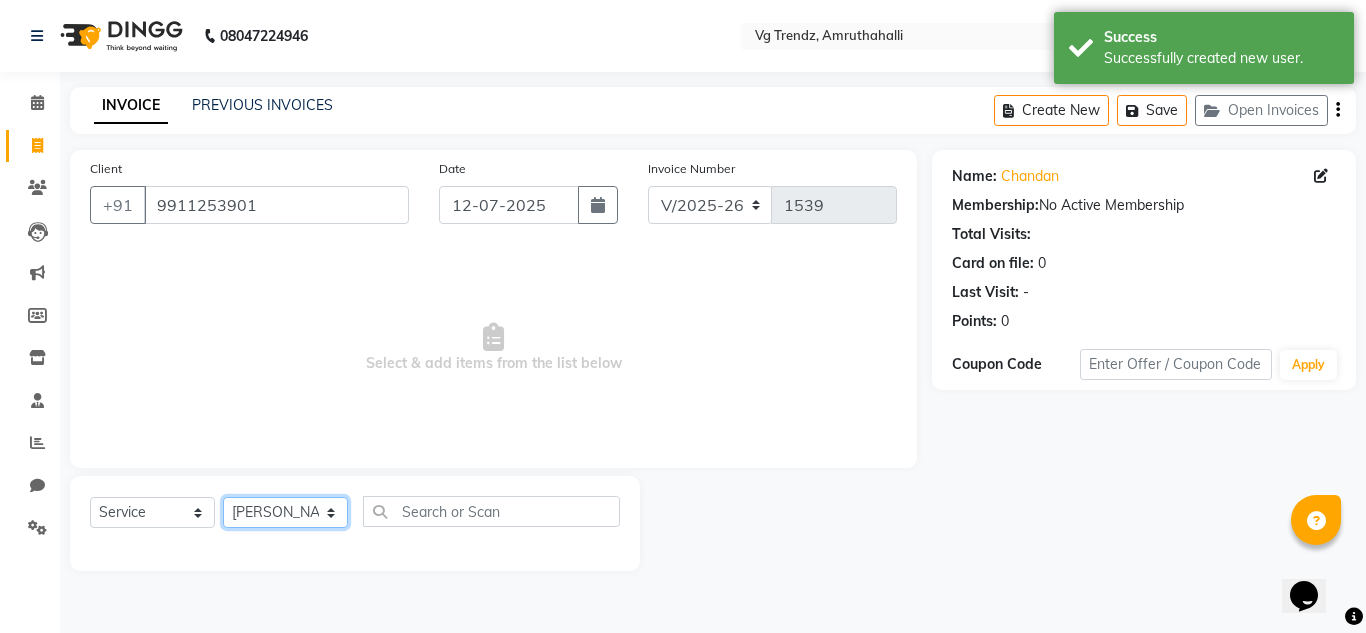 click on "Select Stylist [PERSON_NAME] N P [PERSON_NAME] [PERSON_NAME] [PERSON_NAME] salon number [PERSON_NAME] [PERSON_NAME] v" 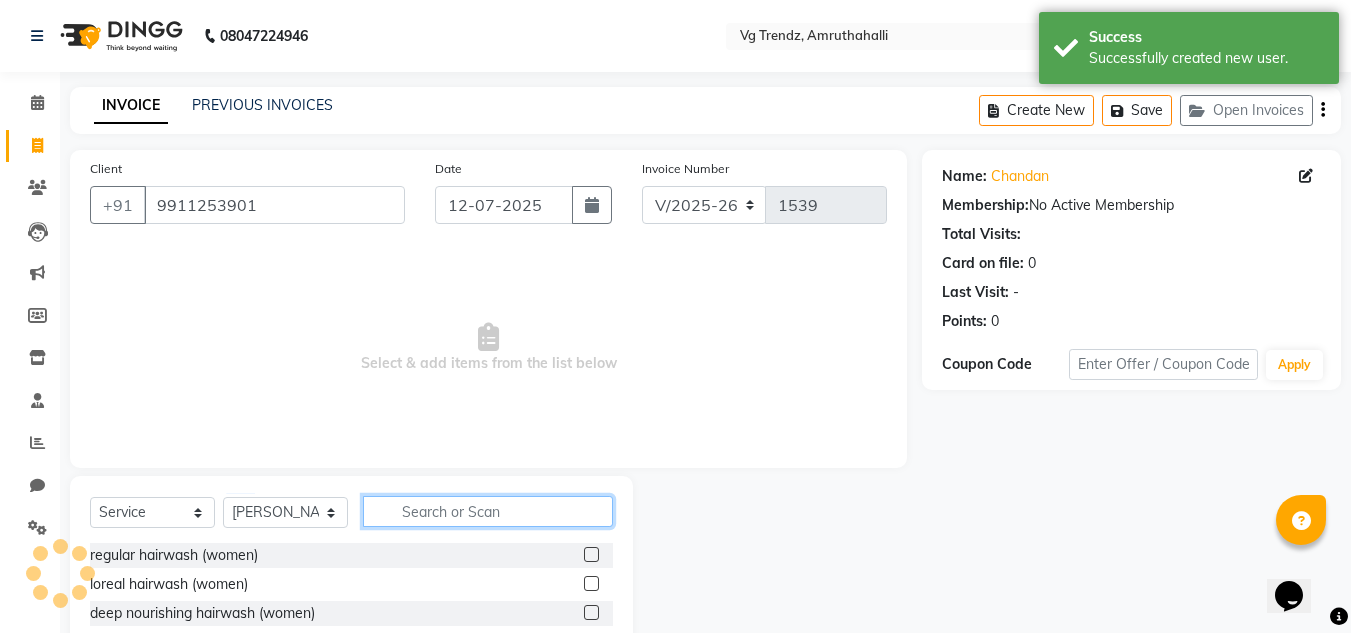 click 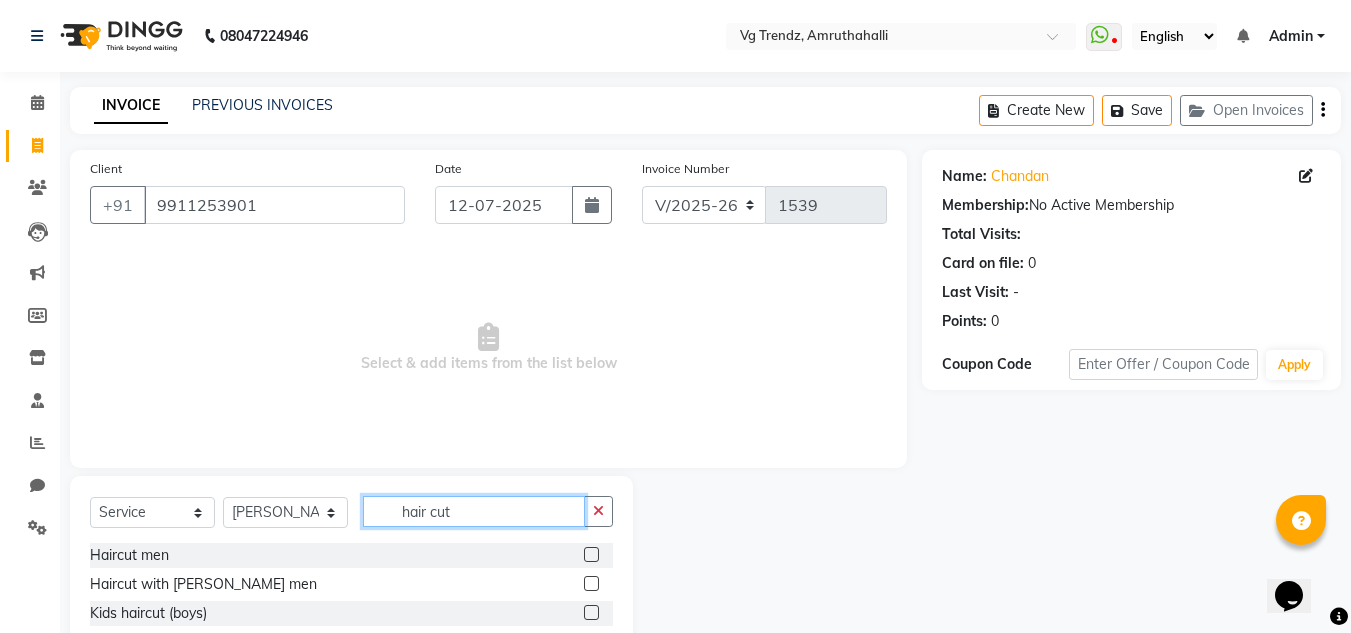 type on "hair cut" 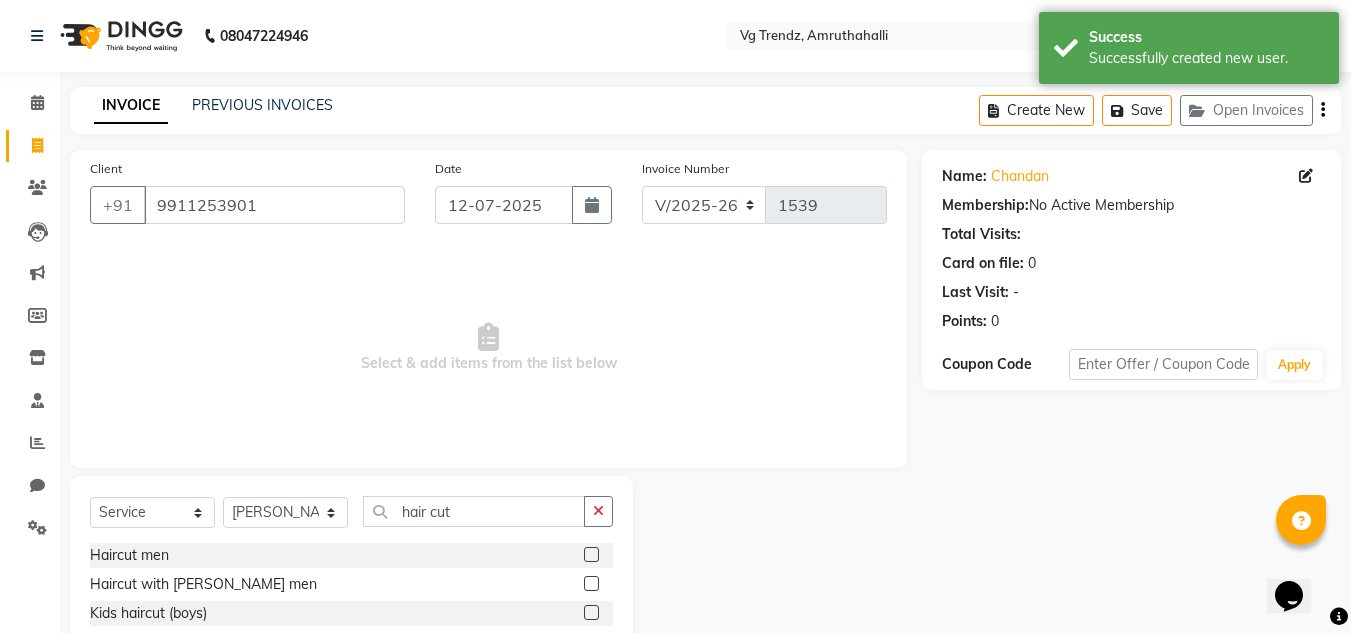 click 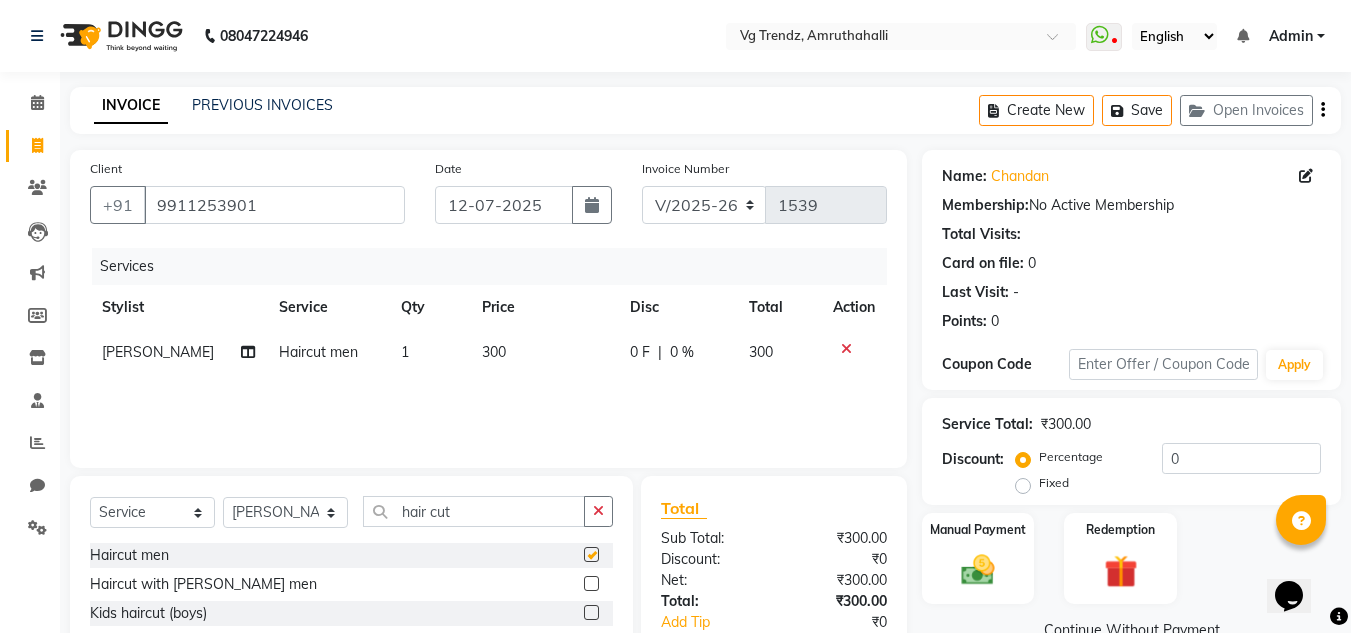 checkbox on "false" 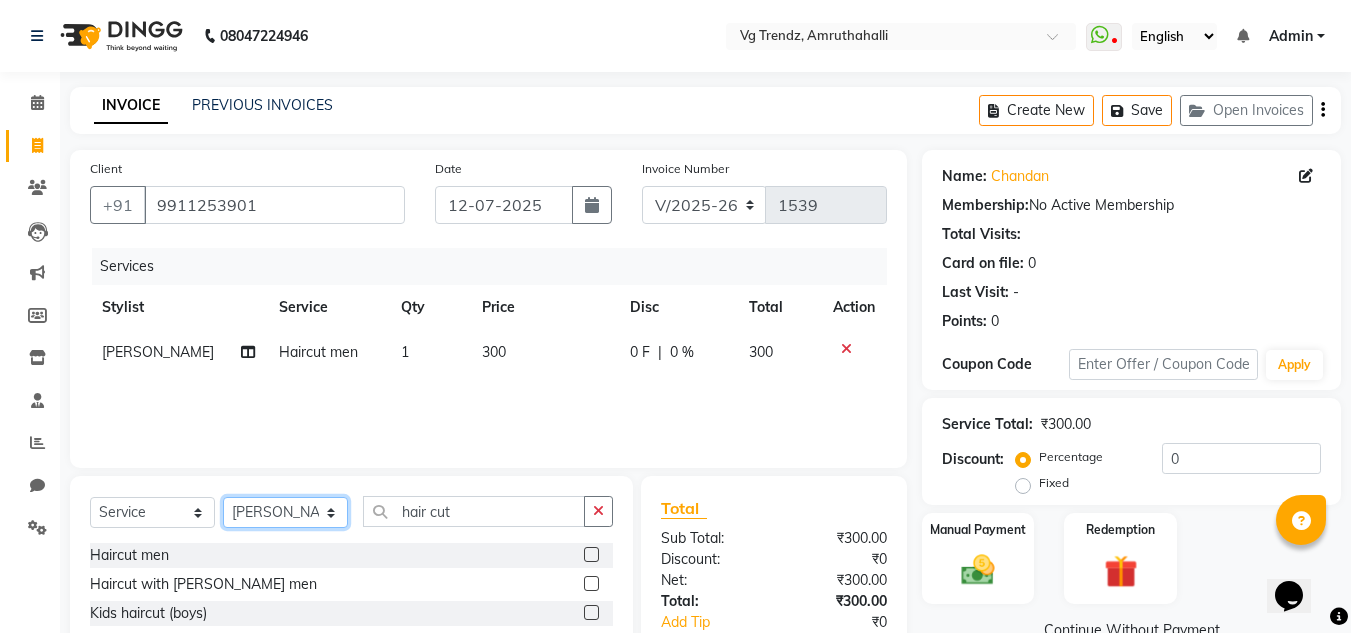 click on "Select Stylist [PERSON_NAME] N P [PERSON_NAME] [PERSON_NAME] [PERSON_NAME] salon number [PERSON_NAME] [PERSON_NAME] v" 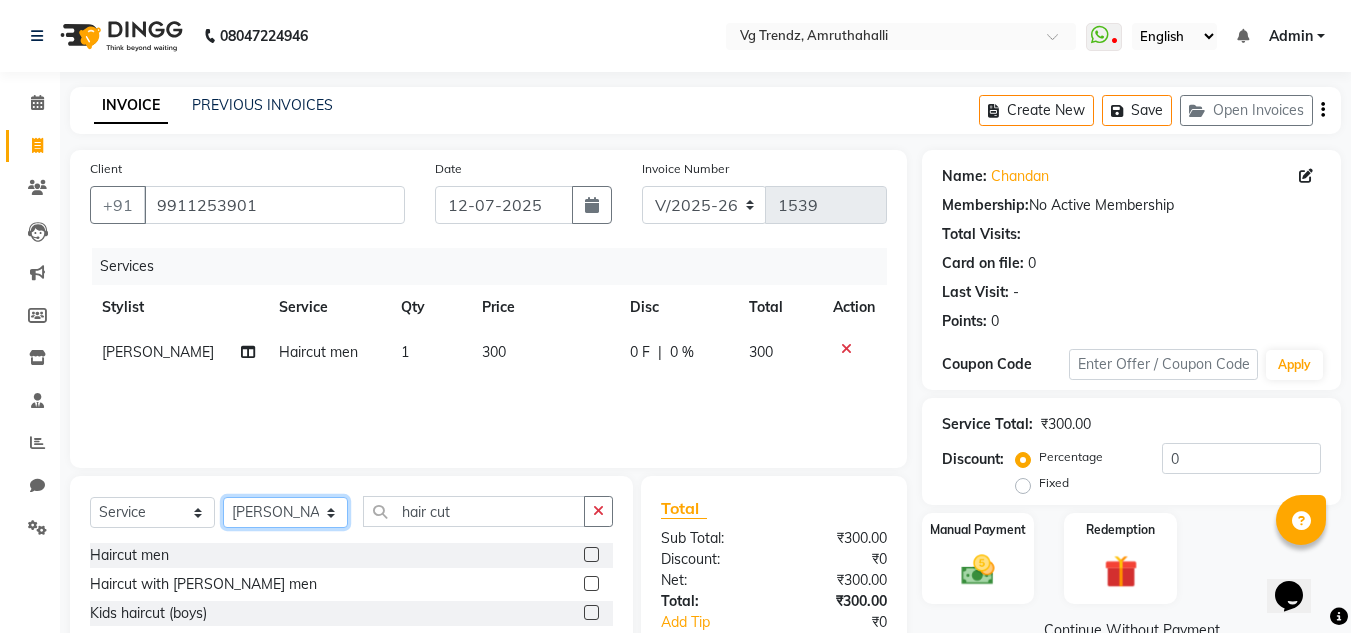 select on "86015" 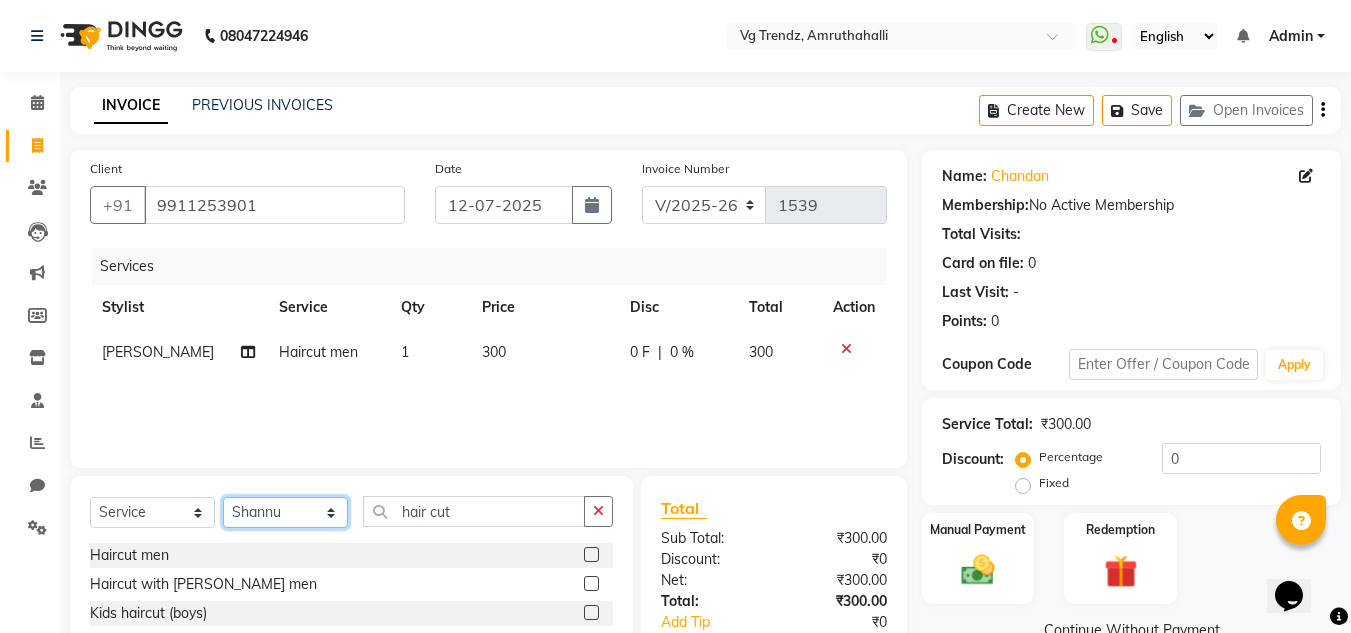 click on "Select Stylist [PERSON_NAME] N P [PERSON_NAME] [PERSON_NAME] [PERSON_NAME] salon number [PERSON_NAME] [PERSON_NAME] v" 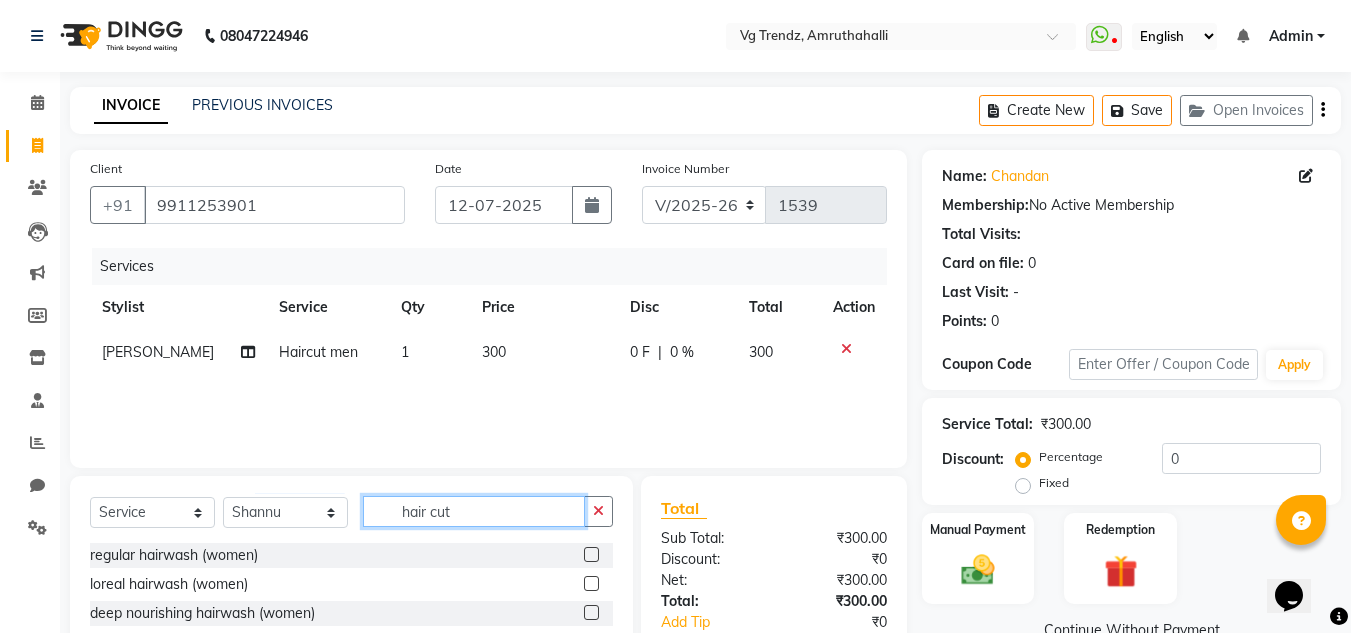 click on "hair cut" 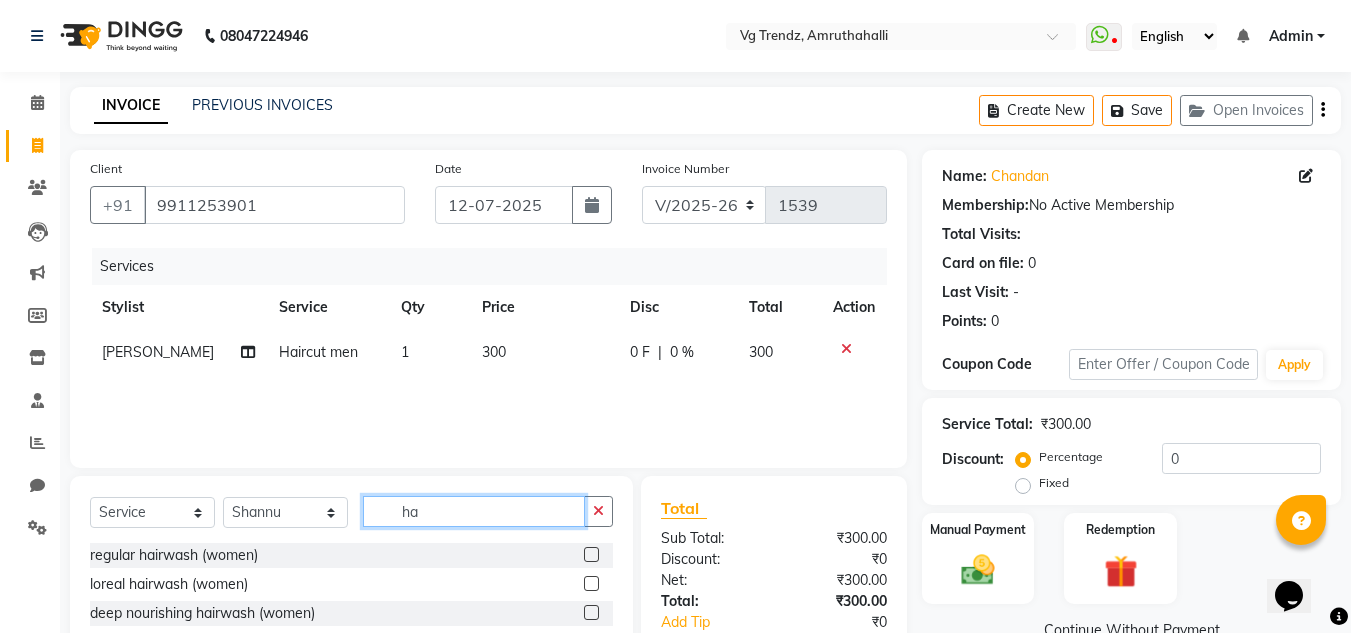 type on "h" 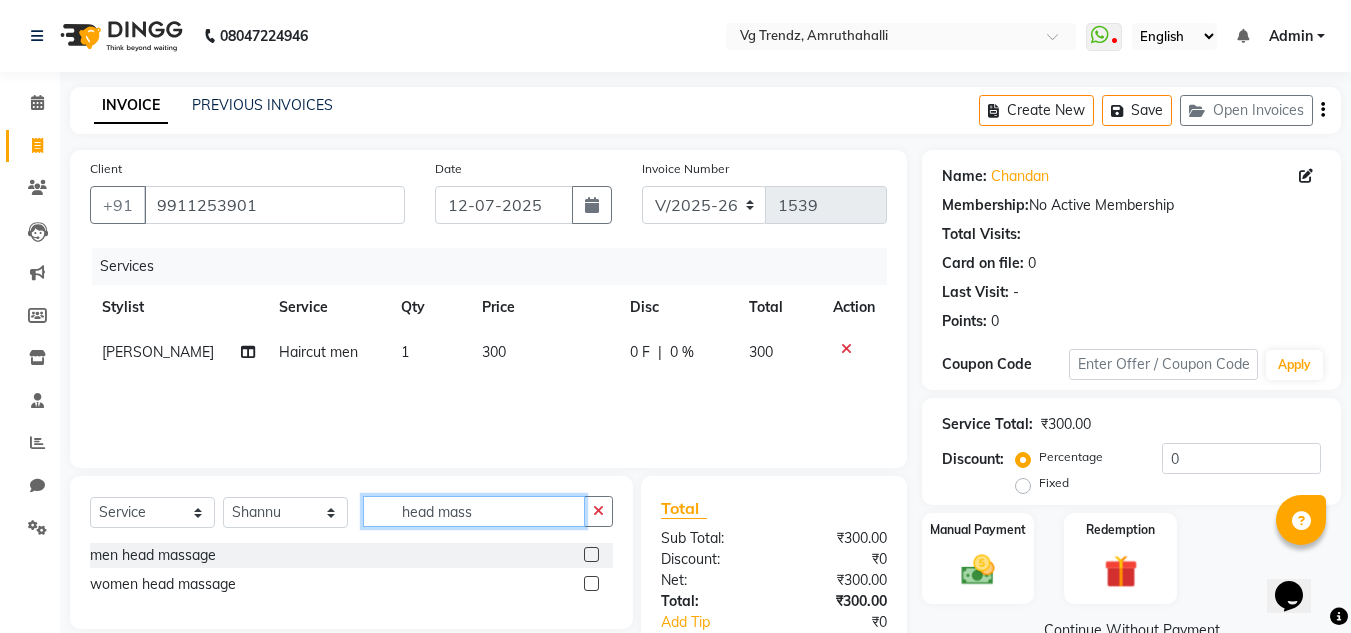 type on "head mass" 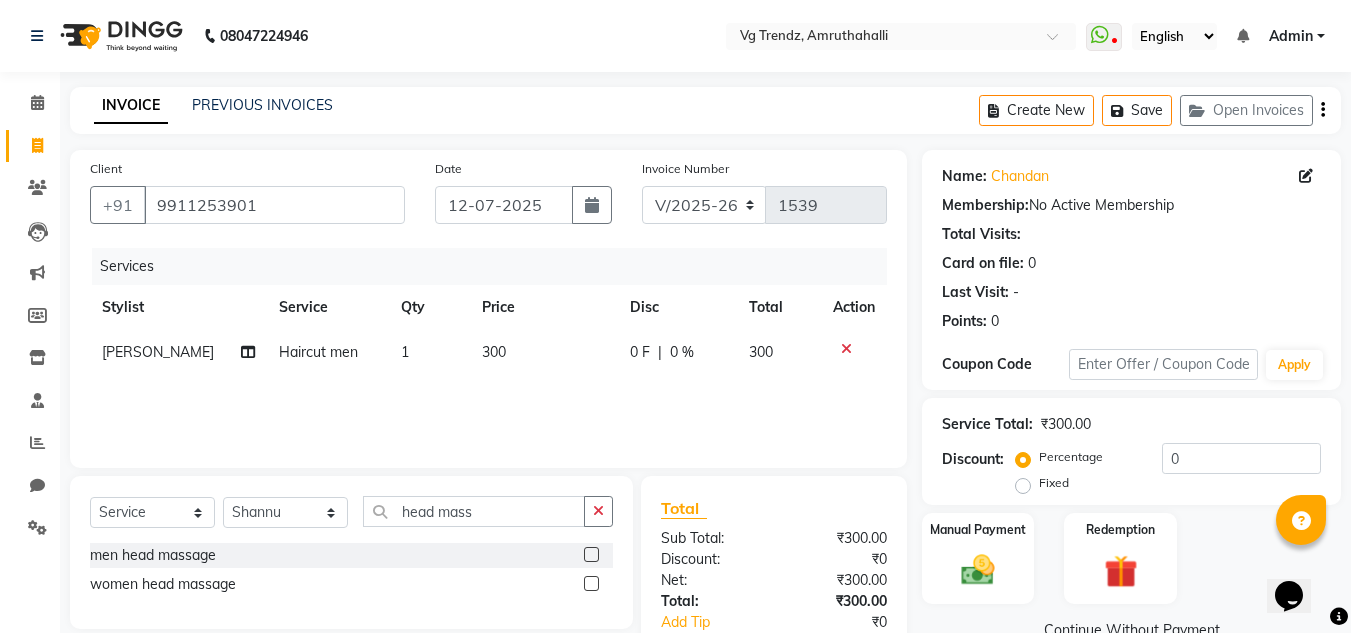 click 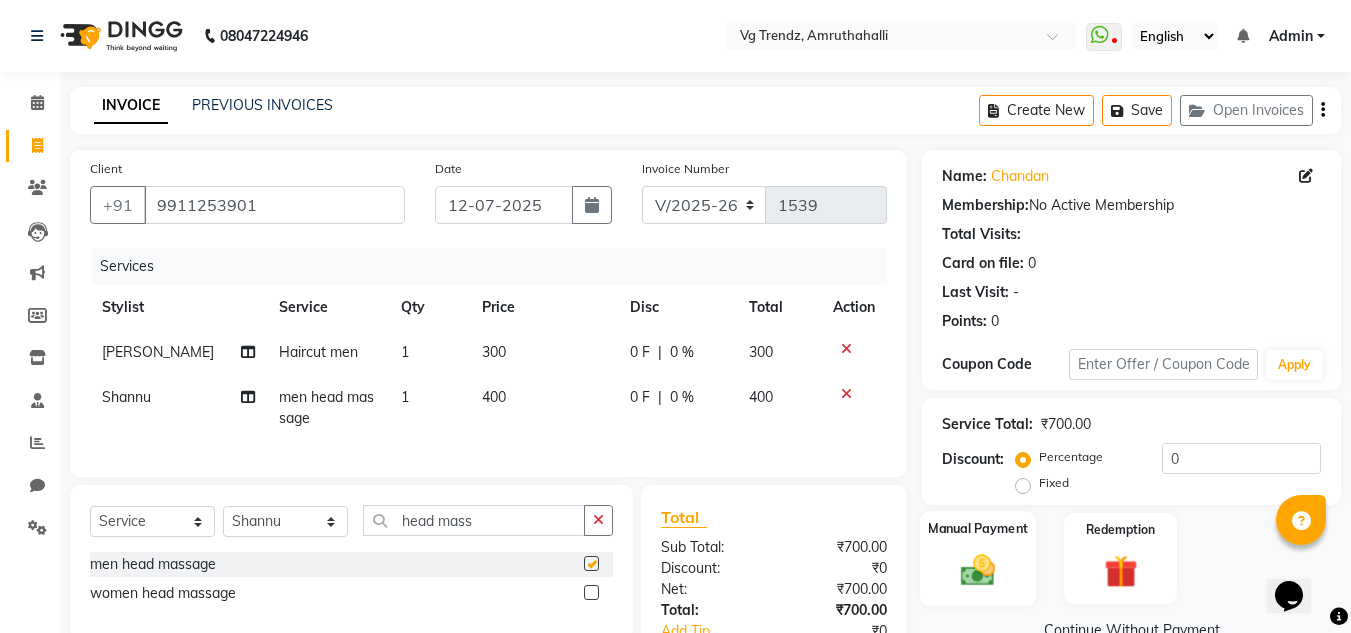 checkbox on "false" 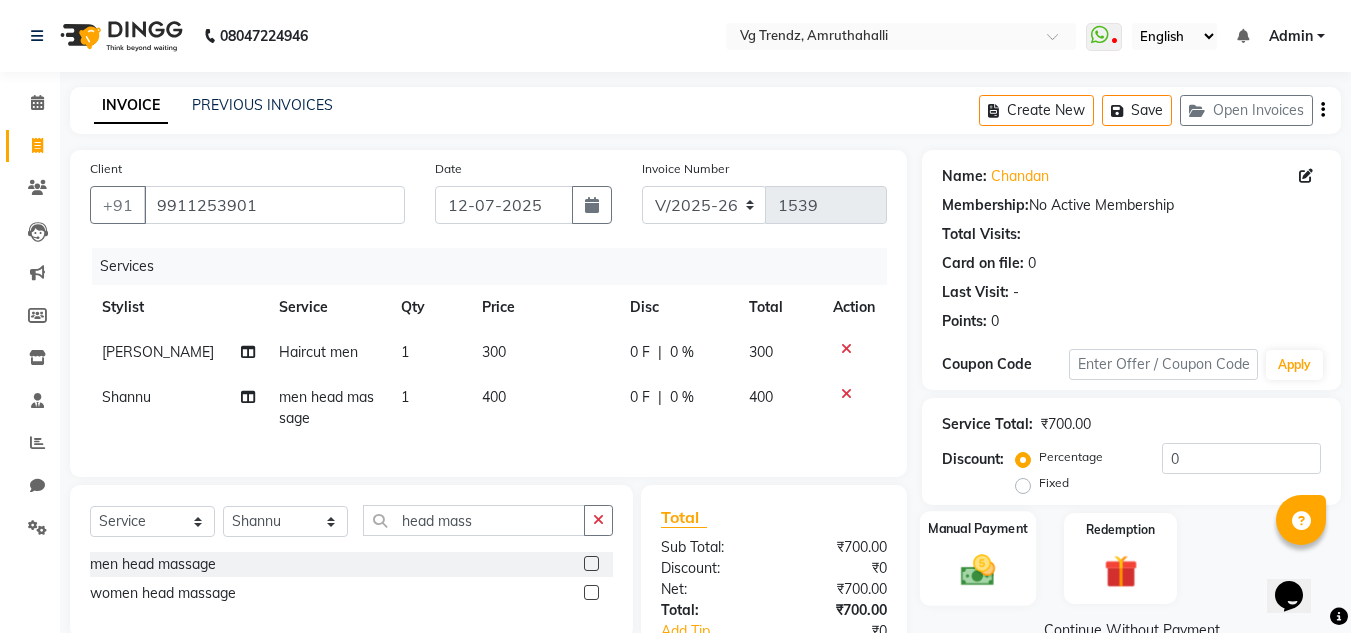 click 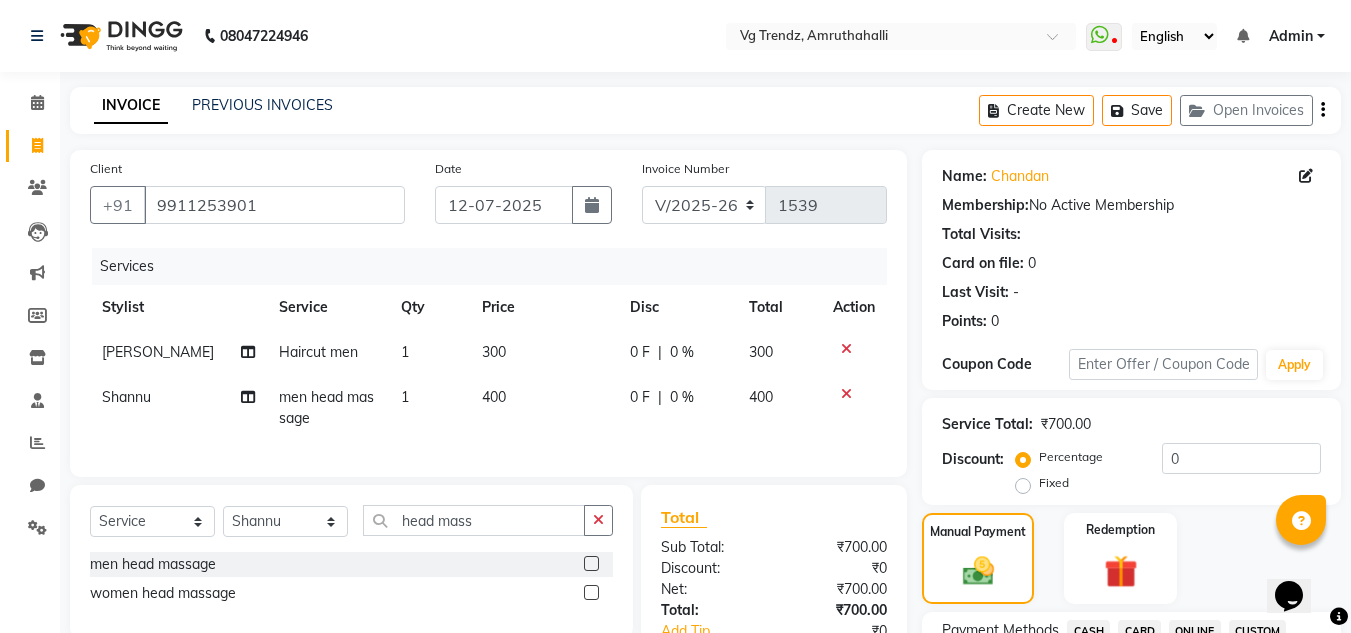 scroll, scrollTop: 553, scrollLeft: 0, axis: vertical 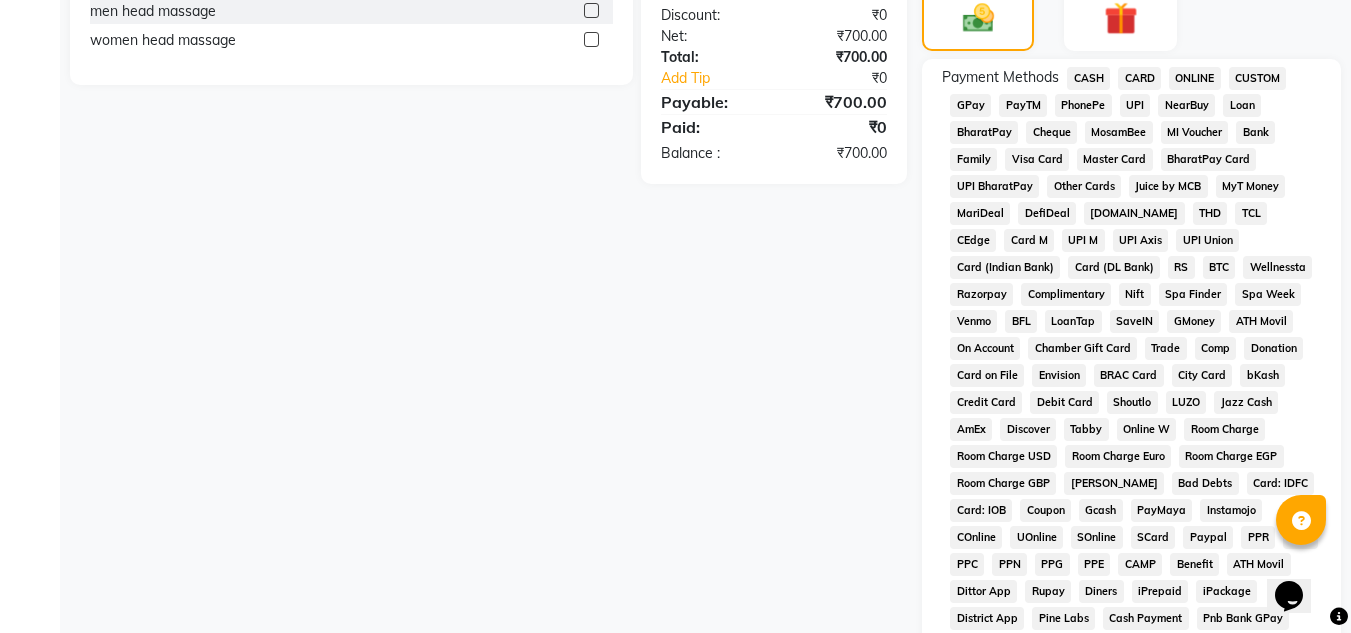click on "PhonePe" 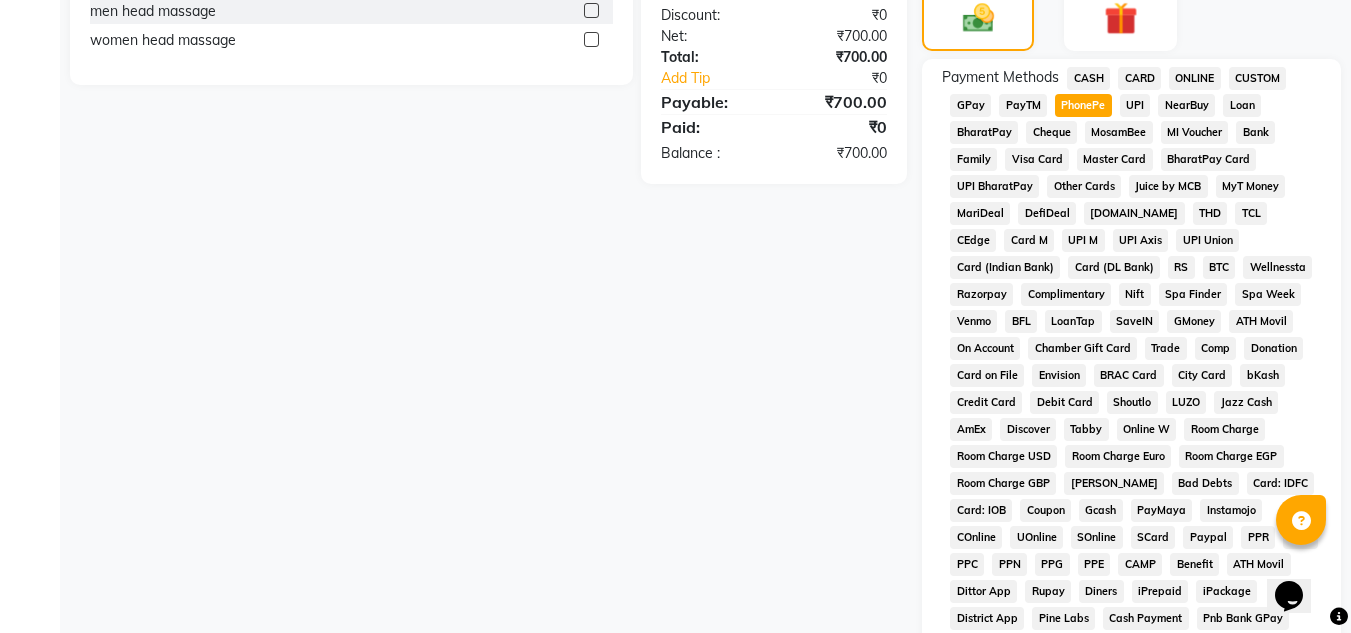 scroll, scrollTop: 869, scrollLeft: 0, axis: vertical 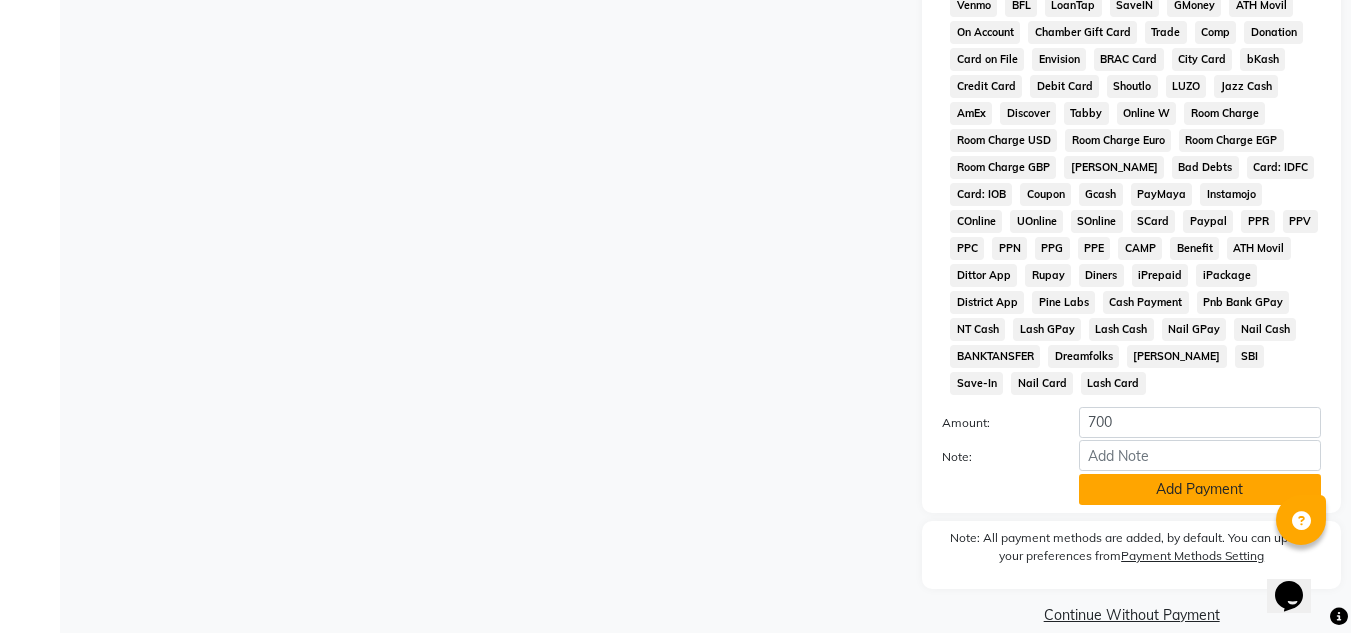 click on "Add Payment" 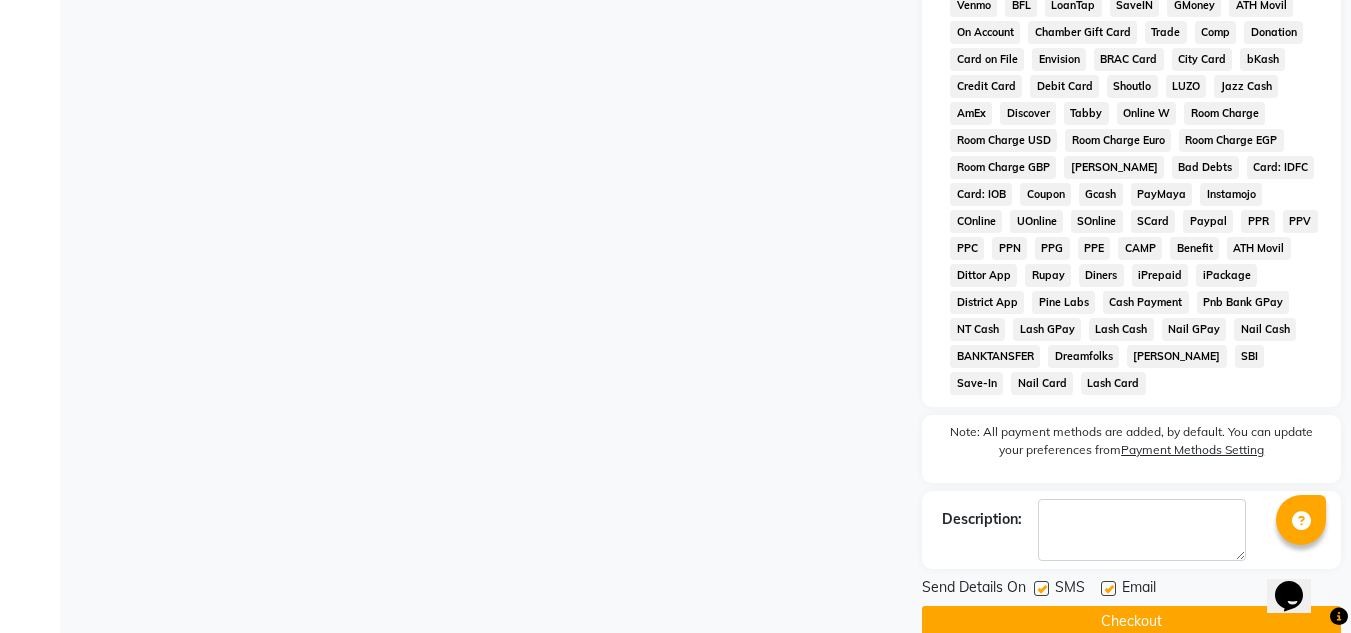 click 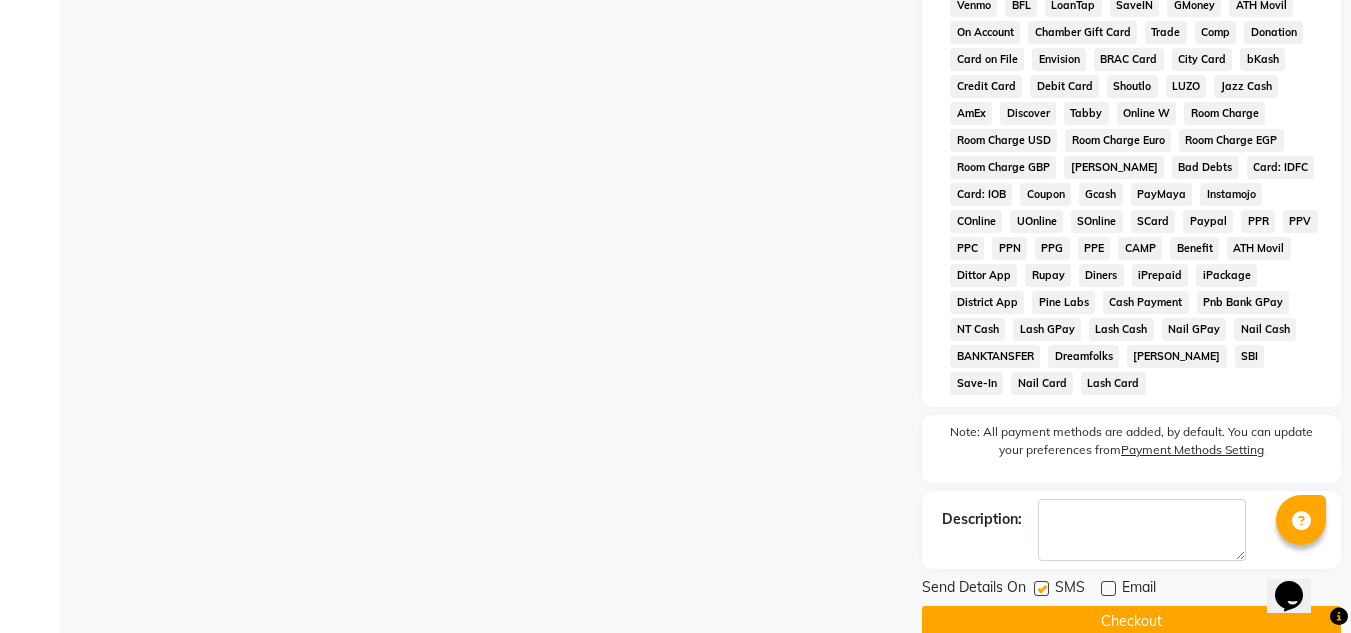 click 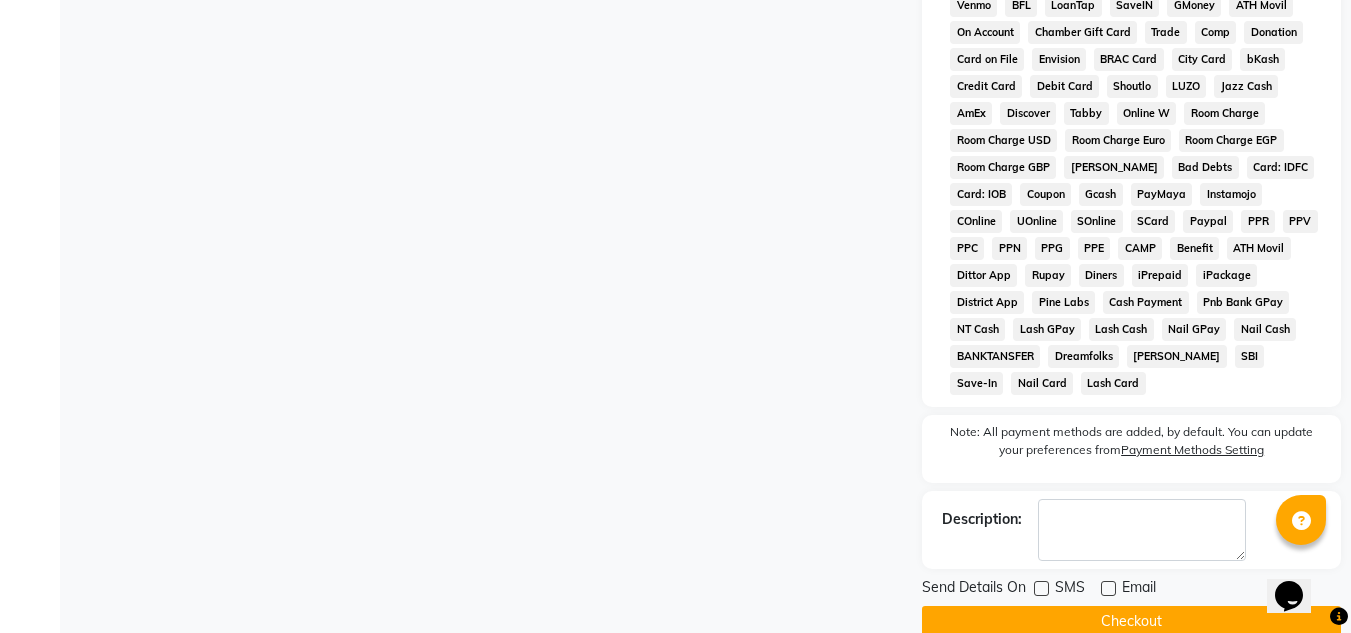 click on "Checkout" 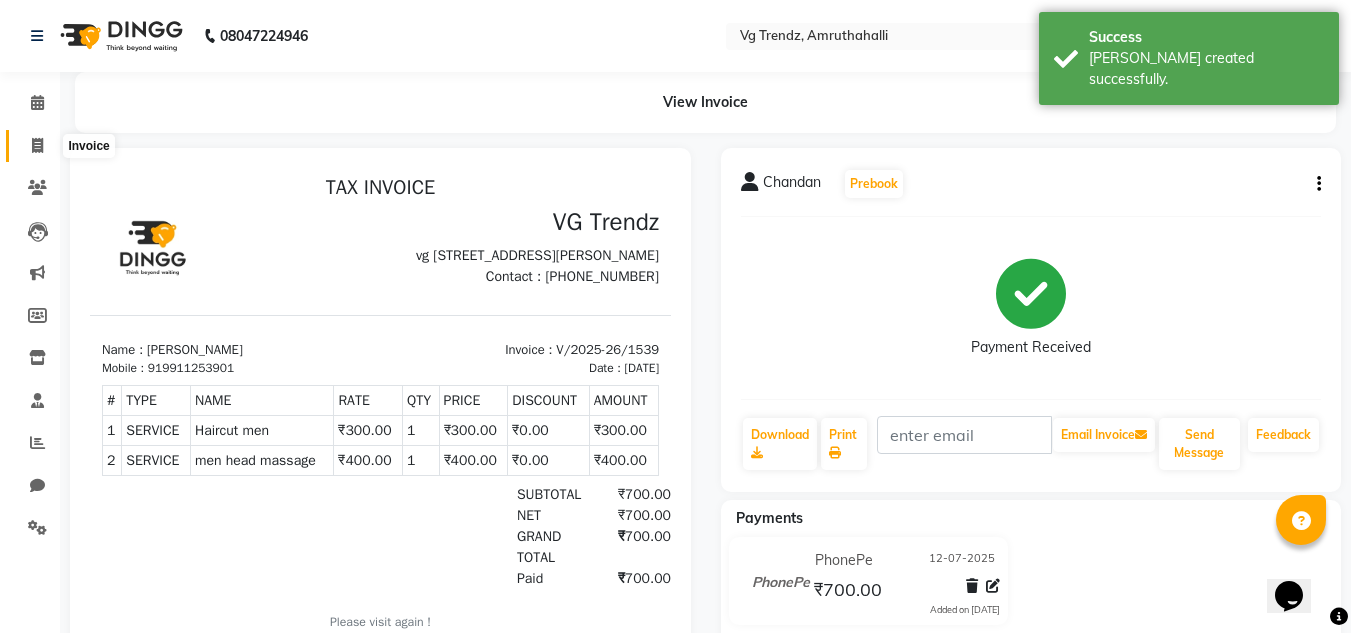 scroll, scrollTop: 0, scrollLeft: 0, axis: both 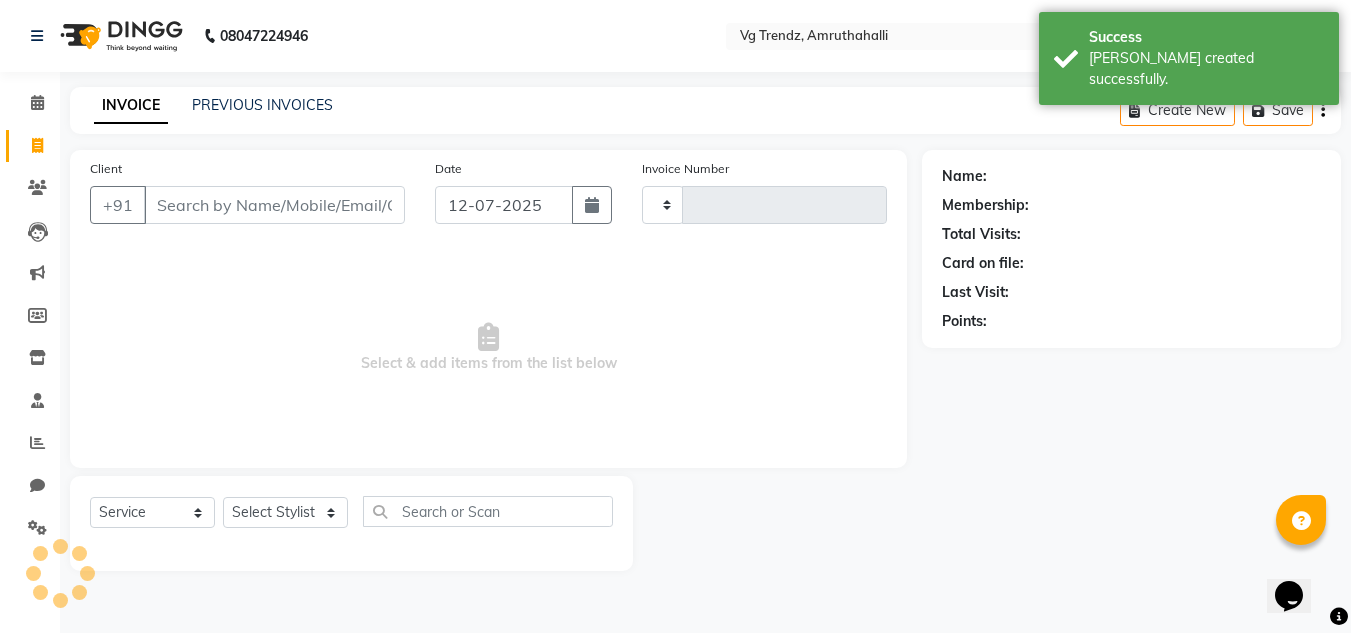 type on "1540" 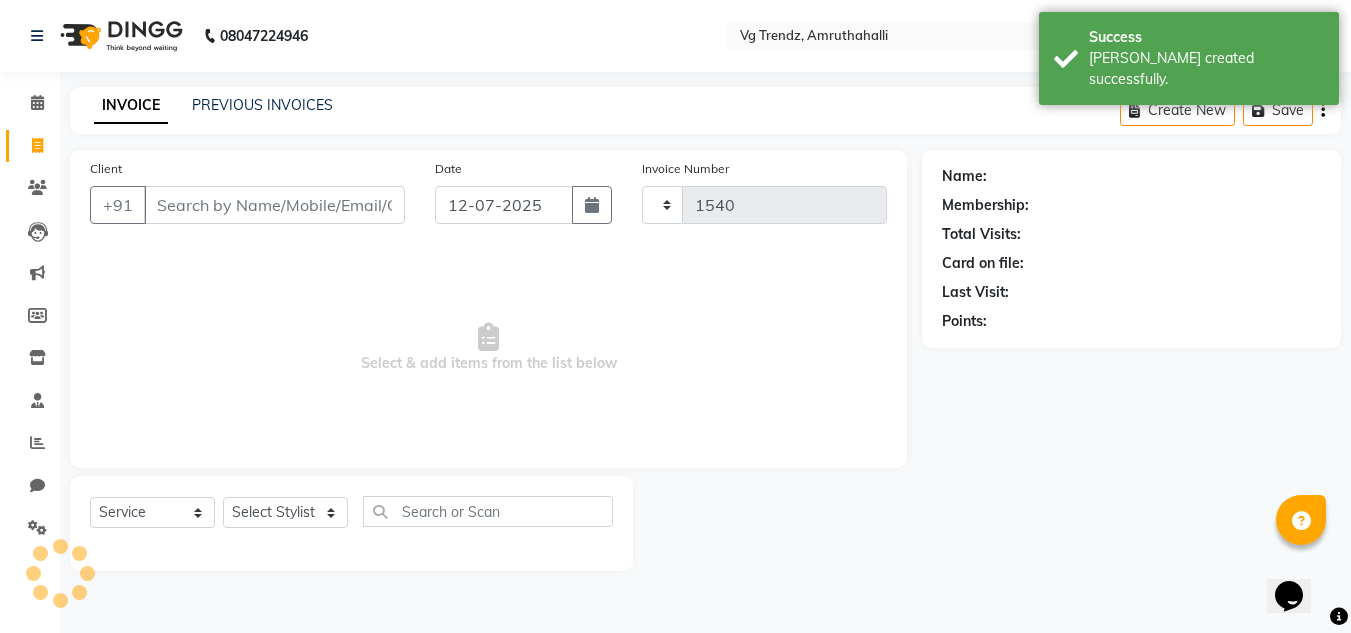 select on "5536" 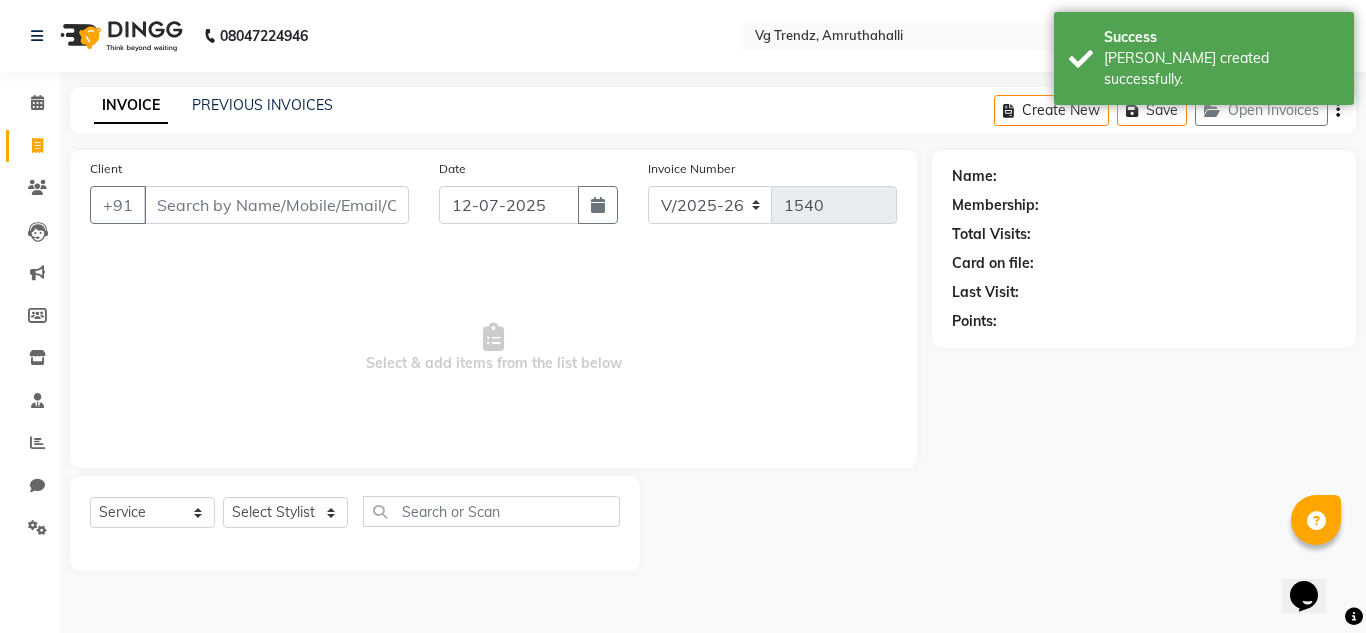 click on "Client" at bounding box center (276, 205) 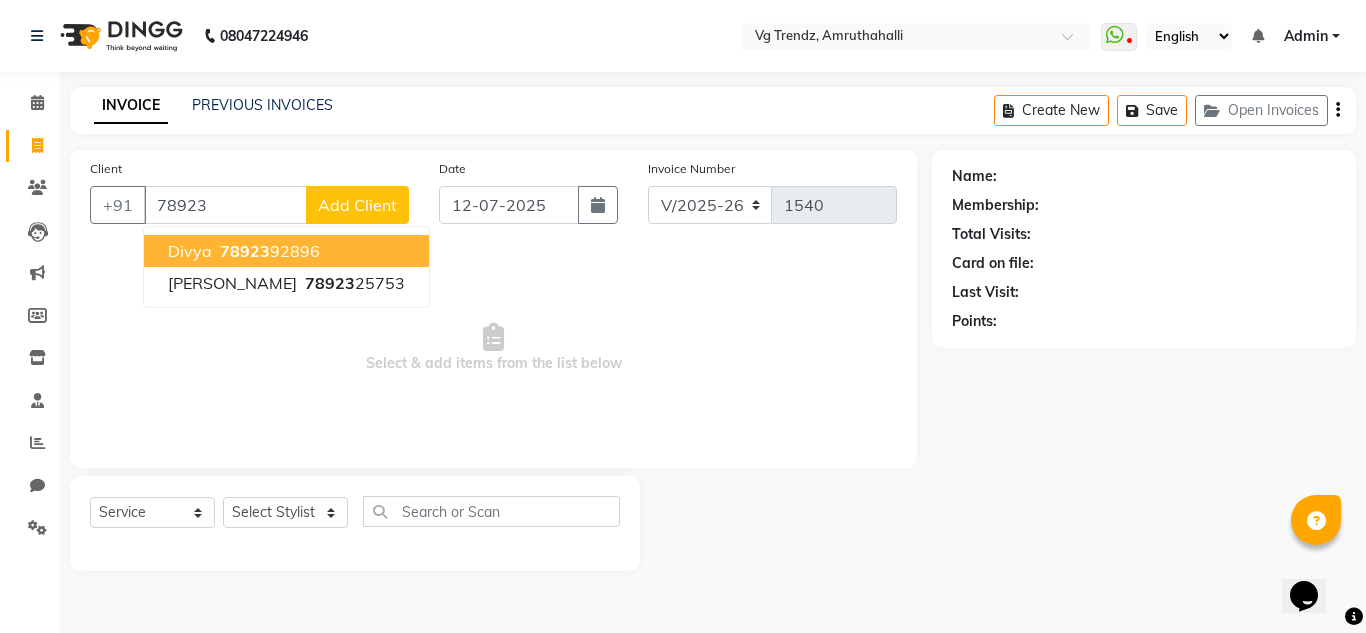 click on "78923 92896" at bounding box center [268, 251] 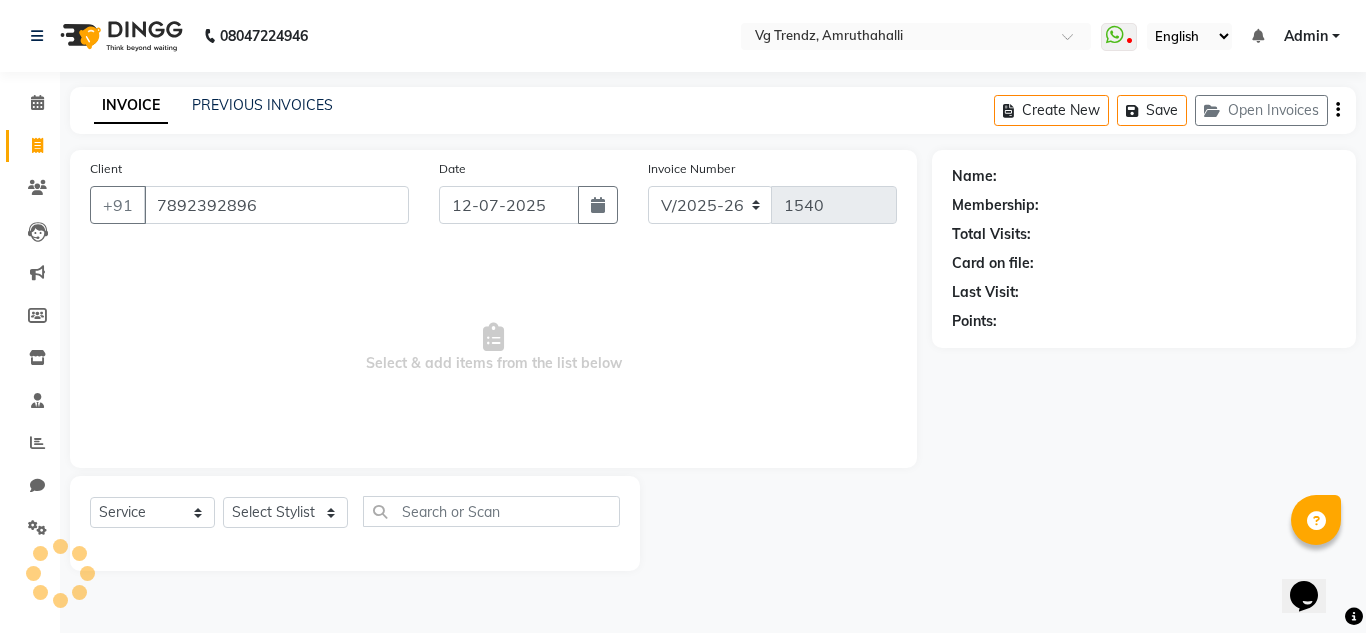 type on "7892392896" 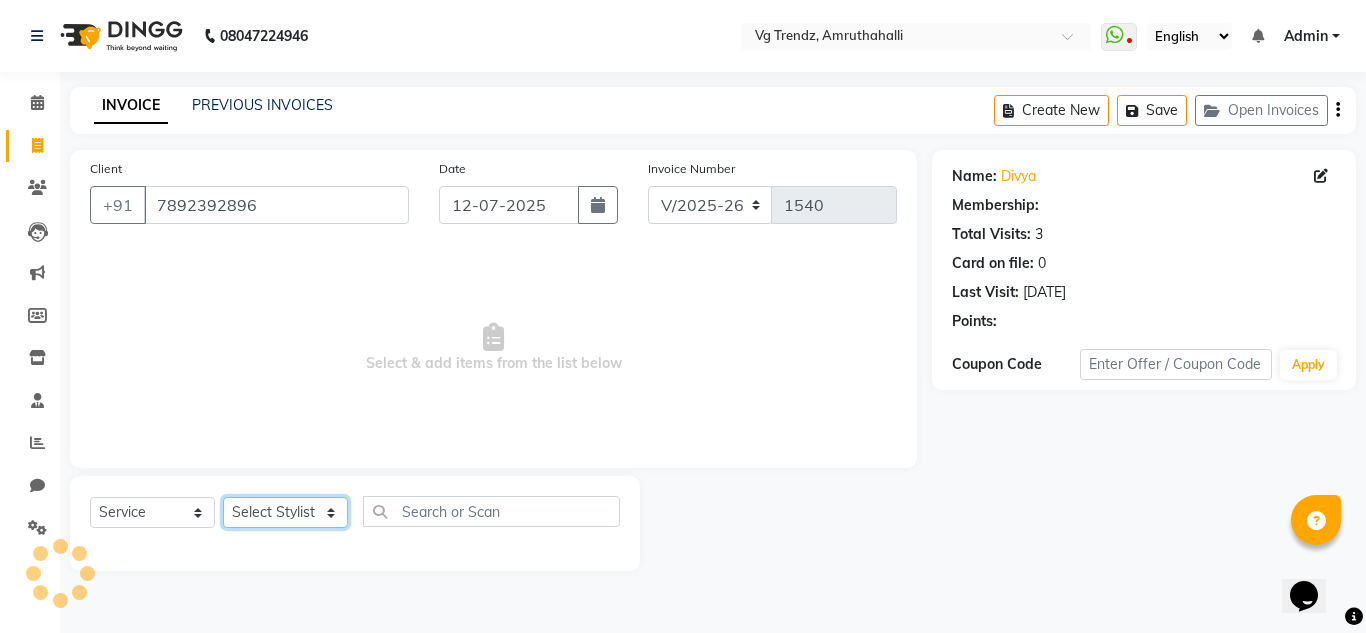 click on "Select Stylist [PERSON_NAME] N P [PERSON_NAME] [PERSON_NAME] [PERSON_NAME] salon number [PERSON_NAME] [PERSON_NAME] v" 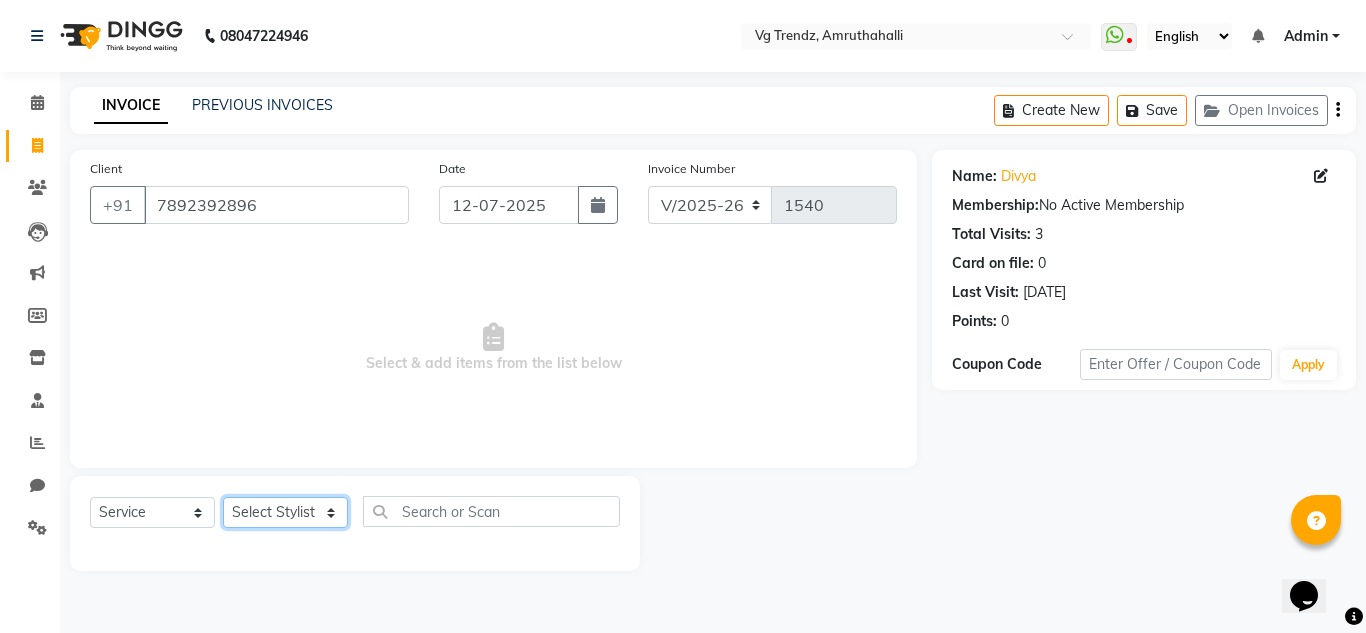 select on "85012" 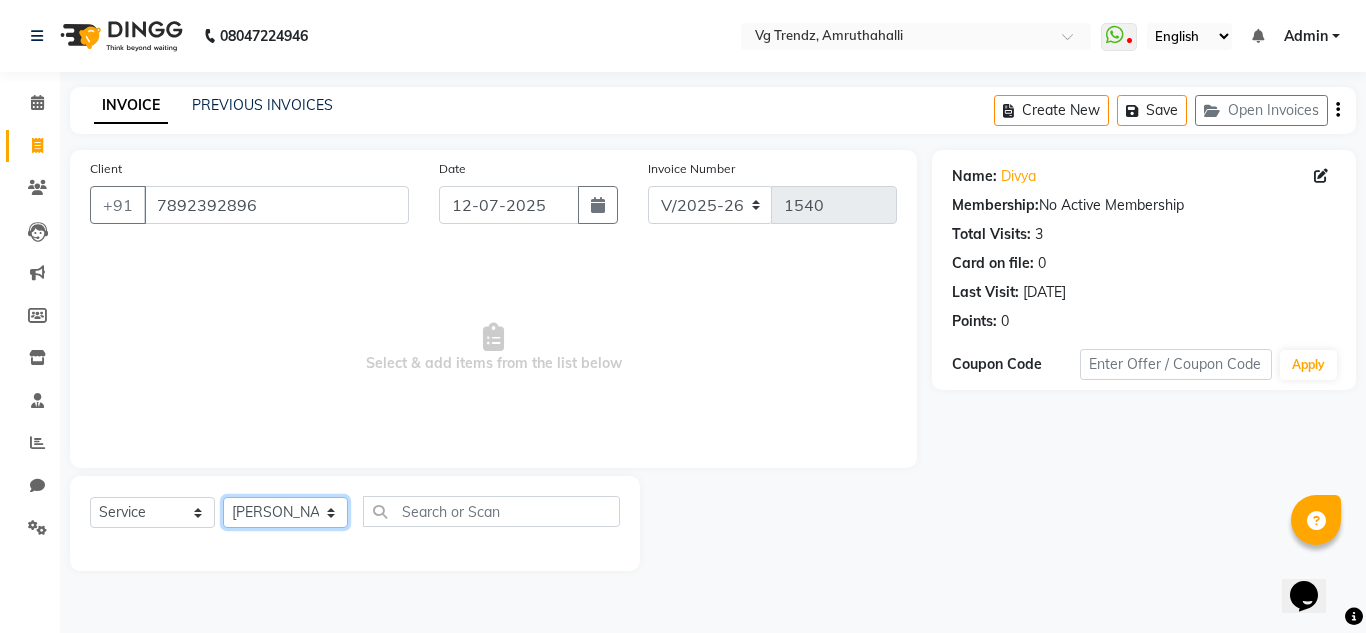 click on "Select Stylist [PERSON_NAME] N P [PERSON_NAME] [PERSON_NAME] [PERSON_NAME] salon number [PERSON_NAME] [PERSON_NAME] v" 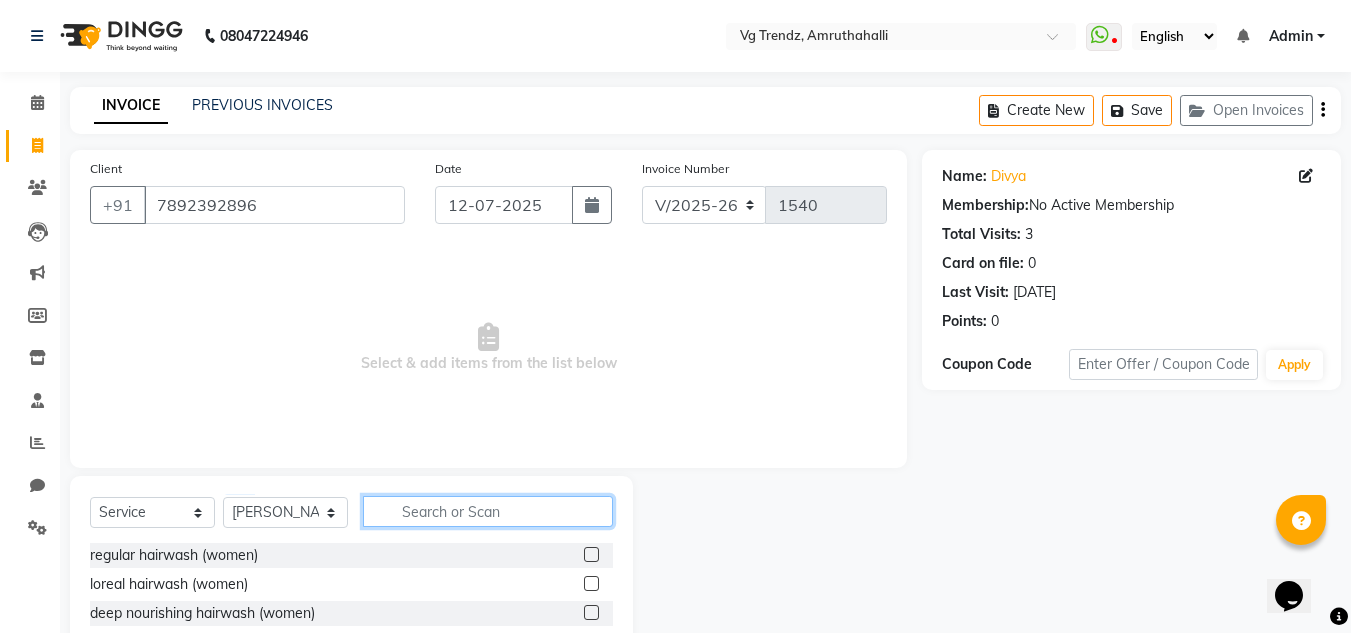 click 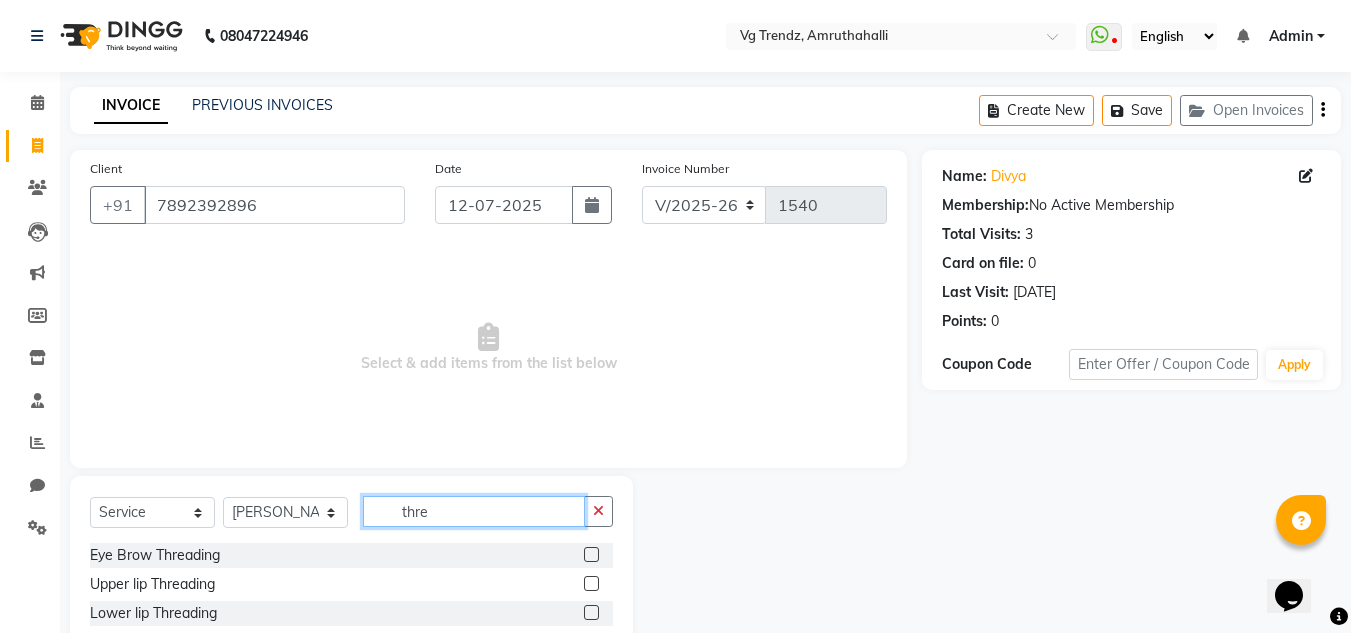 type on "thre" 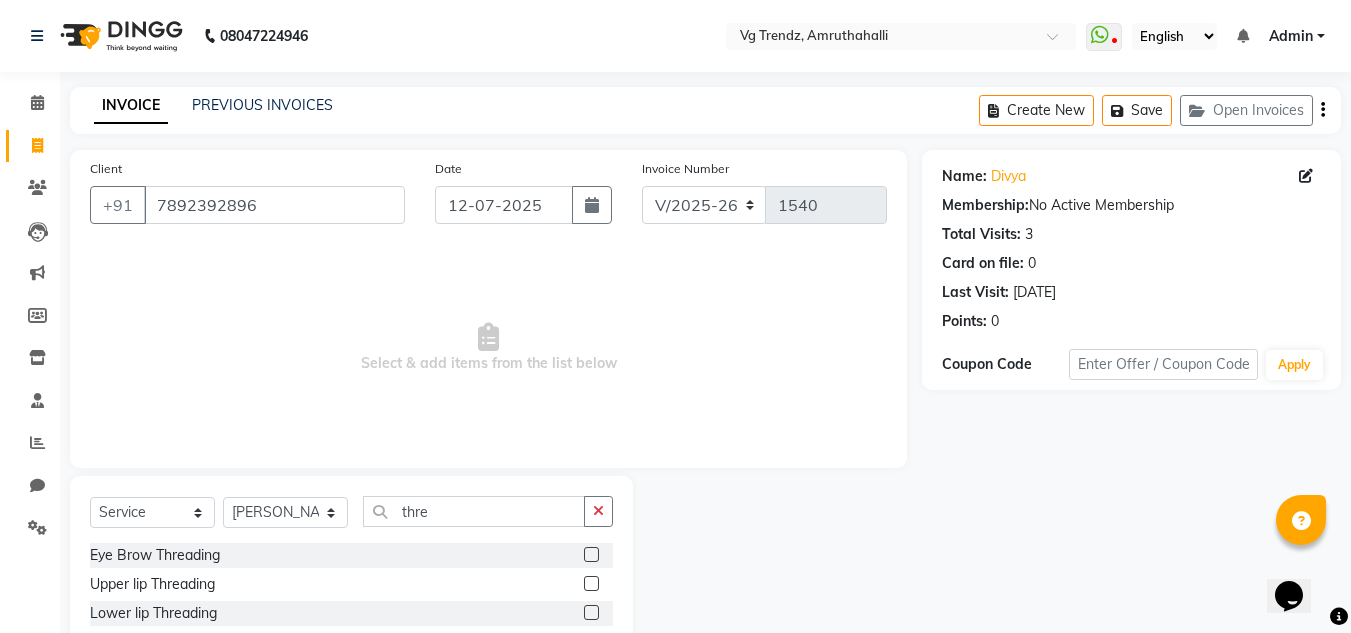 click 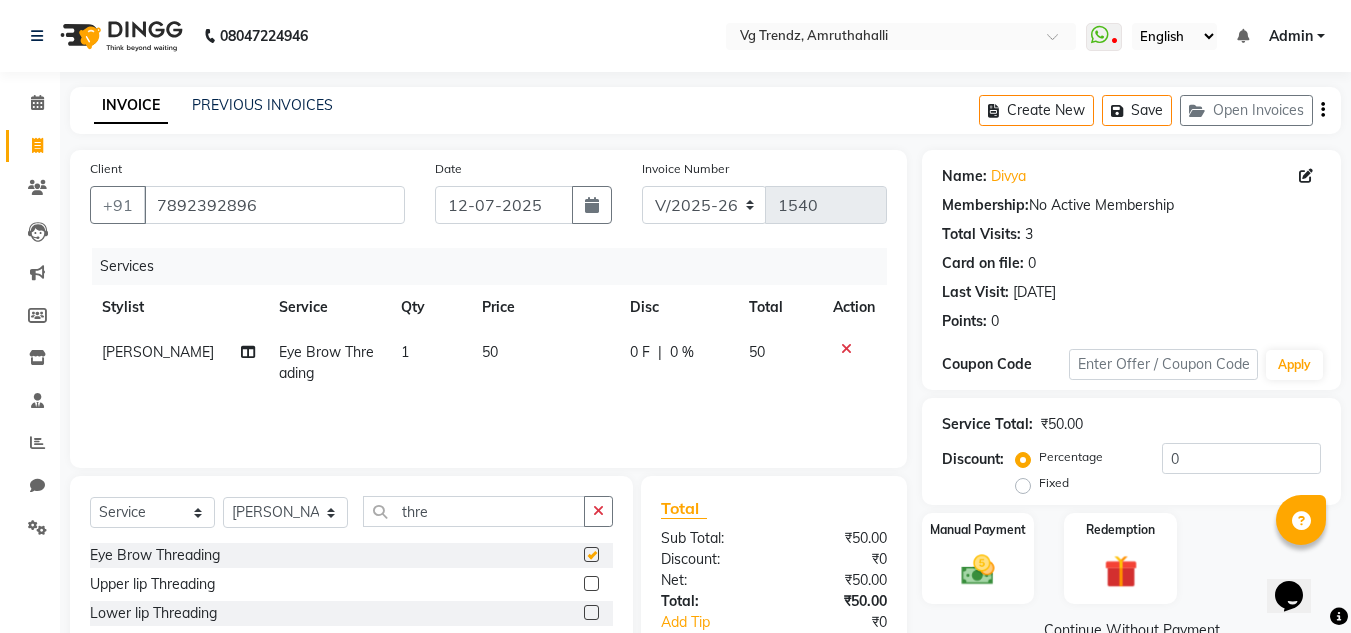 checkbox on "false" 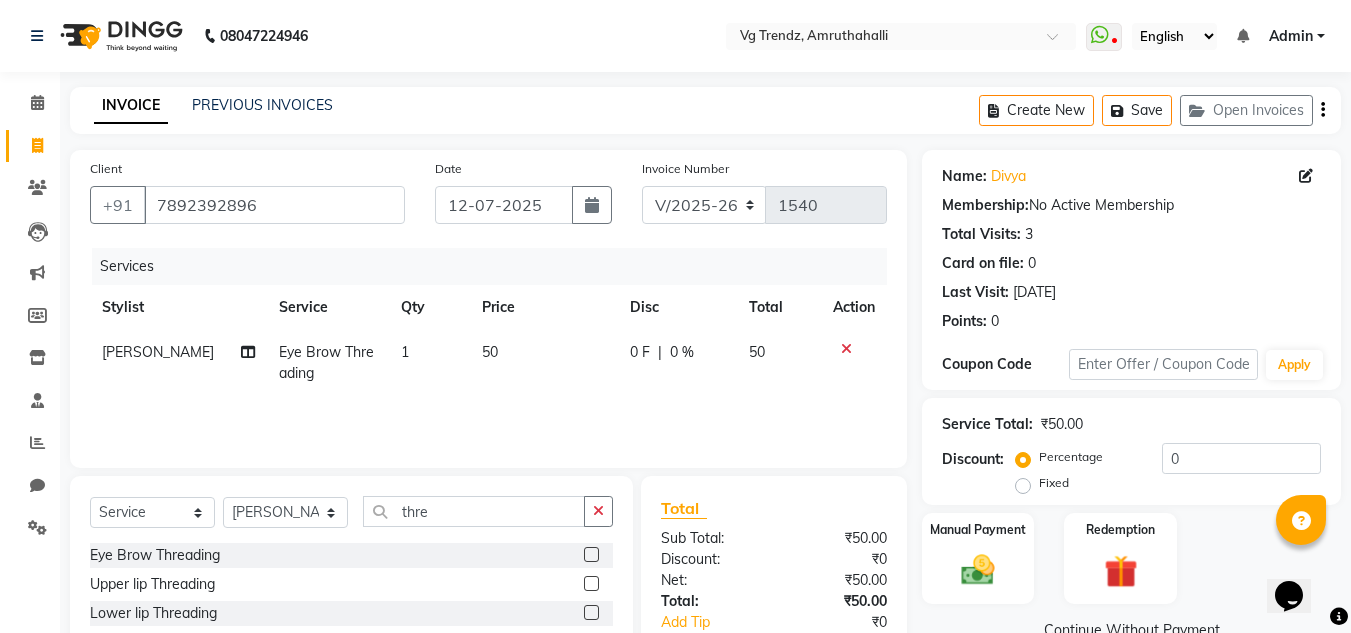 scroll, scrollTop: 168, scrollLeft: 0, axis: vertical 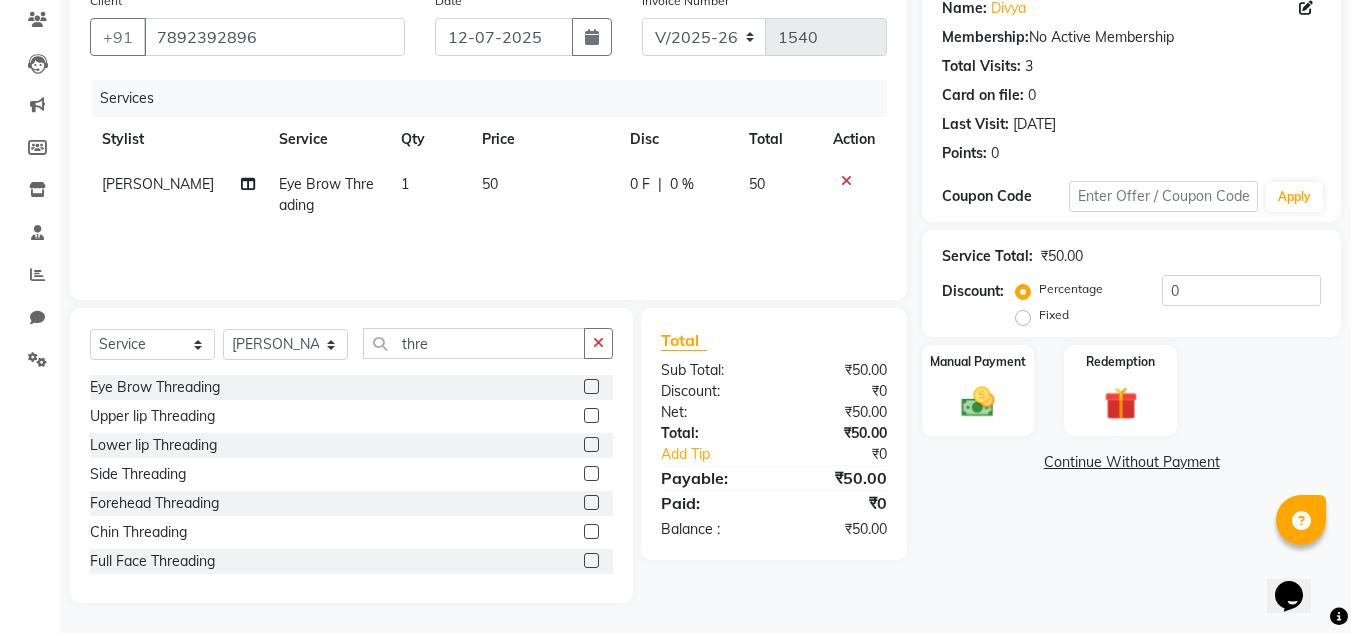 click 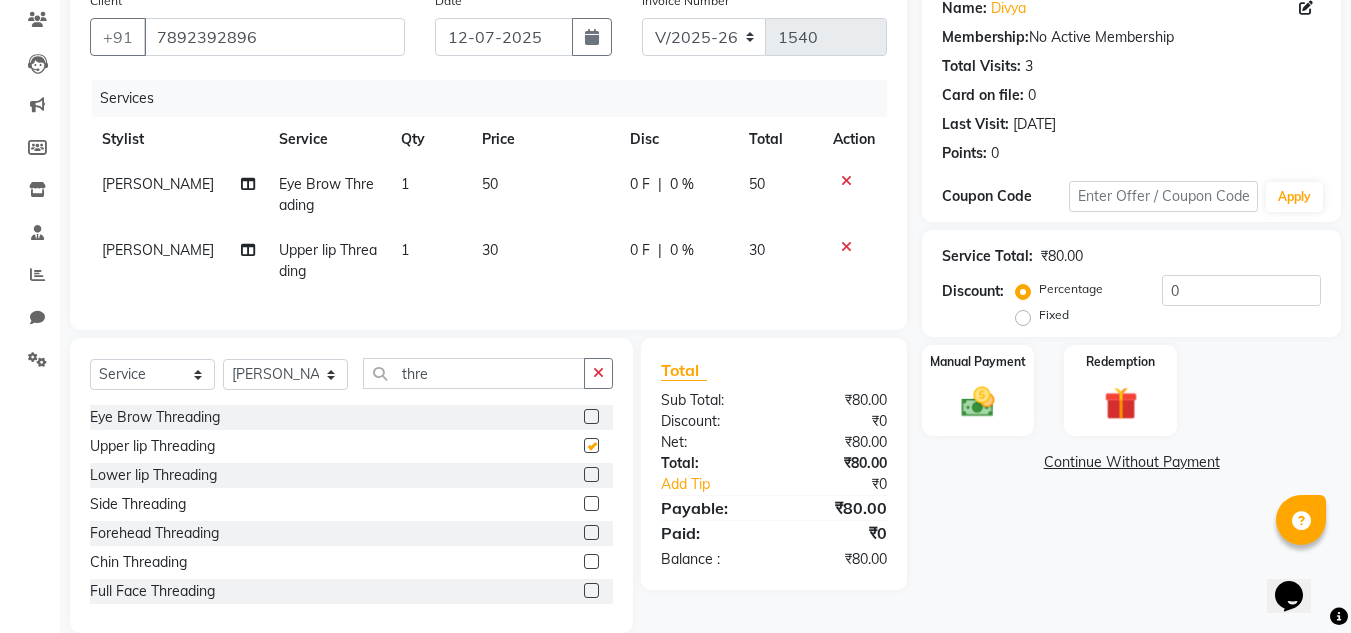 checkbox on "false" 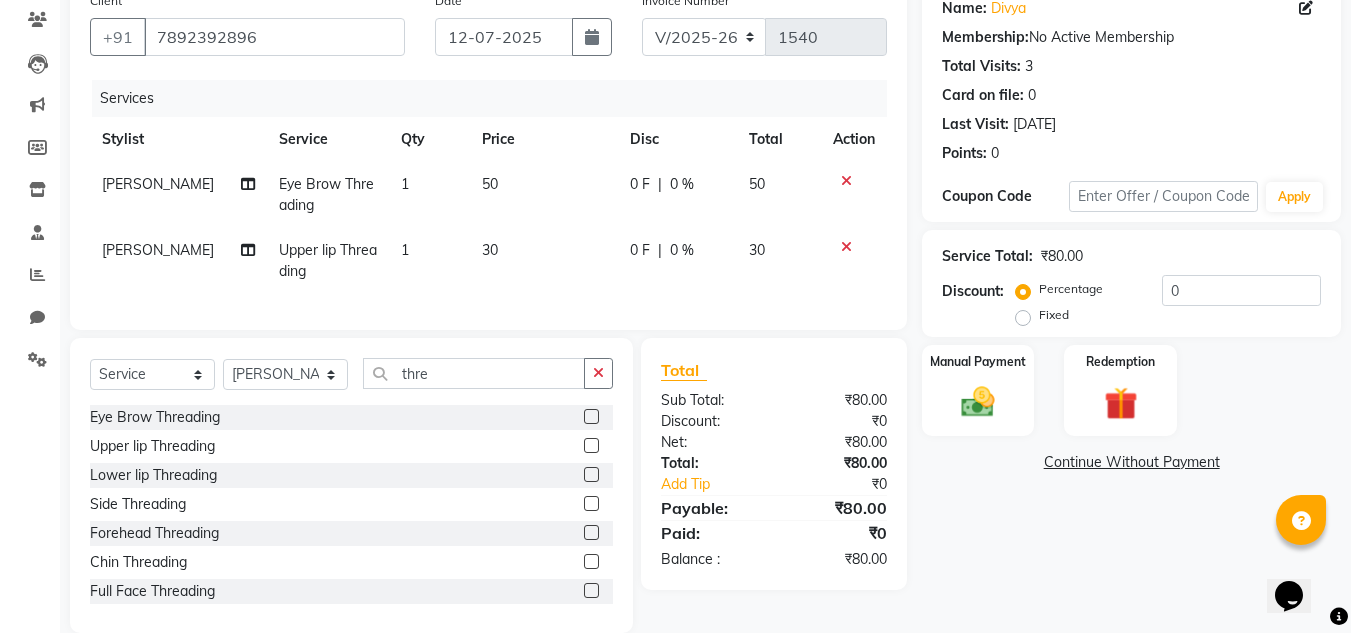 click 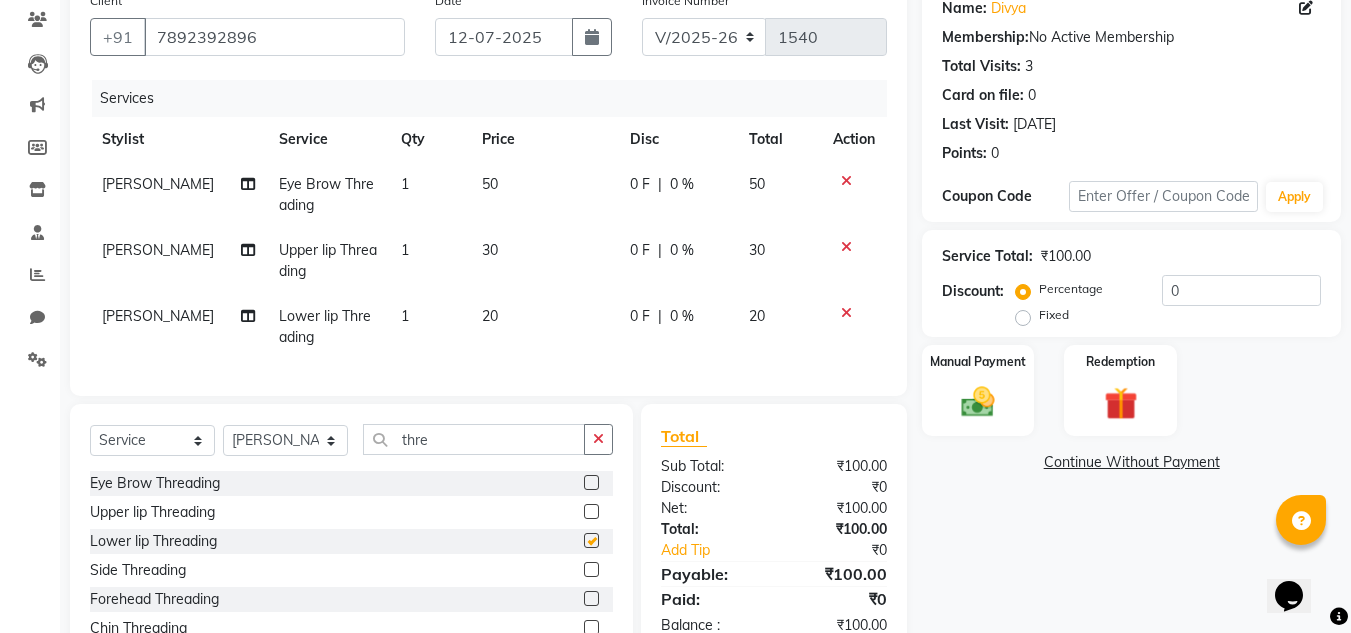 checkbox on "false" 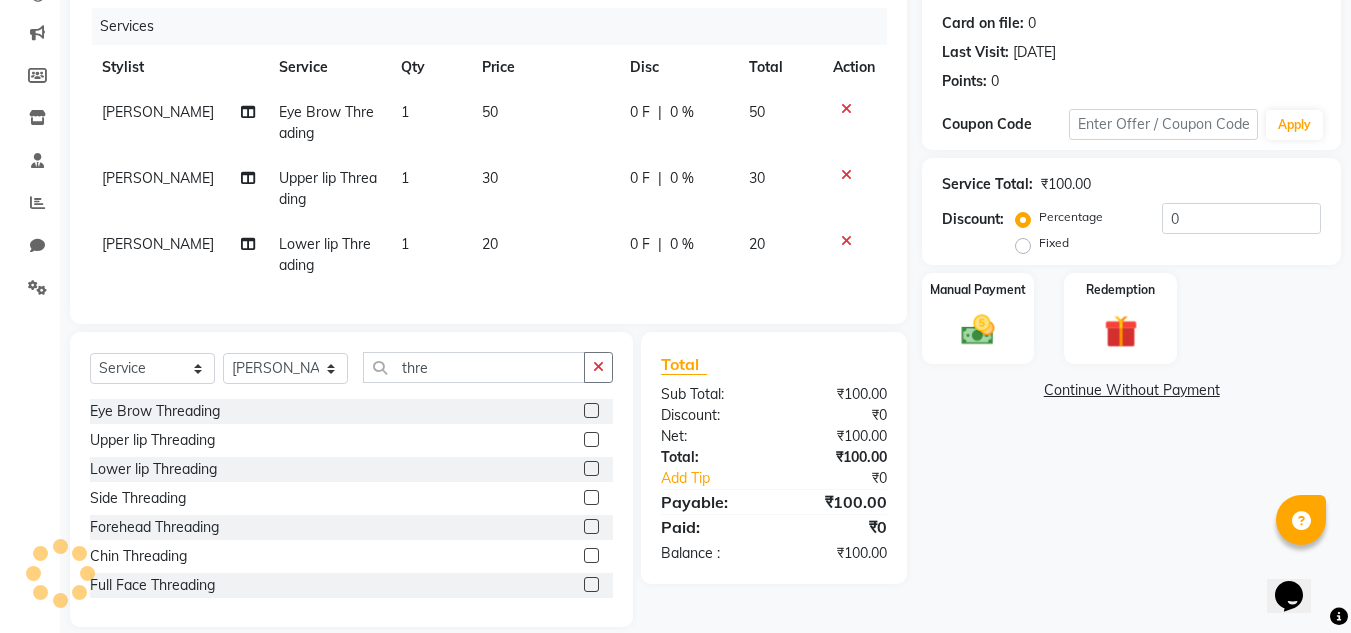 scroll, scrollTop: 279, scrollLeft: 0, axis: vertical 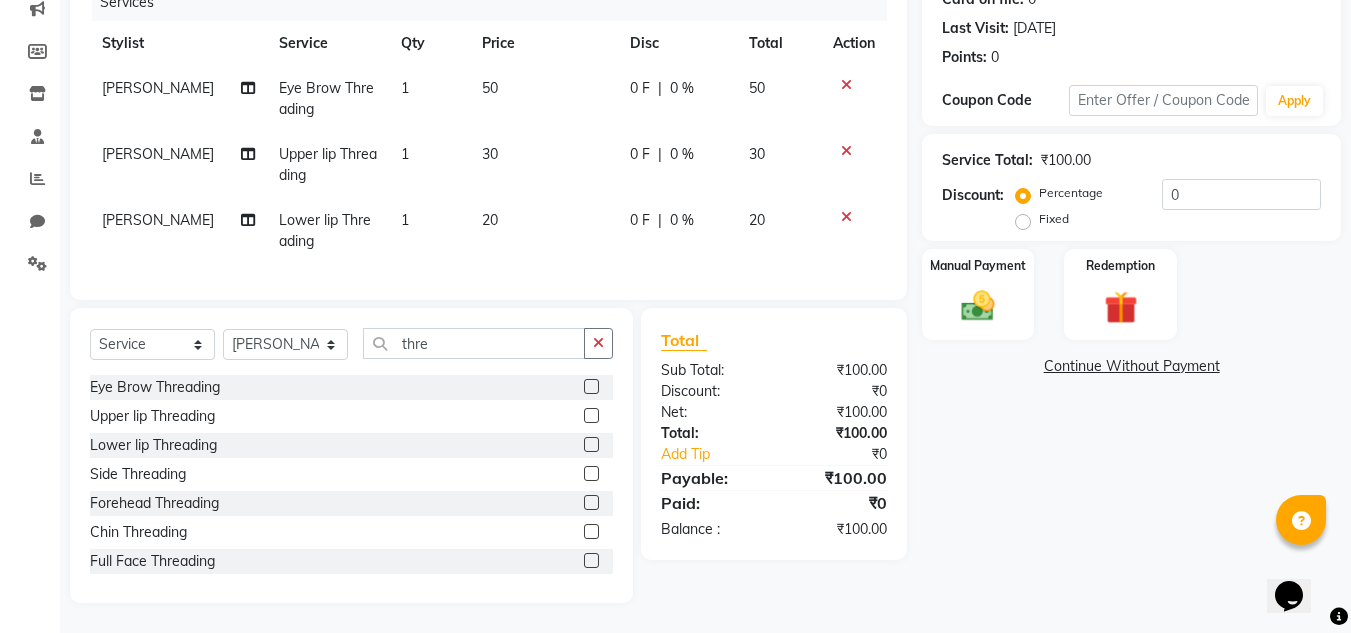 click 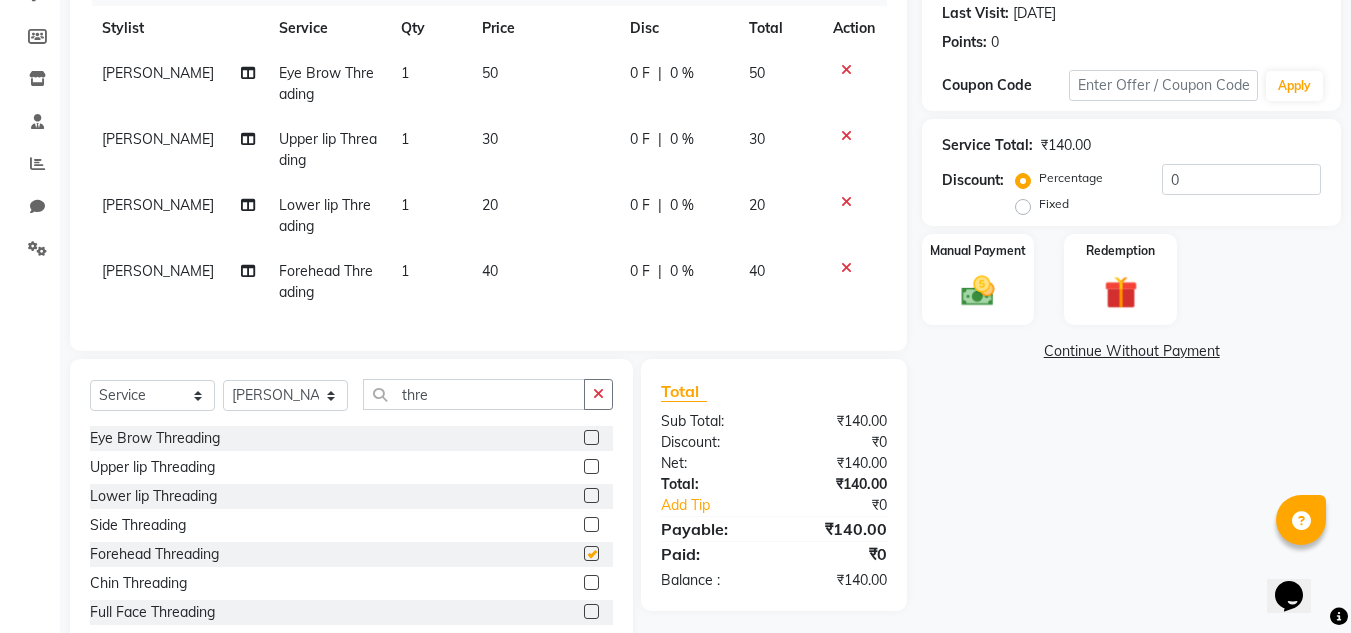 checkbox on "false" 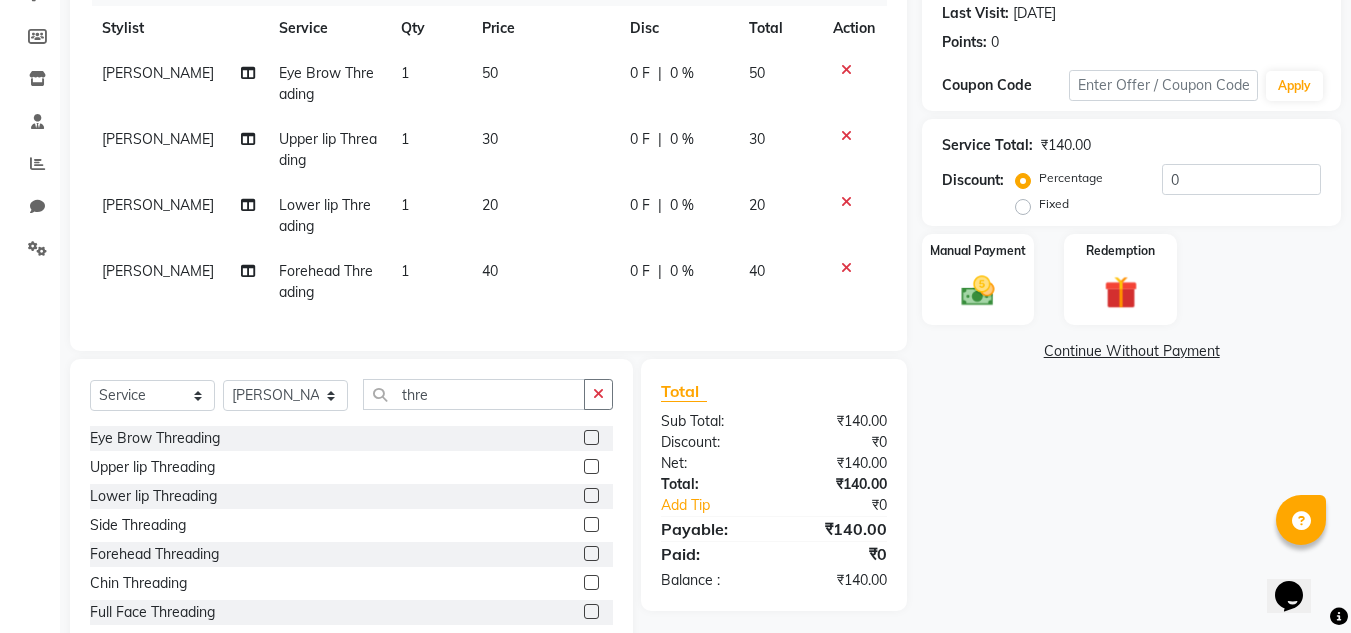click 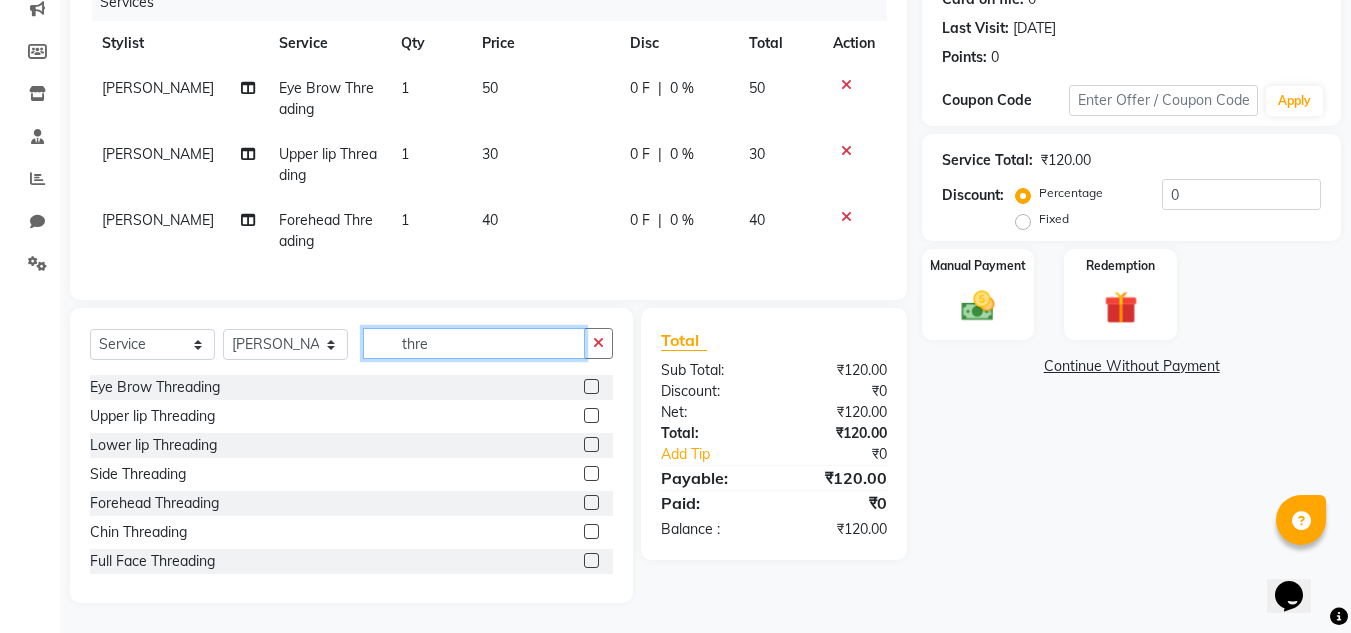 click on "thre" 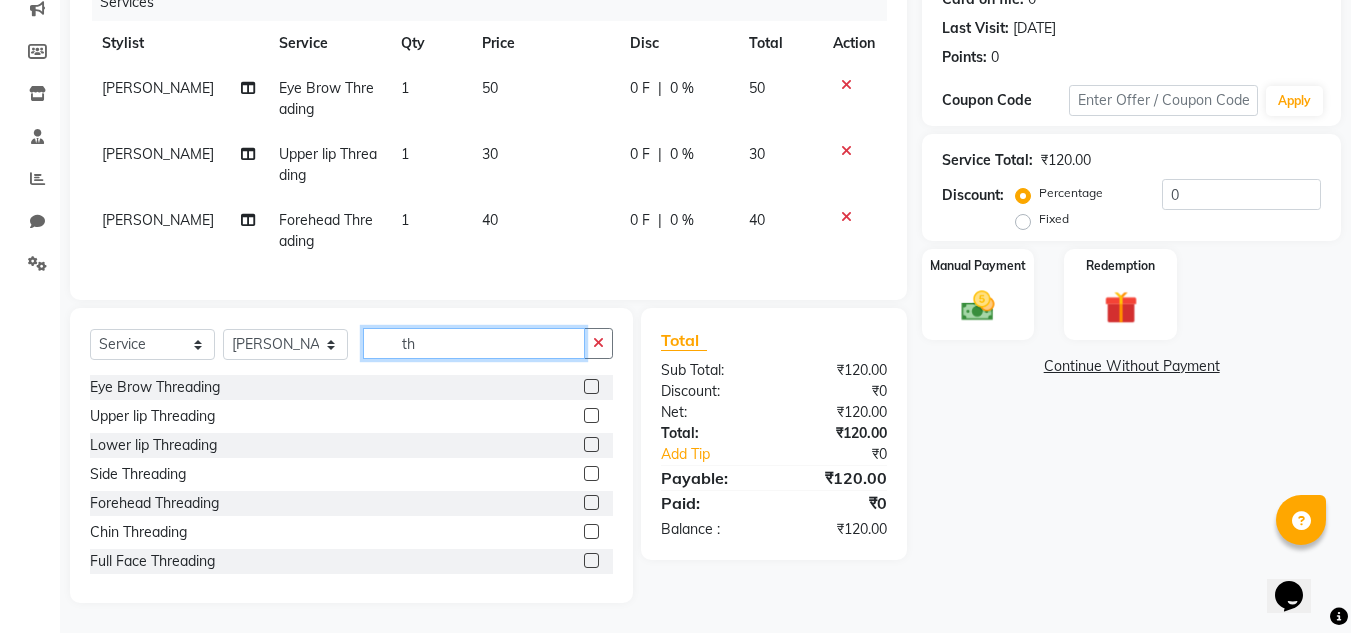 type on "t" 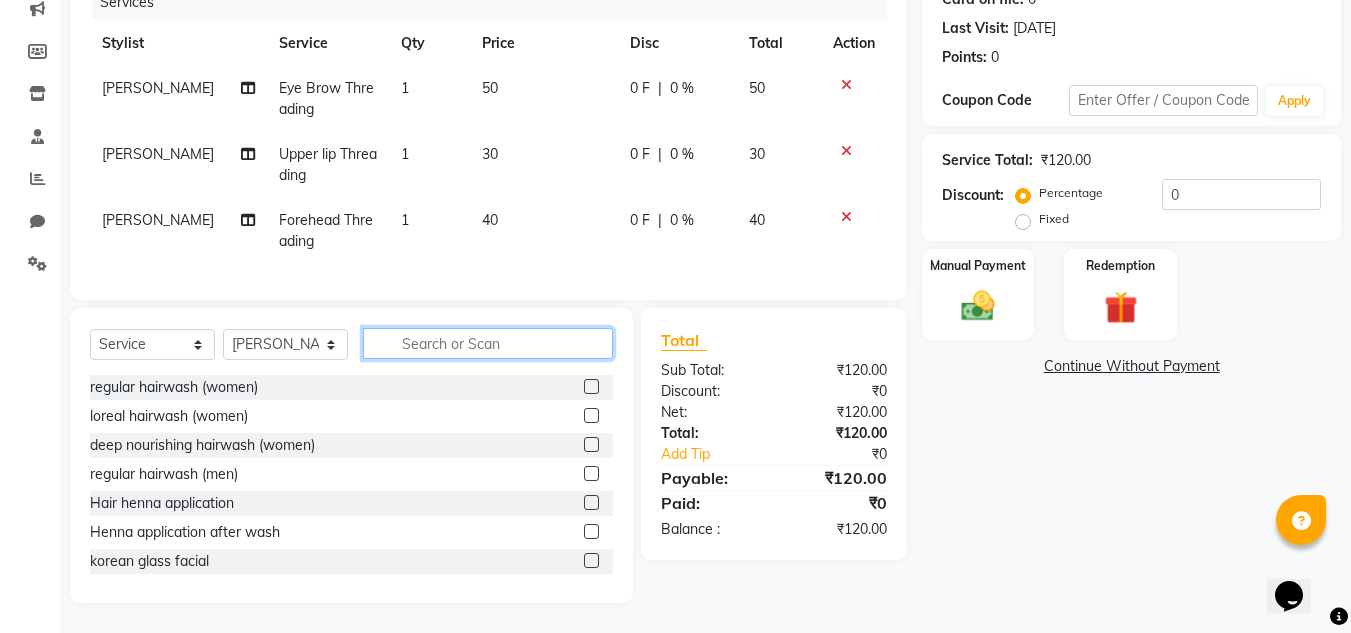 type 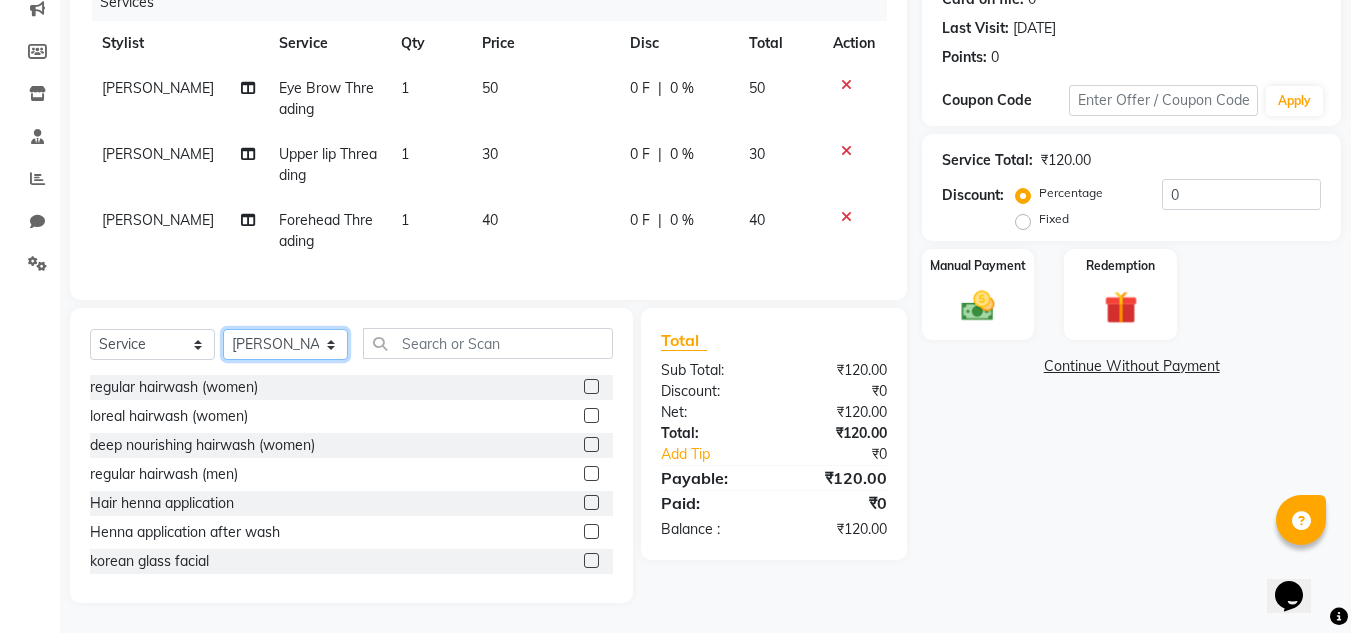 click on "Select Stylist [PERSON_NAME] N P [PERSON_NAME] [PERSON_NAME] [PERSON_NAME] salon number [PERSON_NAME] [PERSON_NAME] v" 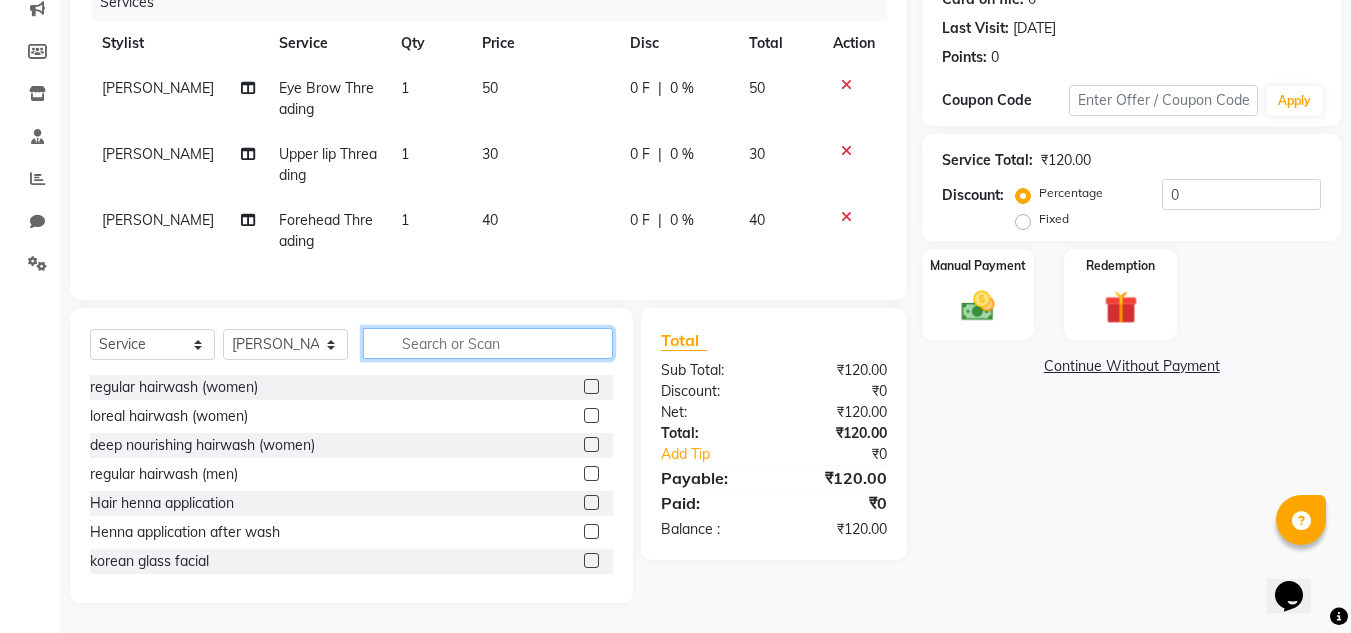 click 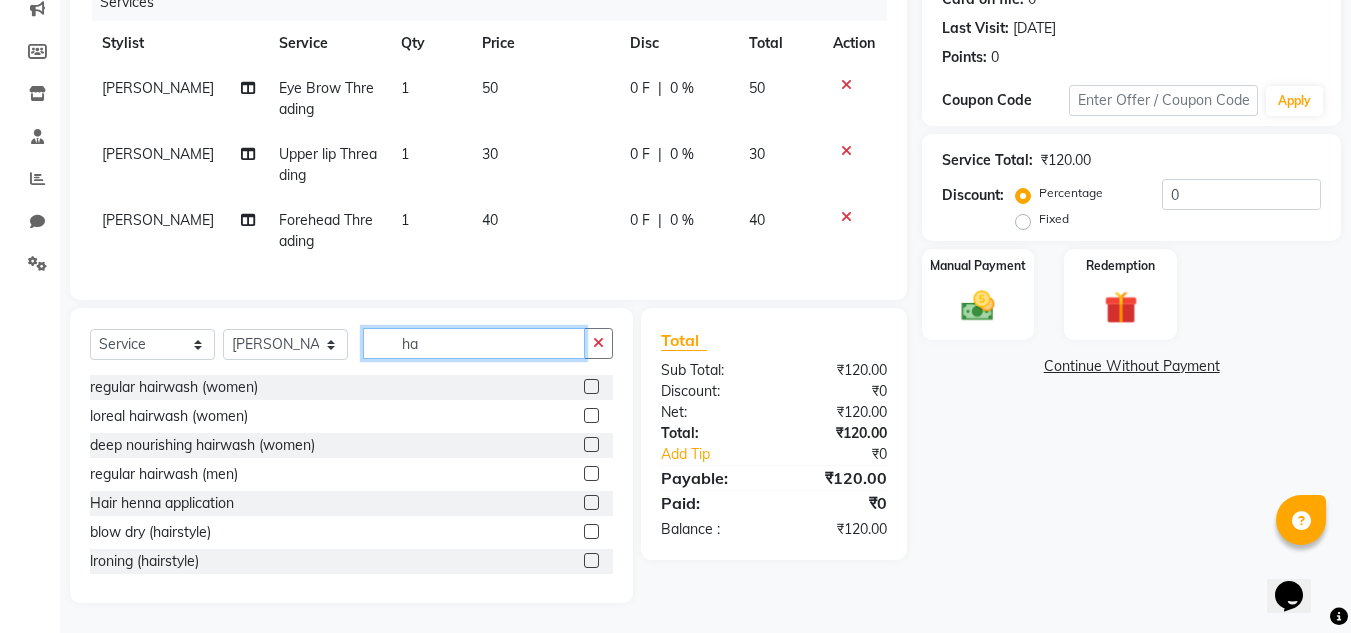 type on "h" 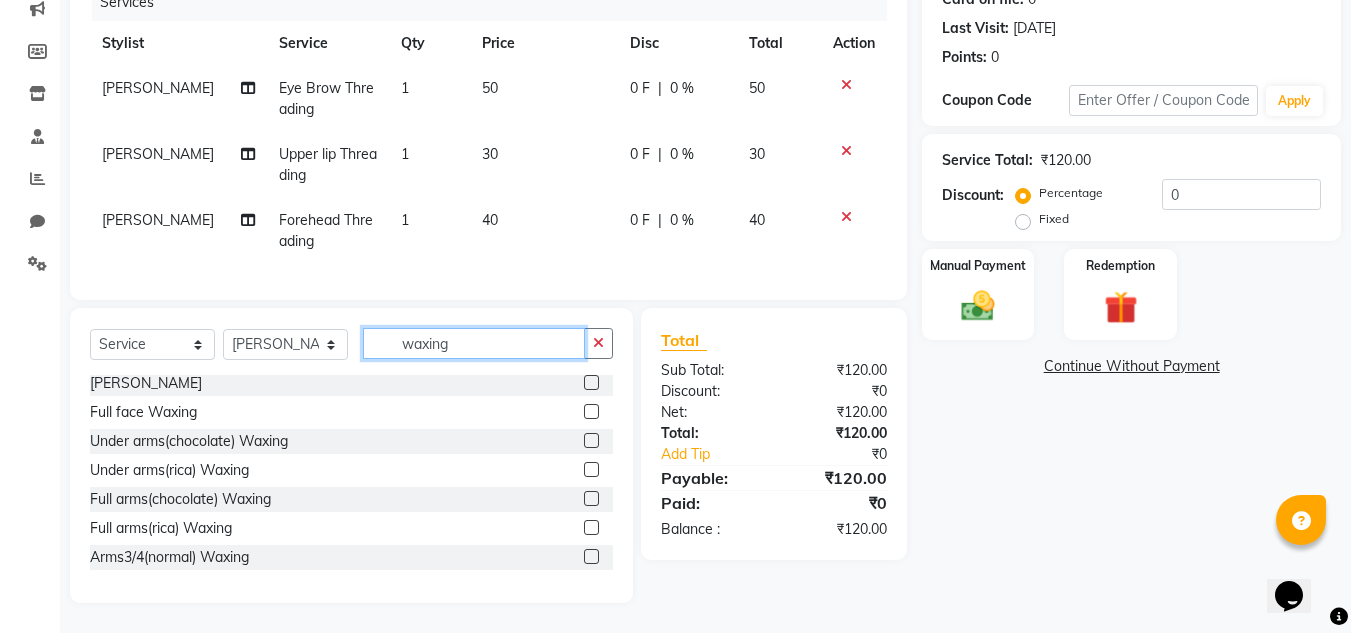 scroll, scrollTop: 160, scrollLeft: 0, axis: vertical 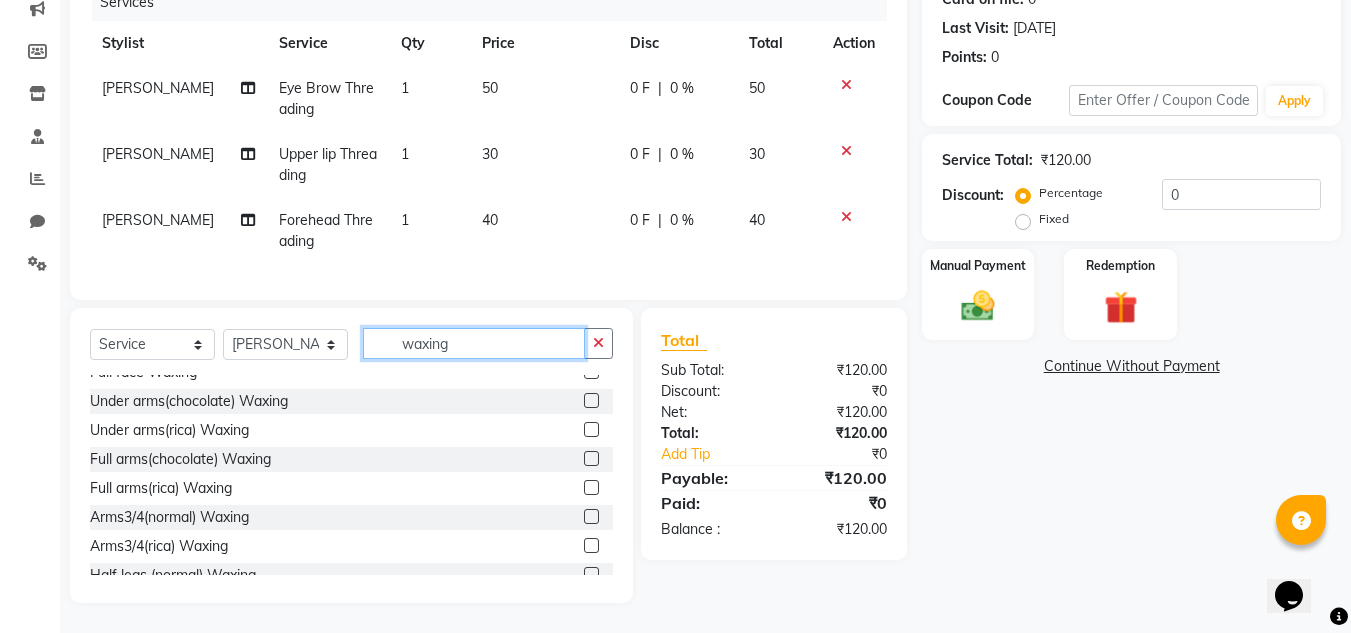 type on "waxing" 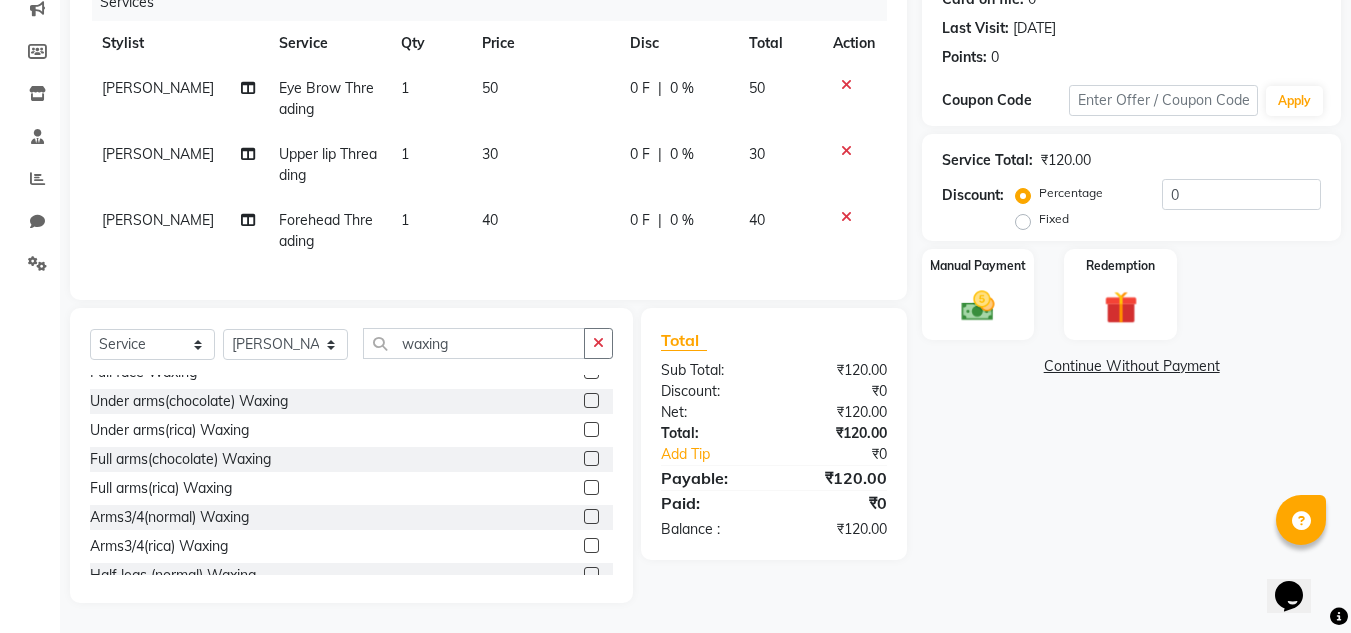 click 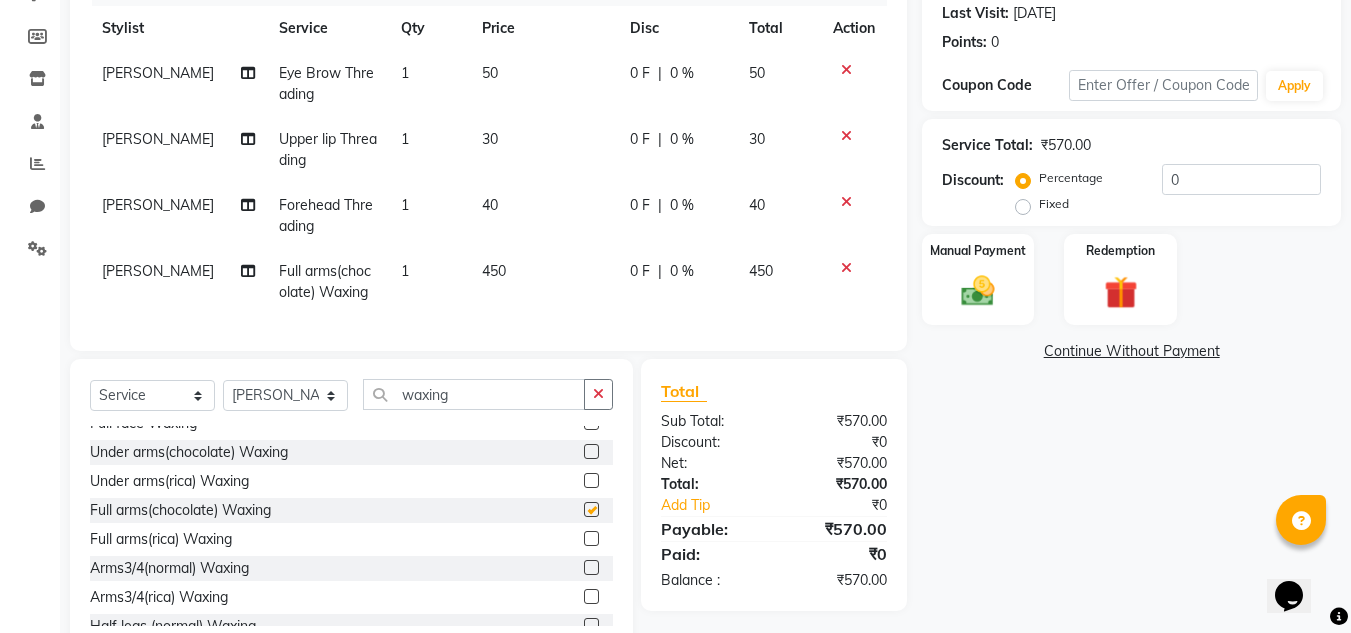 checkbox on "false" 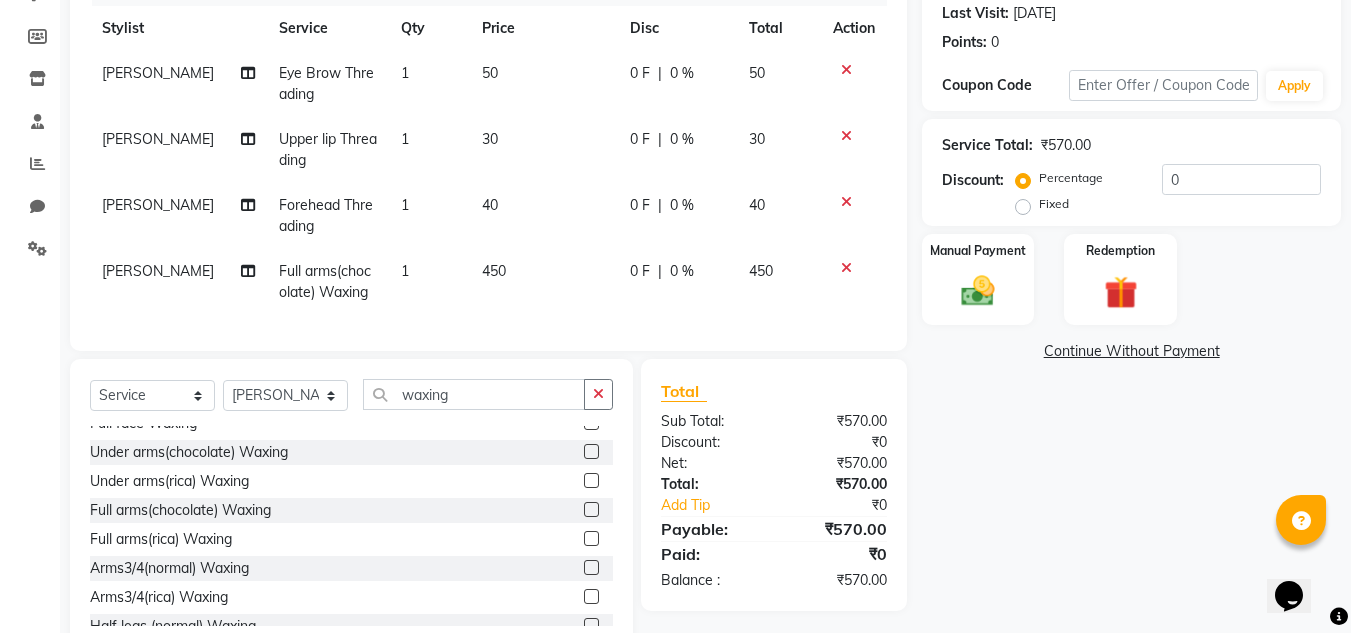 click on "450" 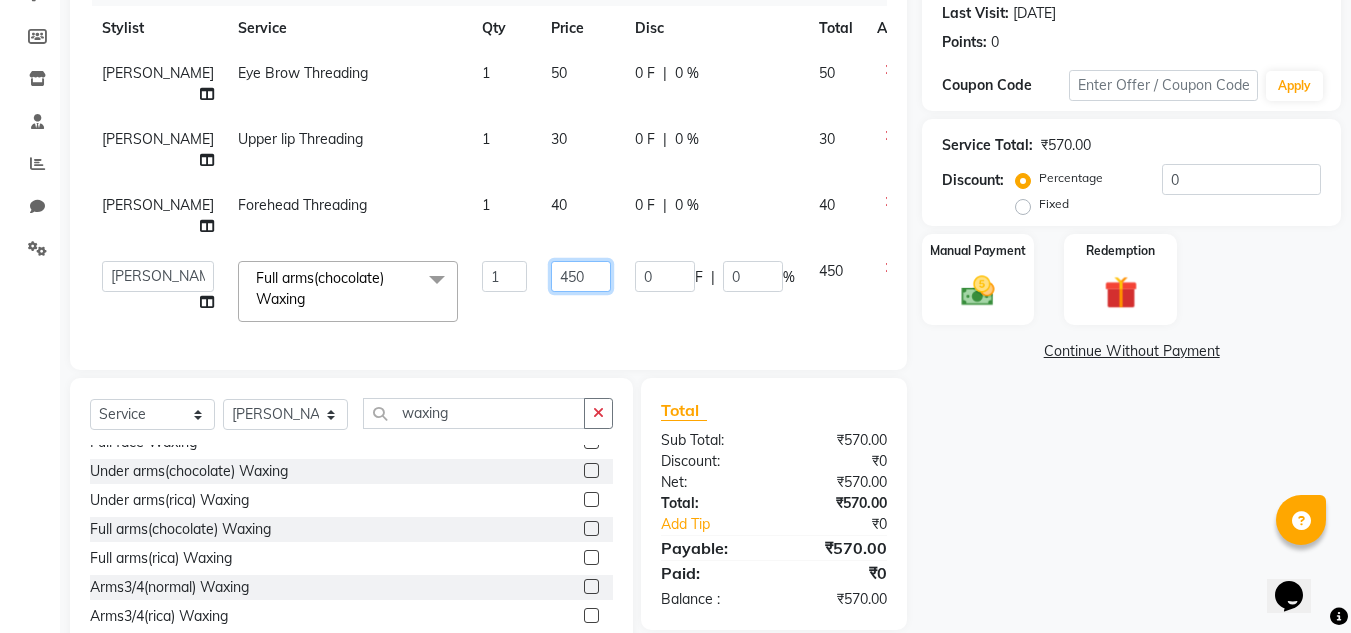 click on "450" 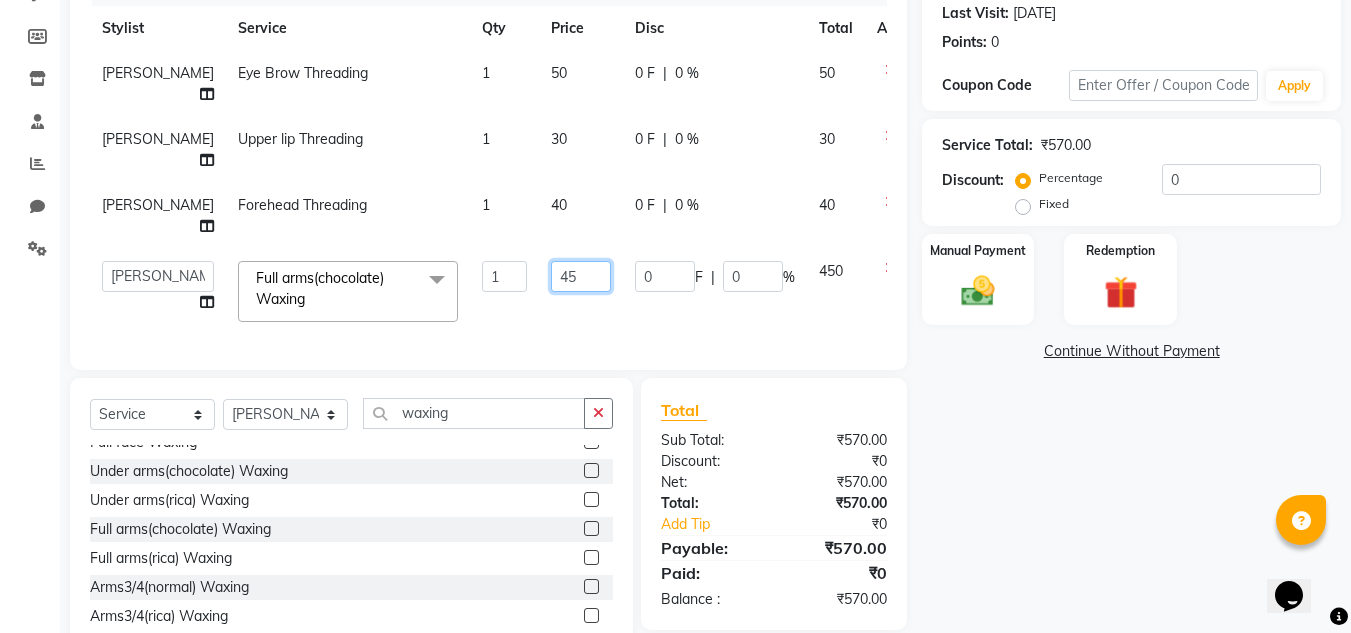 type on "4" 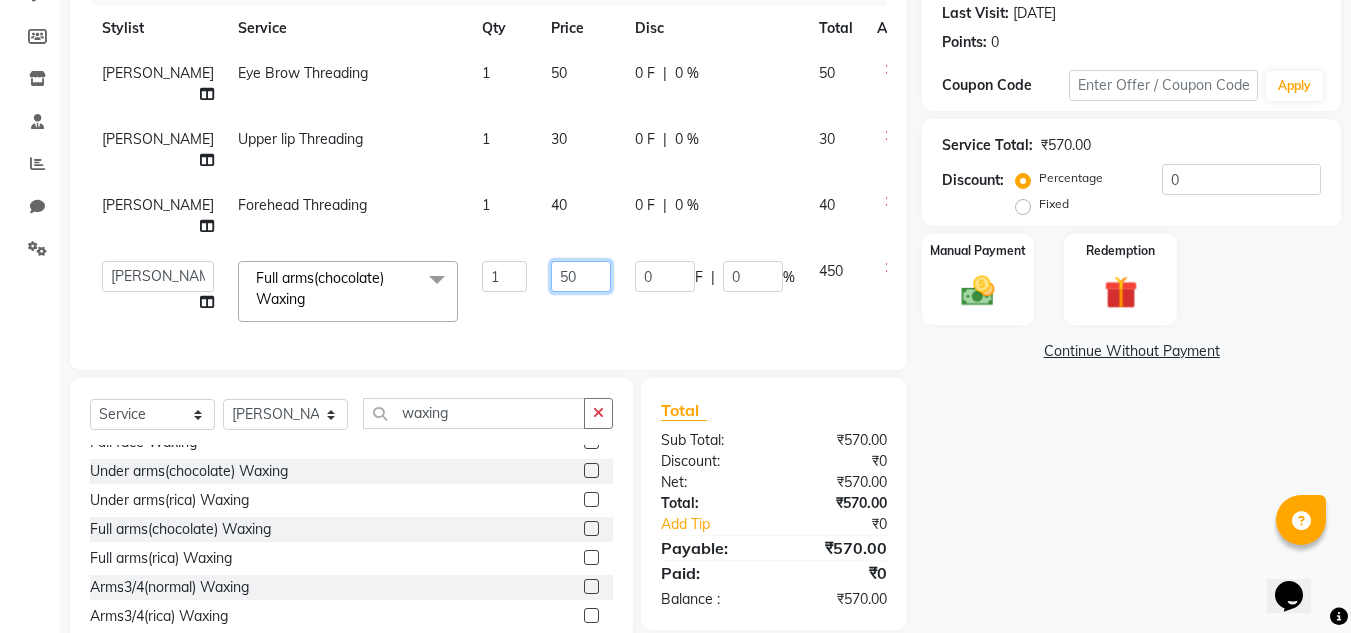 type on "500" 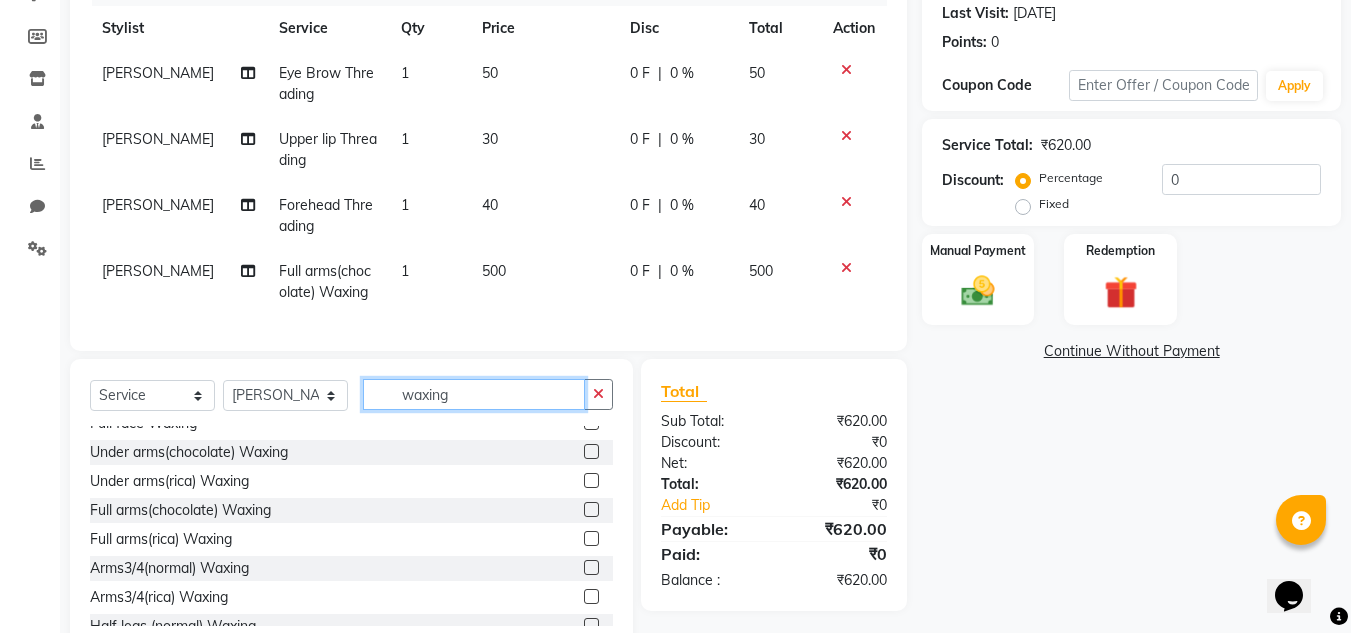 click on "waxing" 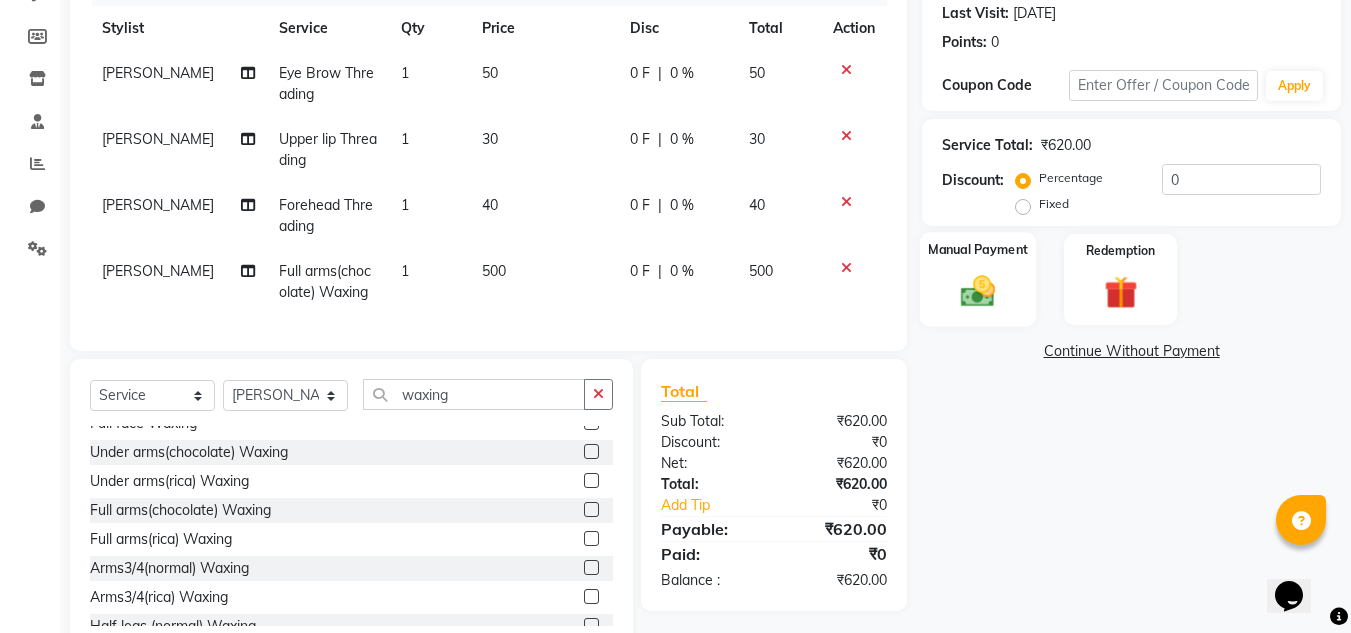 click 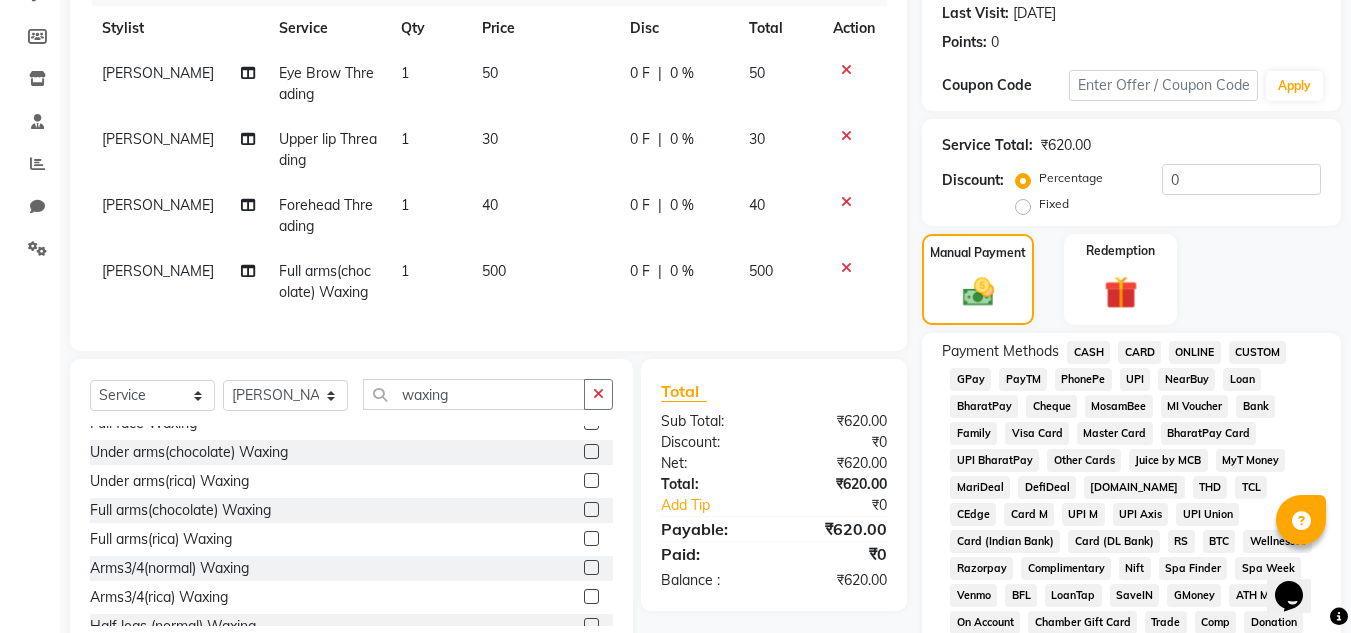 click on "PhonePe" 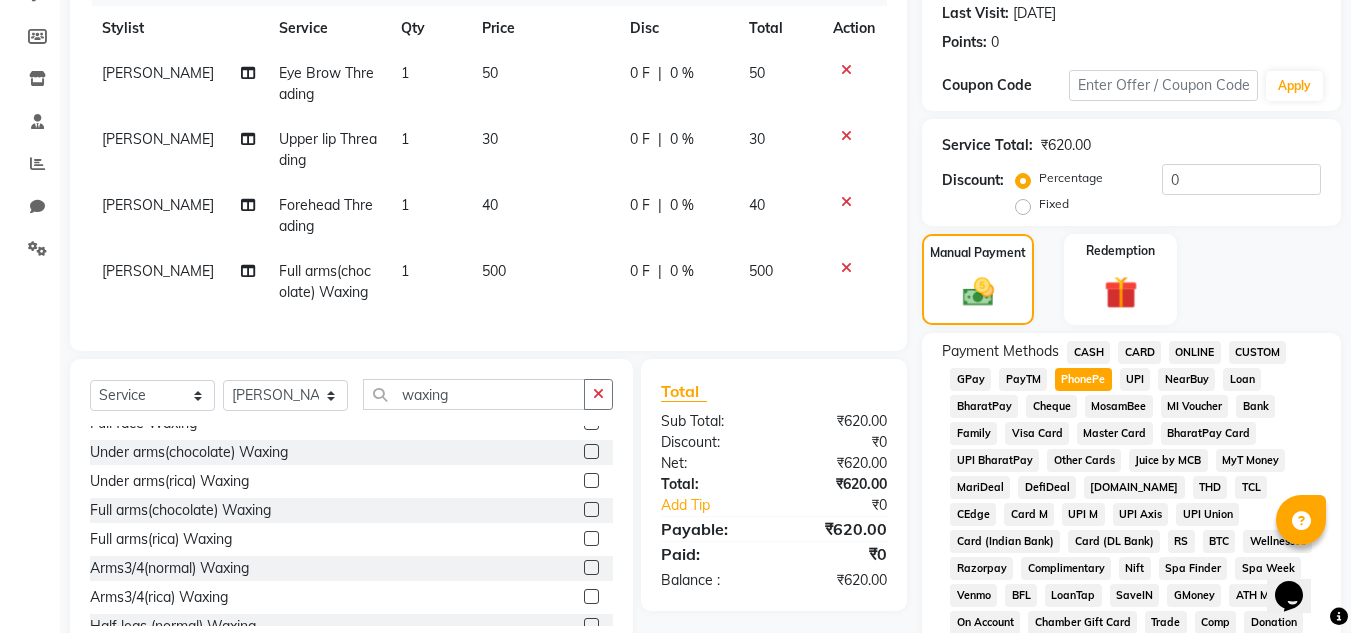 scroll, scrollTop: 832, scrollLeft: 0, axis: vertical 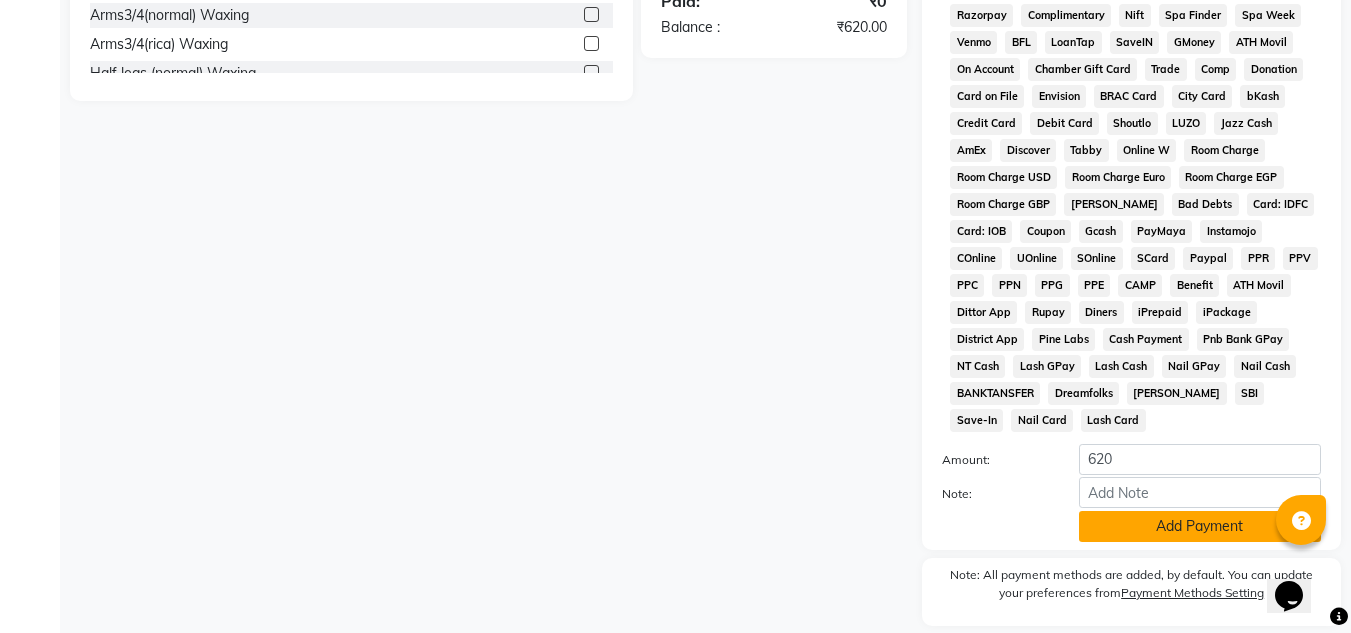 click on "Add Payment" 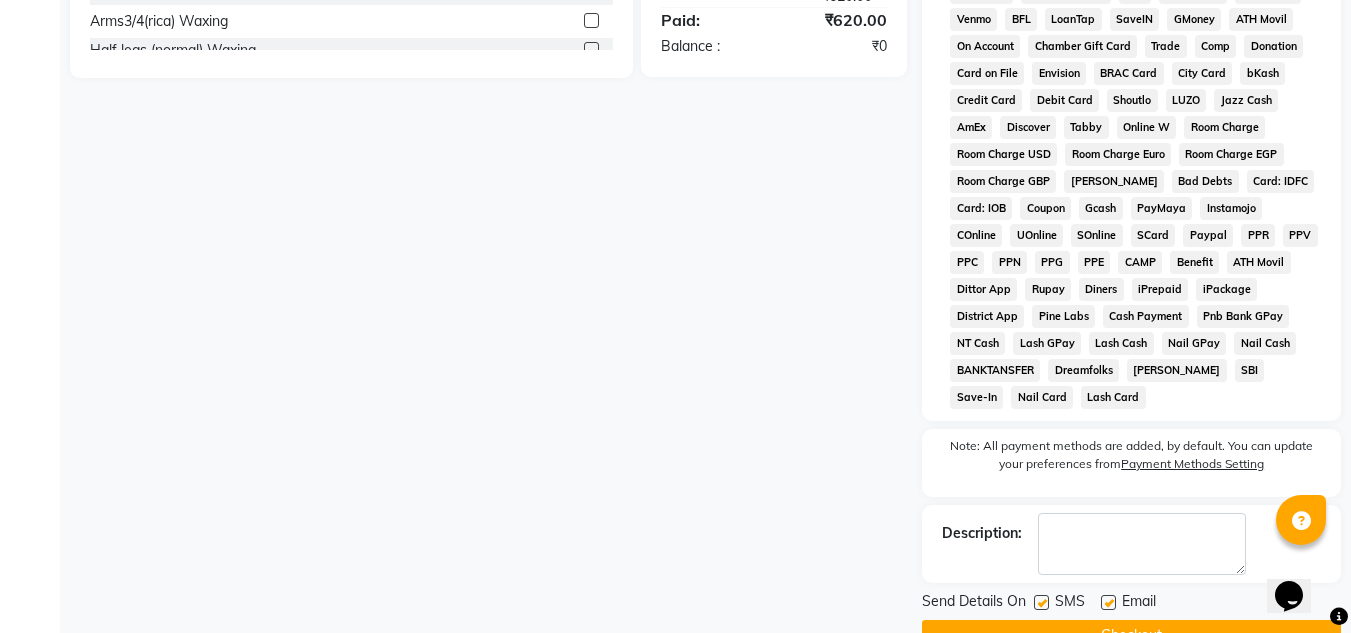 scroll, scrollTop: 876, scrollLeft: 0, axis: vertical 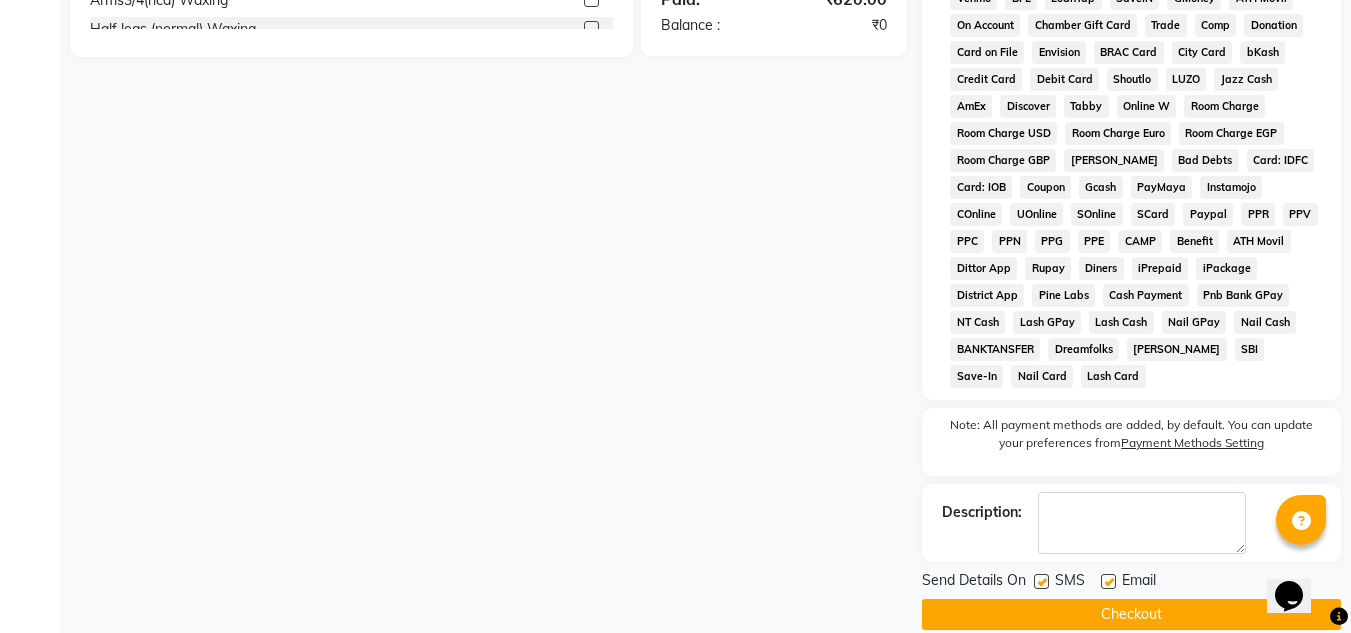 click 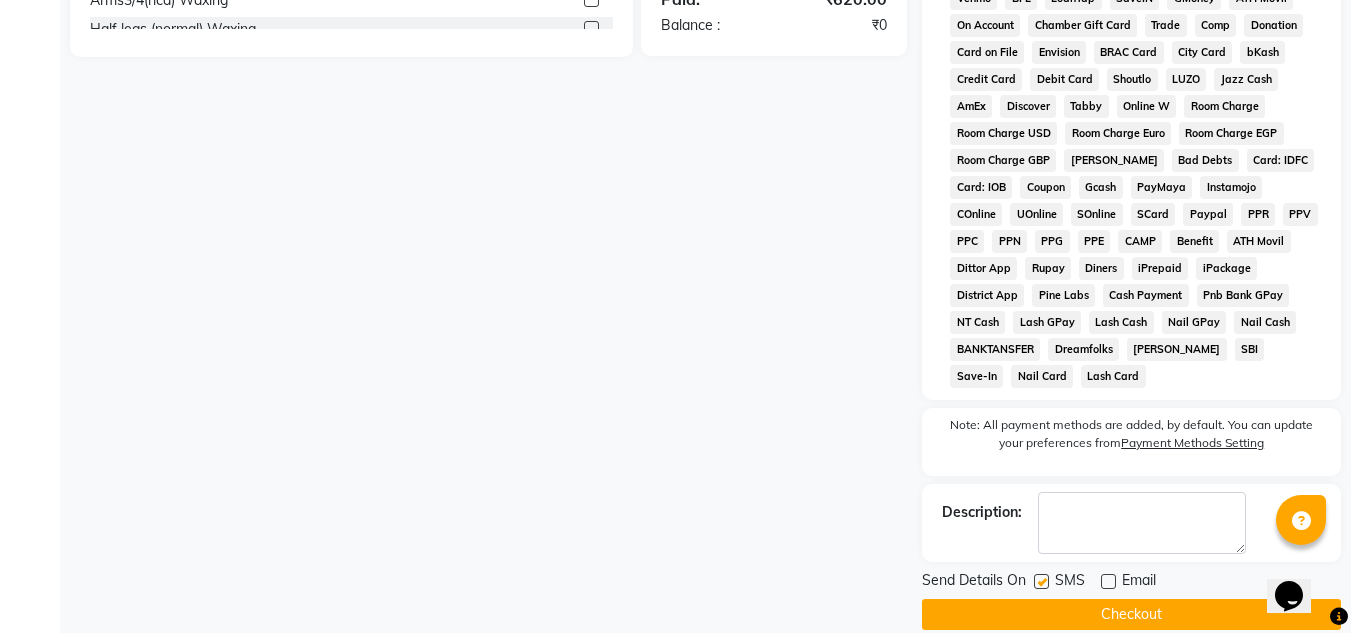 click 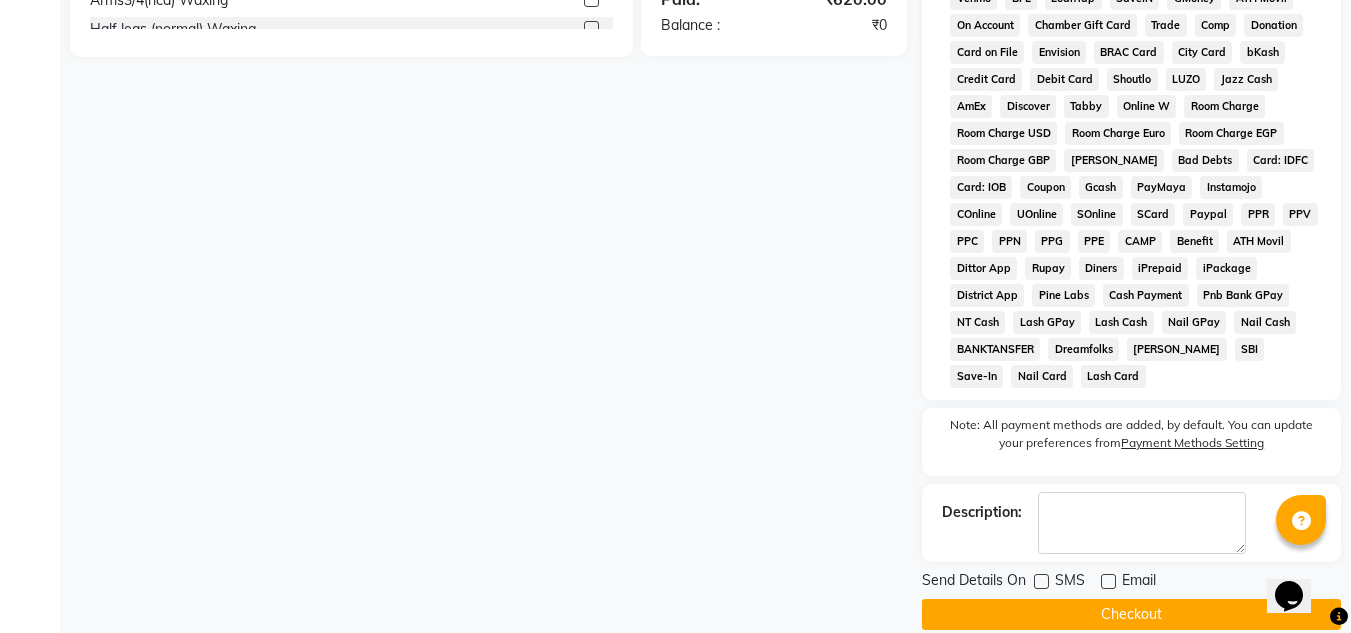click on "Checkout" 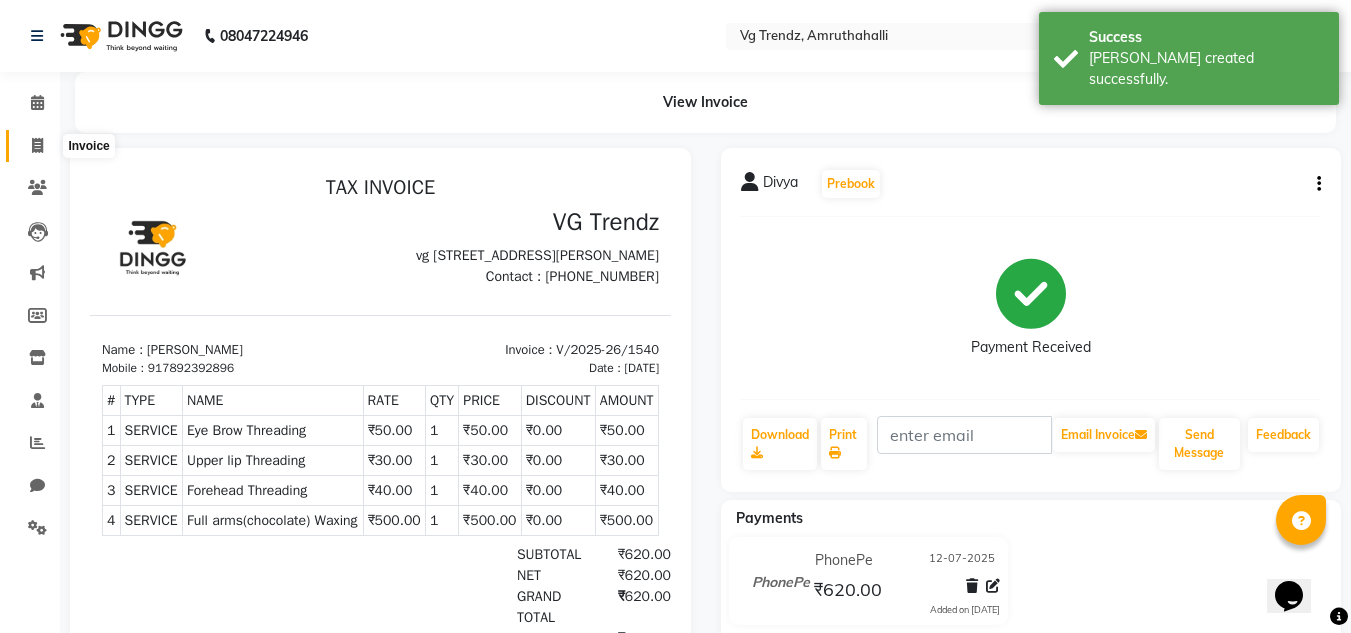 scroll, scrollTop: 0, scrollLeft: 0, axis: both 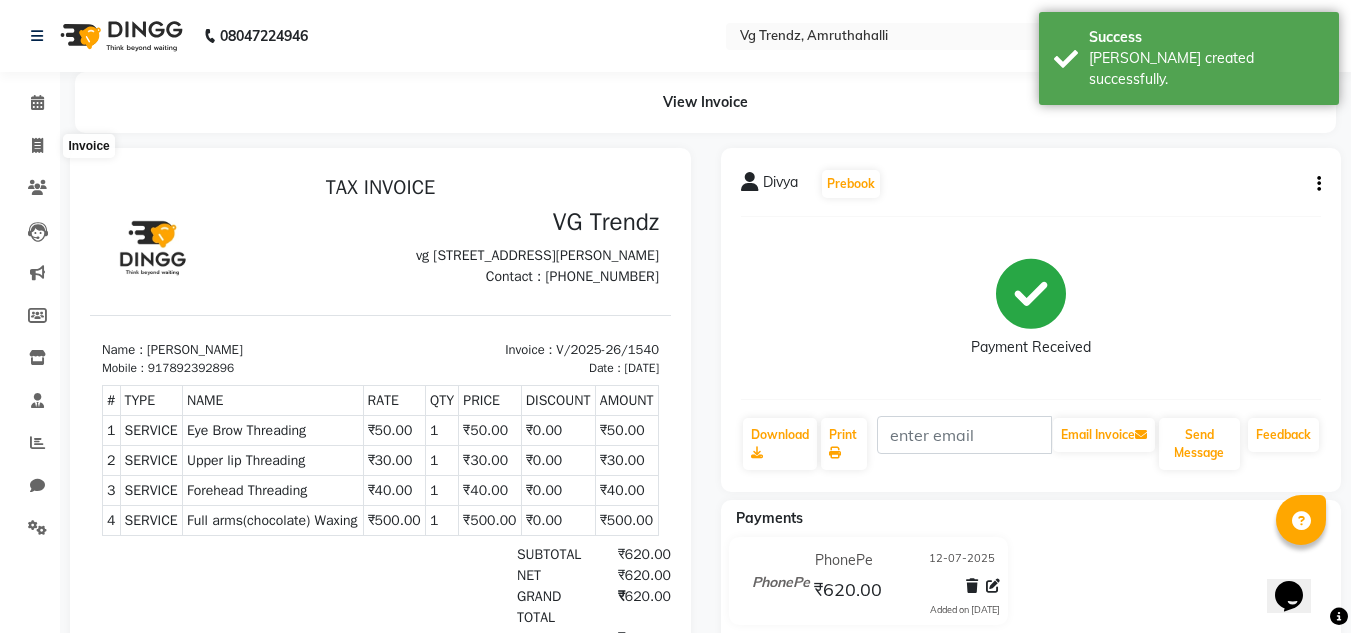 select on "service" 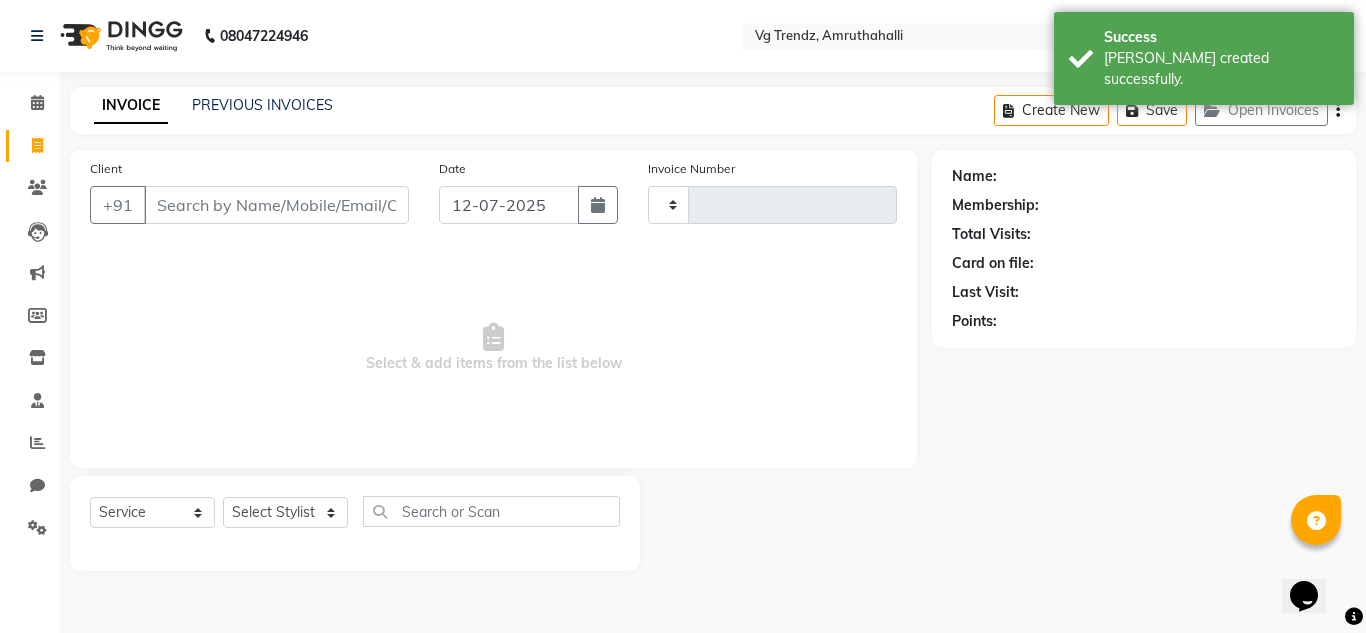 click on "Client +91" 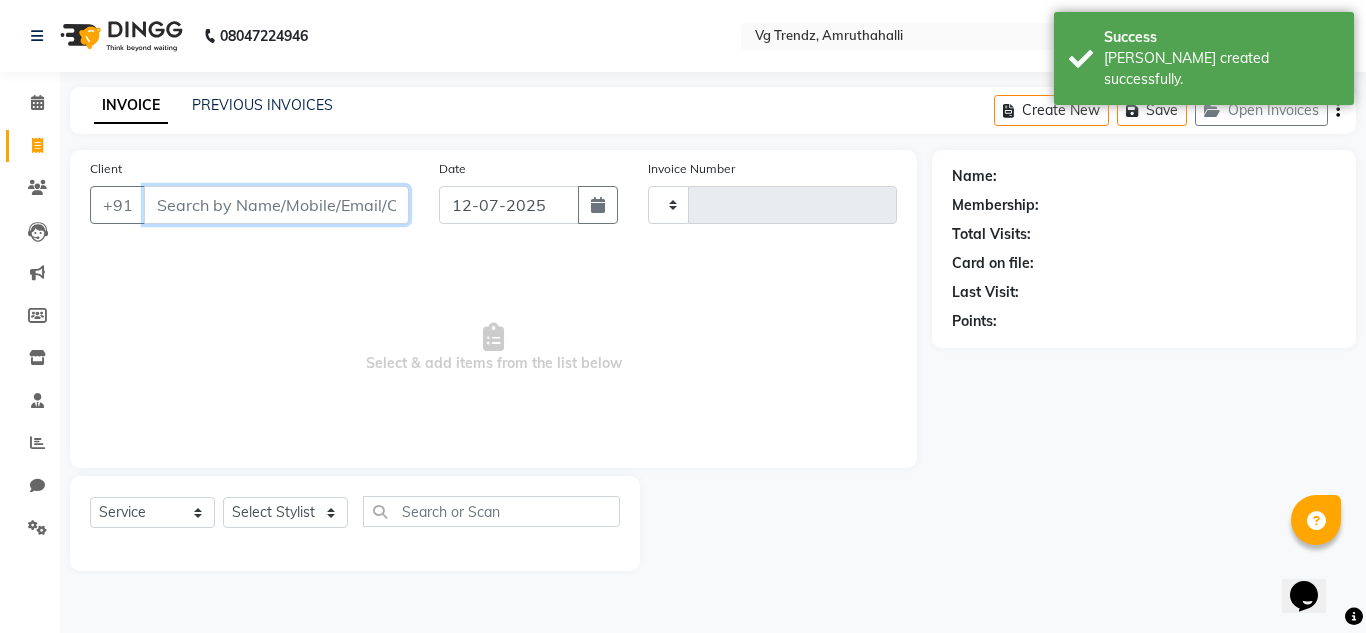 click on "Client" at bounding box center [276, 205] 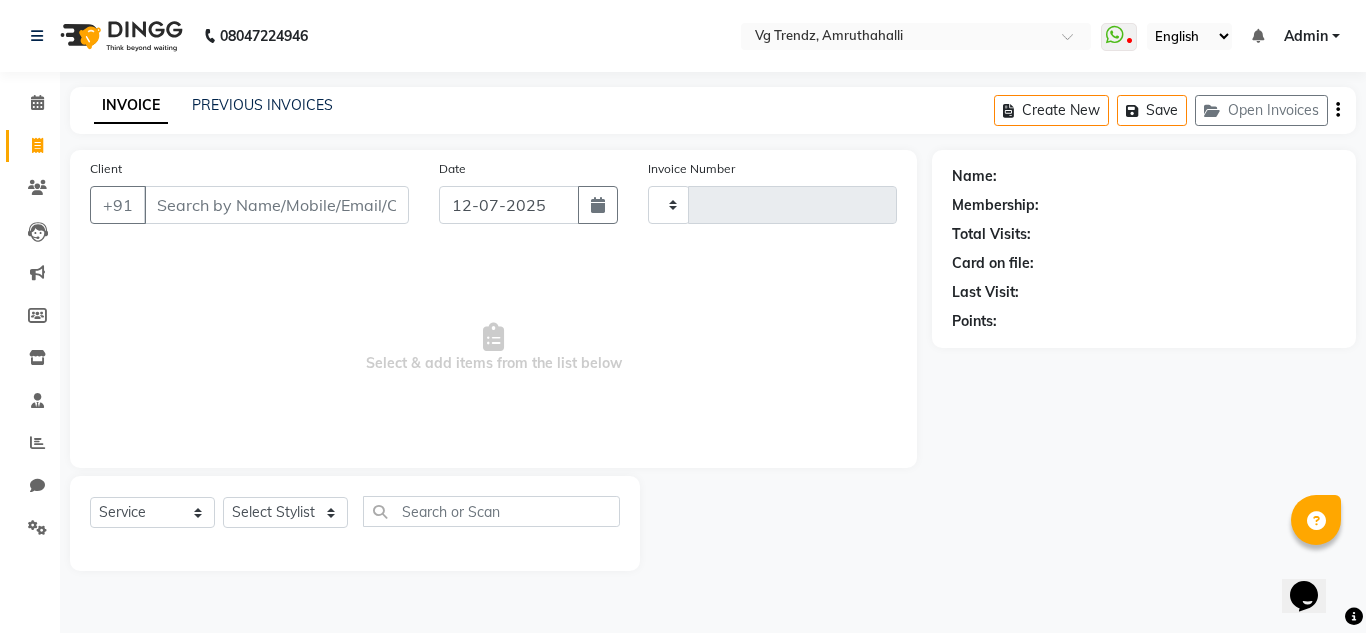 click on "Client +91" 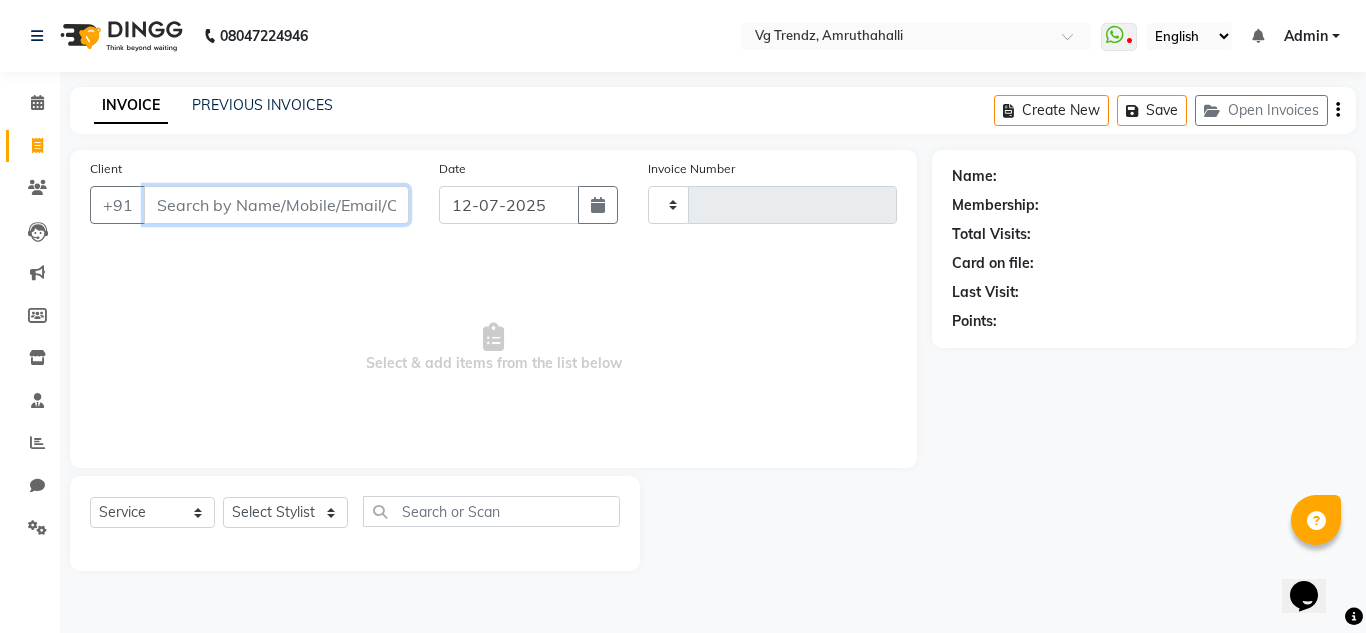 click on "Client" at bounding box center [276, 205] 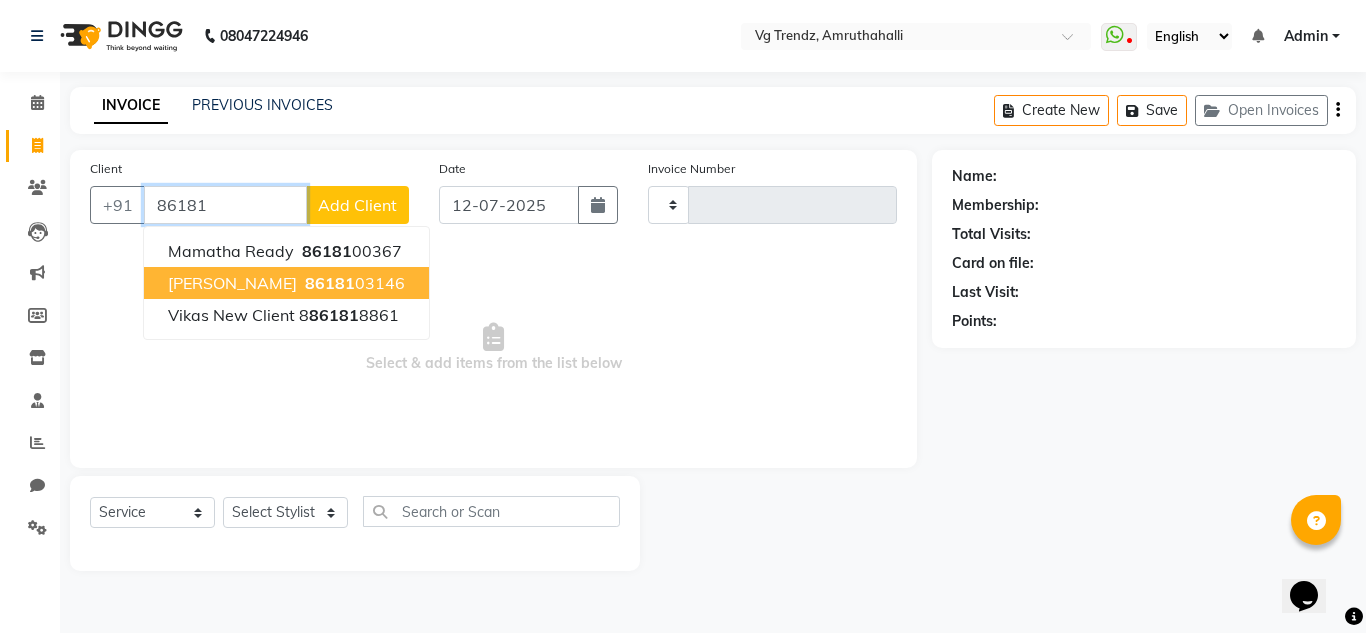click on "86181 03146" at bounding box center [353, 283] 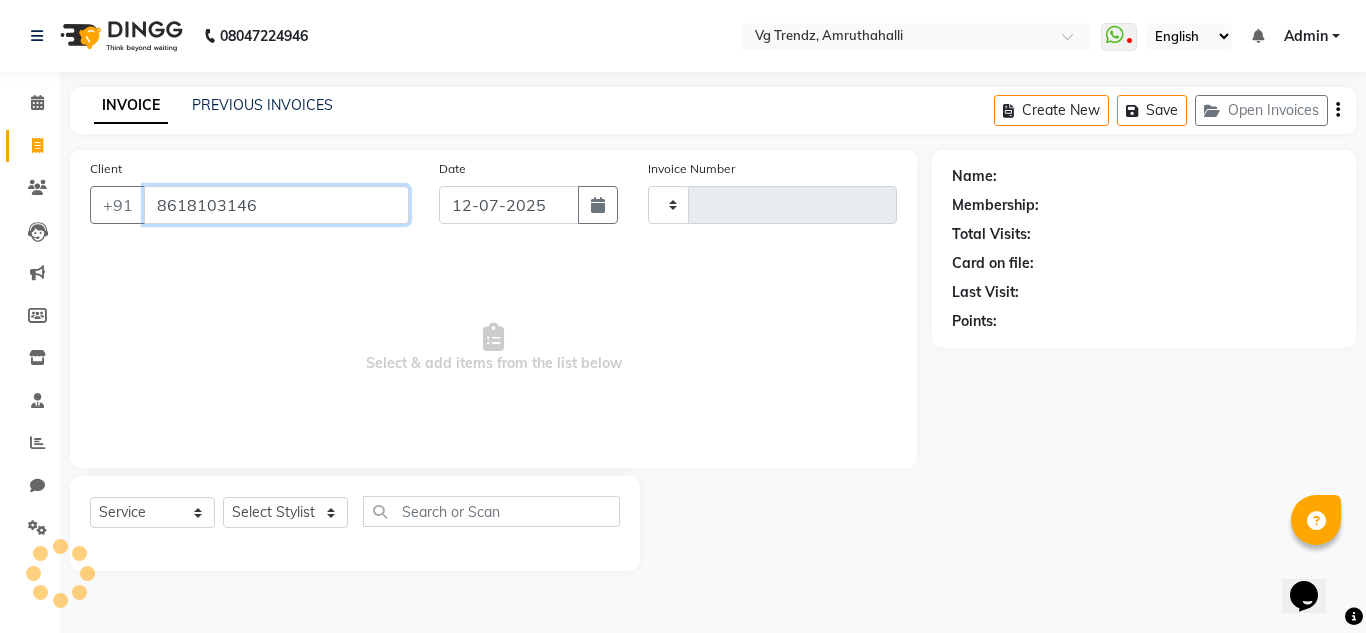 type on "8618103146" 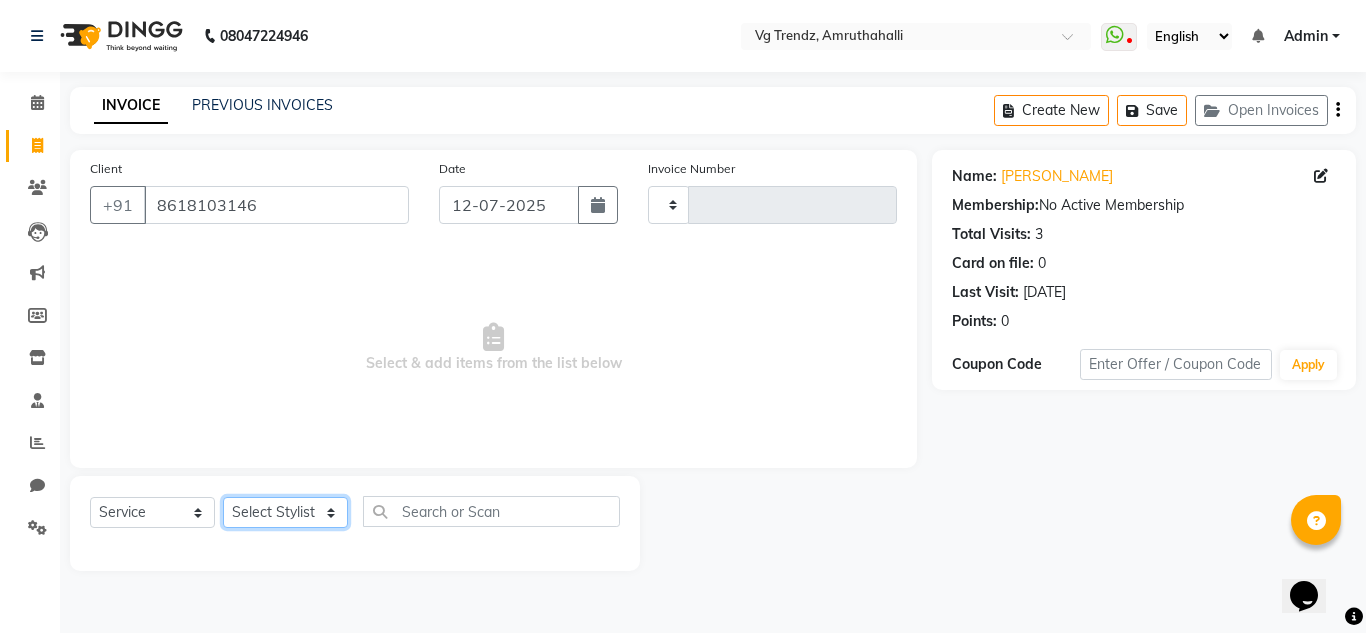 click on "Select Stylist [PERSON_NAME] N P [PERSON_NAME] [PERSON_NAME] [PERSON_NAME] salon number [PERSON_NAME] [PERSON_NAME] v" 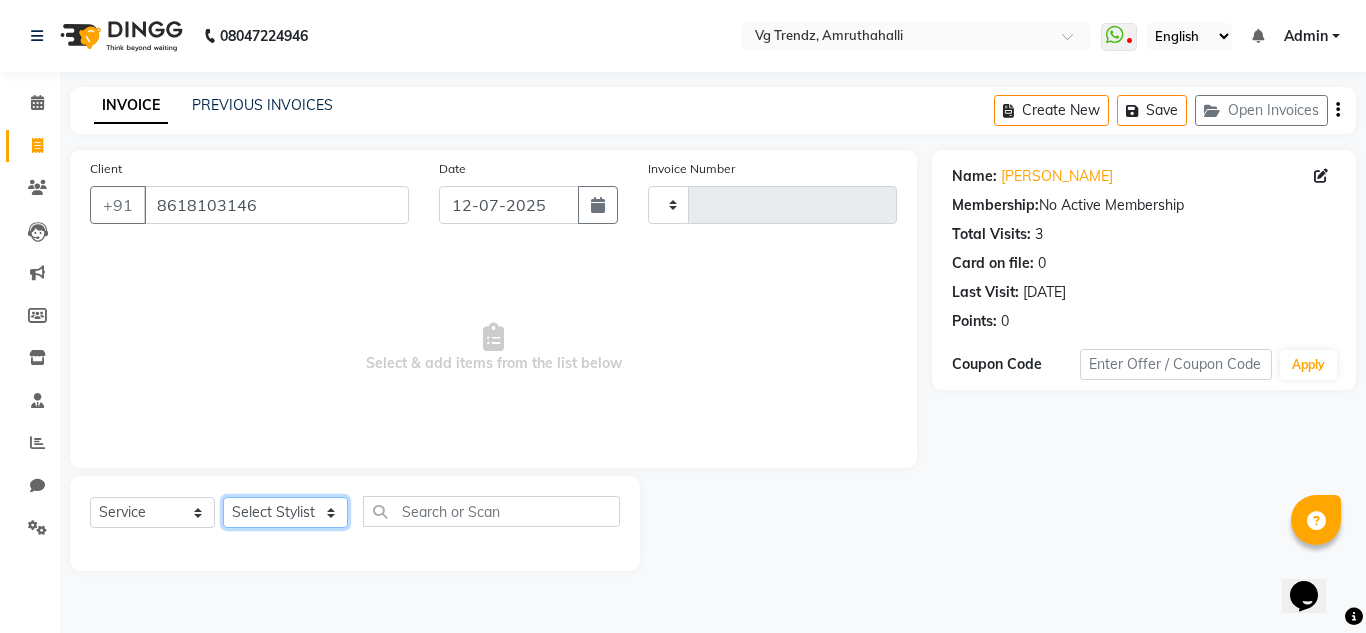 select on "85014" 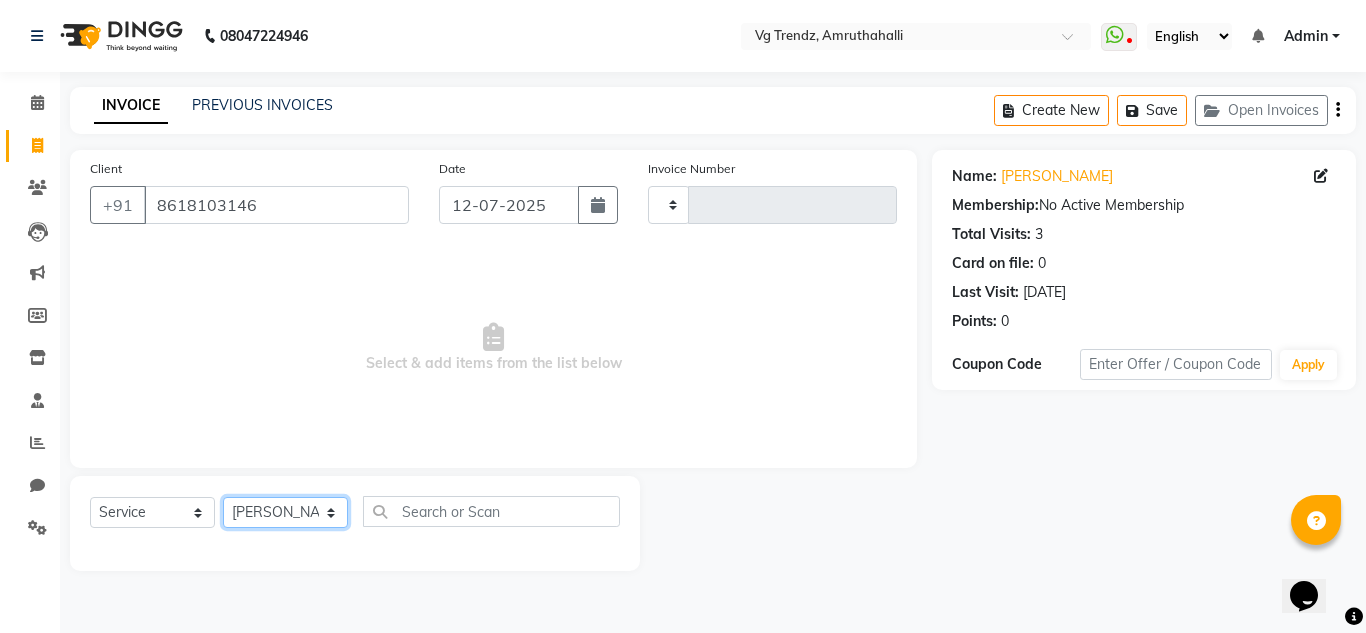 click on "Select Stylist [PERSON_NAME] N P [PERSON_NAME] [PERSON_NAME] [PERSON_NAME] salon number [PERSON_NAME] [PERSON_NAME] v" 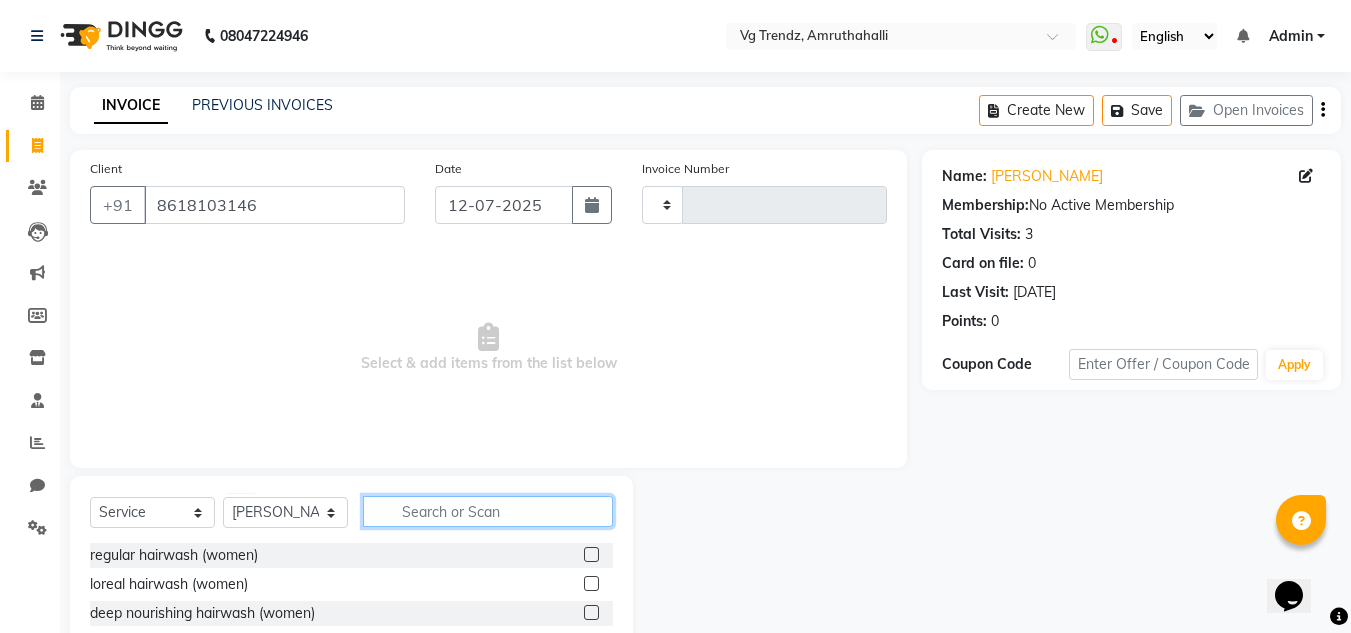 click 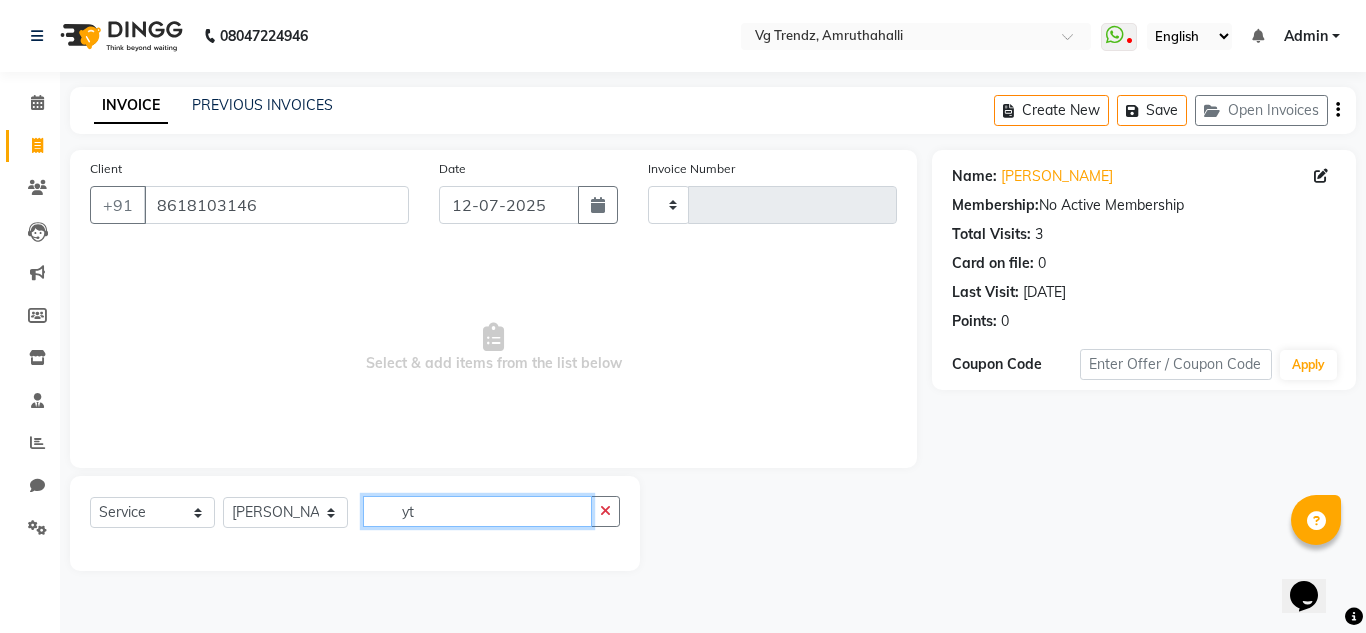 type on "y" 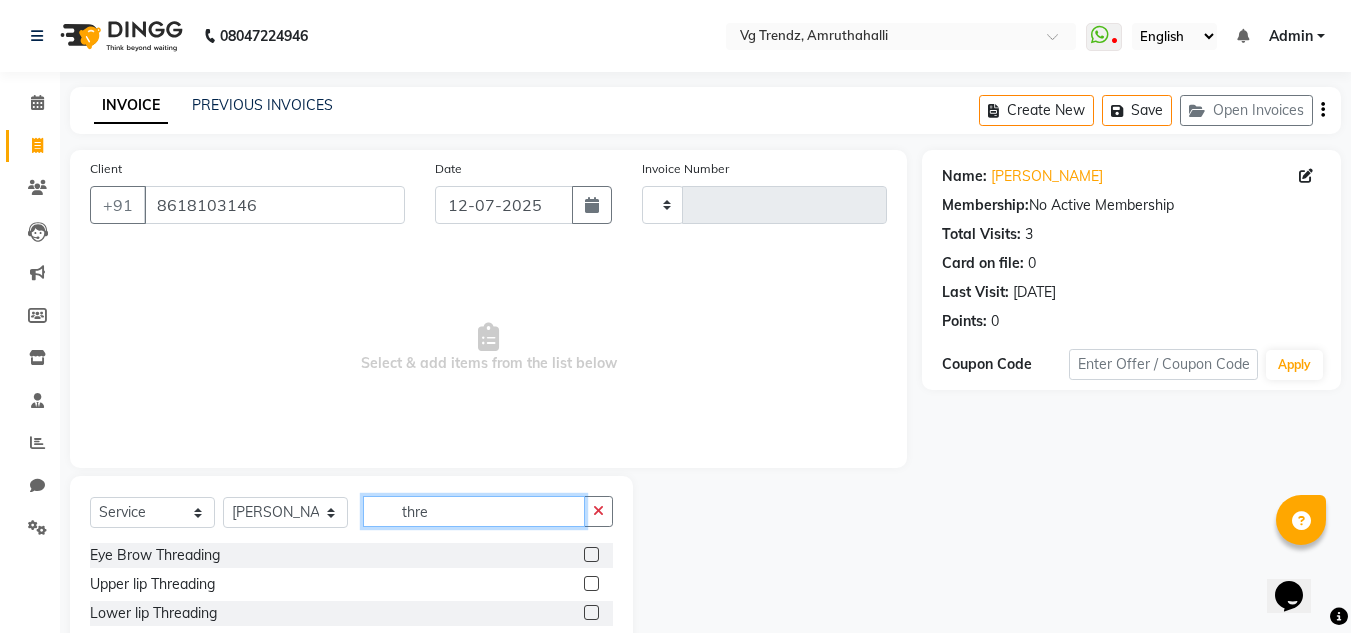 type on "thre" 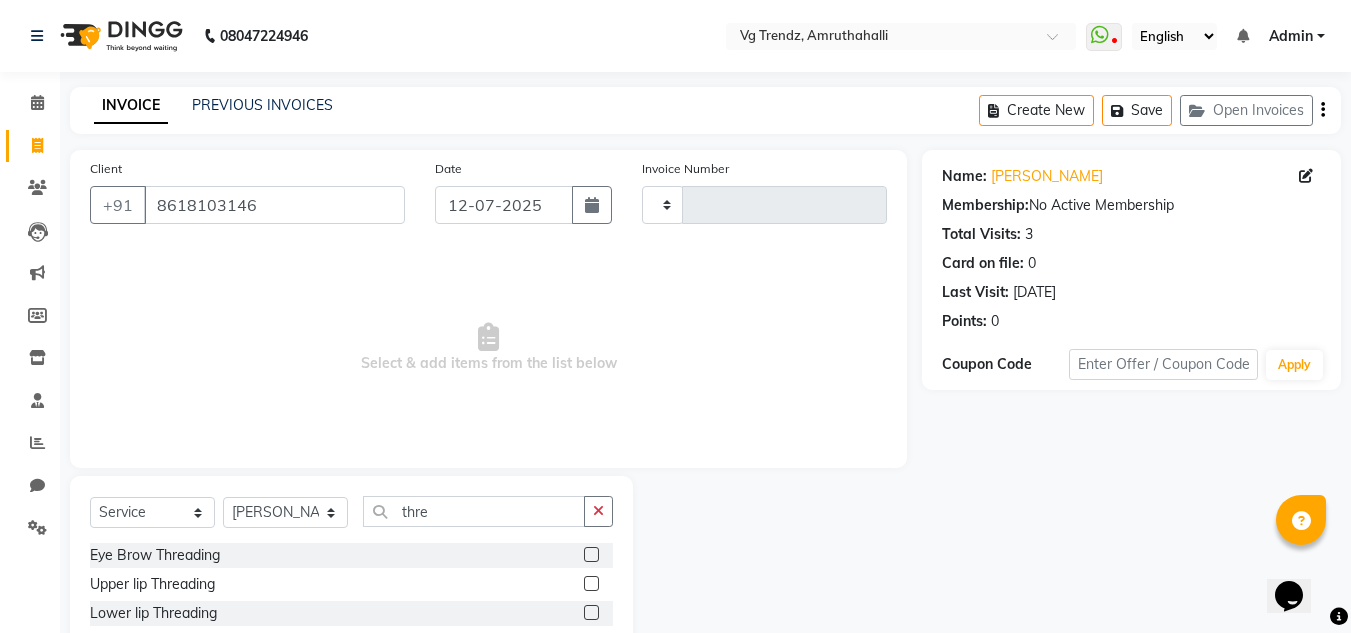 click 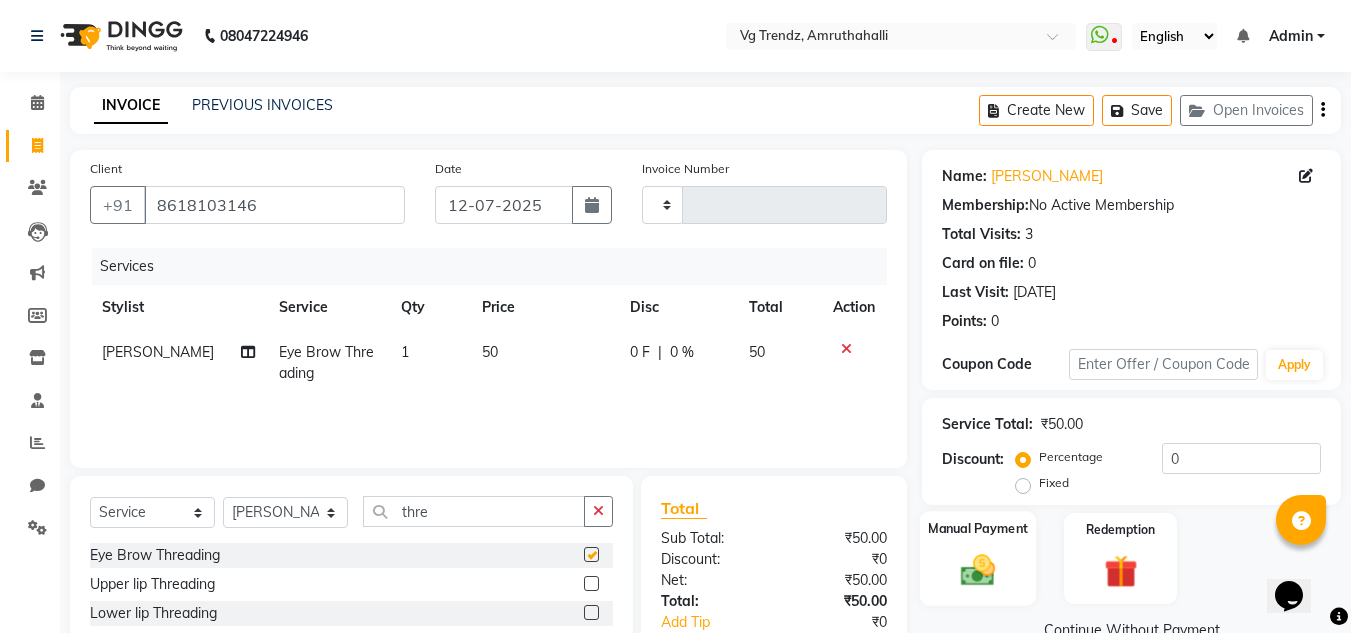 checkbox on "false" 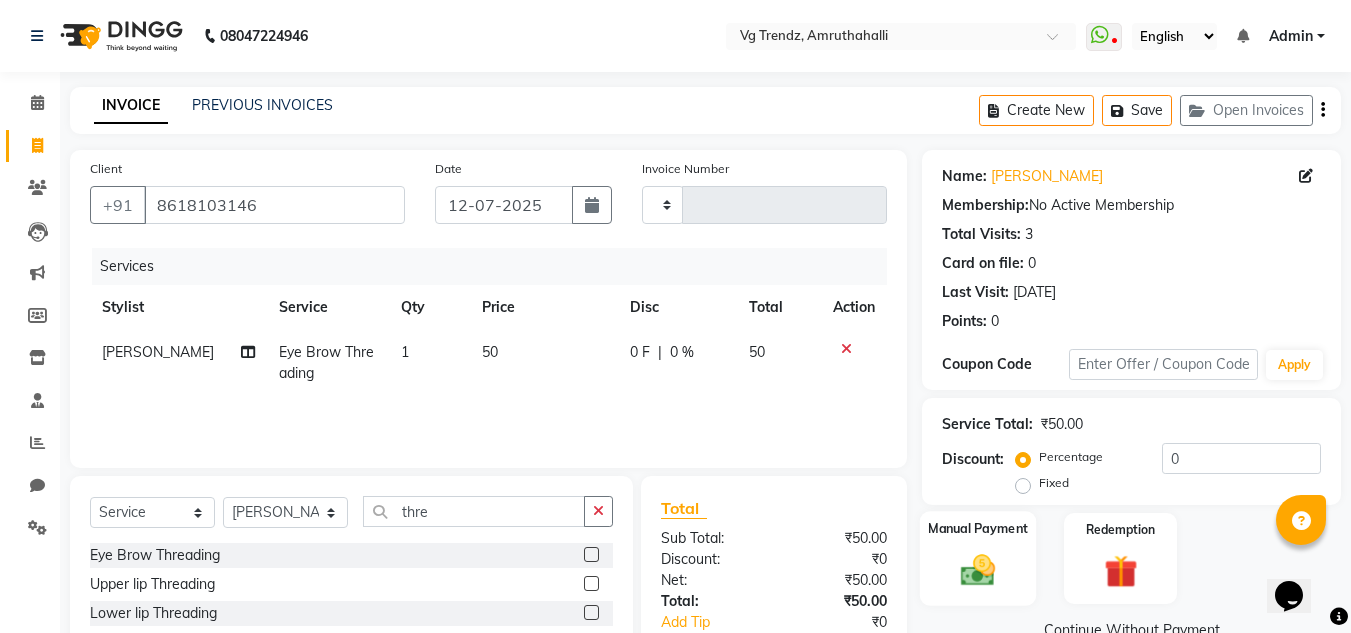 click on "Manual Payment" 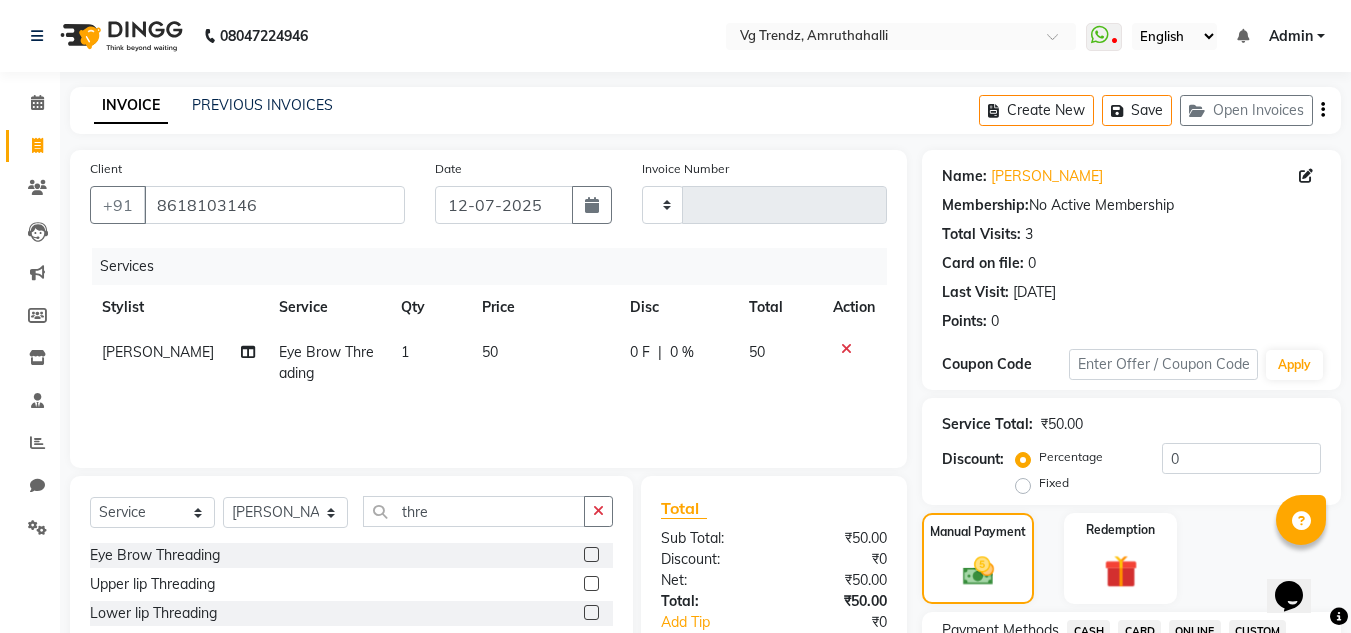 scroll, scrollTop: 553, scrollLeft: 0, axis: vertical 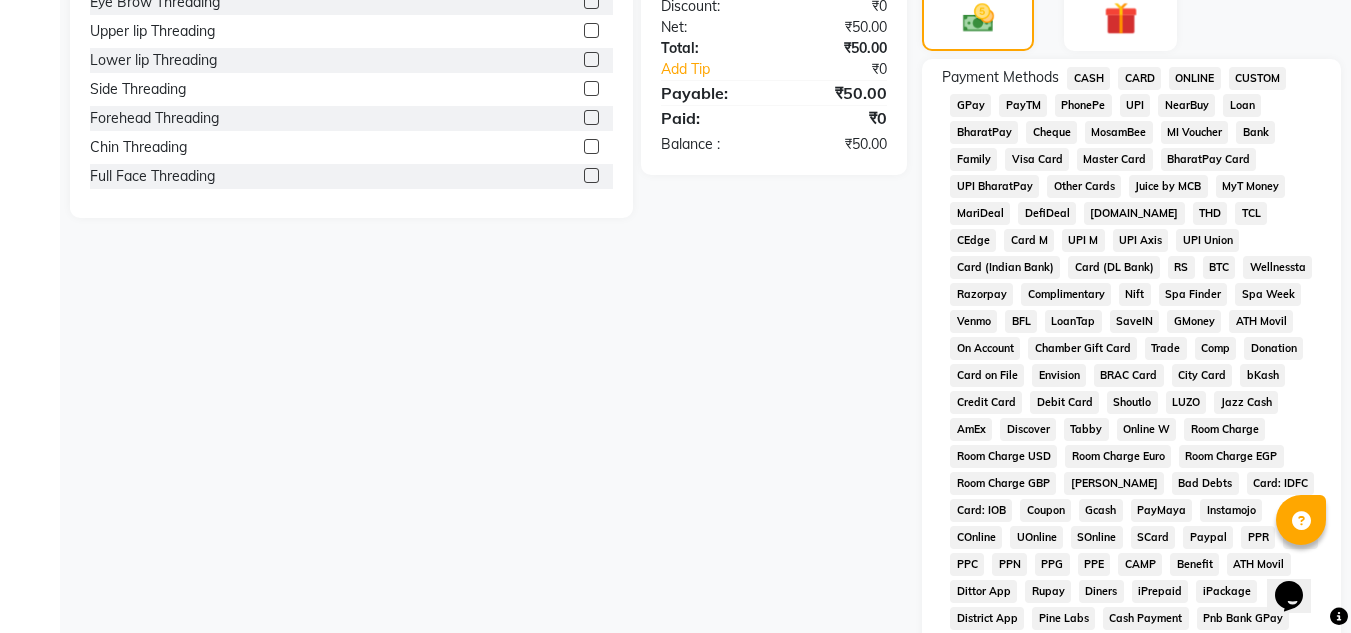 click on "PhonePe" 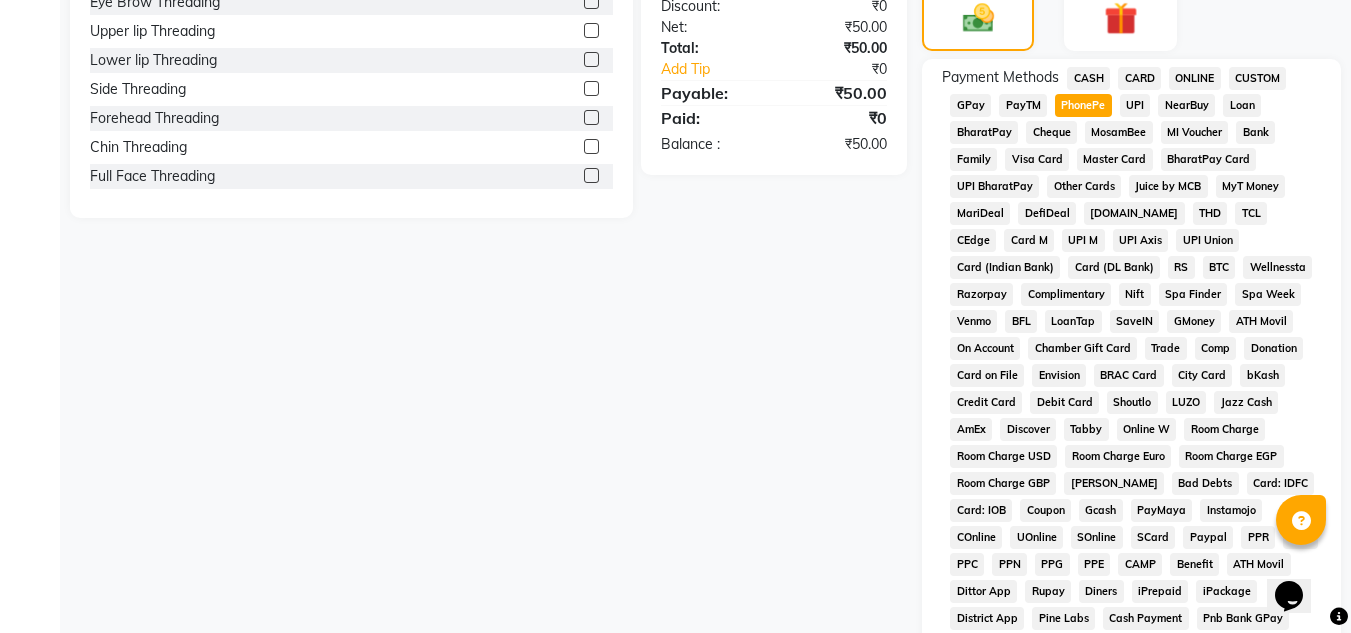 scroll, scrollTop: 869, scrollLeft: 0, axis: vertical 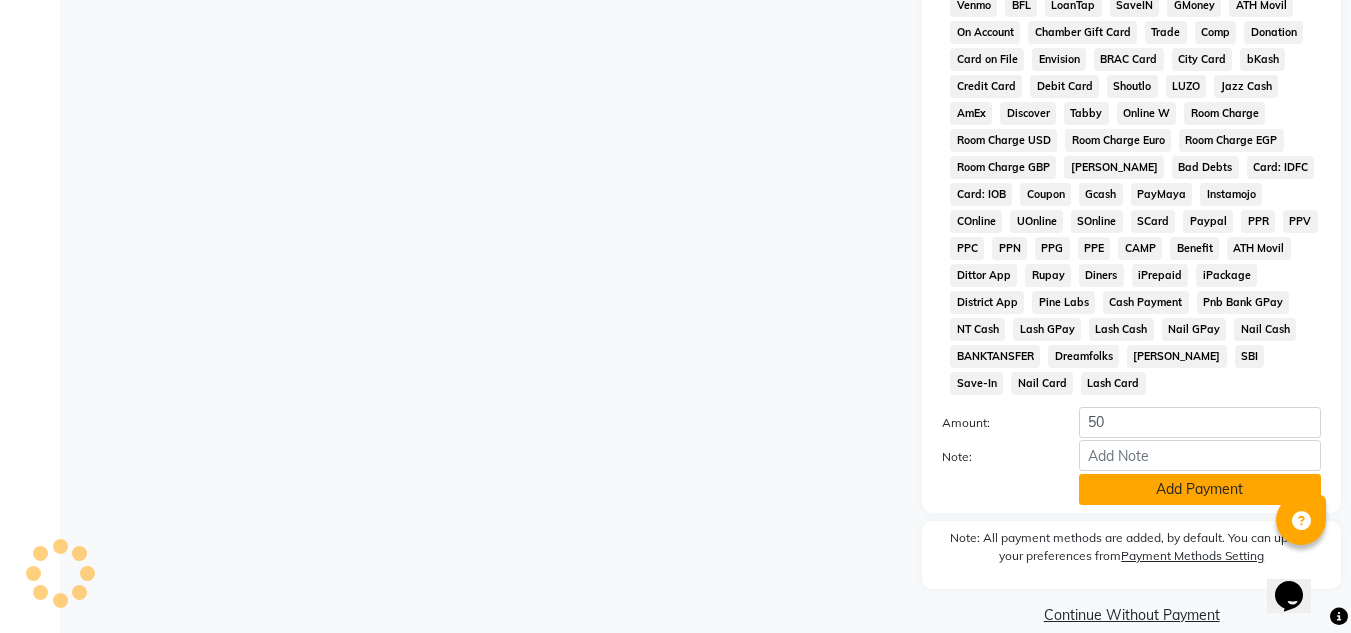 click on "Add Payment" 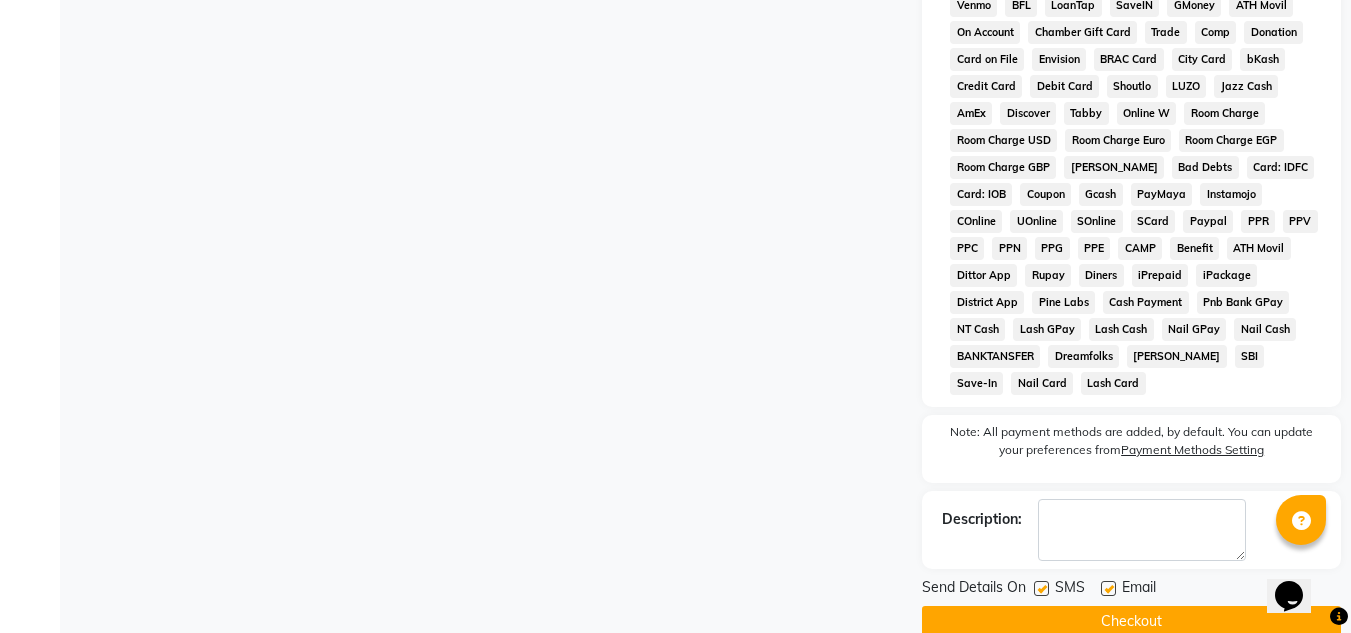 click 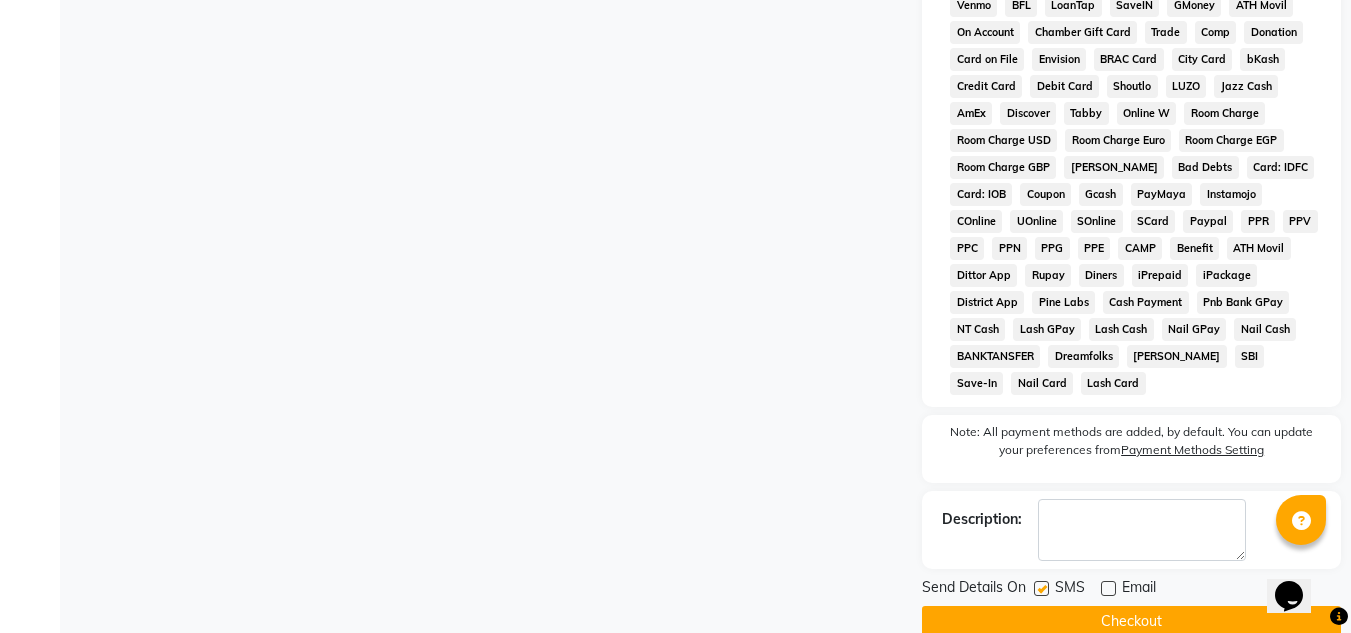 click 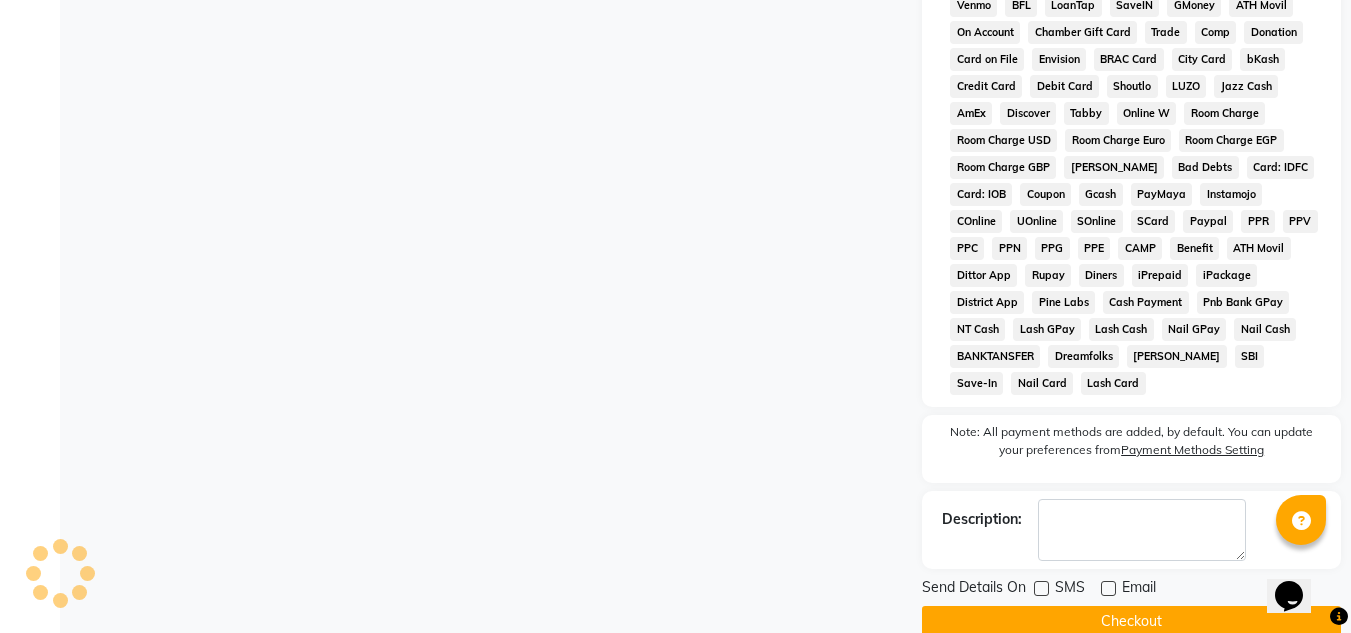 click on "Checkout" 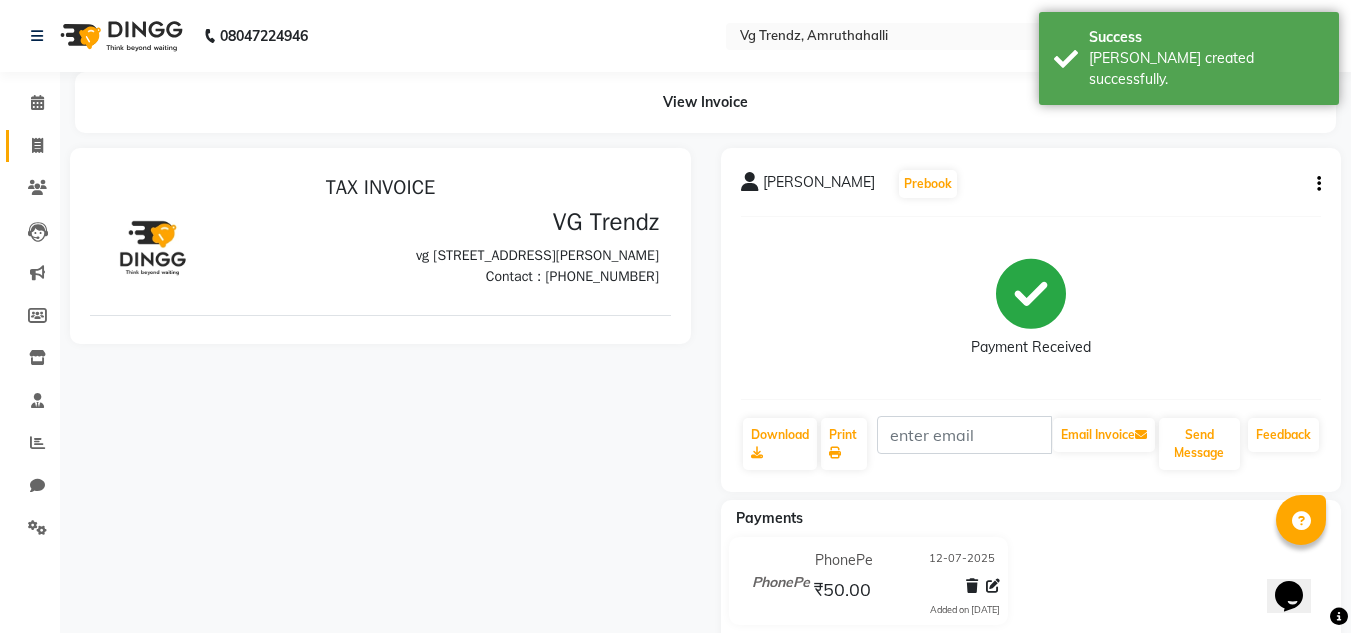 scroll, scrollTop: 0, scrollLeft: 0, axis: both 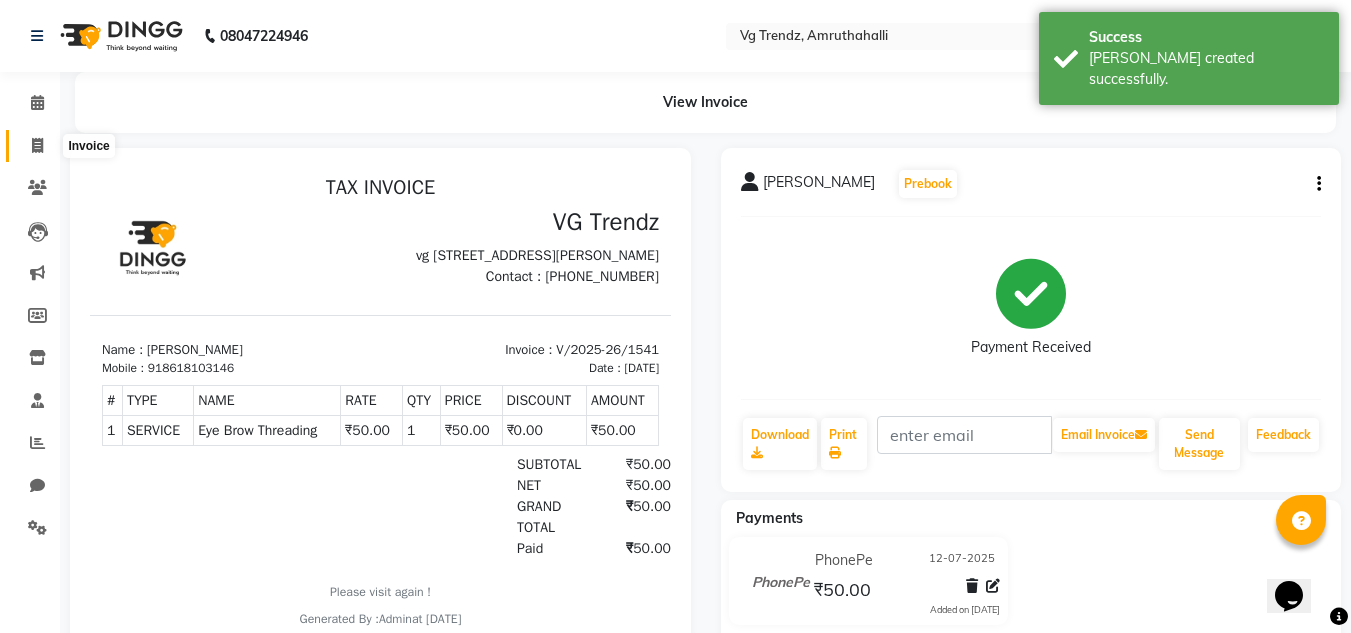 click 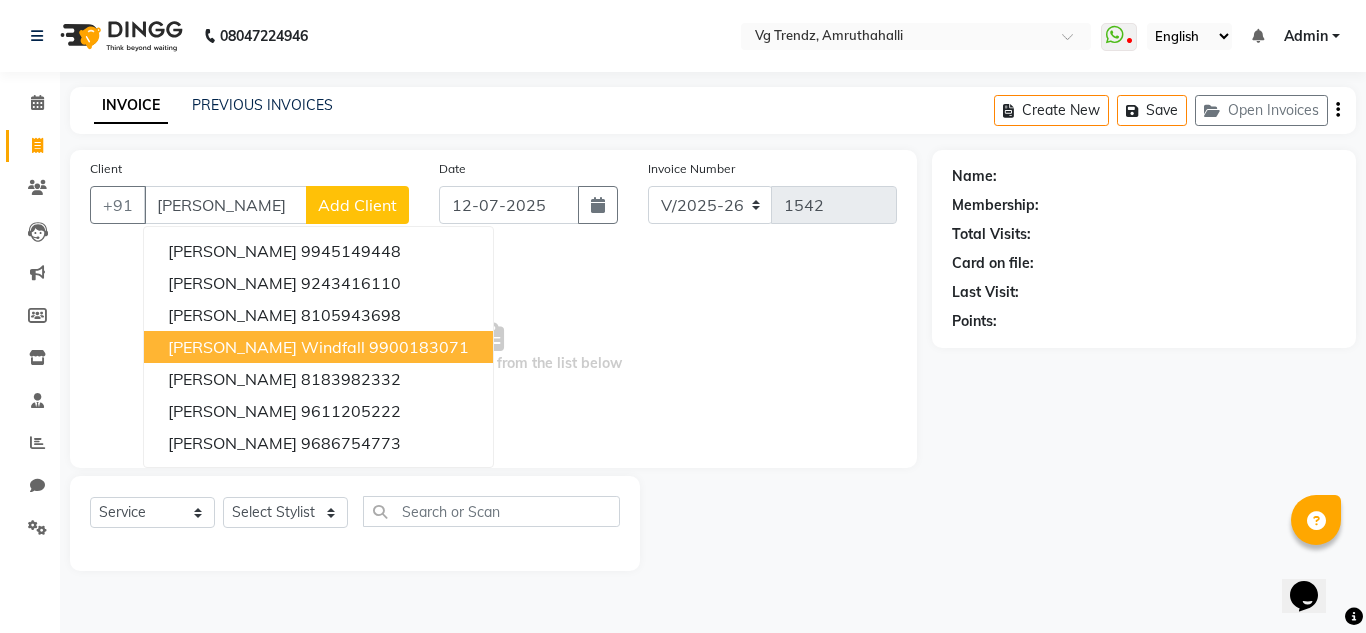 click on "[PERSON_NAME] windfall" at bounding box center (266, 347) 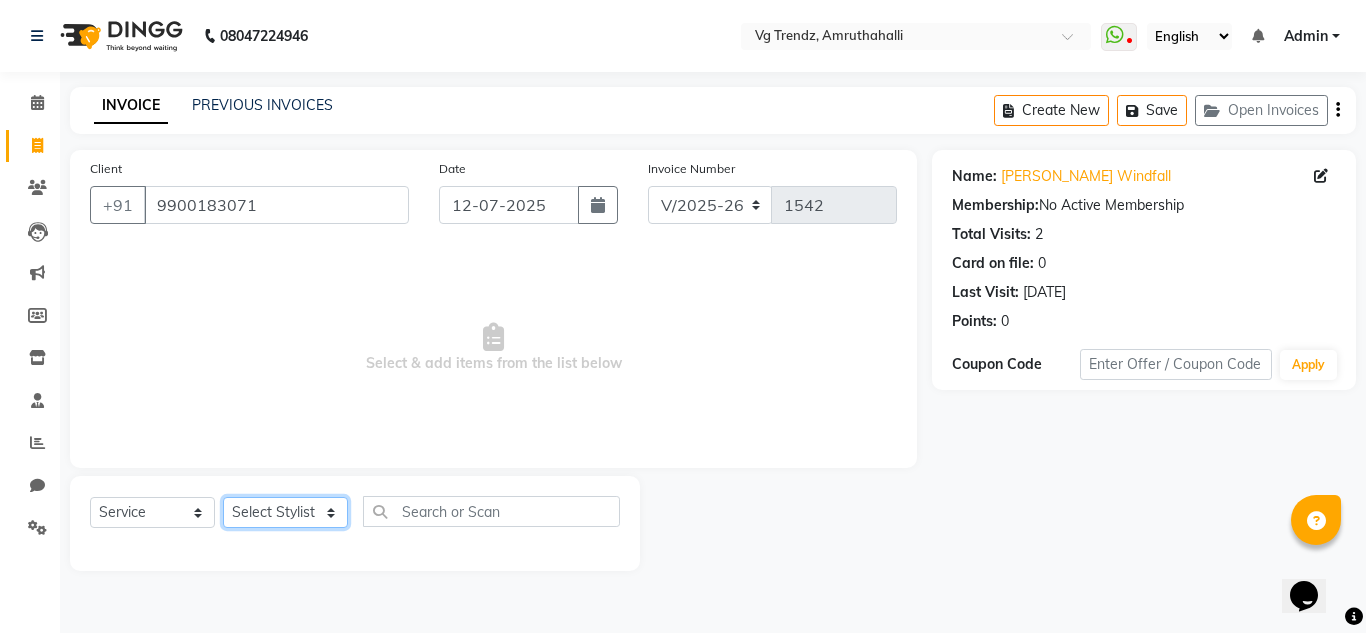 click on "Select Stylist [PERSON_NAME] N P [PERSON_NAME] [PERSON_NAME] [PERSON_NAME] salon number [PERSON_NAME] [PERSON_NAME] v" 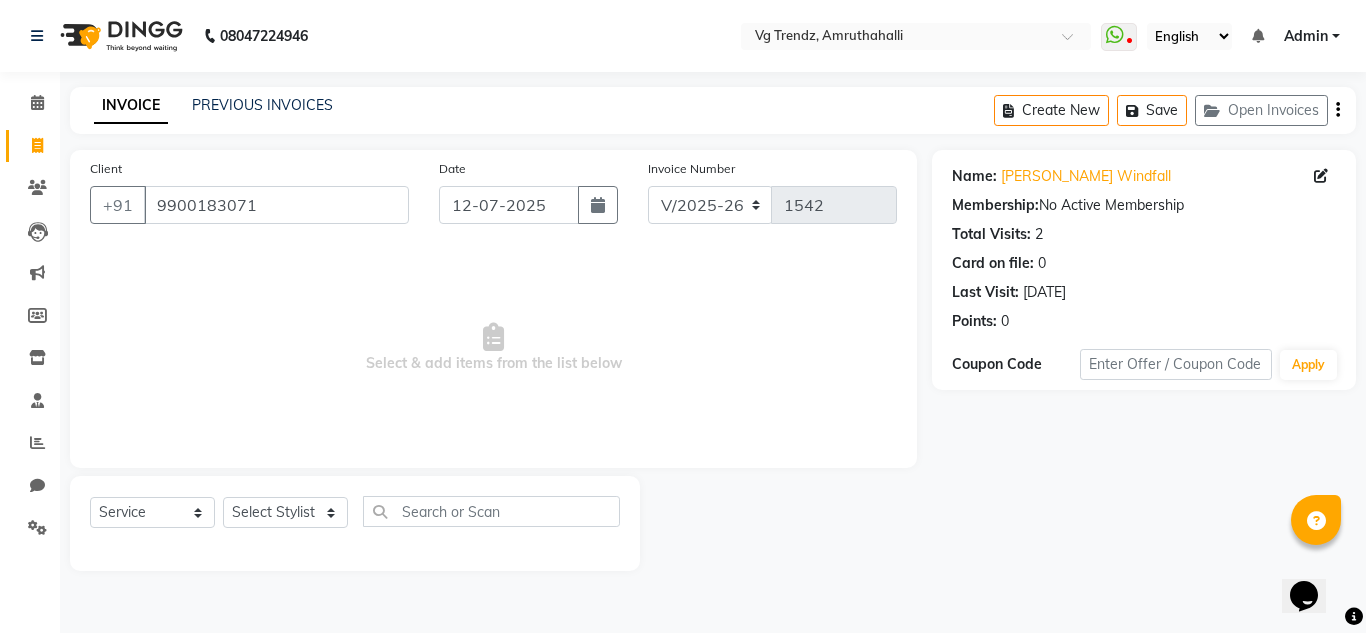 click on "Select & add items from the list below" at bounding box center [493, 348] 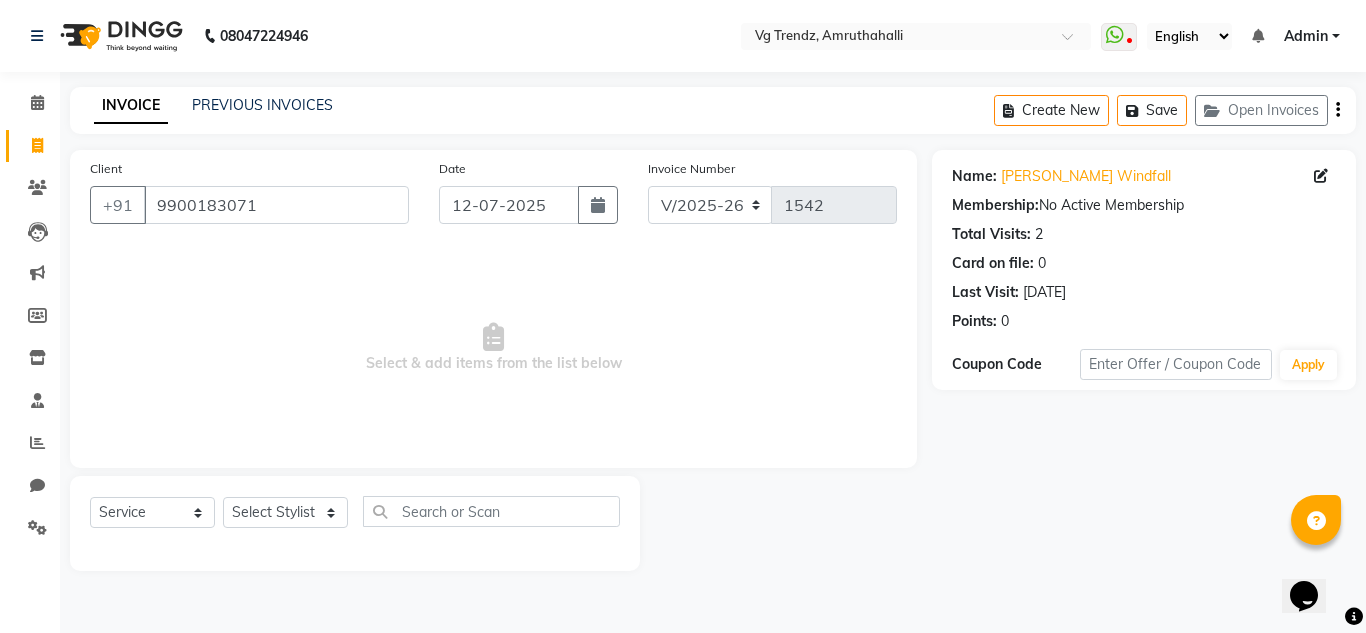 click on "Client [PHONE_NUMBER]" 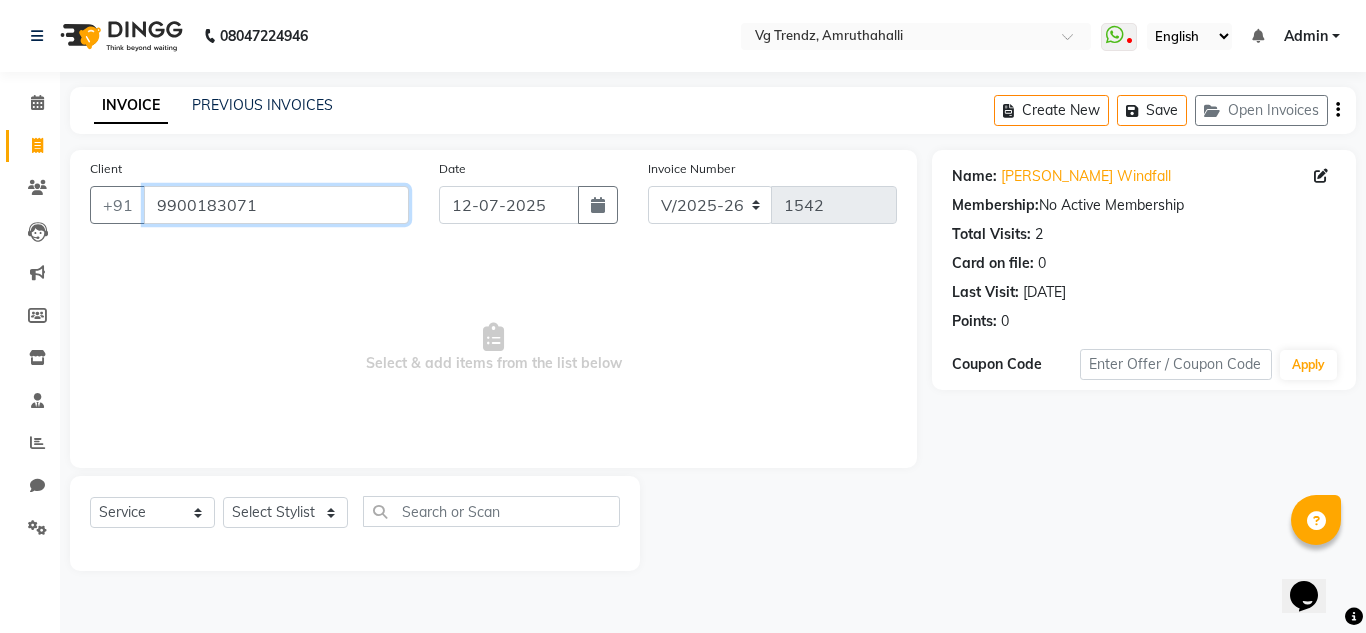 click on "9900183071" at bounding box center (276, 205) 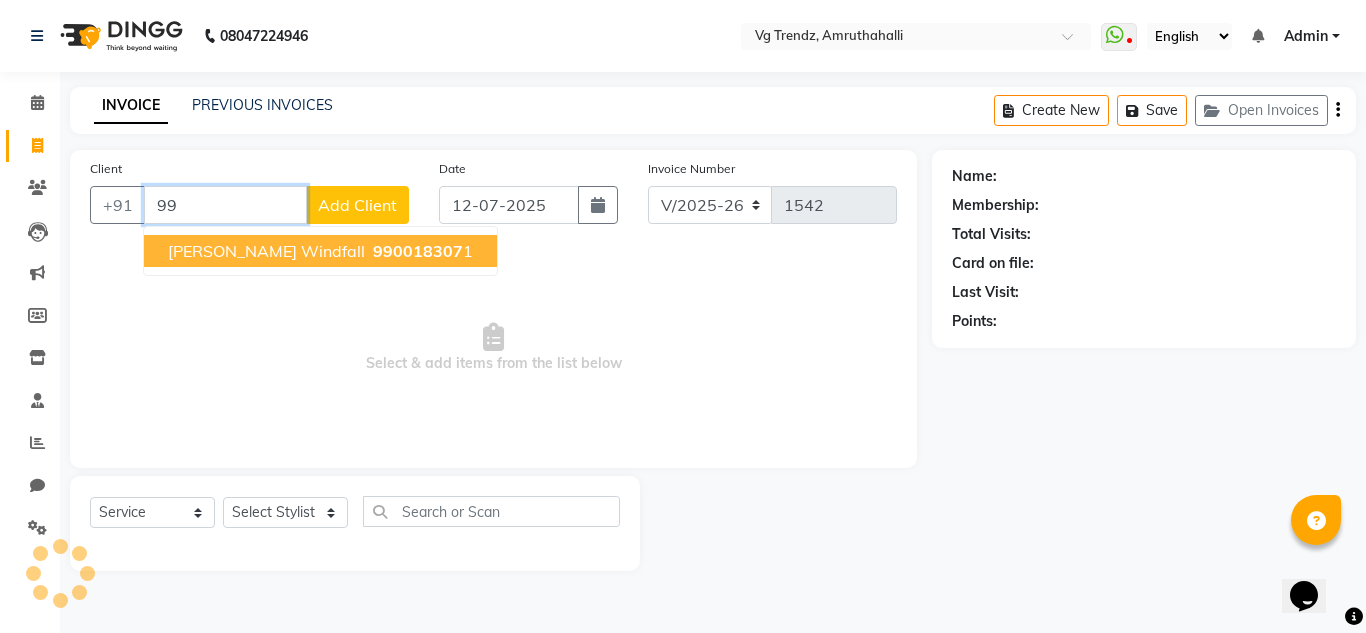 type on "9" 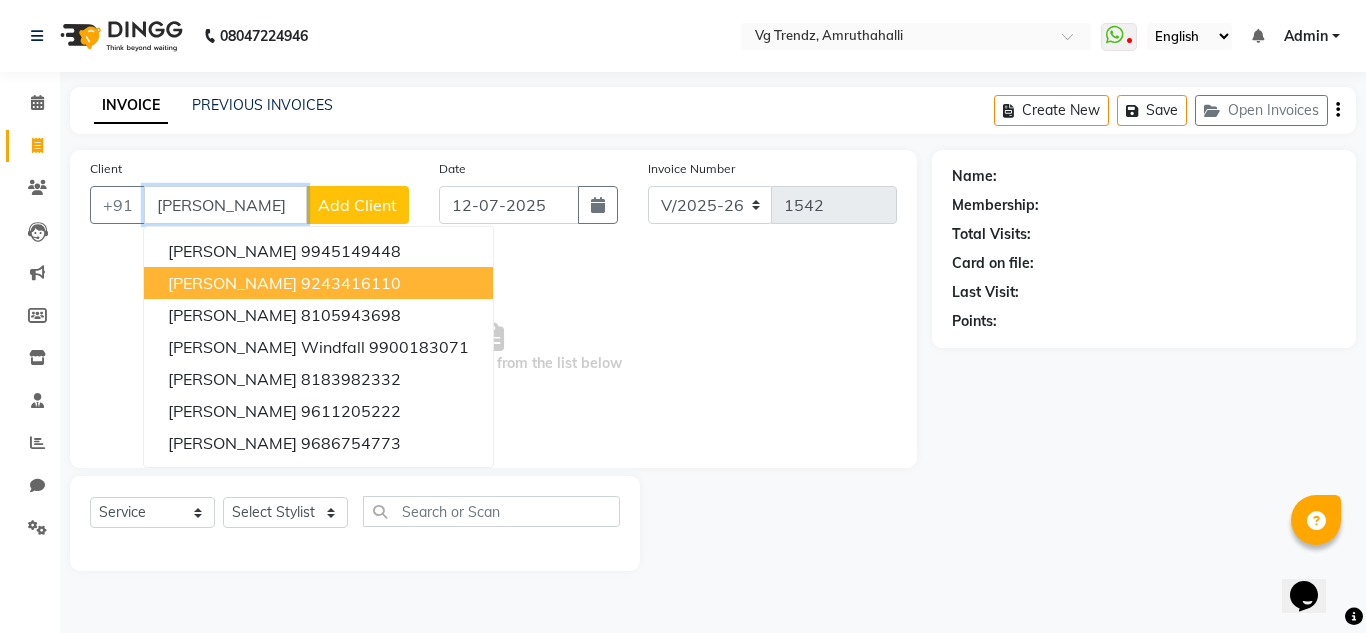 click on "9243416110" at bounding box center [351, 283] 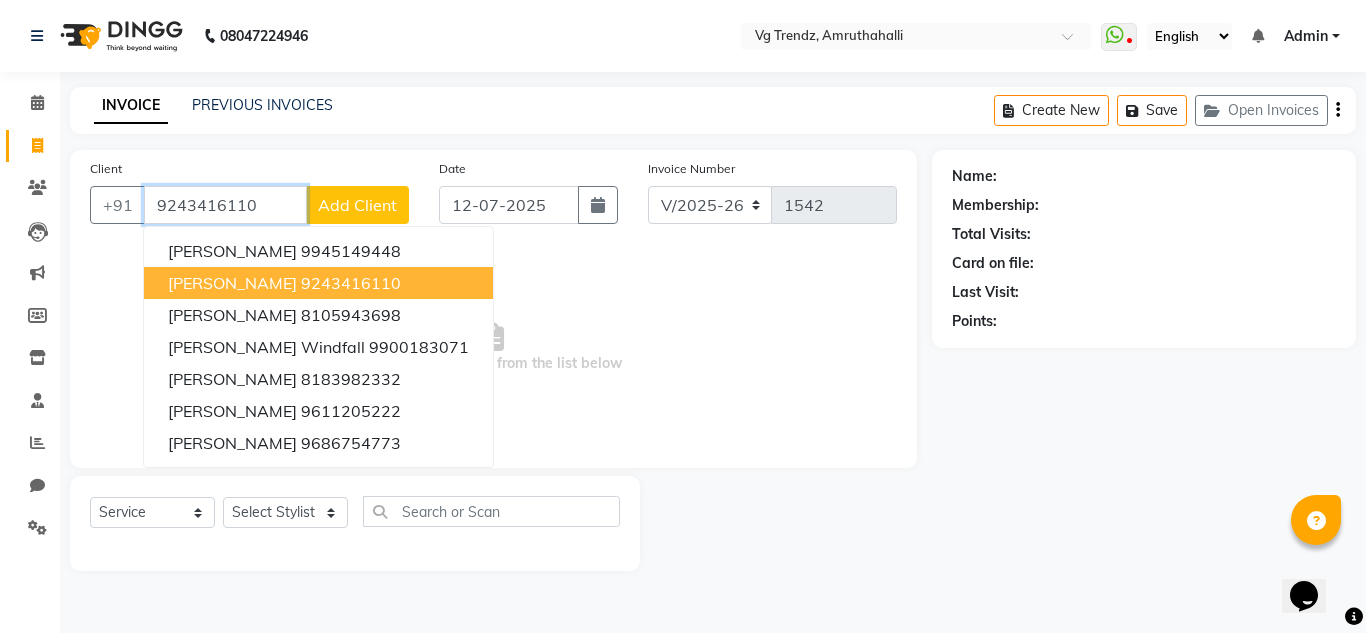 type on "9243416110" 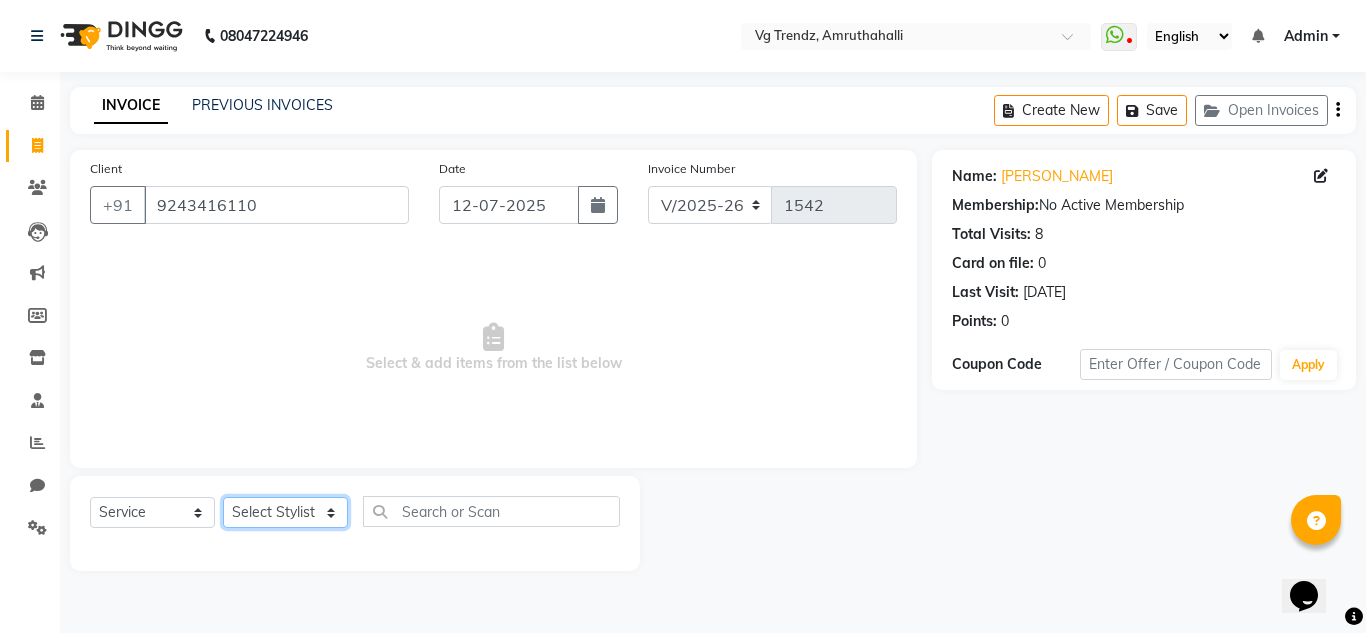 click on "Select Stylist [PERSON_NAME] N P [PERSON_NAME] [PERSON_NAME] [PERSON_NAME] salon number [PERSON_NAME] [PERSON_NAME] v" 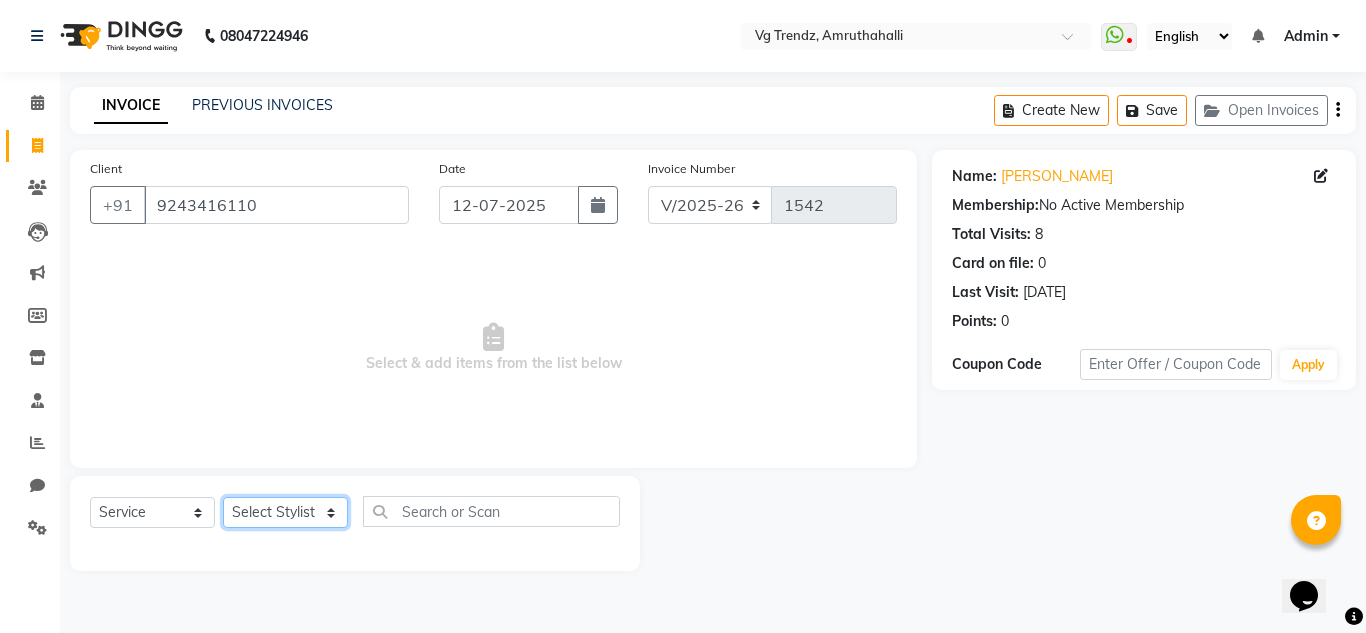 select on "85009" 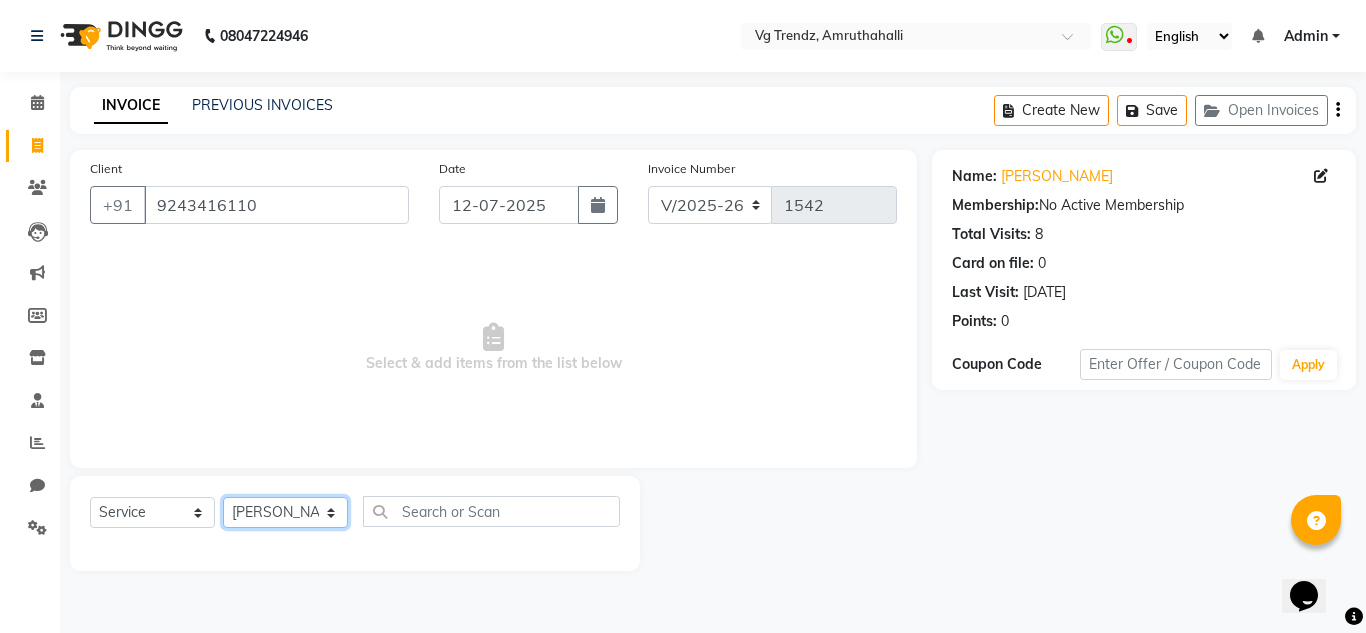 click on "Select Stylist [PERSON_NAME] N P [PERSON_NAME] [PERSON_NAME] [PERSON_NAME] salon number [PERSON_NAME] [PERSON_NAME] v" 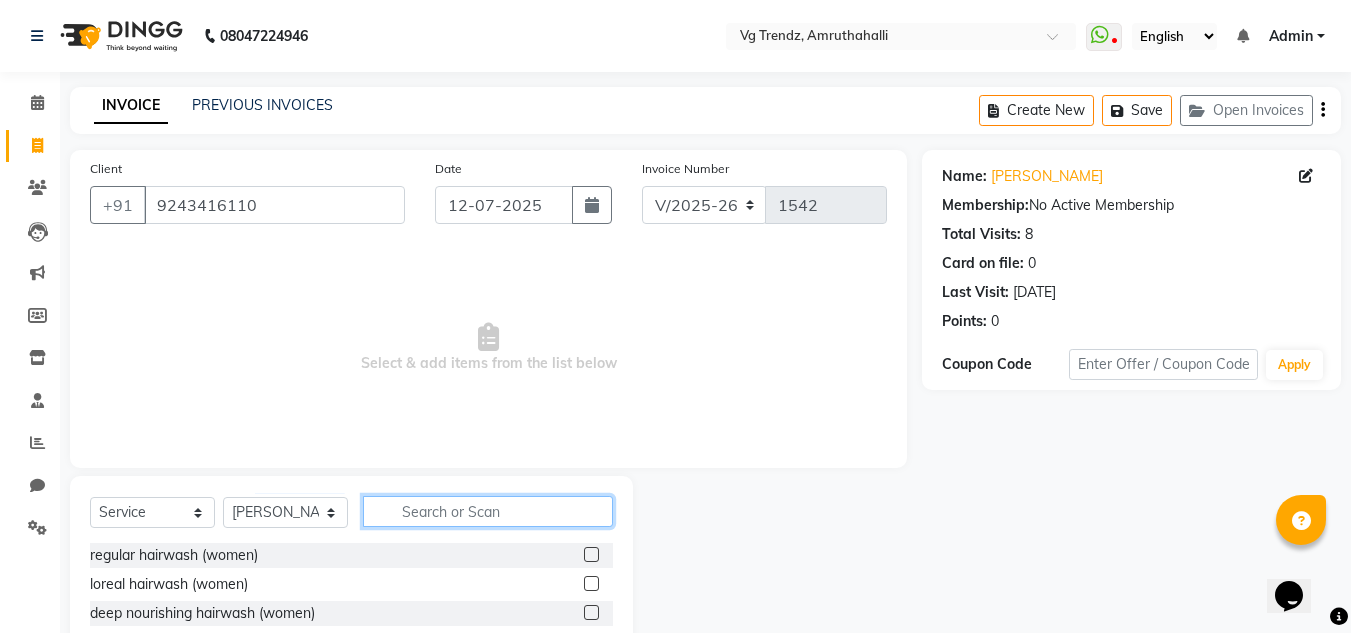 click 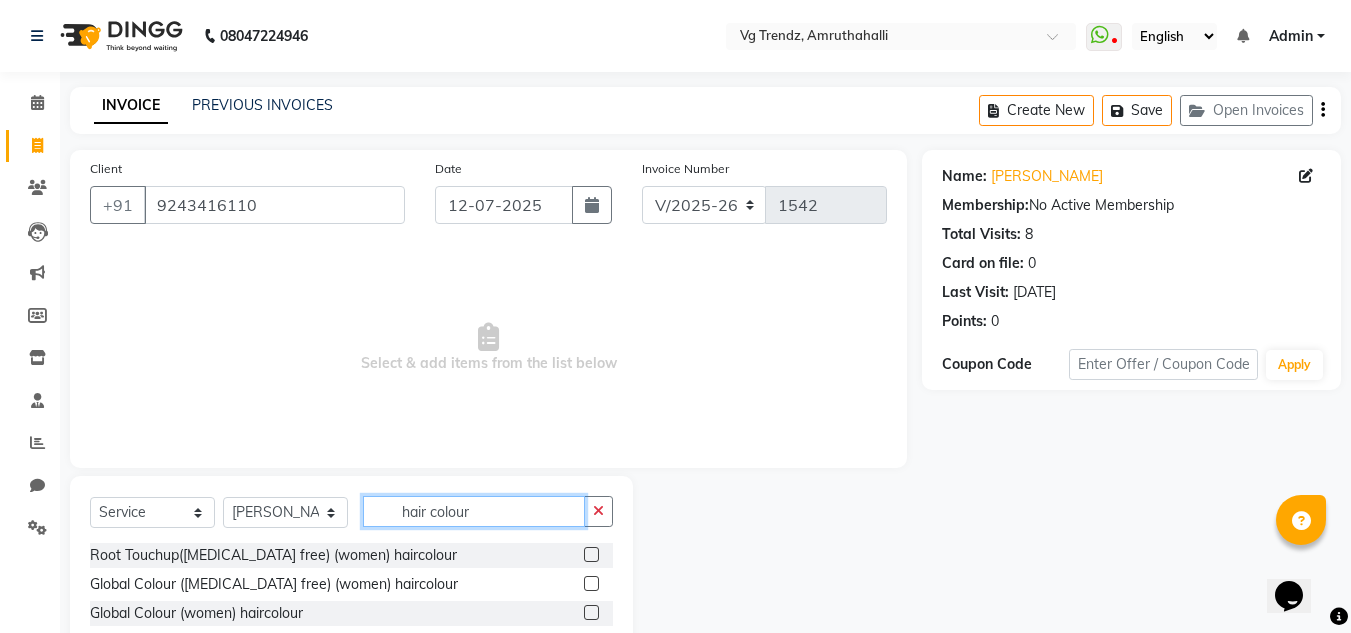 type on "hair colour" 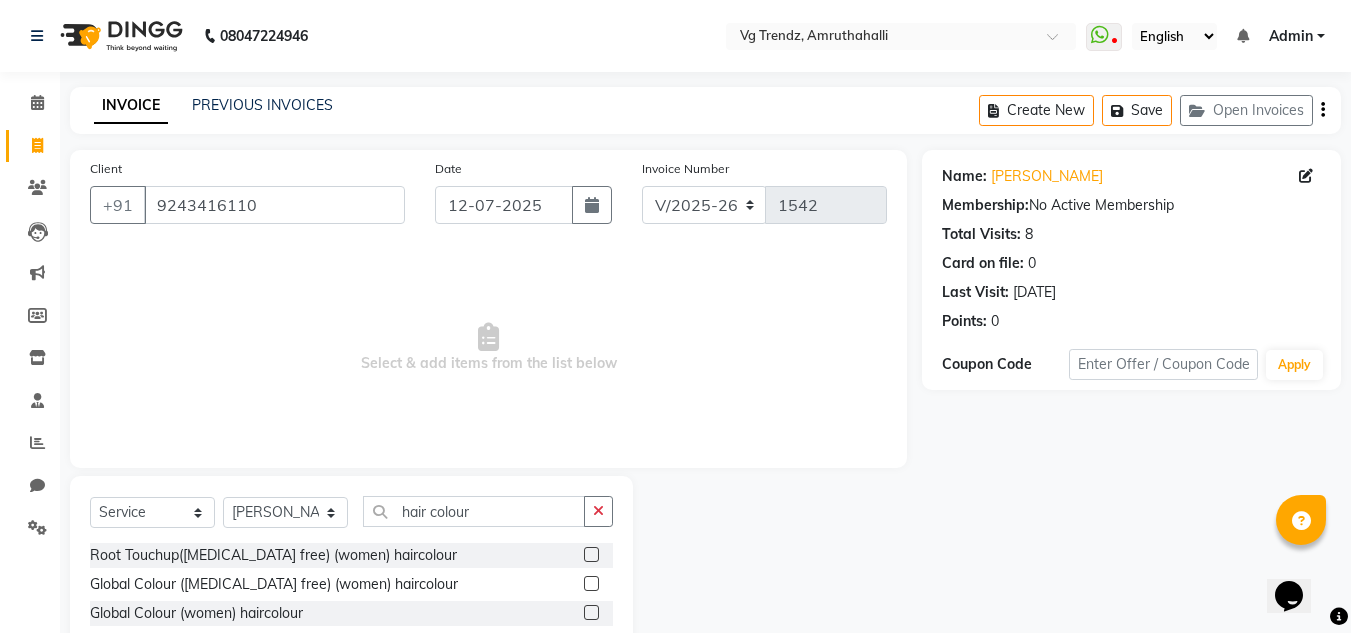 click 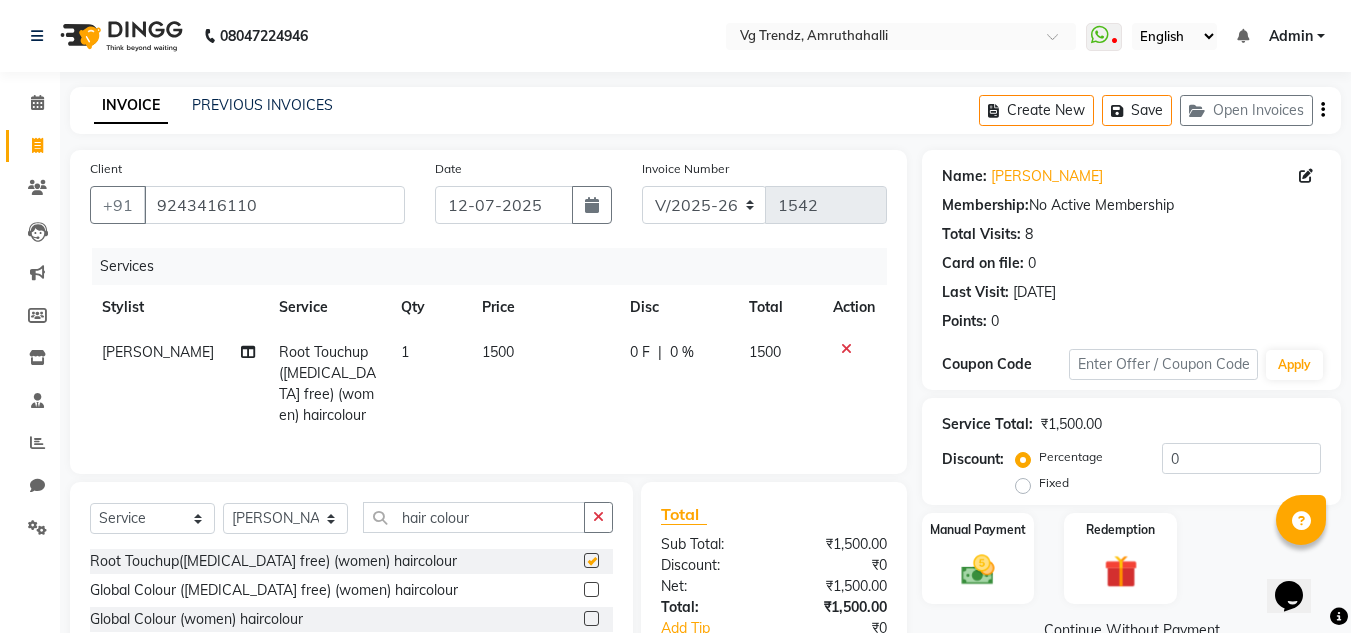 checkbox on "false" 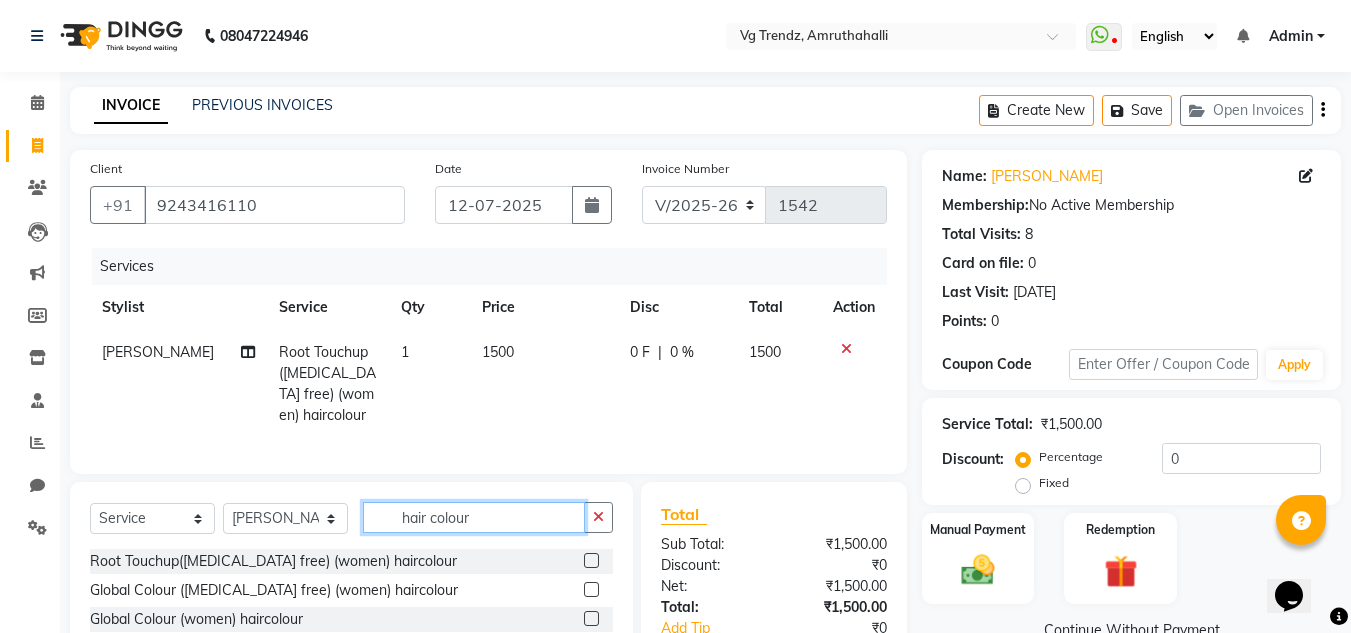 click on "hair colour" 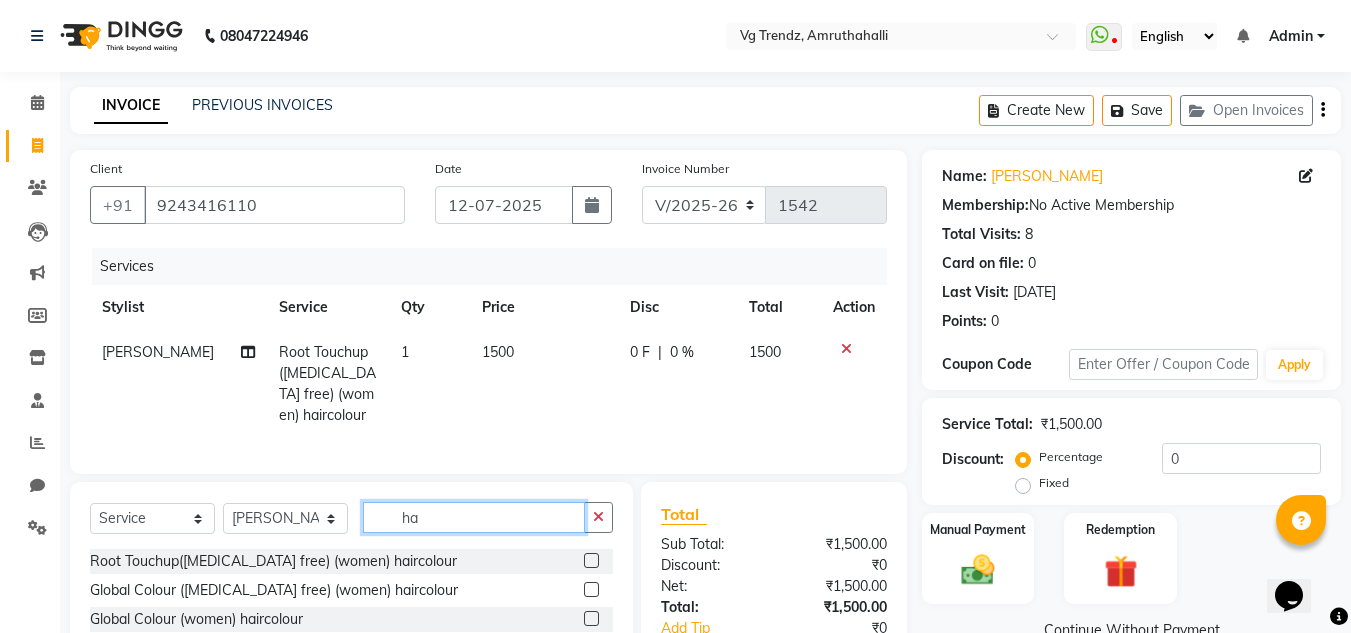 type on "h" 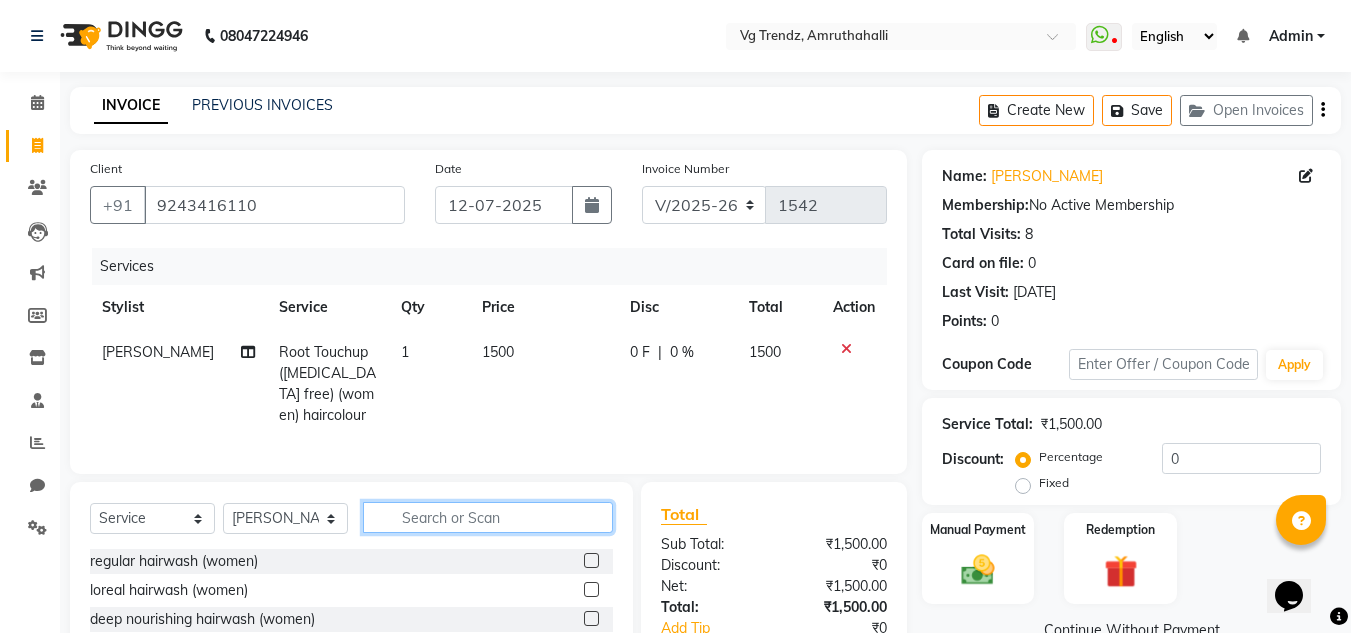 type 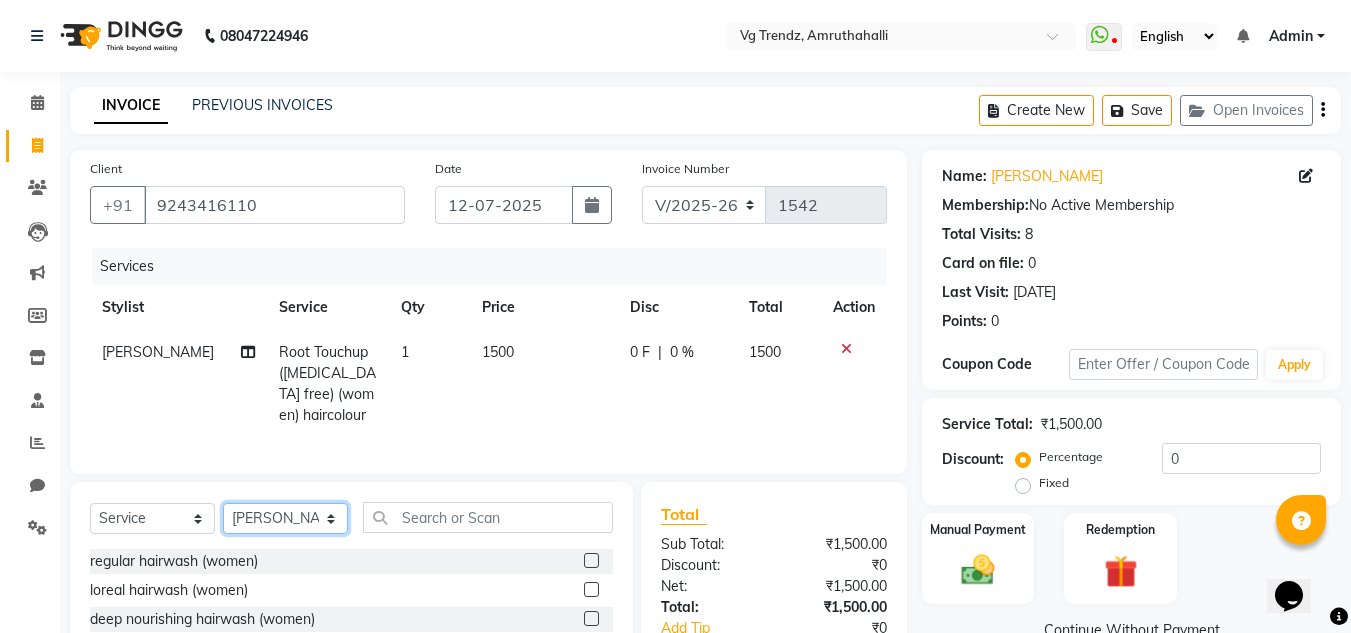 click on "Select Stylist [PERSON_NAME] N P [PERSON_NAME] [PERSON_NAME] [PERSON_NAME] salon number [PERSON_NAME] [PERSON_NAME] v" 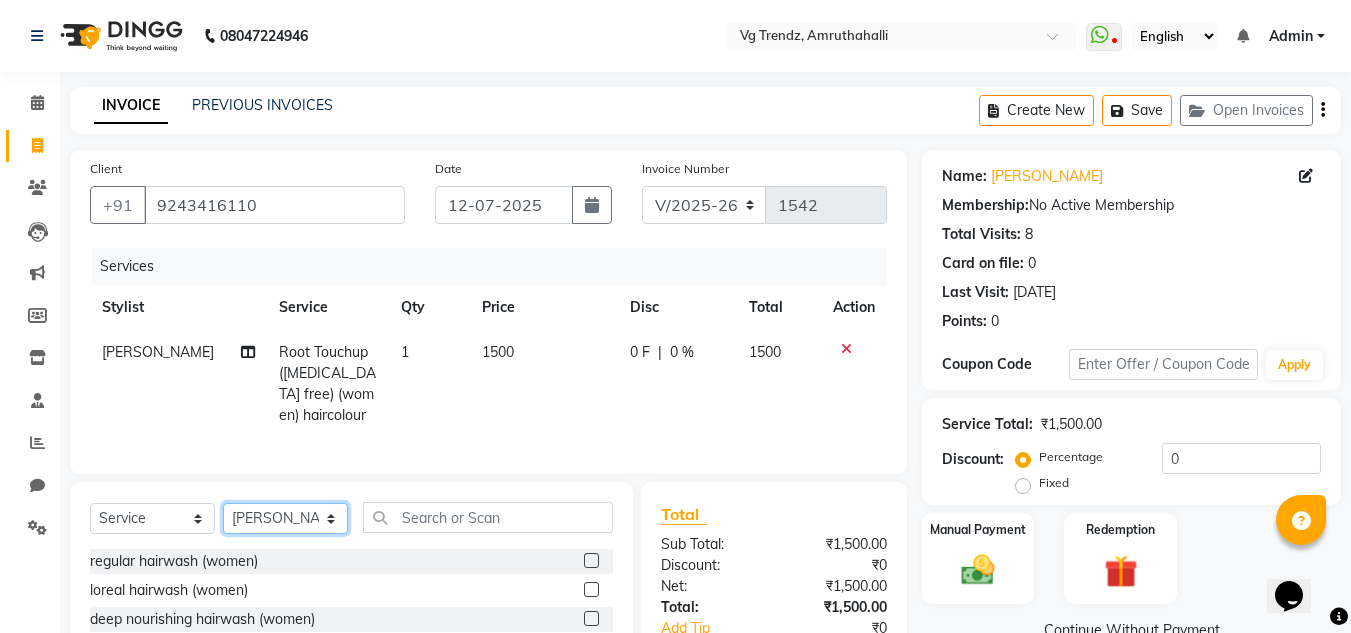 select on "85011" 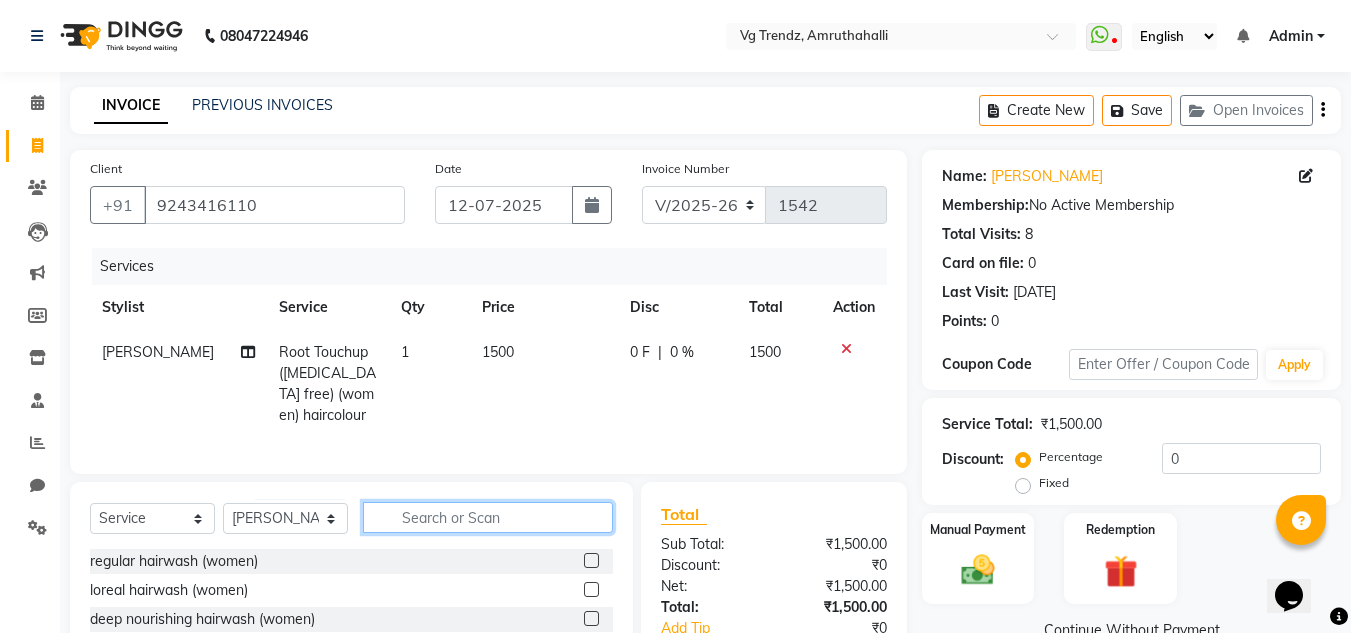 click 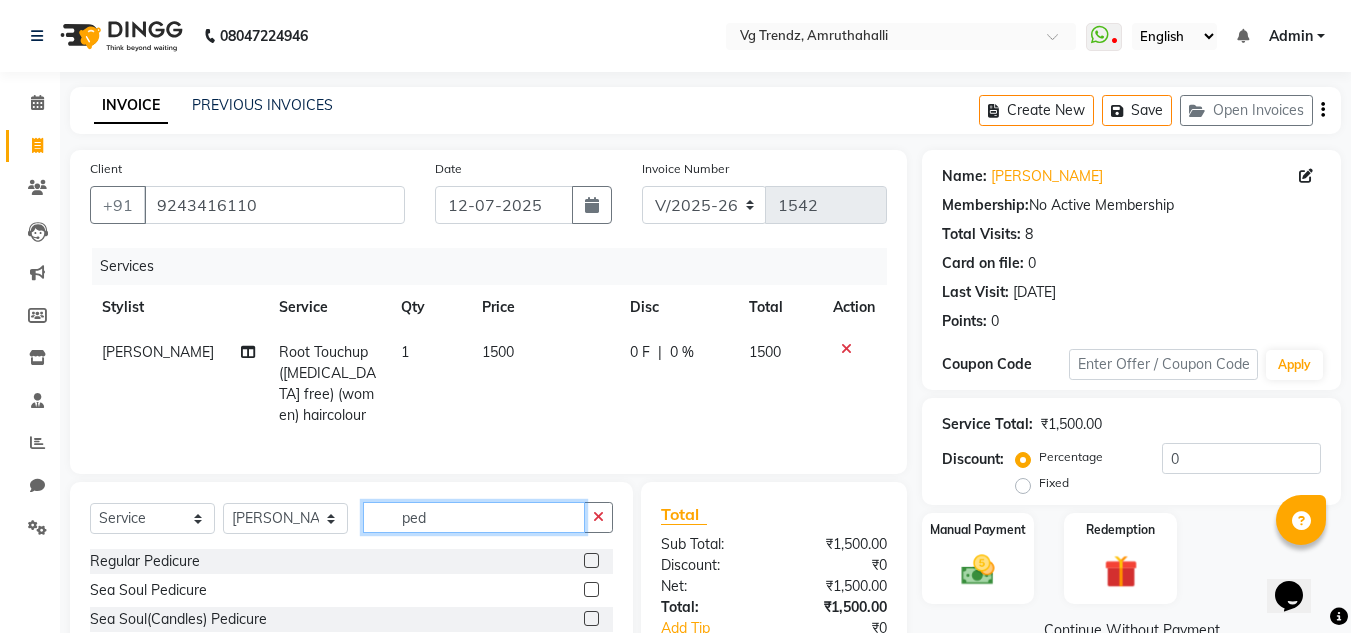 type on "ped" 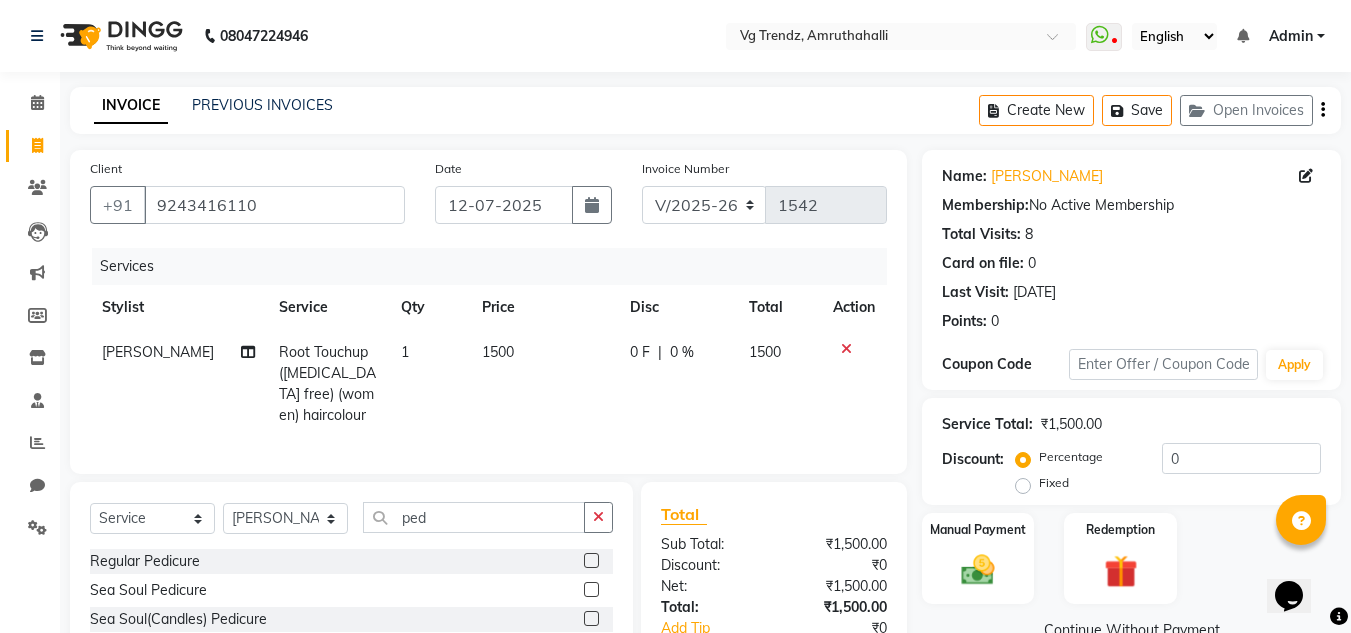 click 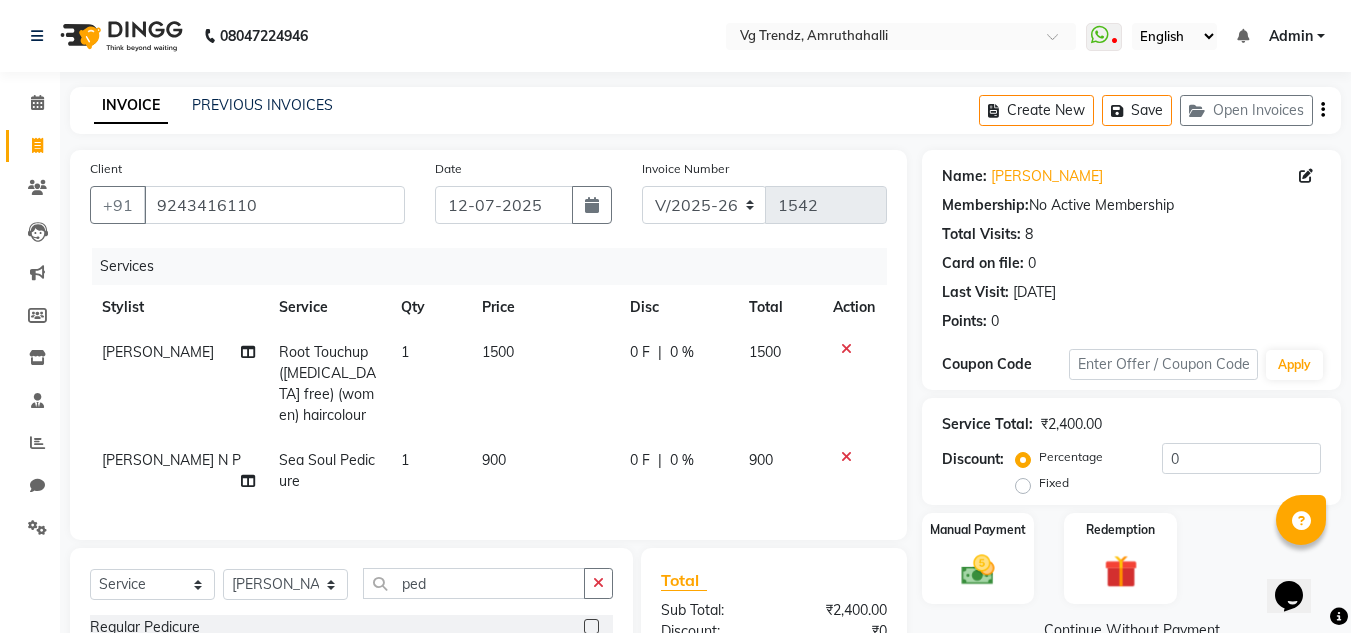 checkbox on "false" 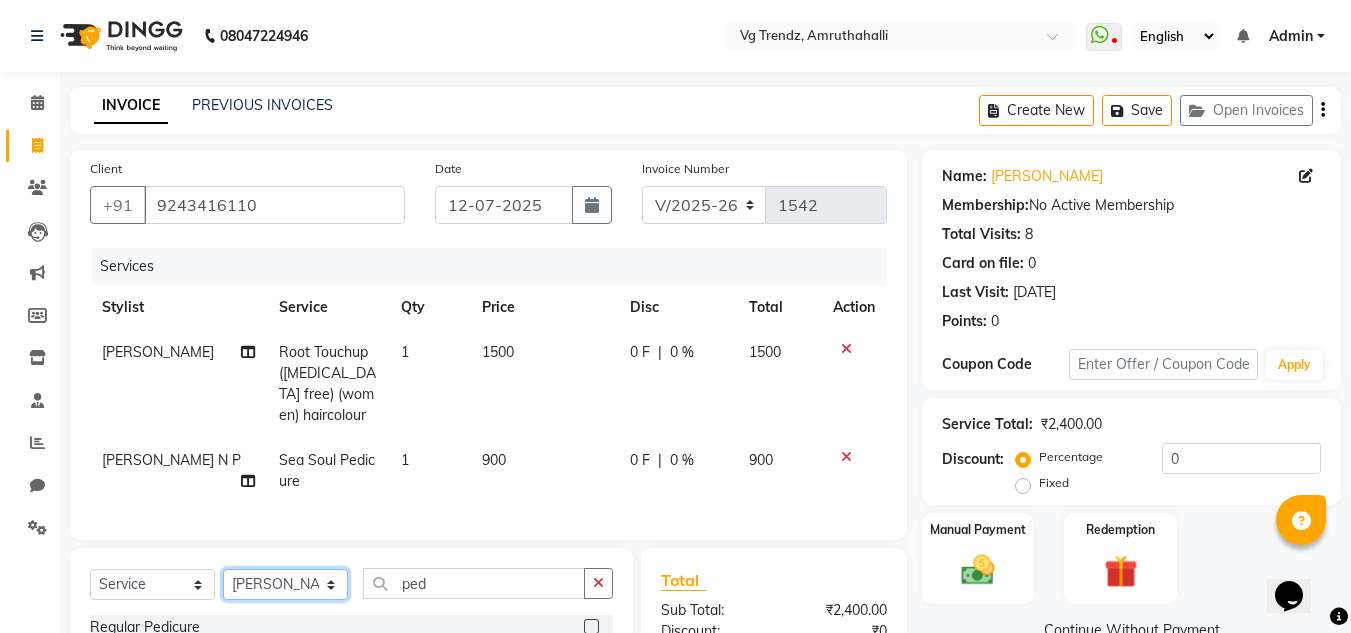 click on "Select Stylist [PERSON_NAME] N P [PERSON_NAME] [PERSON_NAME] [PERSON_NAME] salon number [PERSON_NAME] [PERSON_NAME] v" 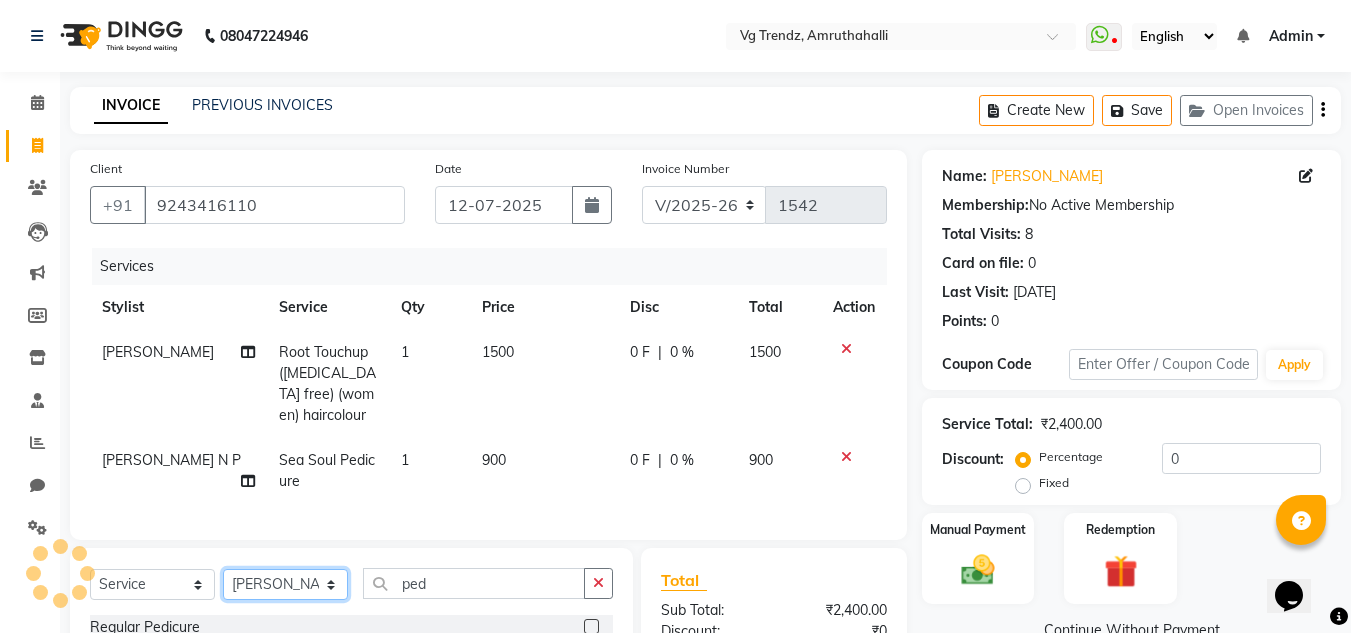 select on "84659" 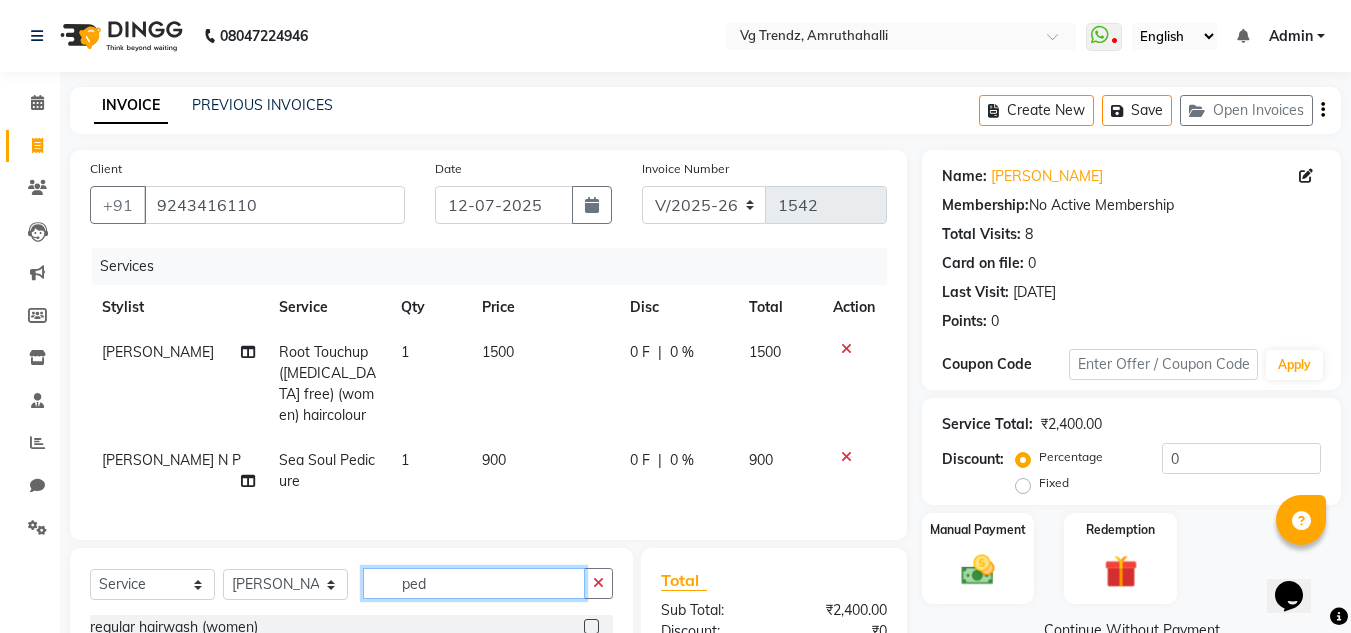 click on "ped" 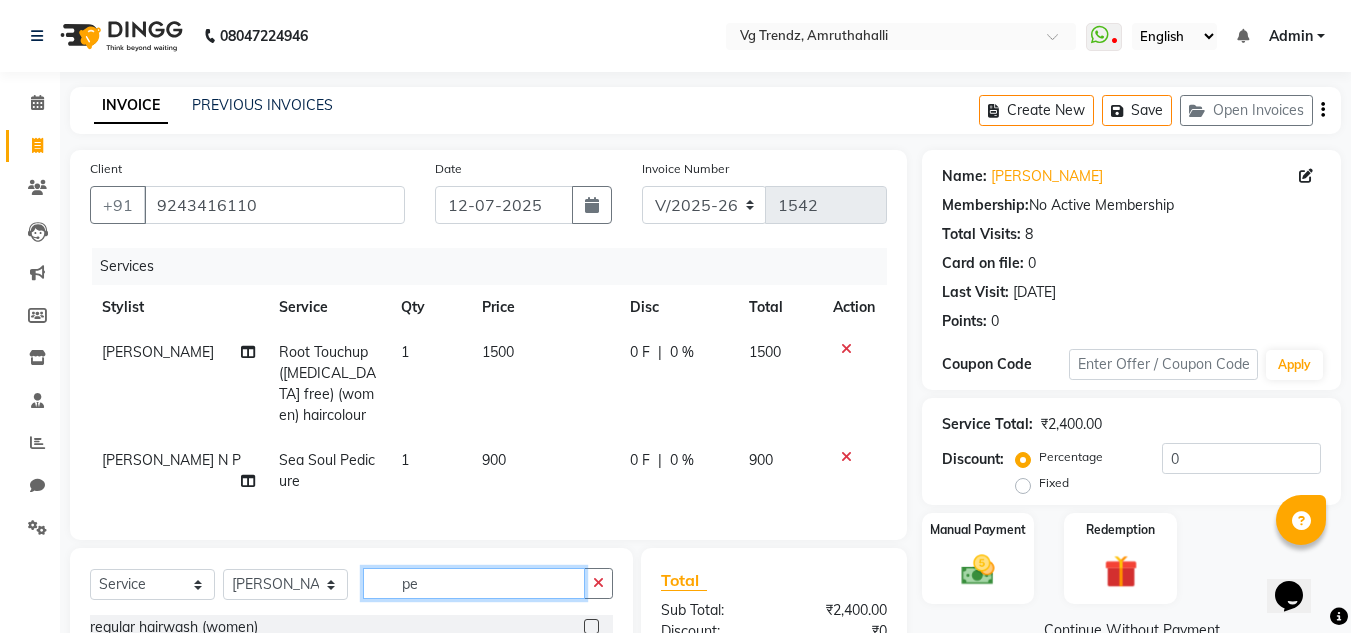 type on "p" 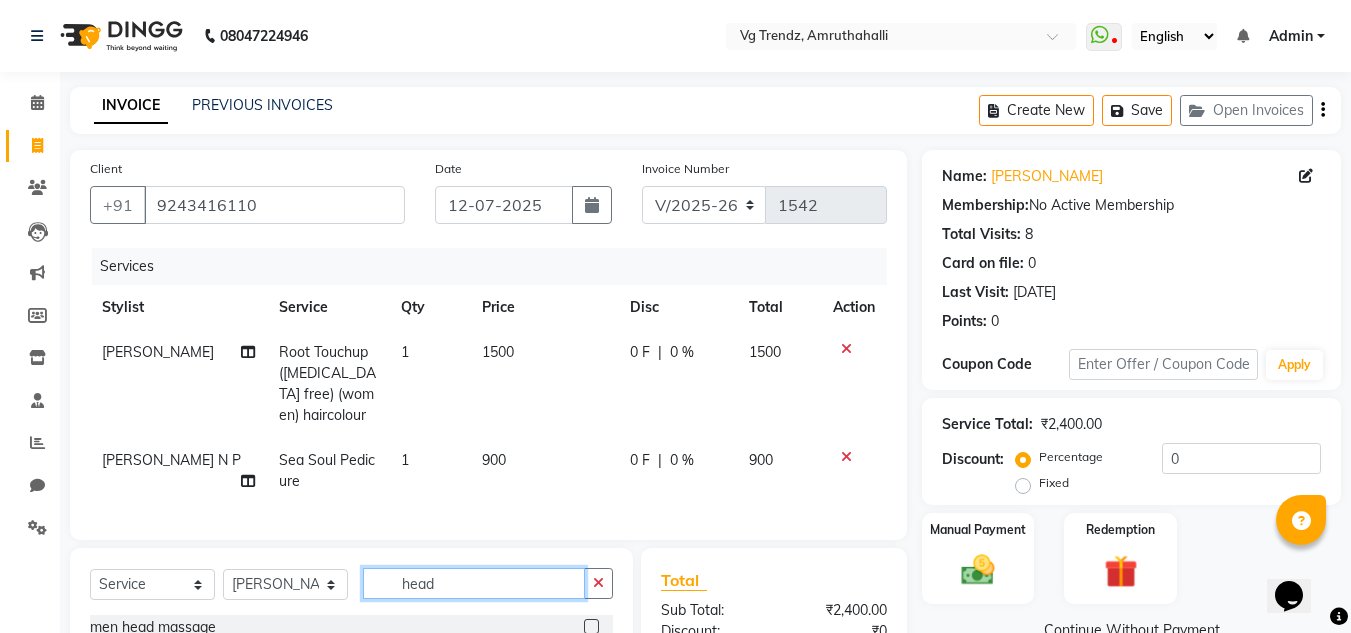 scroll, scrollTop: 212, scrollLeft: 0, axis: vertical 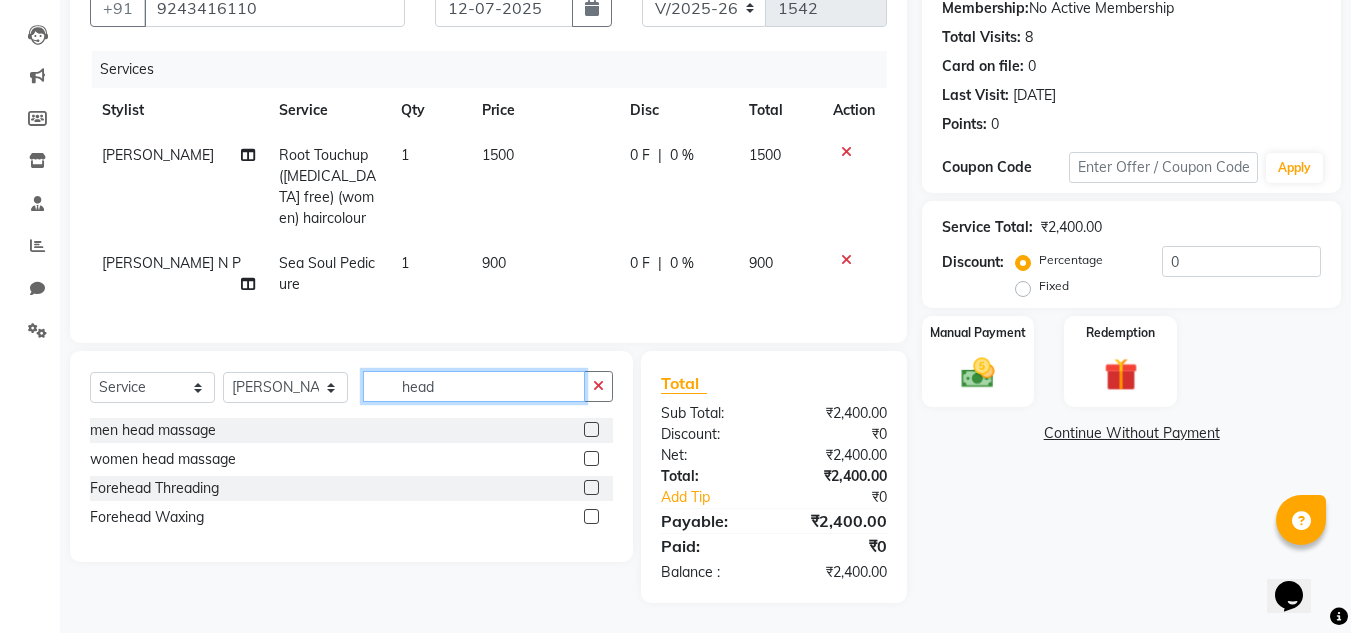 type on "head" 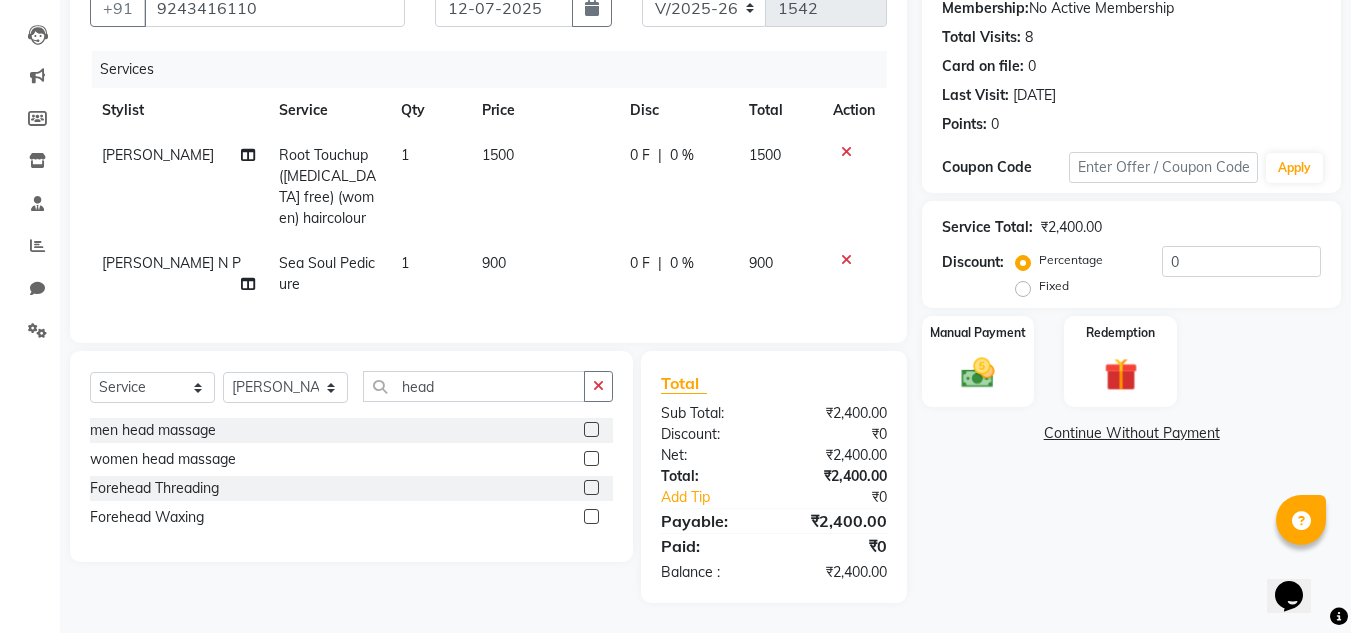 click 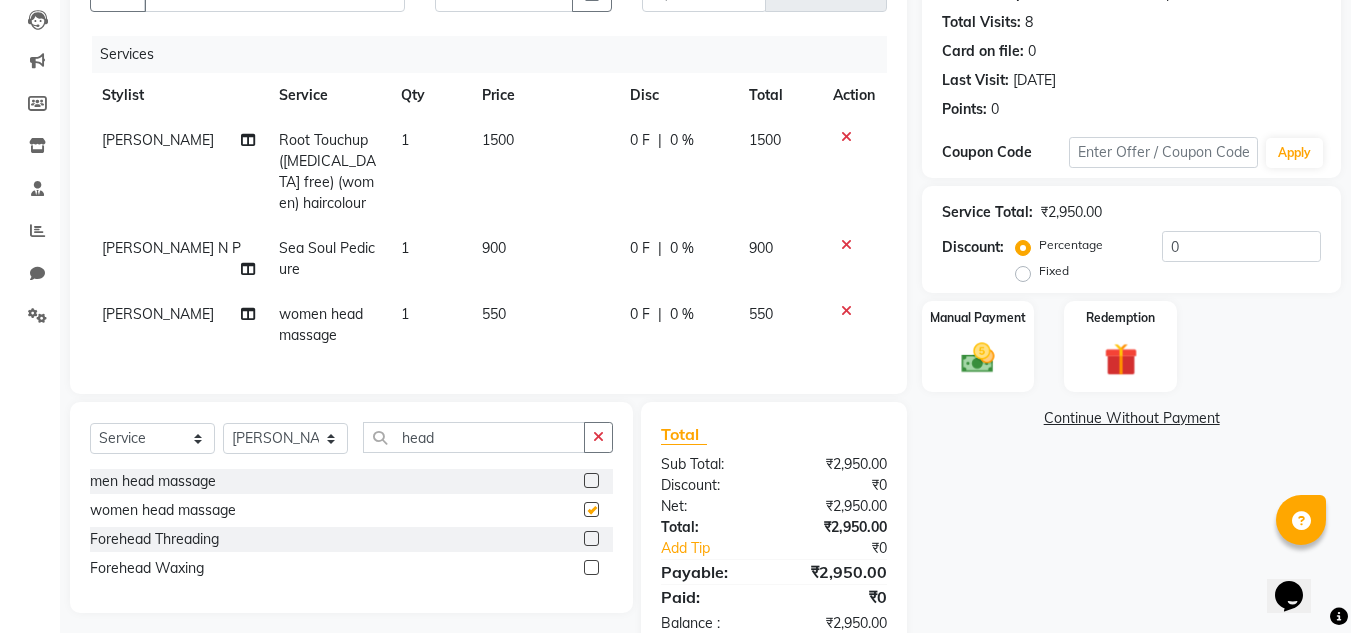 checkbox on "false" 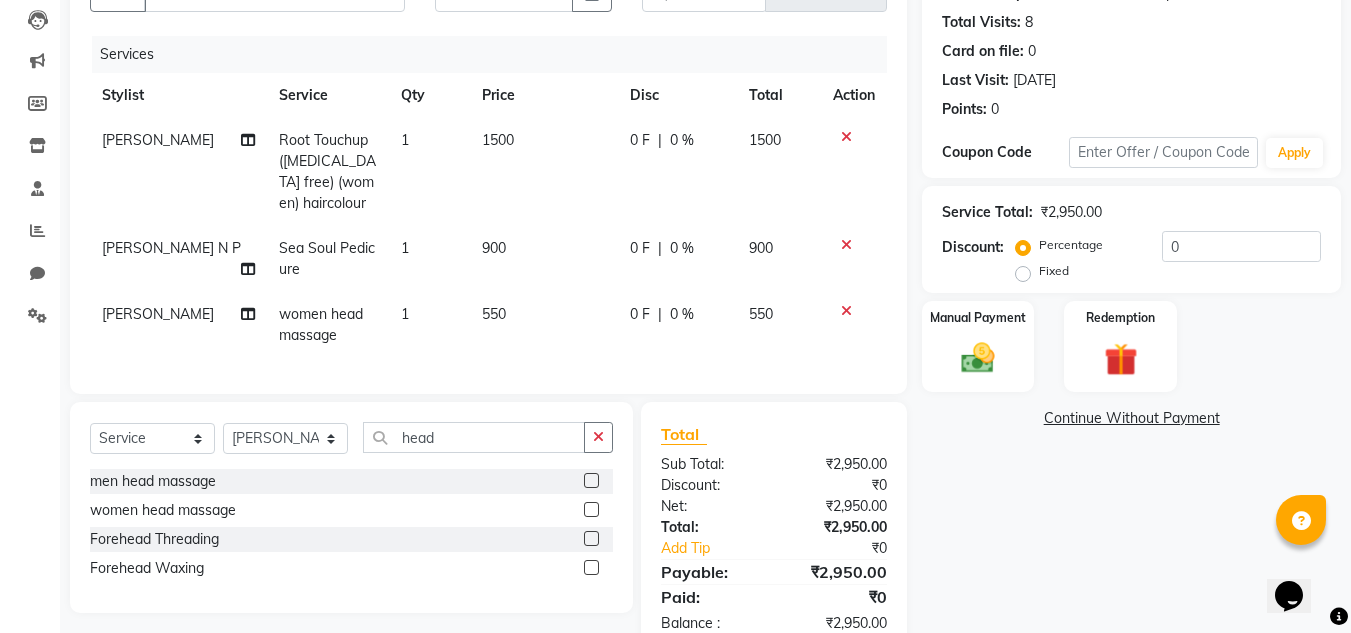 click on "550" 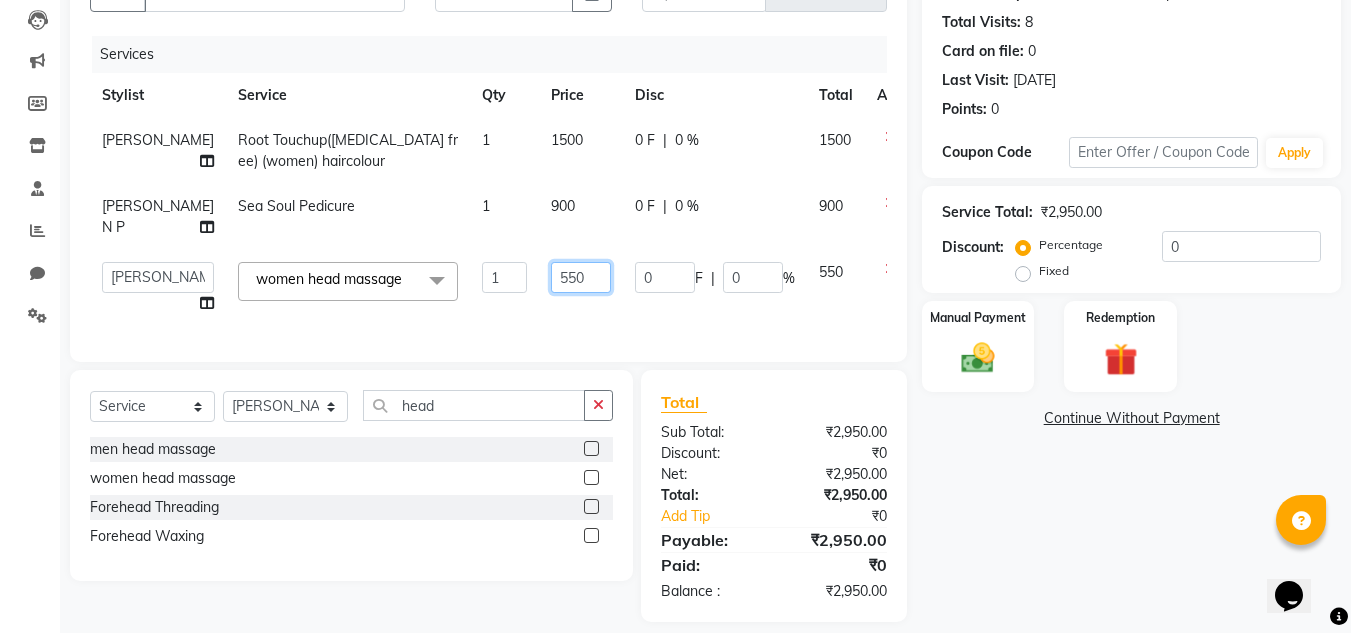 click on "550" 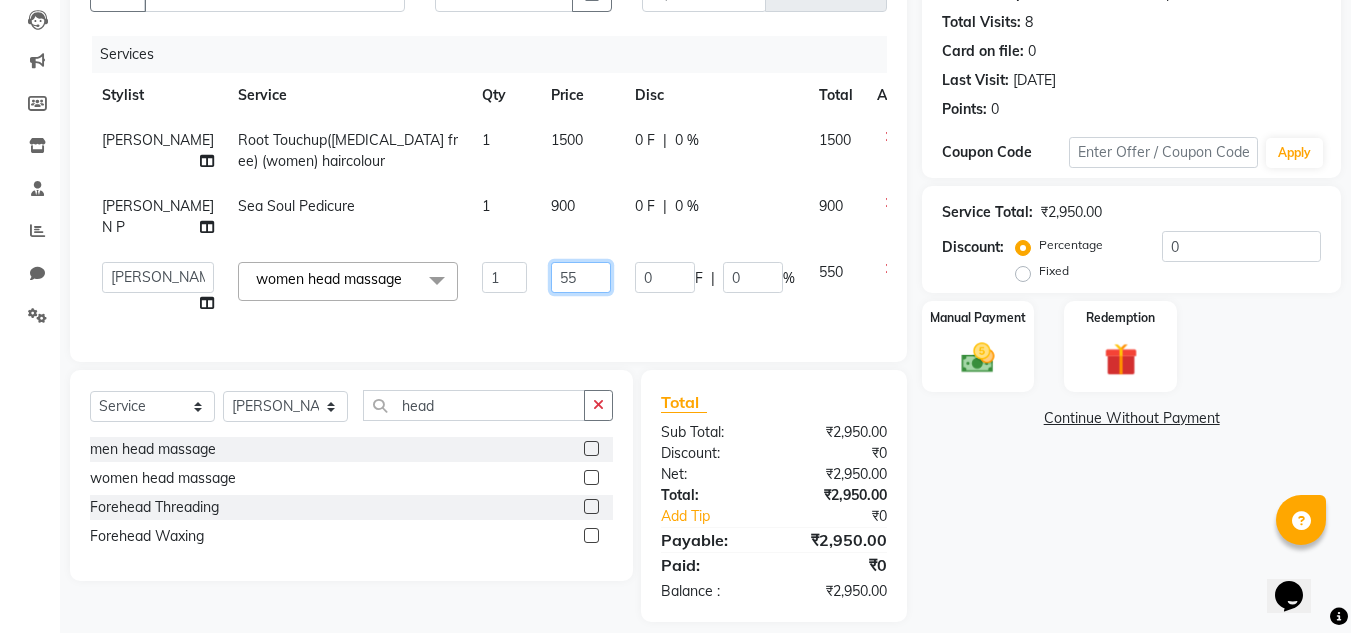 type on "5" 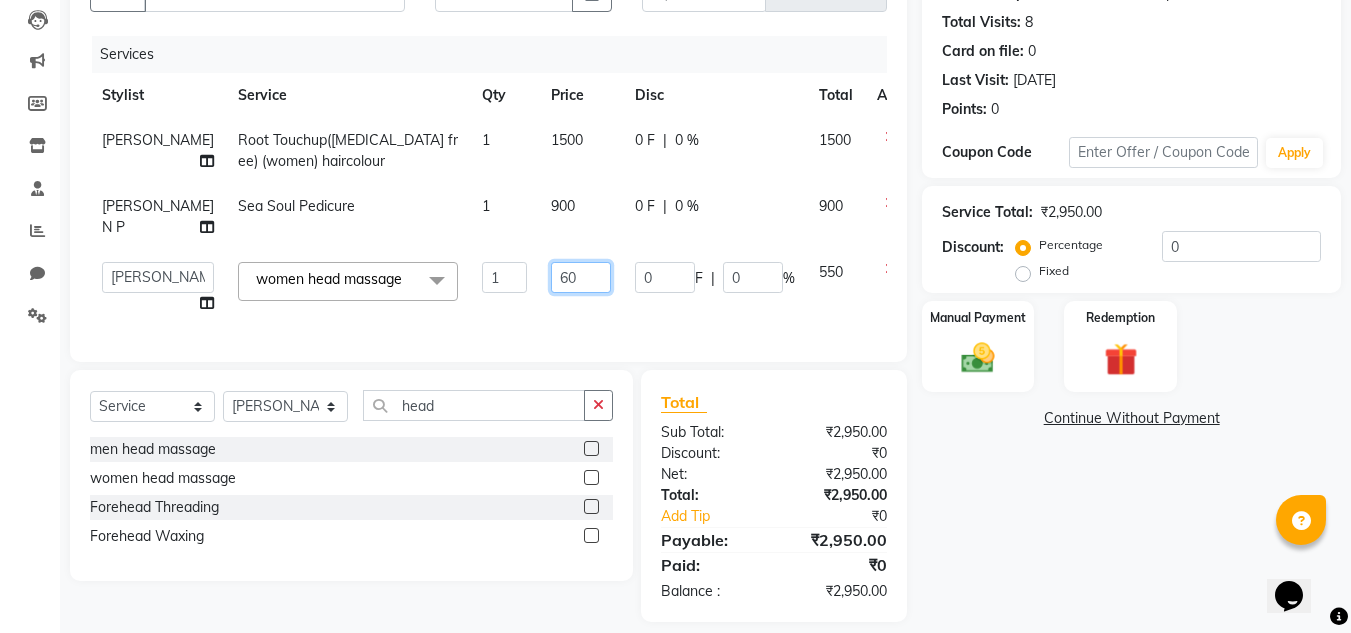 type on "600" 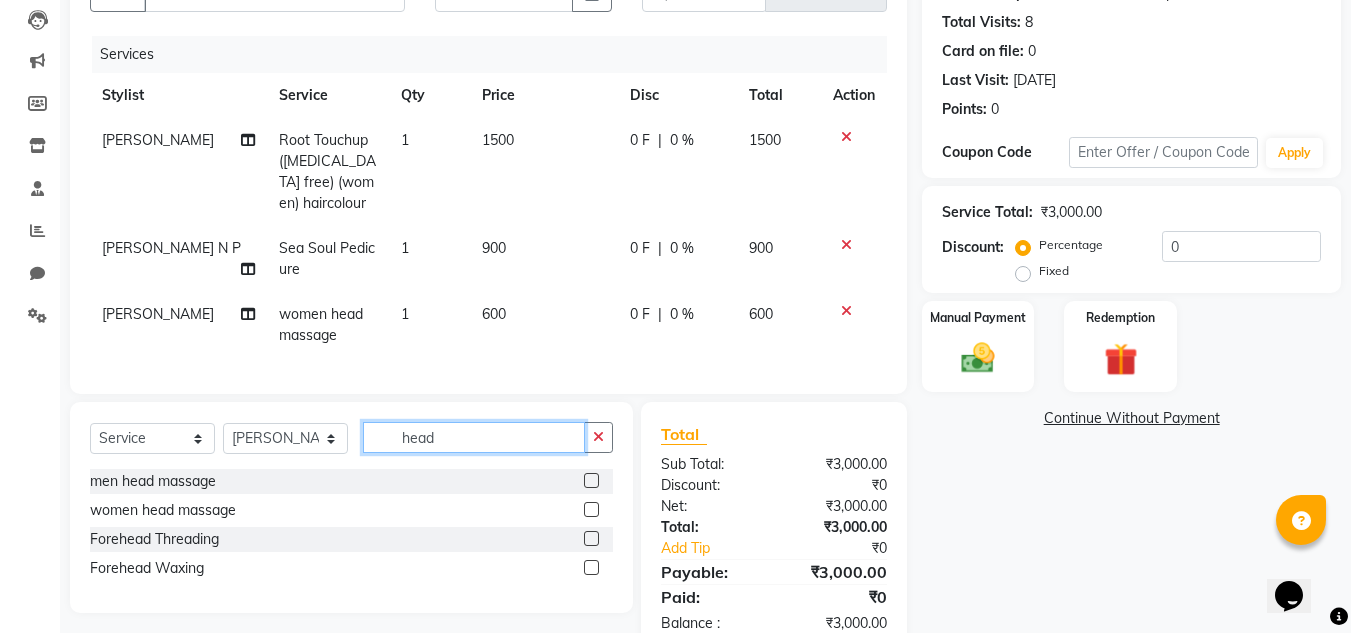 click on "Select  Service  Product  Membership  Package Voucher Prepaid Gift Card  Select Stylist [PERSON_NAME] N P [PERSON_NAME] [PERSON_NAME] [PERSON_NAME] salon number [PERSON_NAME] [PERSON_NAME] v head men head massage  women head massage  Forehead Threading  Forehead Waxing" 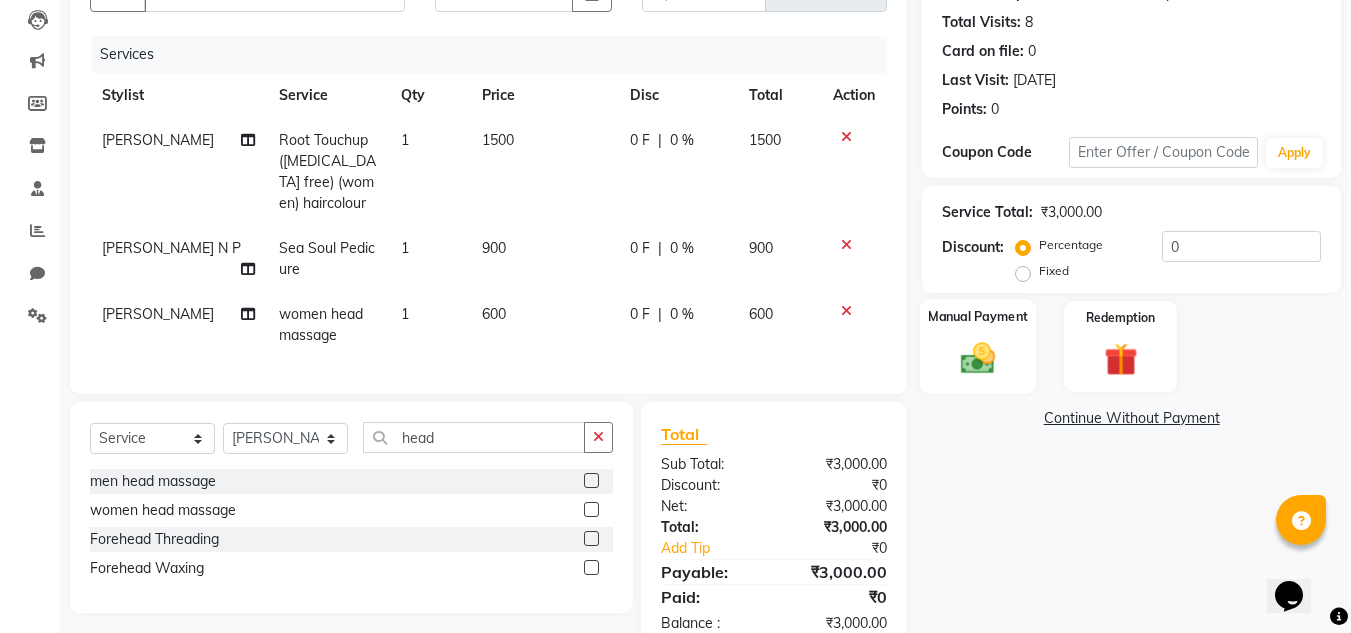 click on "Manual Payment" 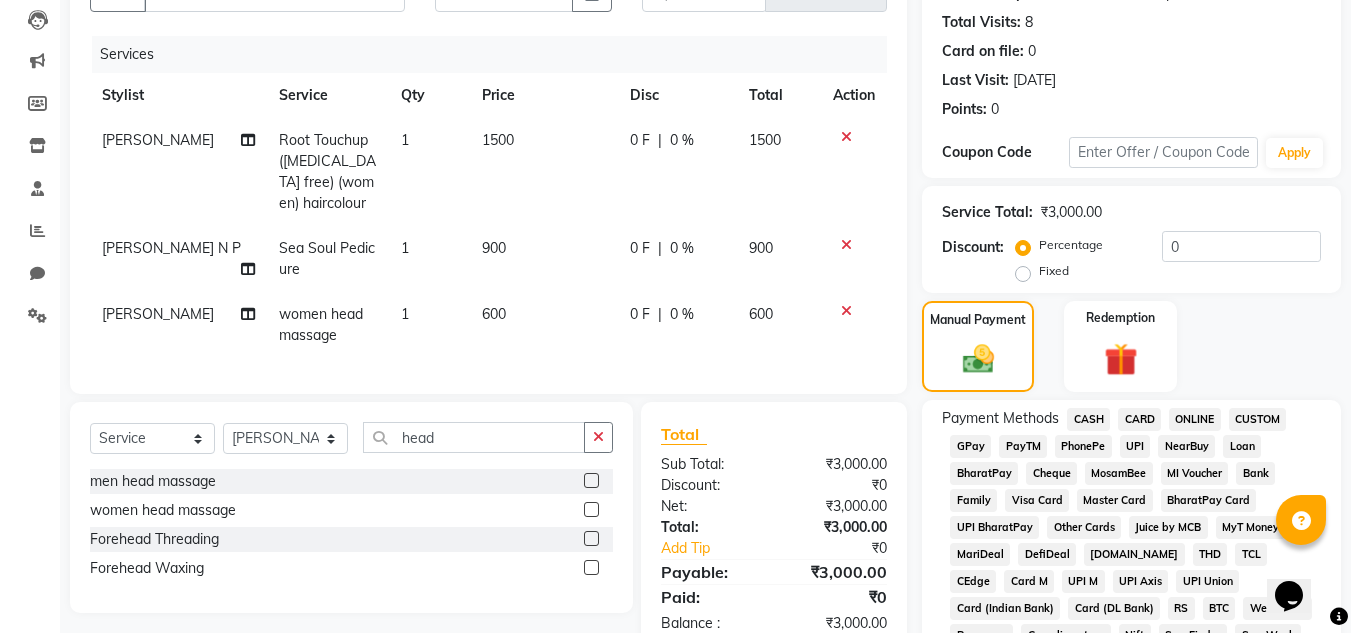 click on "PhonePe" 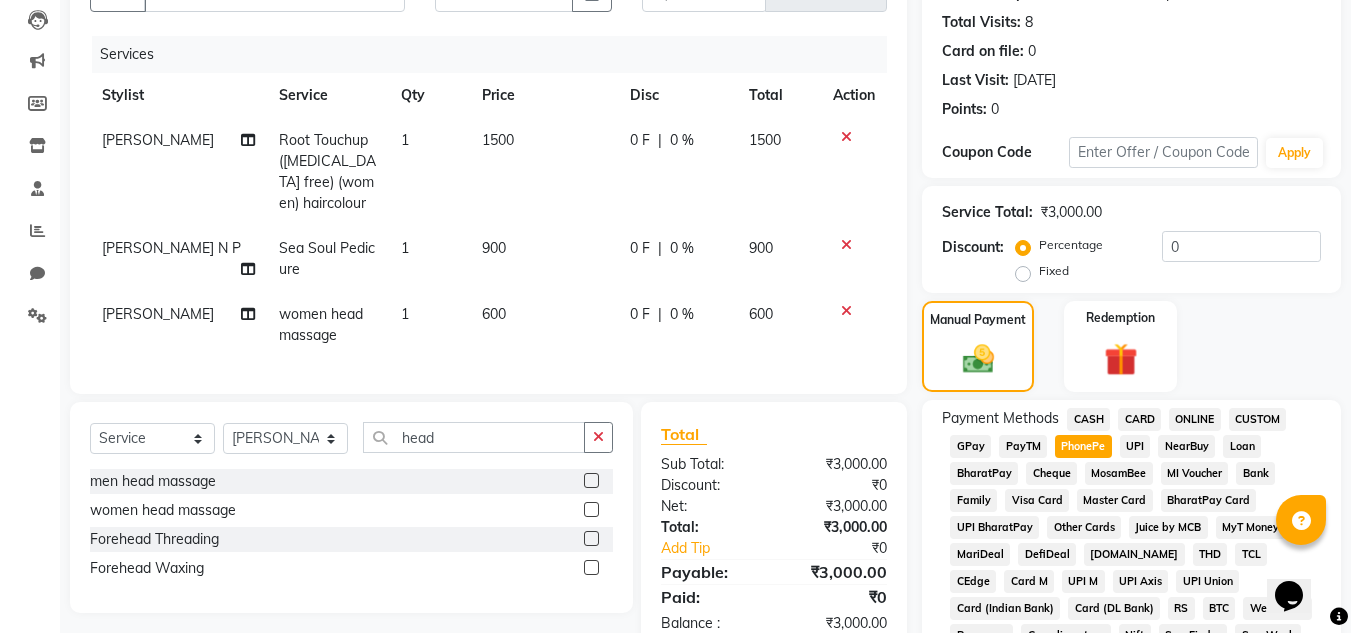 scroll, scrollTop: 765, scrollLeft: 0, axis: vertical 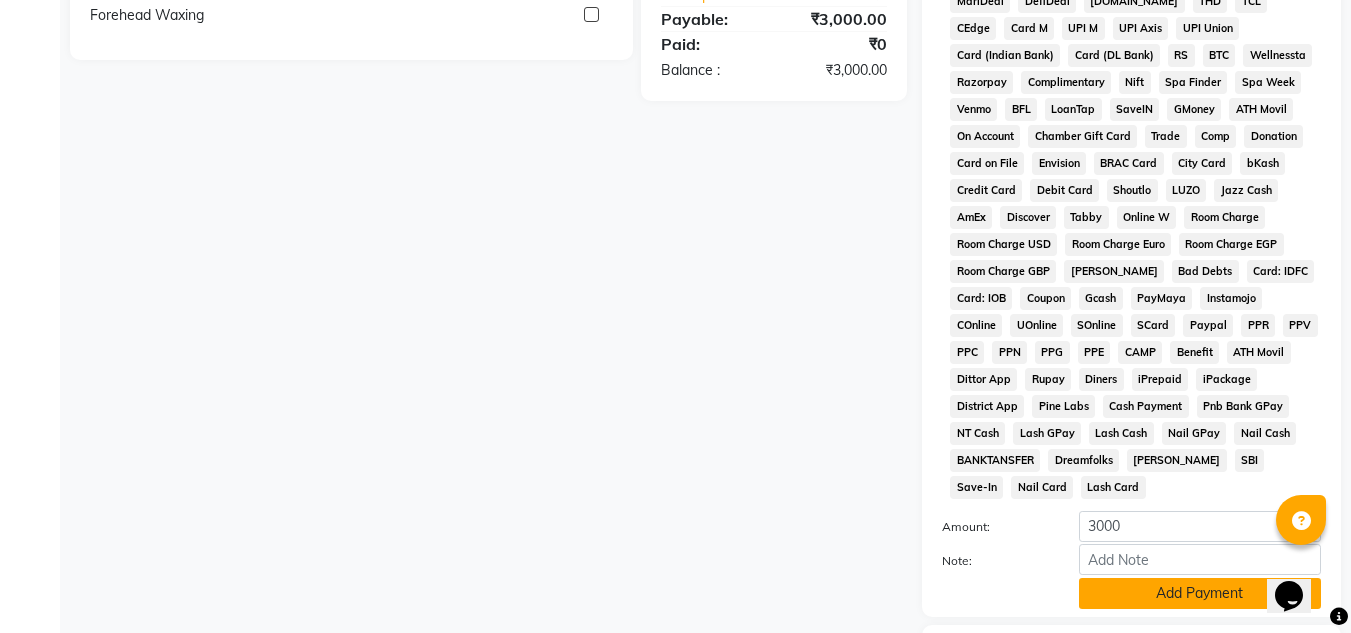click on "Add Payment" 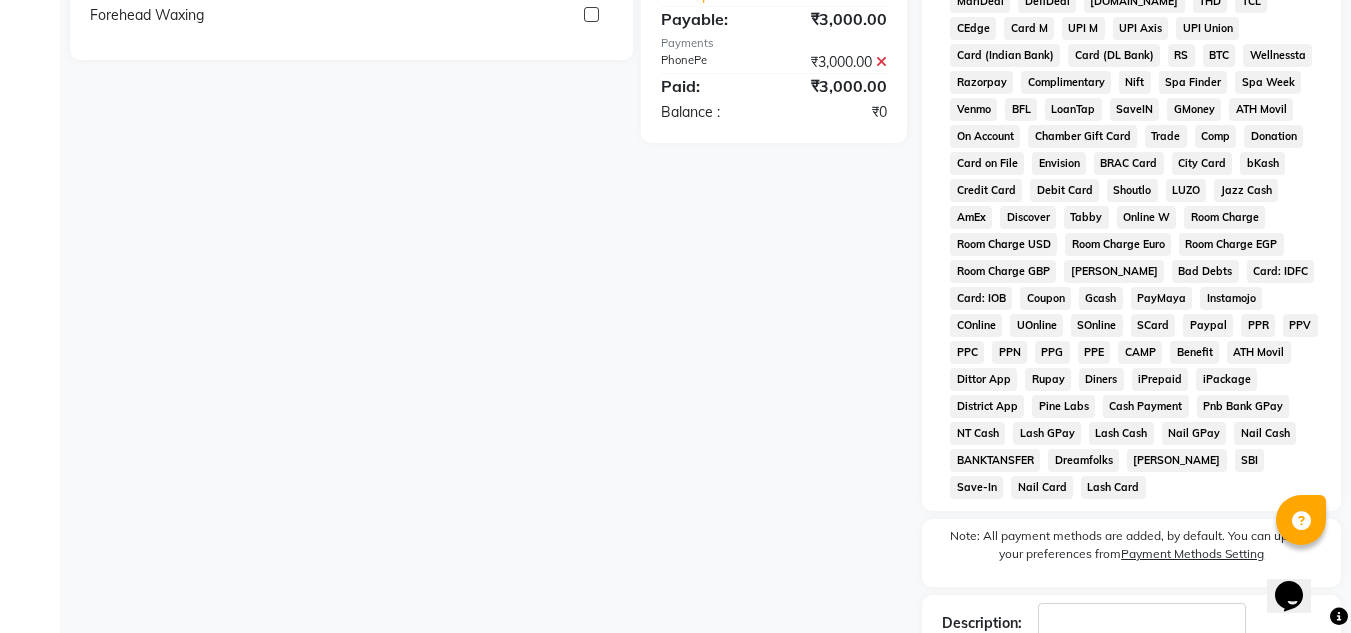 scroll, scrollTop: 876, scrollLeft: 0, axis: vertical 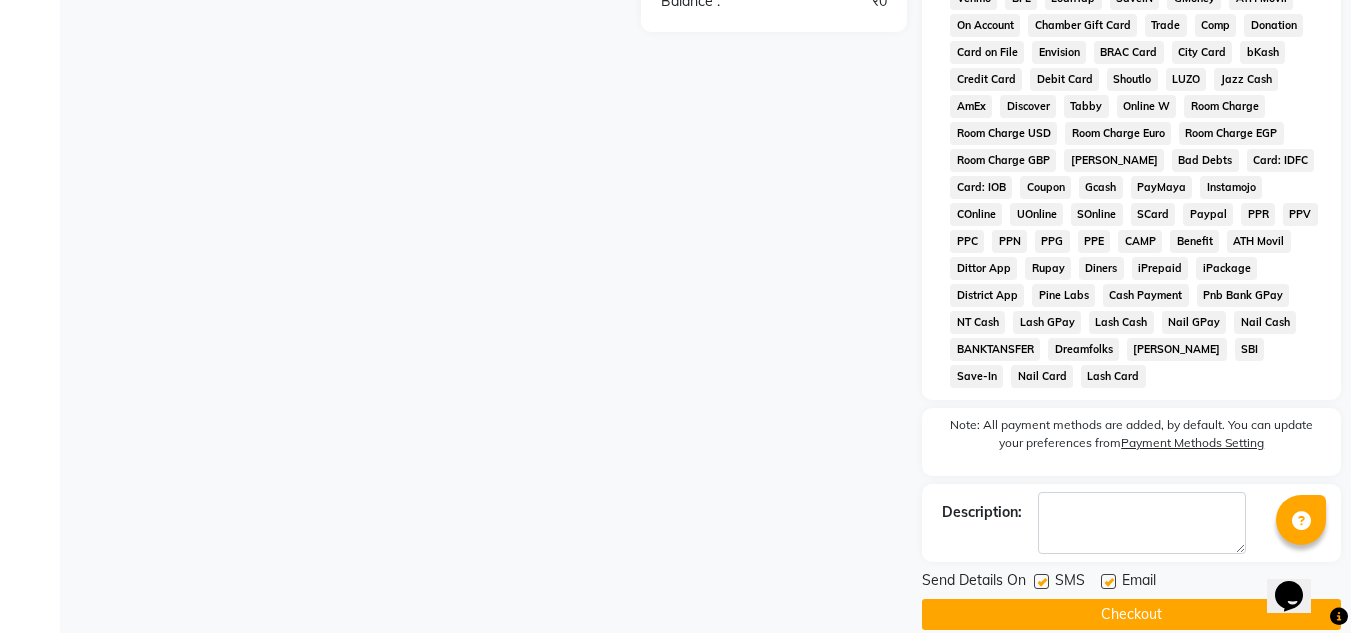 click 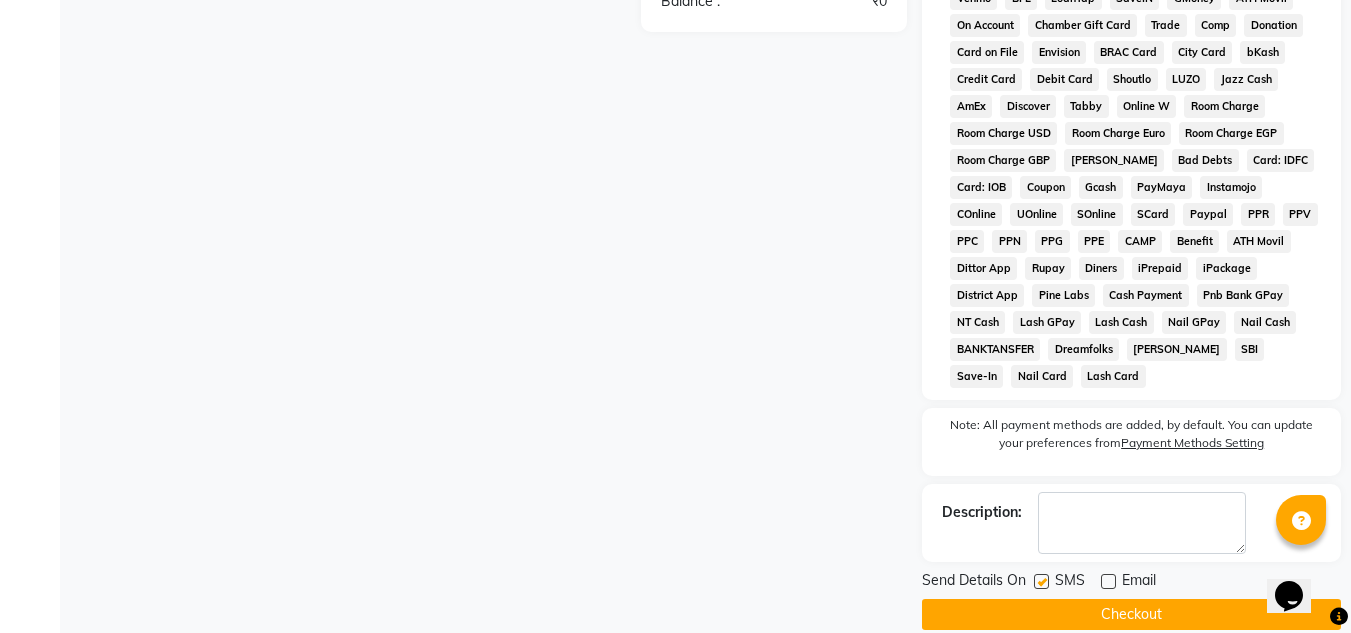 click 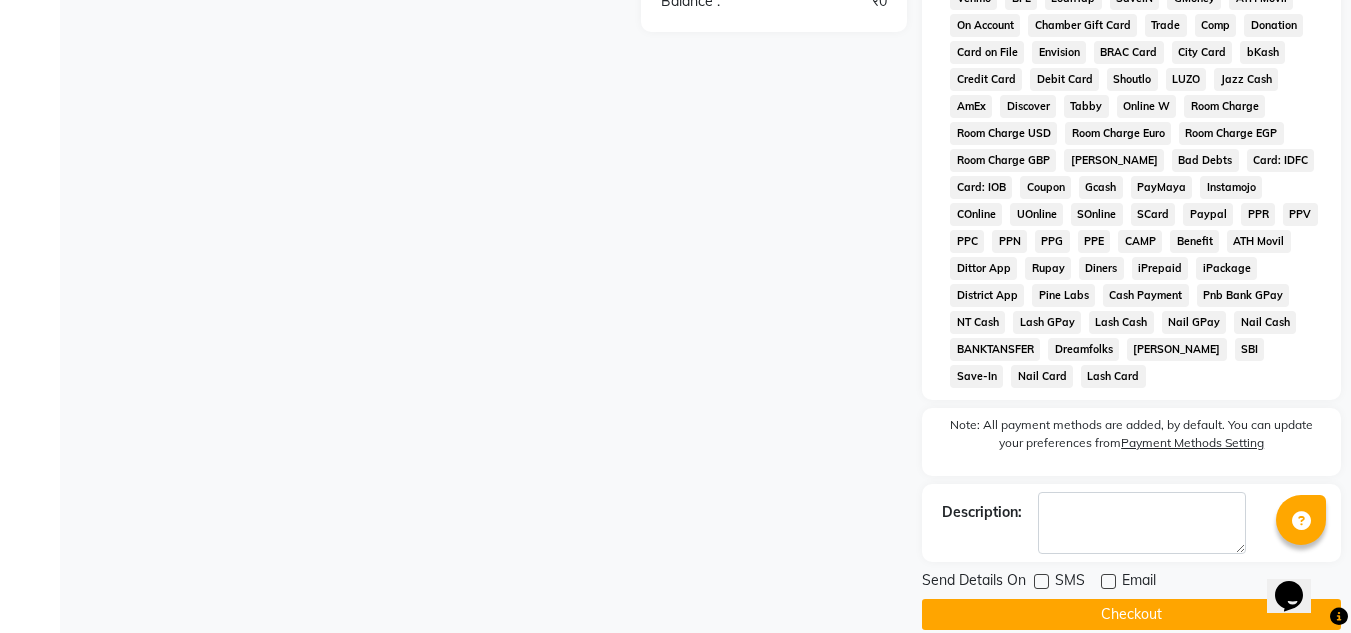 click on "Checkout" 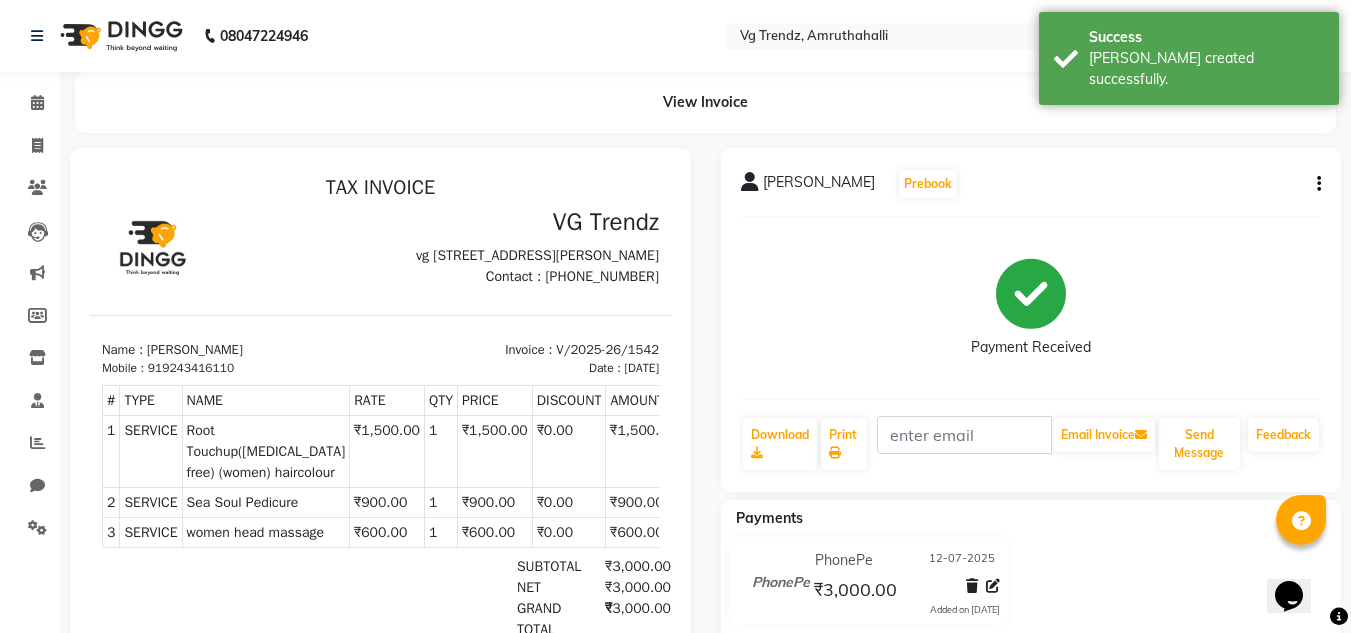 scroll, scrollTop: 0, scrollLeft: 0, axis: both 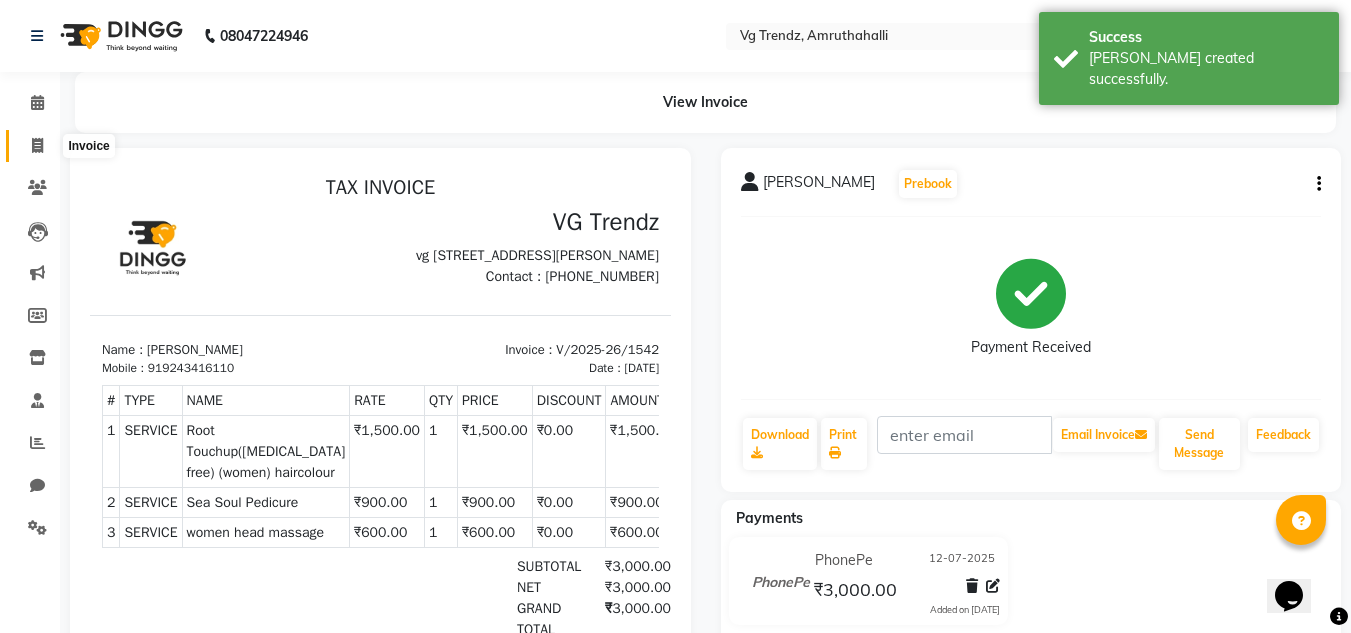 click 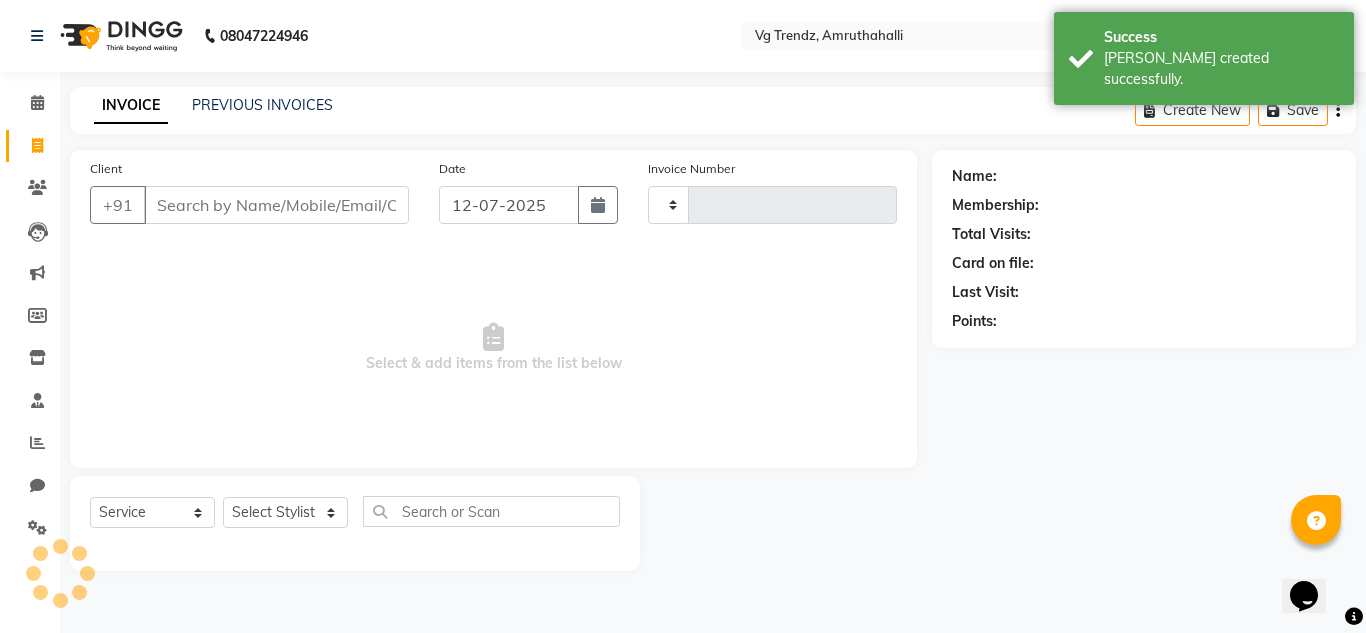 type on "1543" 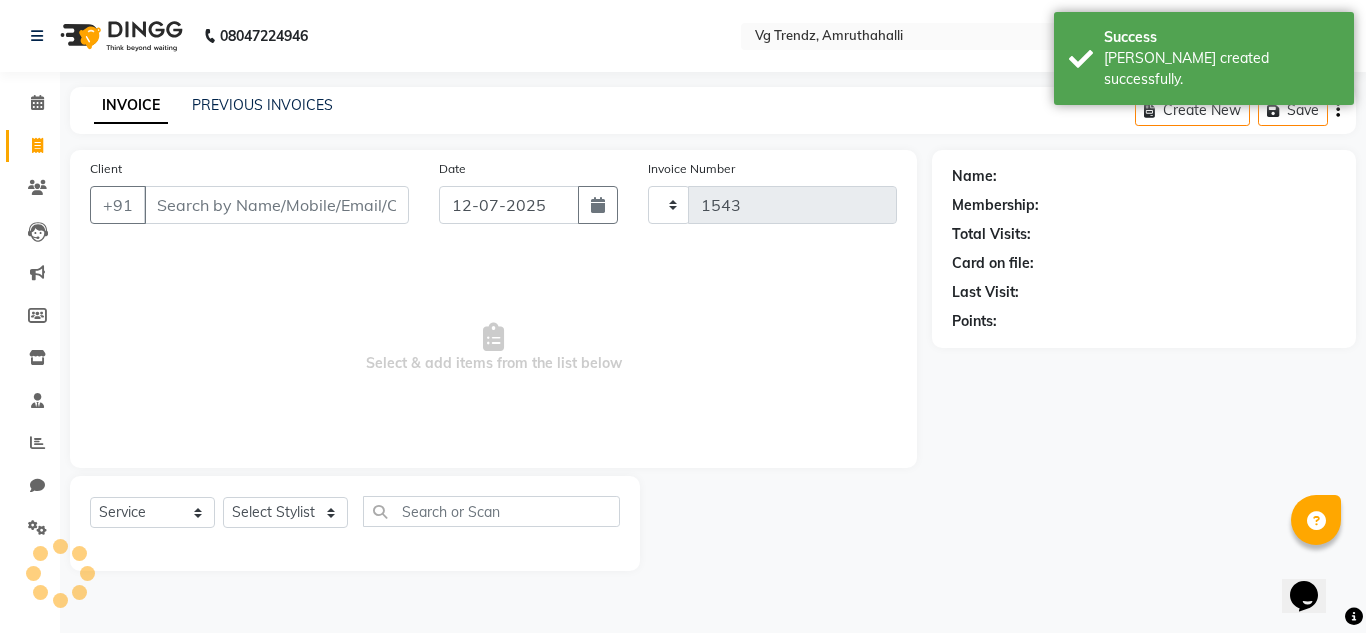 select on "5536" 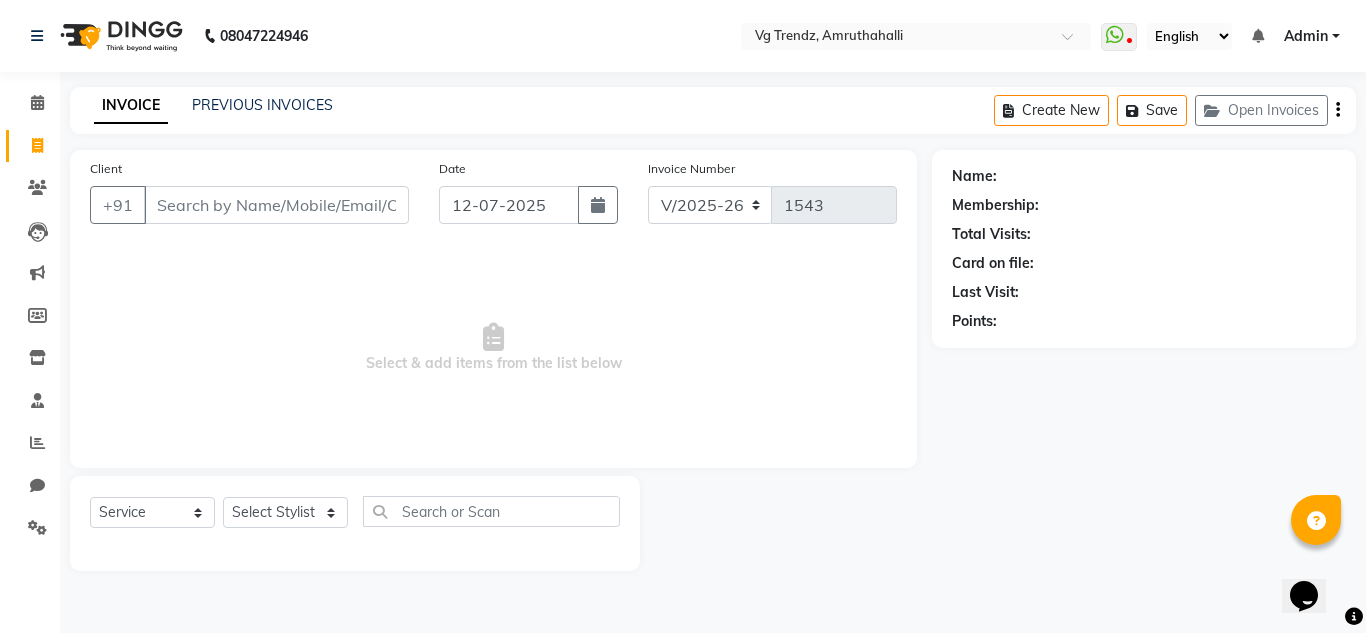click on "Client" at bounding box center [276, 205] 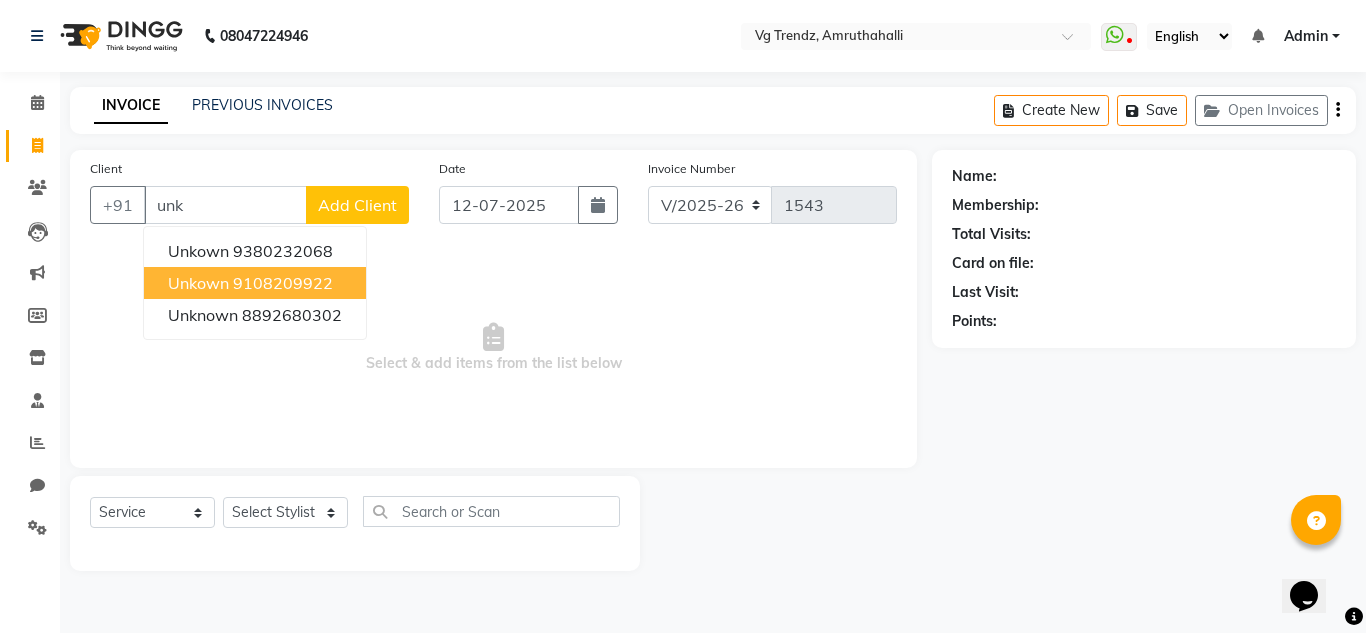 click on "Unkown  9108209922" at bounding box center [255, 283] 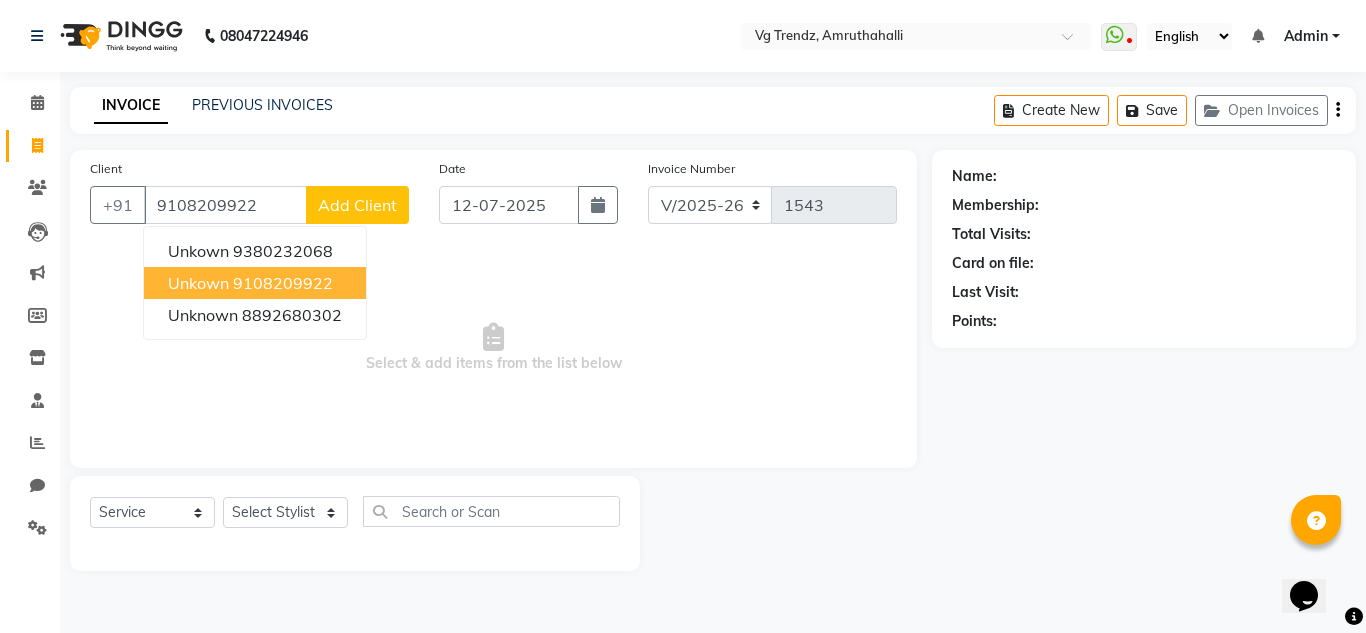 type on "9108209922" 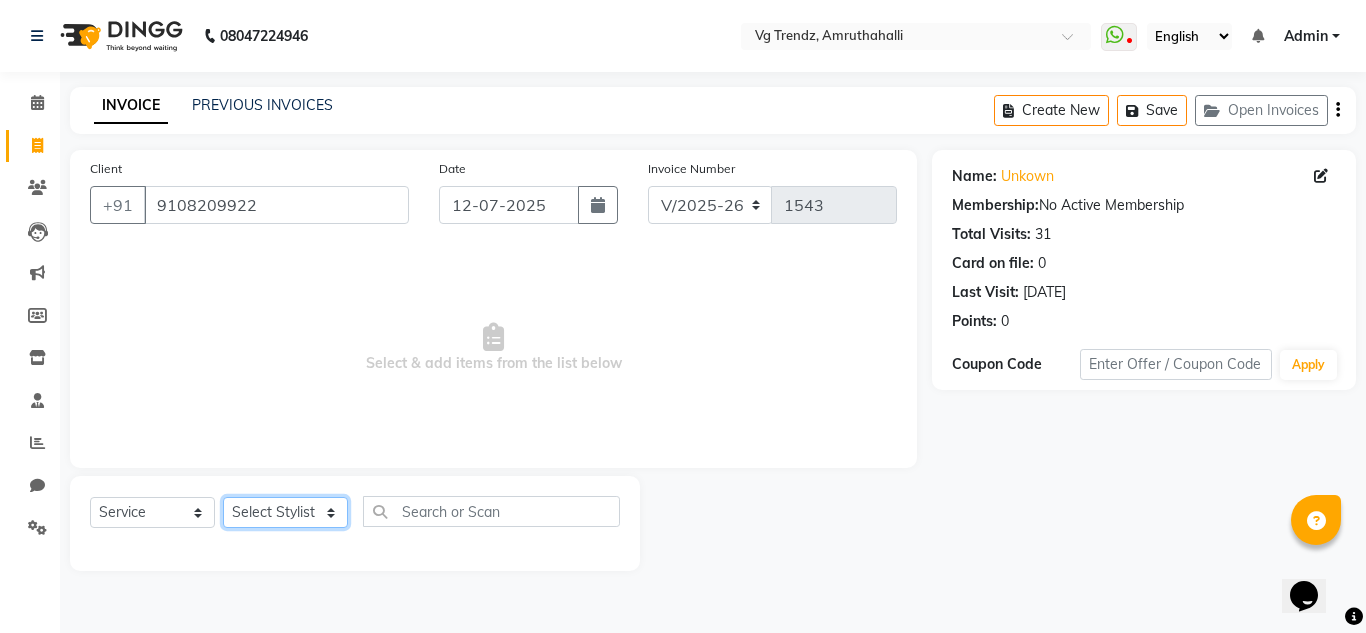 click on "Select Stylist [PERSON_NAME] N P [PERSON_NAME] [PERSON_NAME] [PERSON_NAME] salon number [PERSON_NAME] [PERSON_NAME] v" 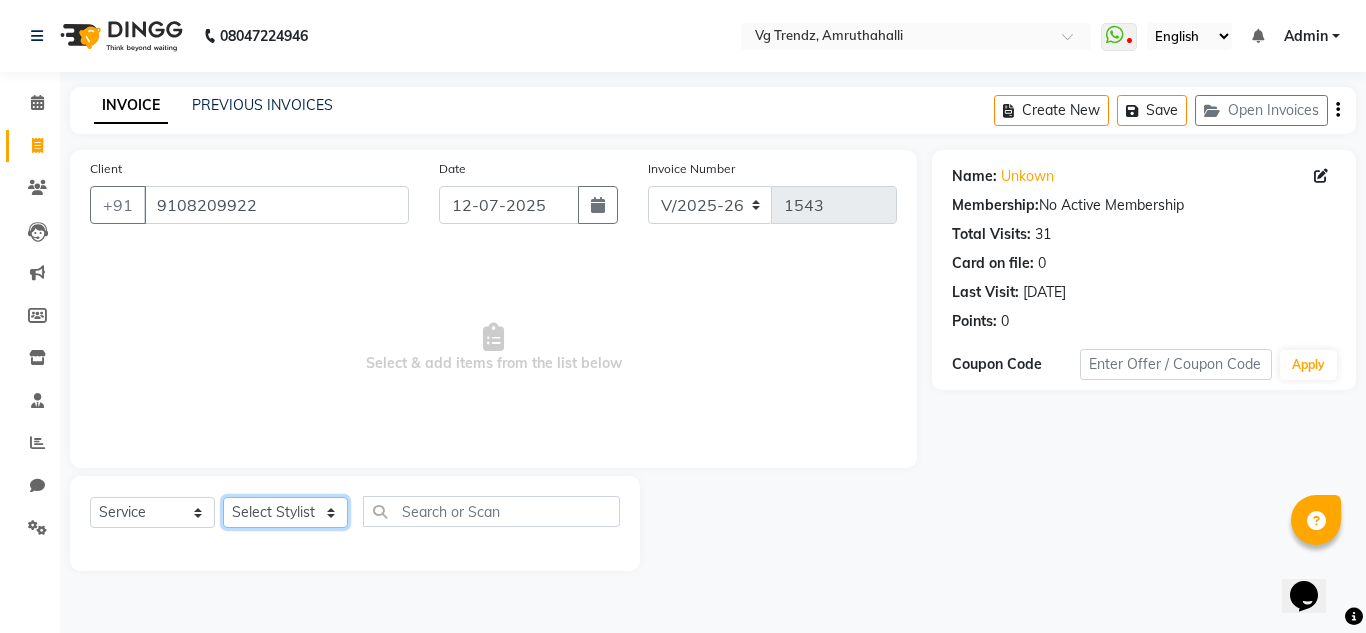 select on "85009" 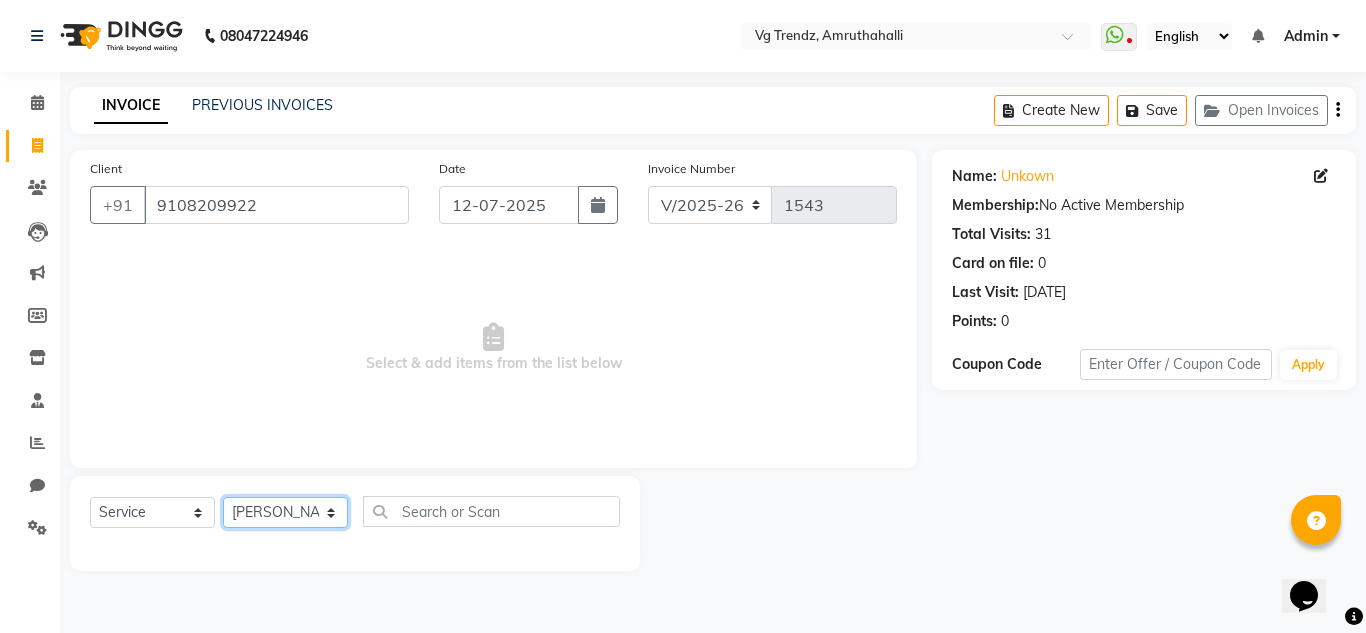 click on "Select Stylist [PERSON_NAME] N P [PERSON_NAME] [PERSON_NAME] [PERSON_NAME] salon number [PERSON_NAME] [PERSON_NAME] v" 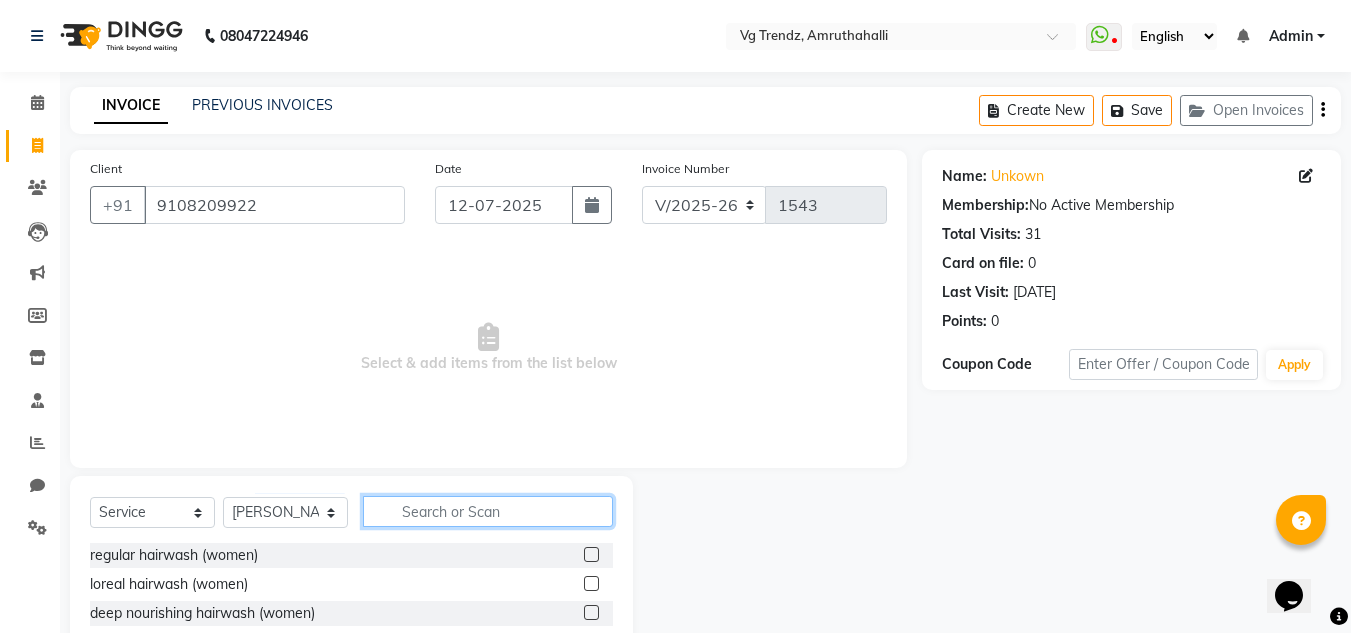 click 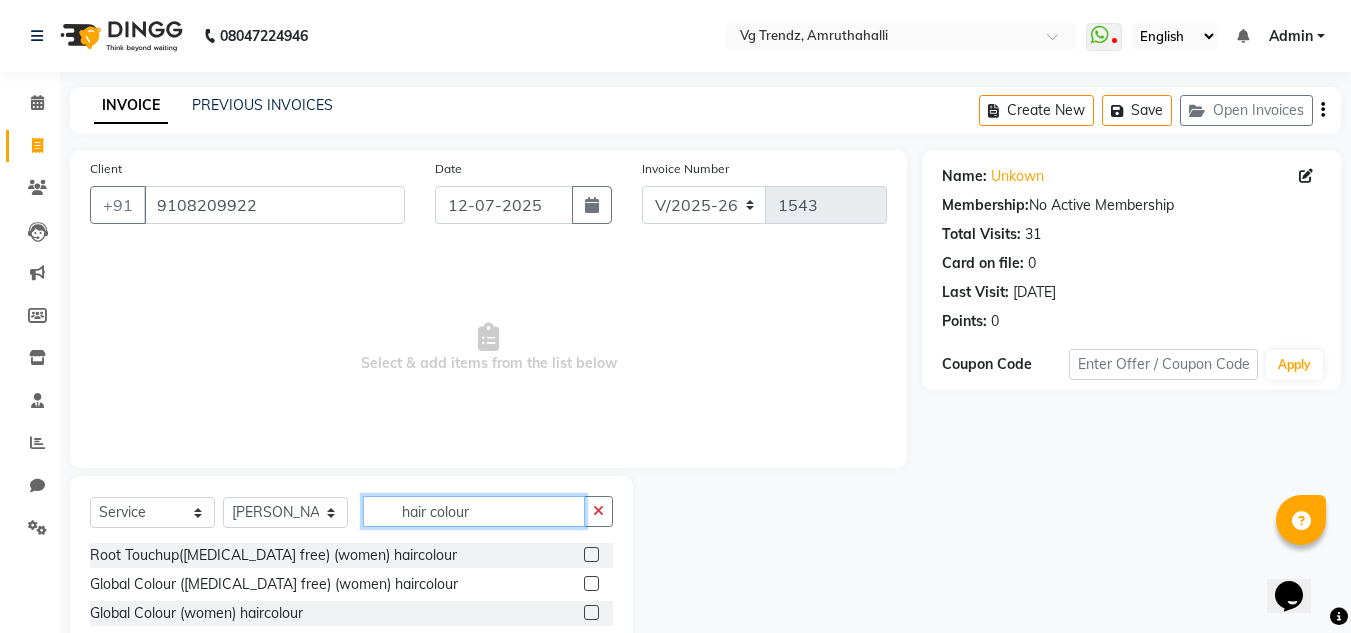 type on "hair colour" 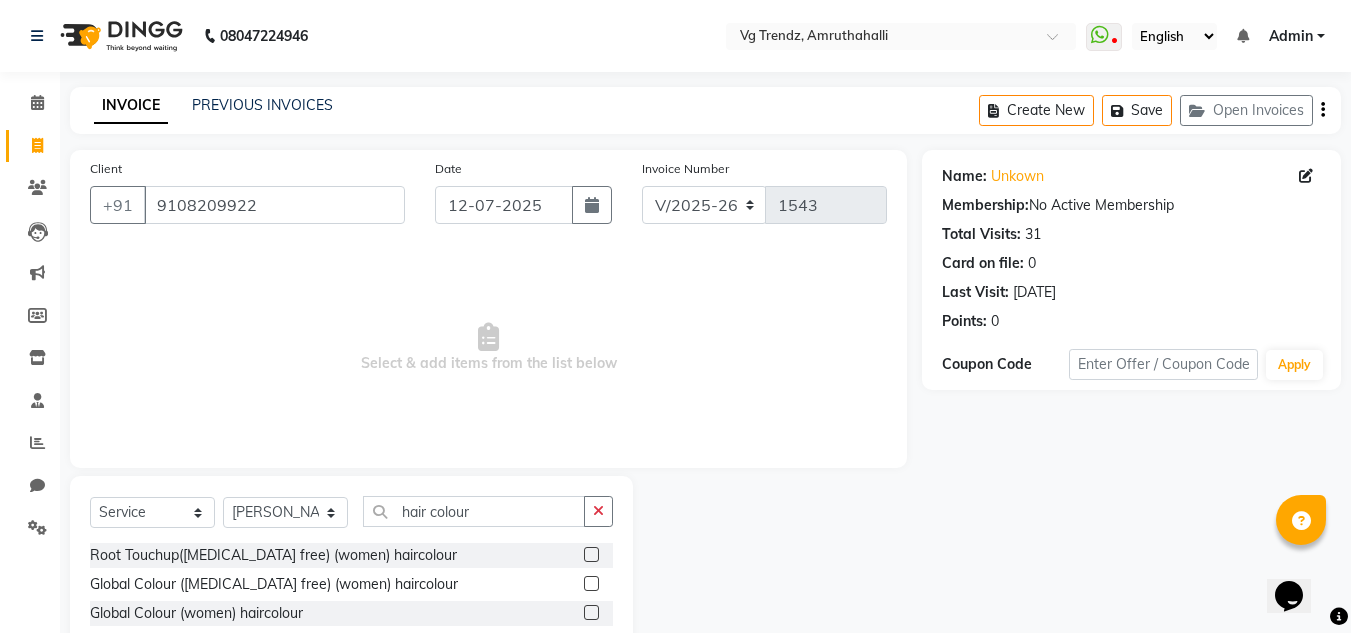 click 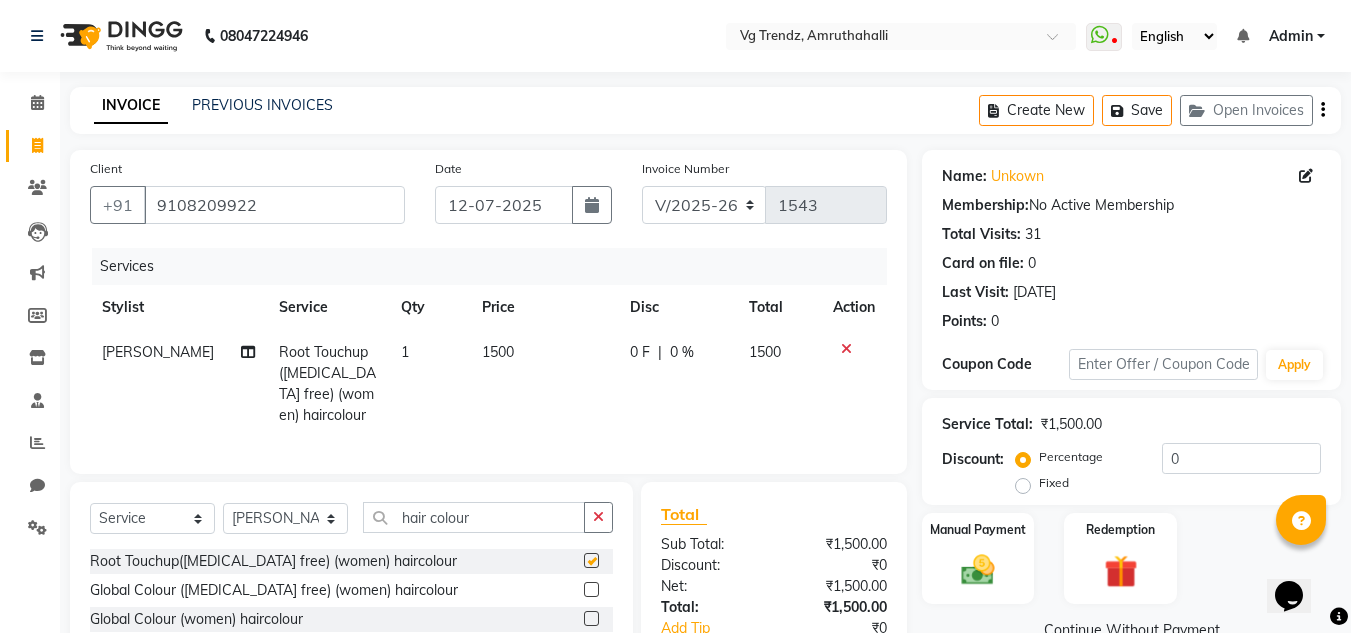 checkbox on "false" 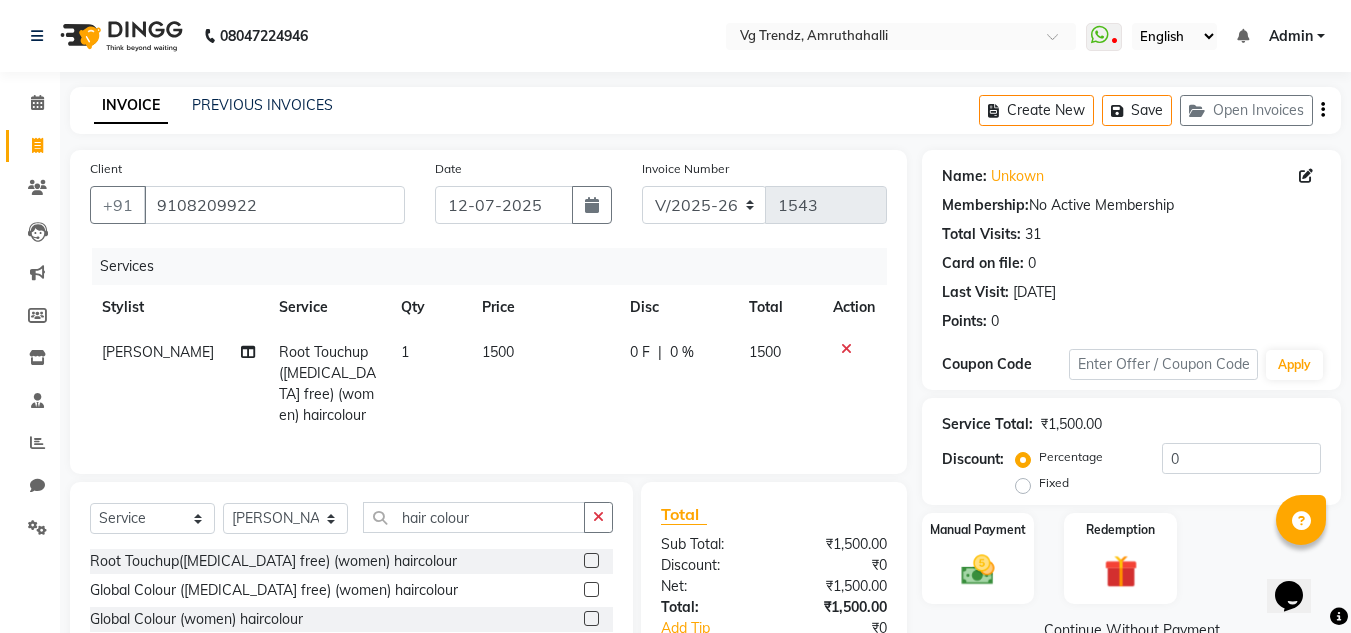click on "Price" 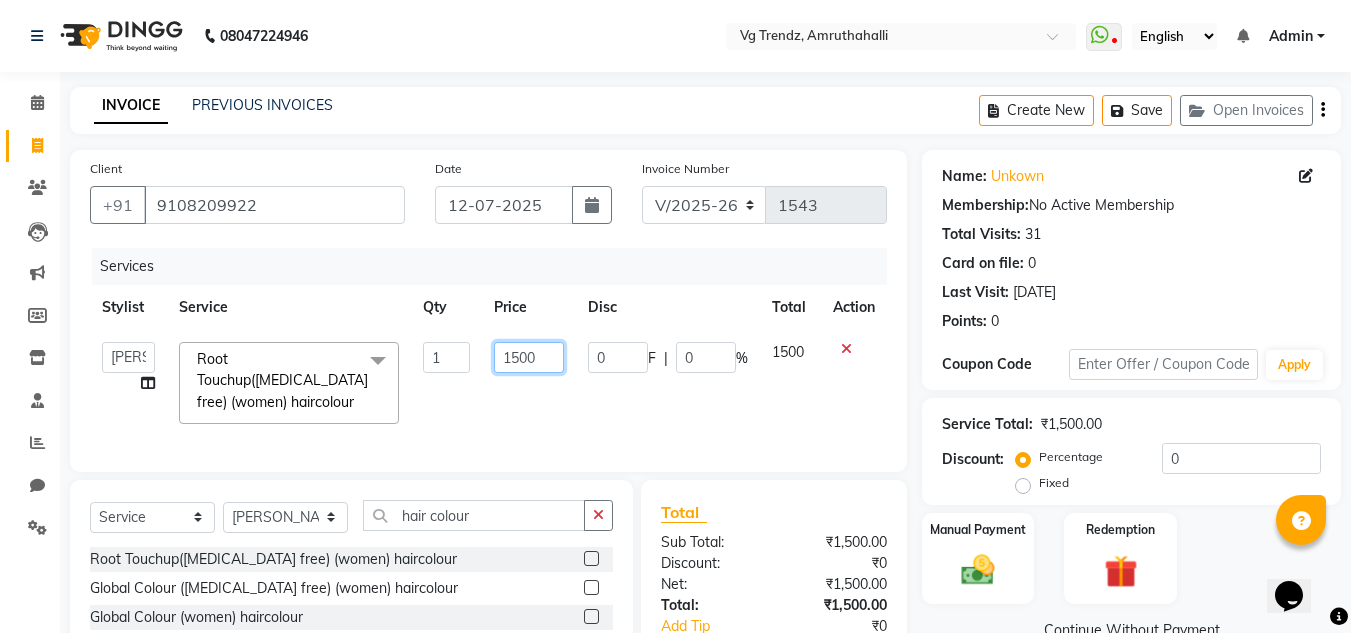 click on "1500" 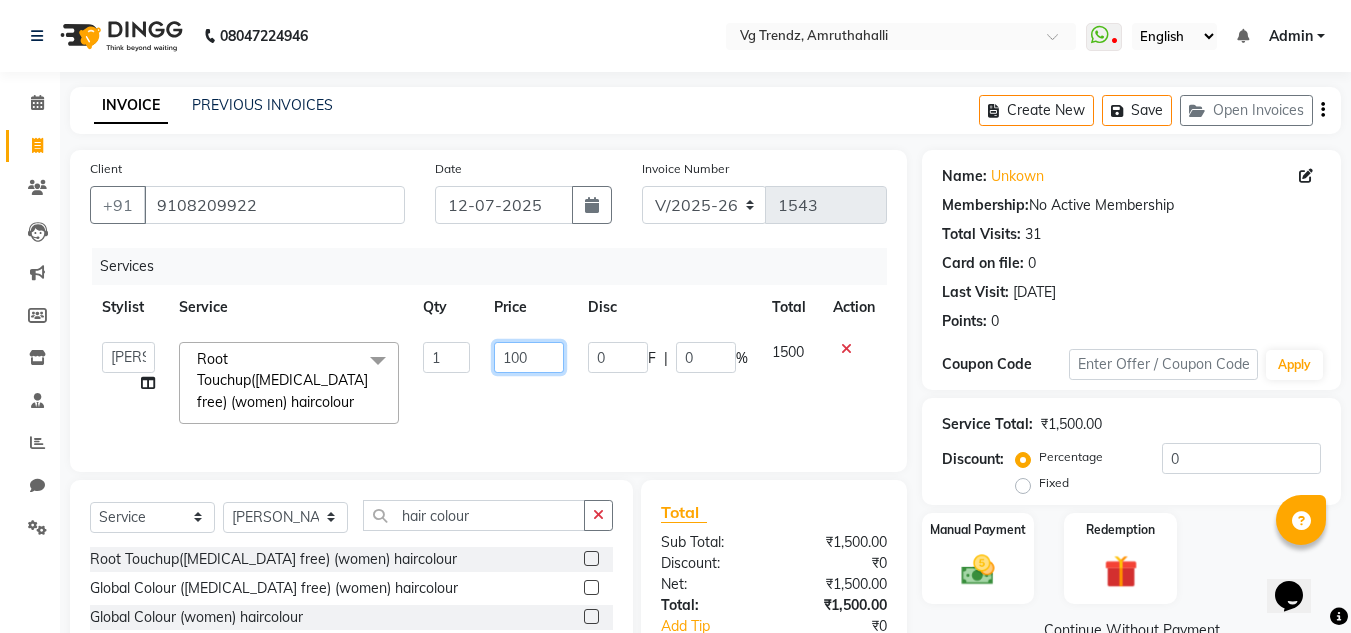 type on "1800" 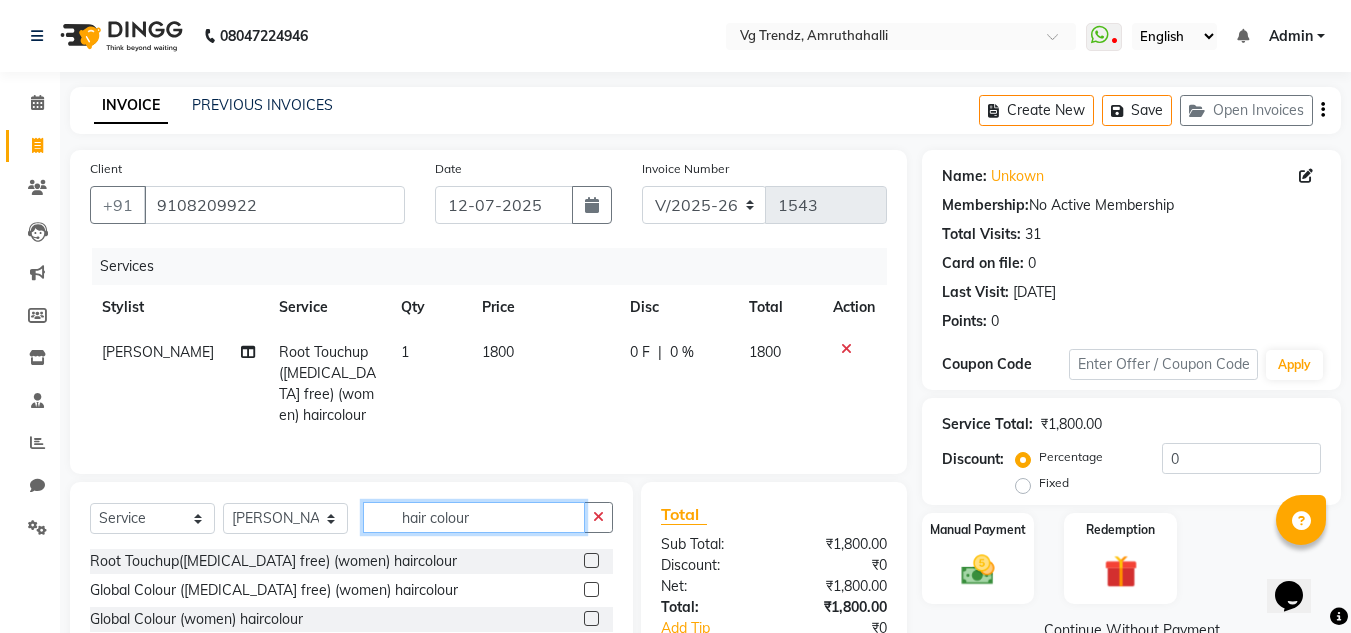 click on "hair colour" 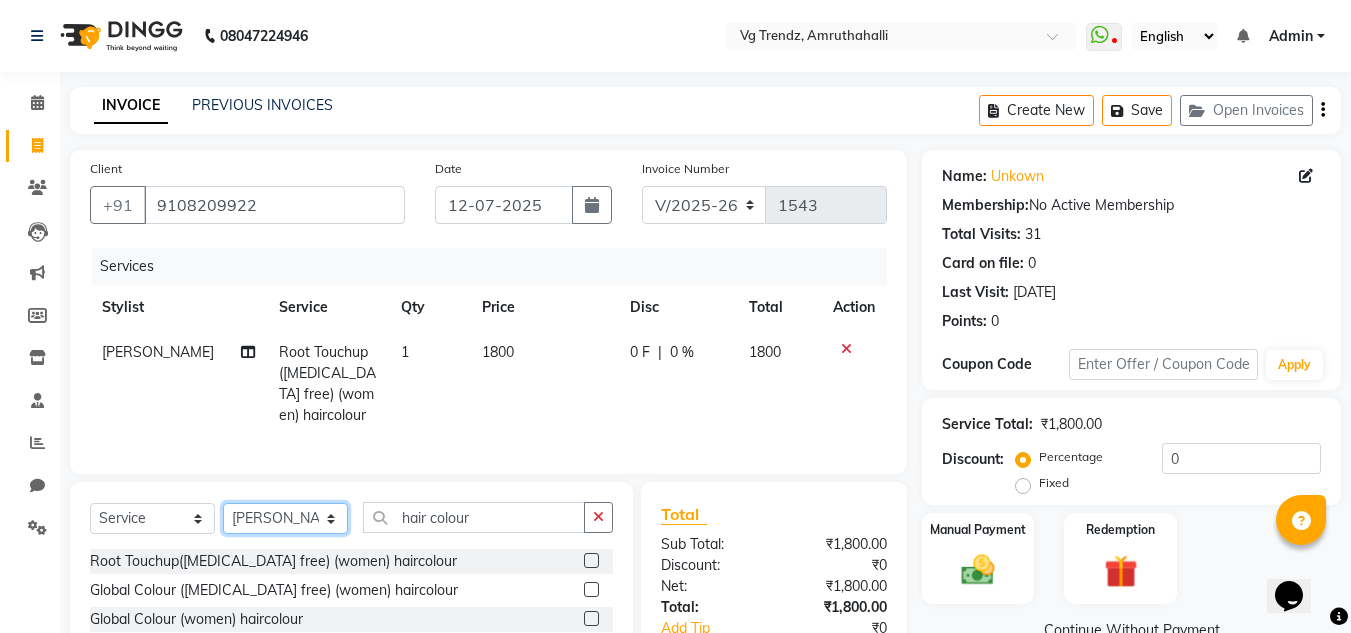 click on "Select Stylist [PERSON_NAME] N P [PERSON_NAME] [PERSON_NAME] [PERSON_NAME] salon number [PERSON_NAME] [PERSON_NAME] v" 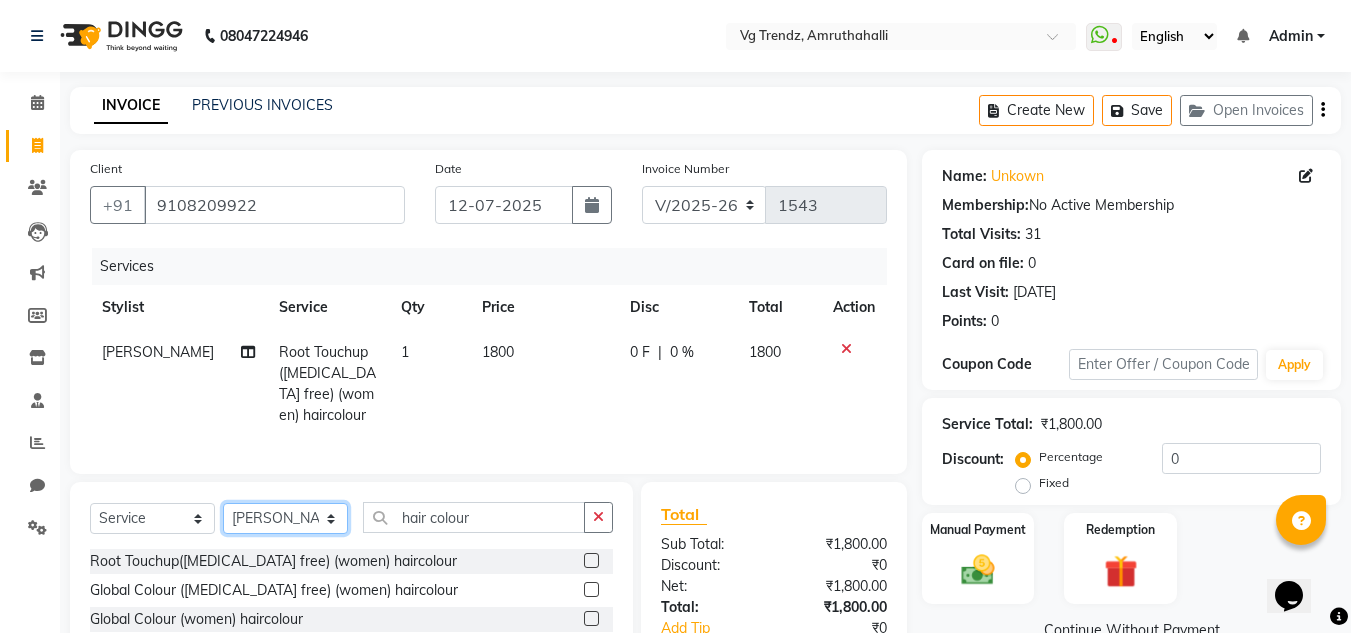 select on "85012" 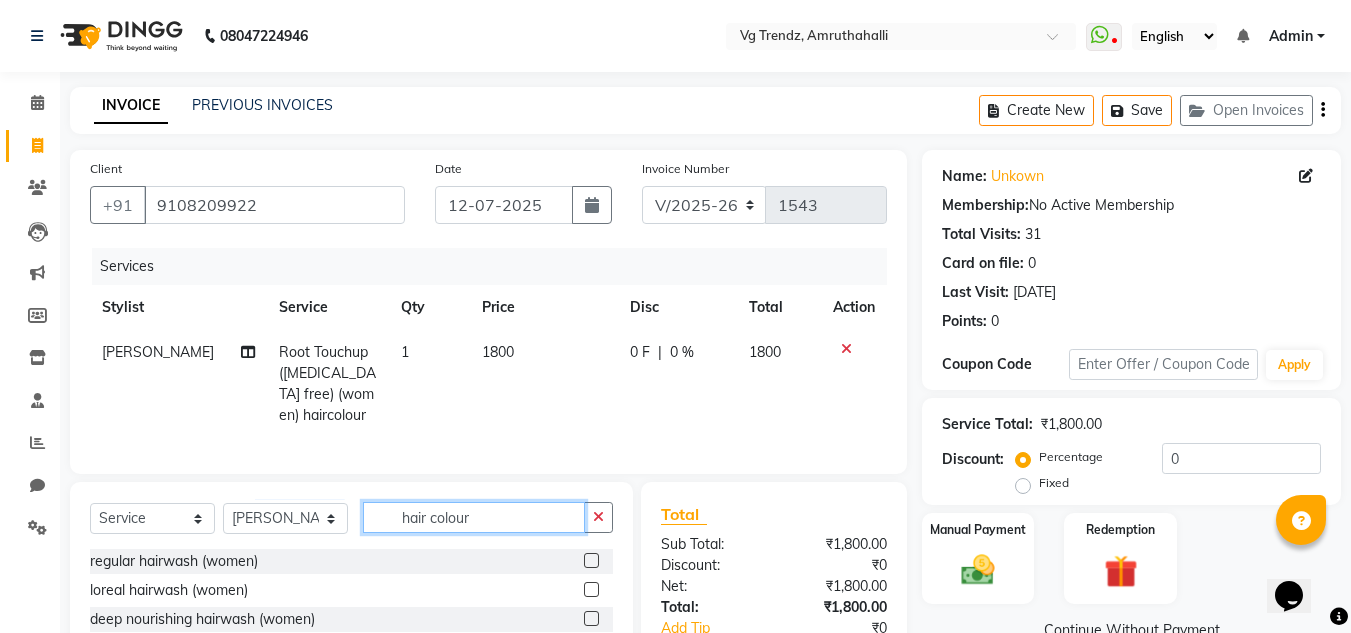 click on "hair colour" 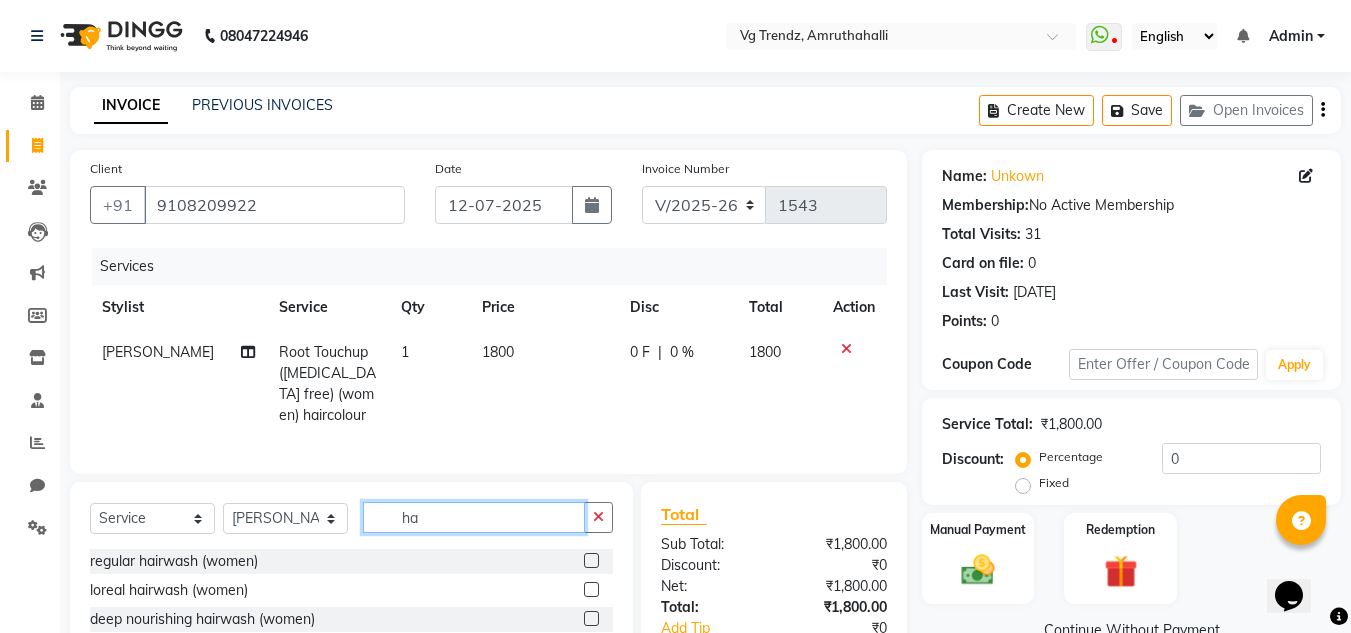 type on "h" 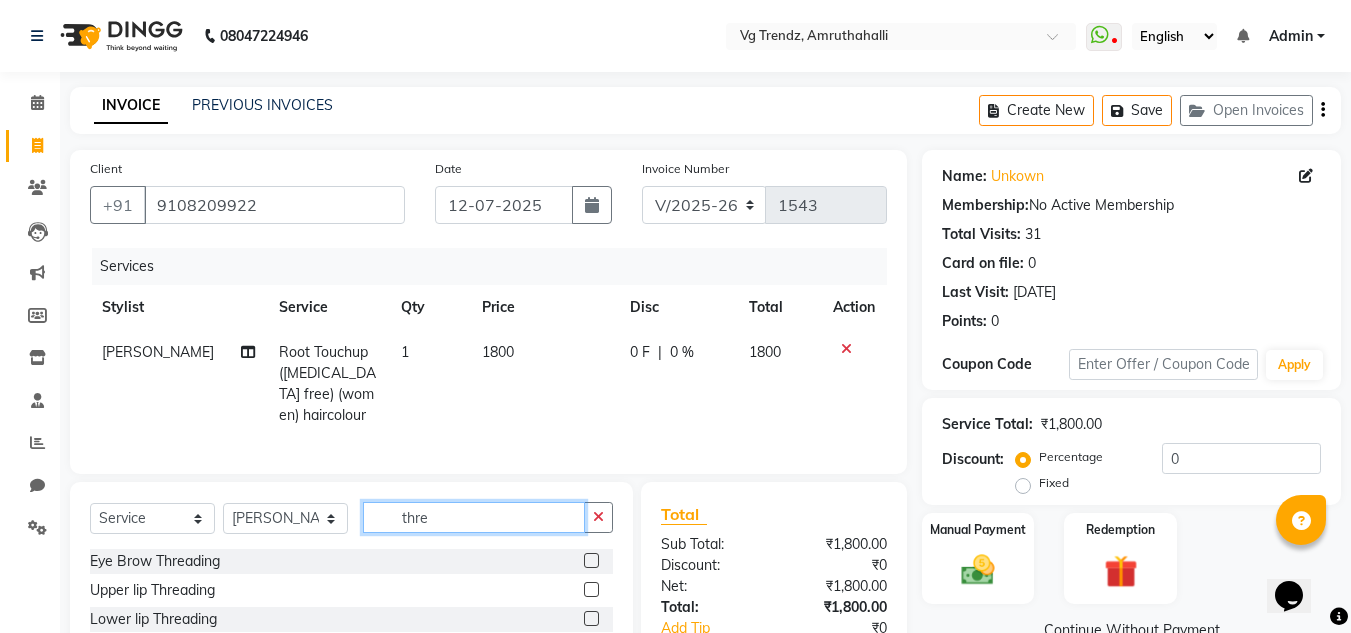 type on "thre" 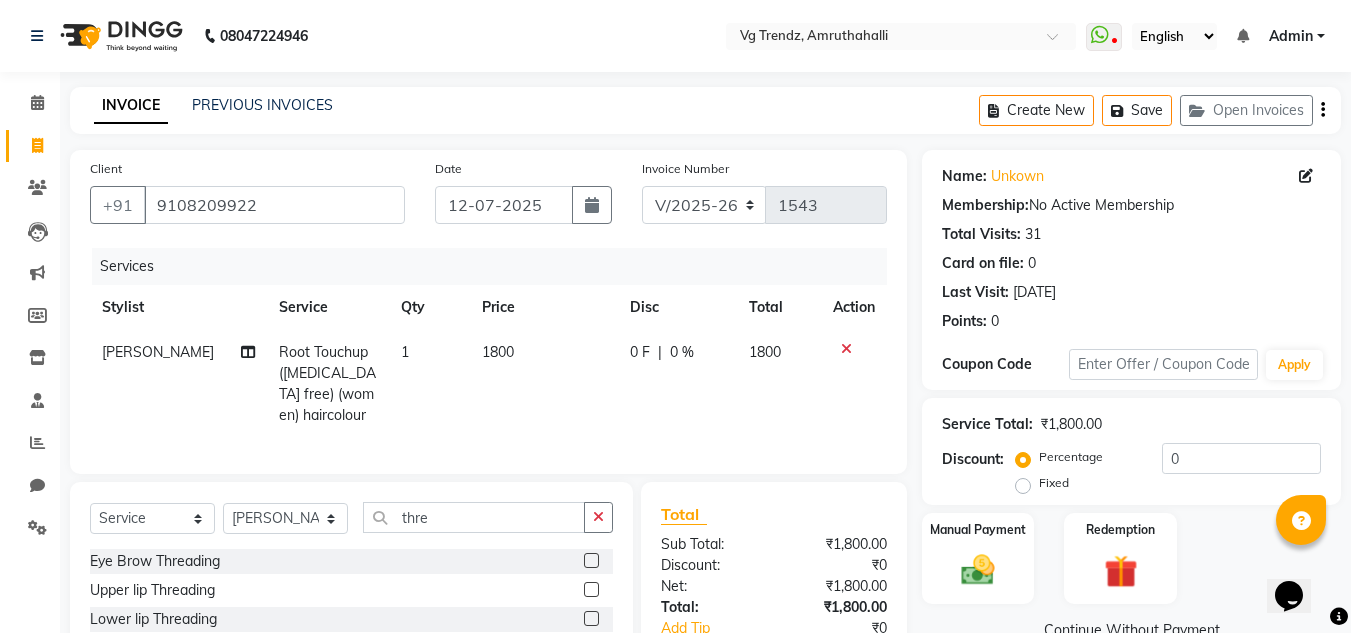 click 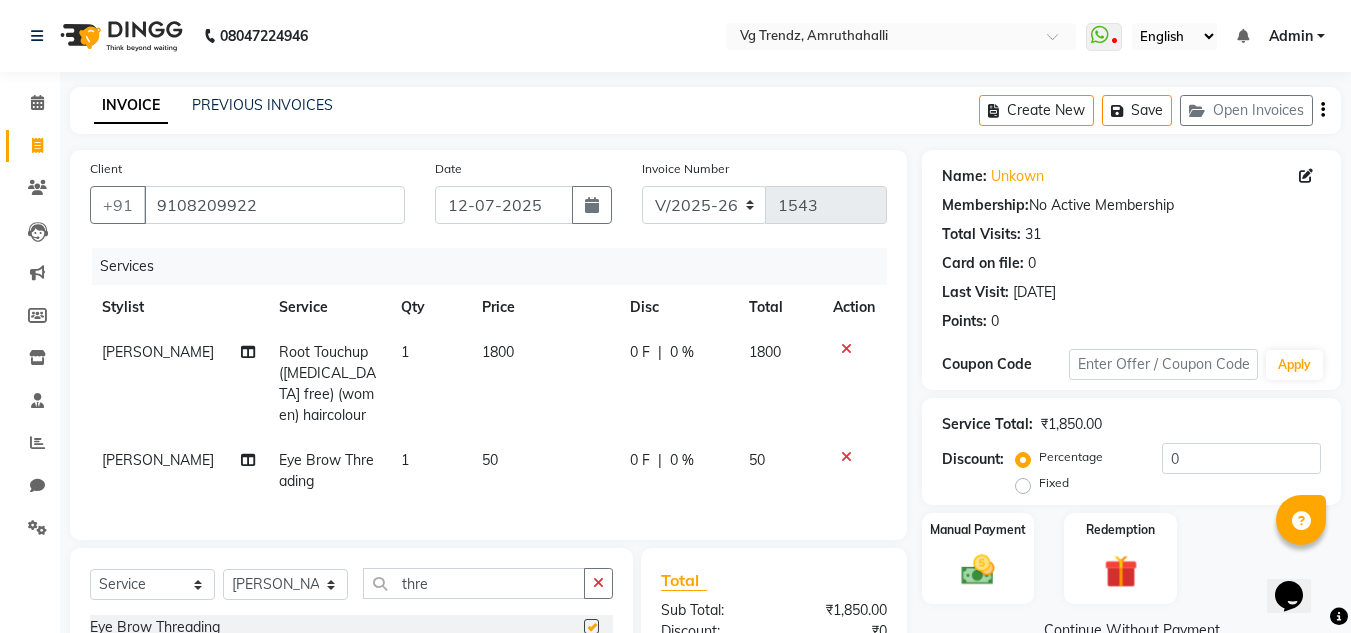 checkbox on "false" 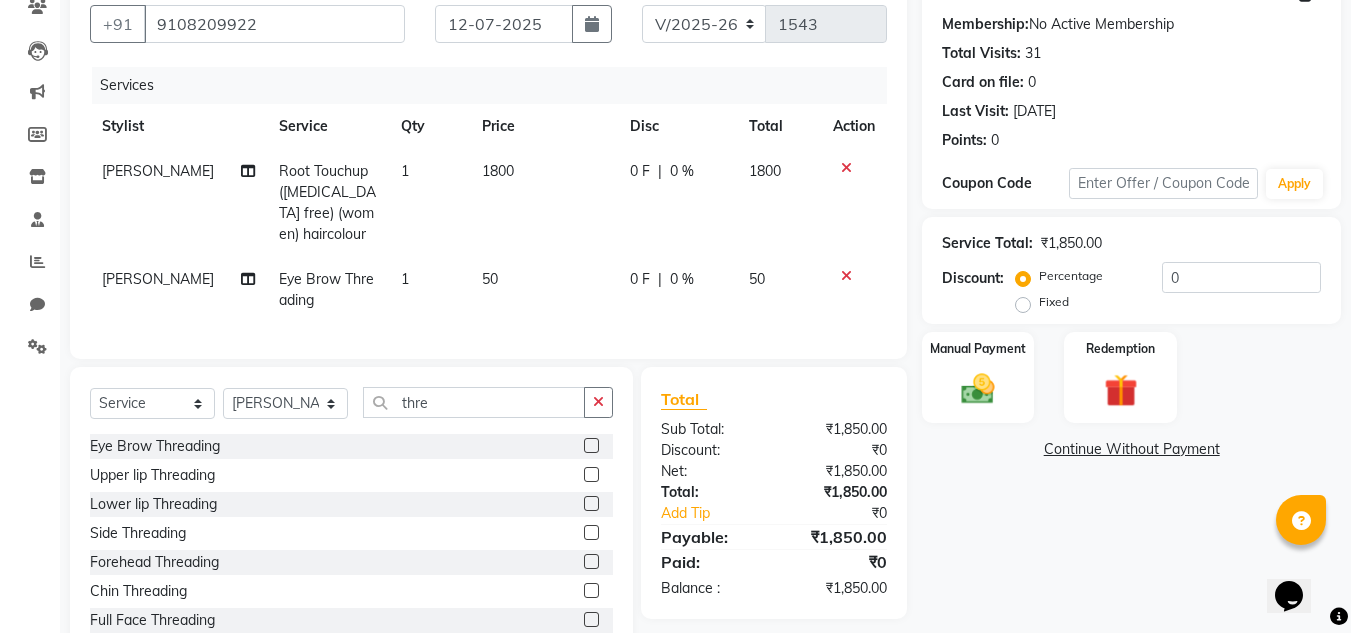 scroll, scrollTop: 255, scrollLeft: 0, axis: vertical 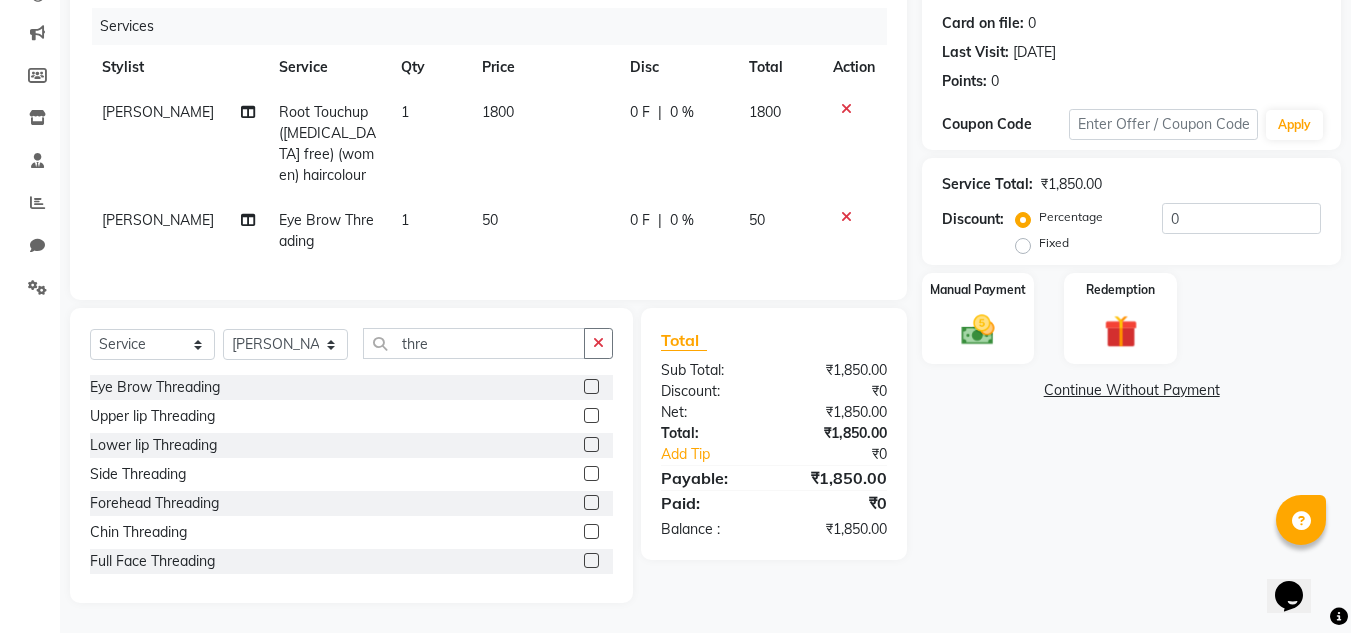 click 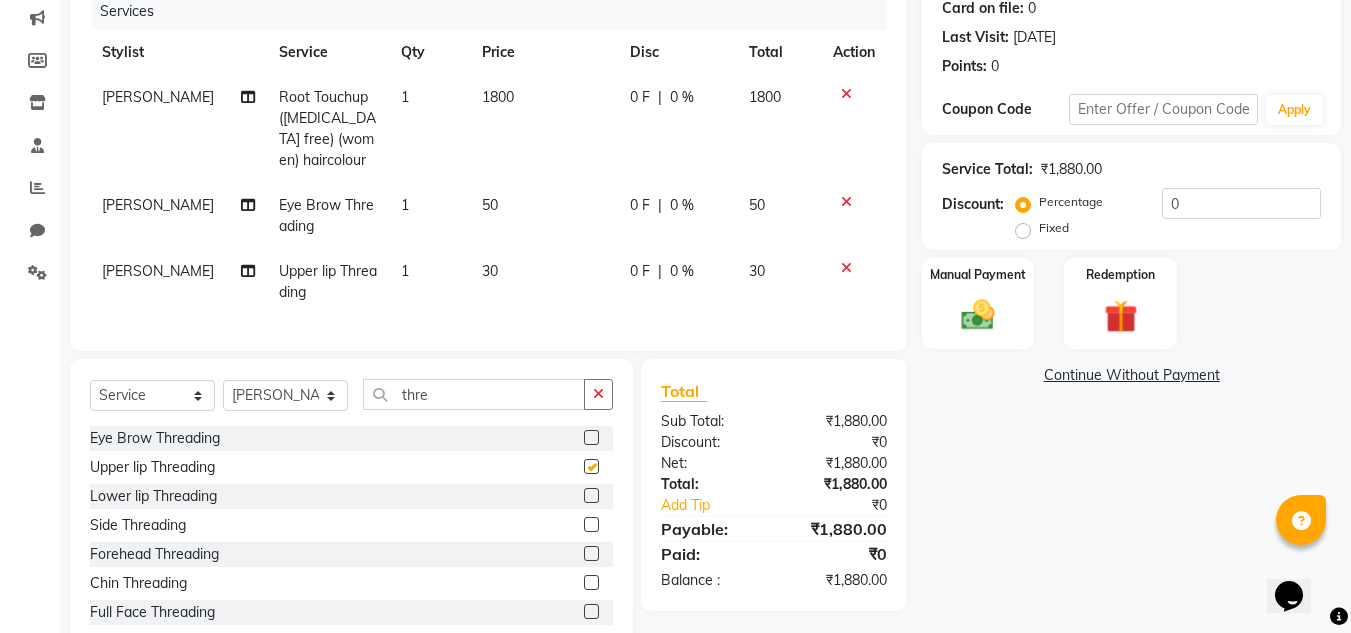 checkbox on "false" 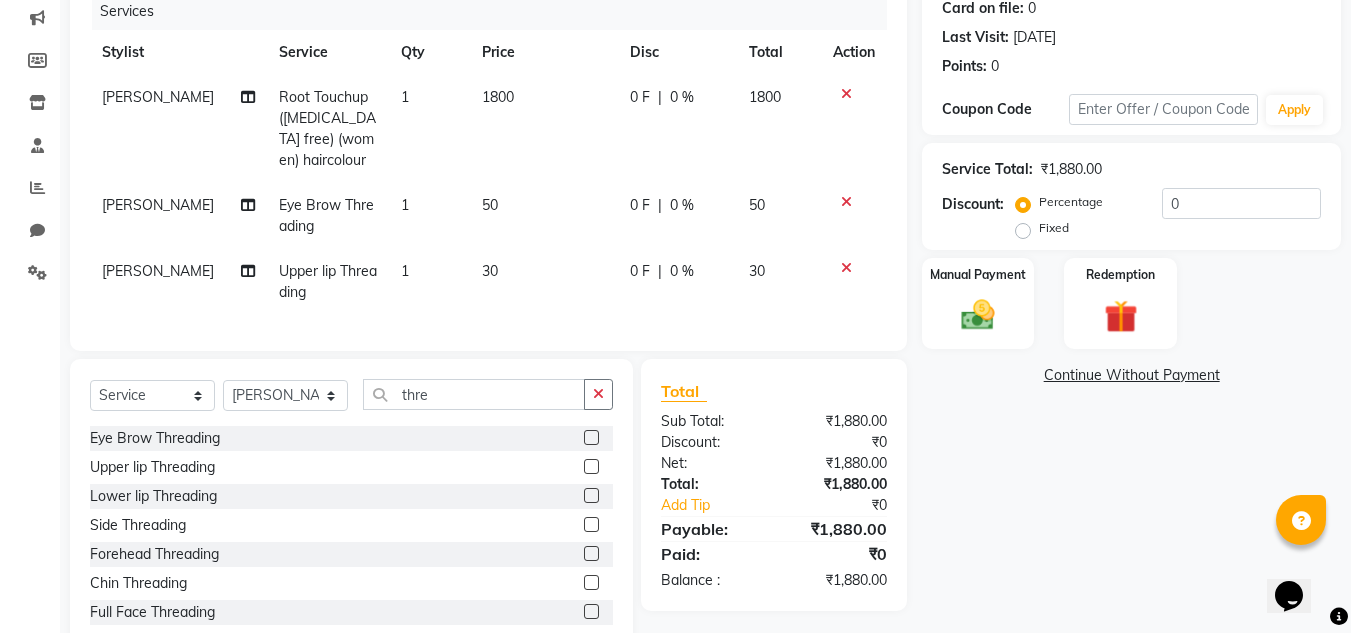click 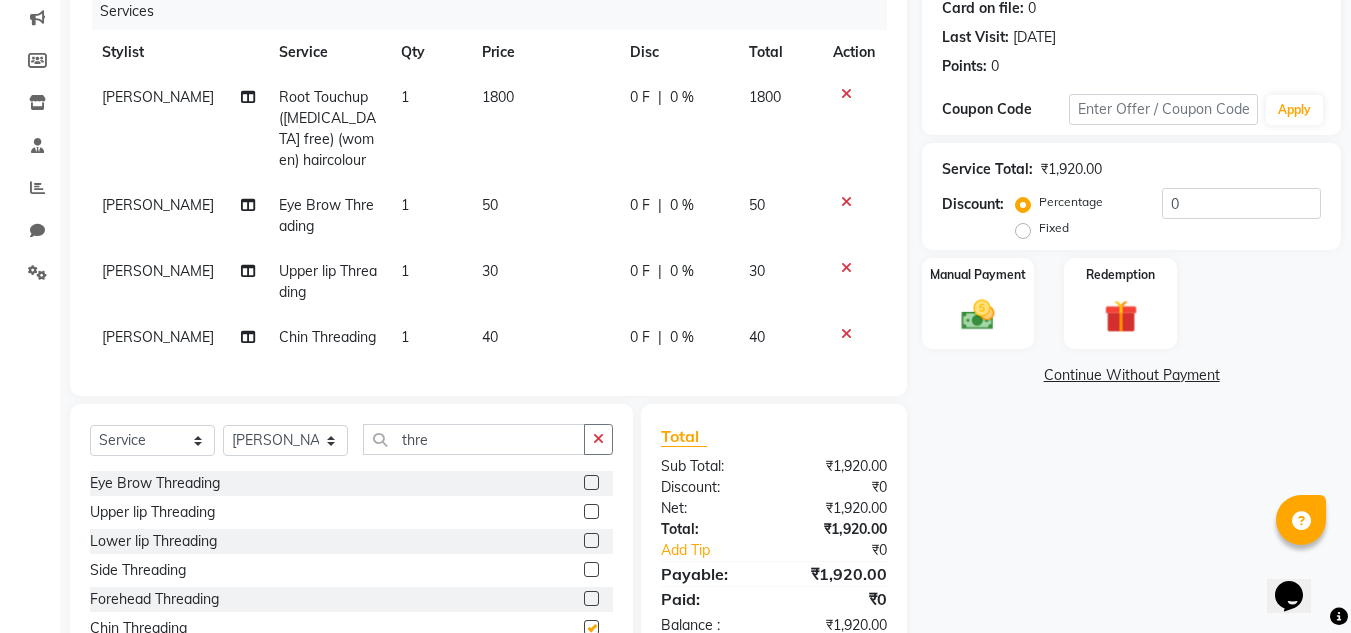 checkbox on "false" 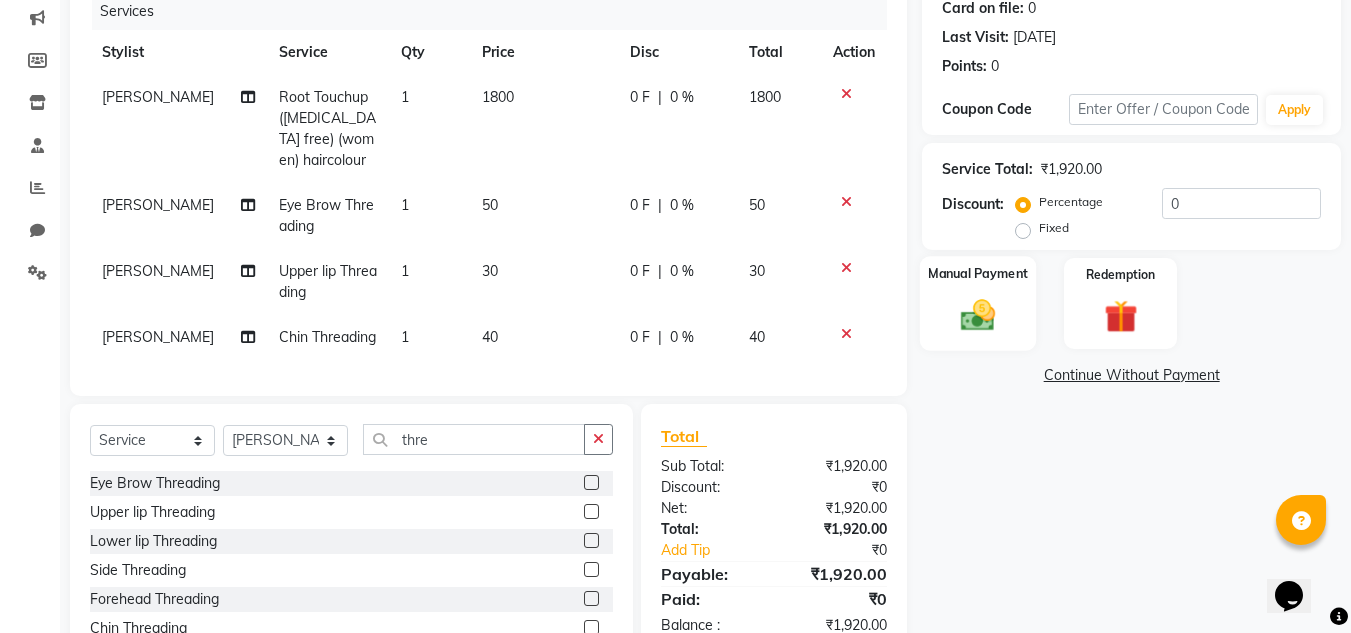 click on "Manual Payment" 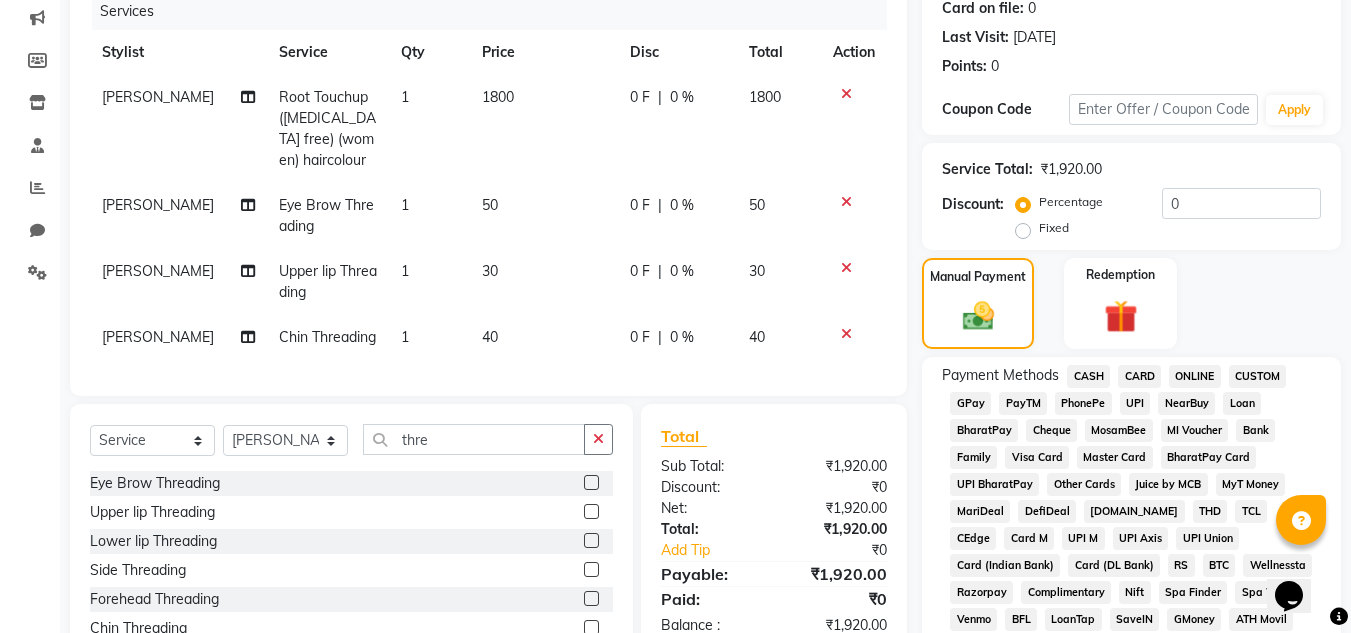 click on "PhonePe" 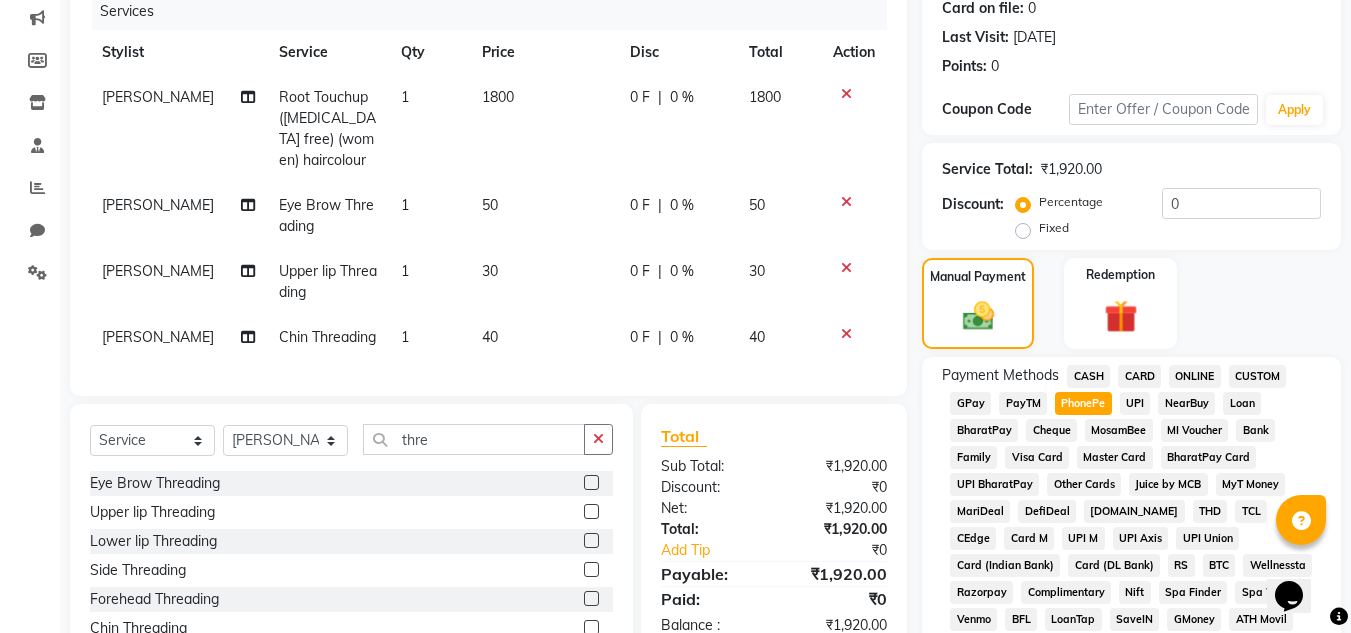 scroll, scrollTop: 808, scrollLeft: 0, axis: vertical 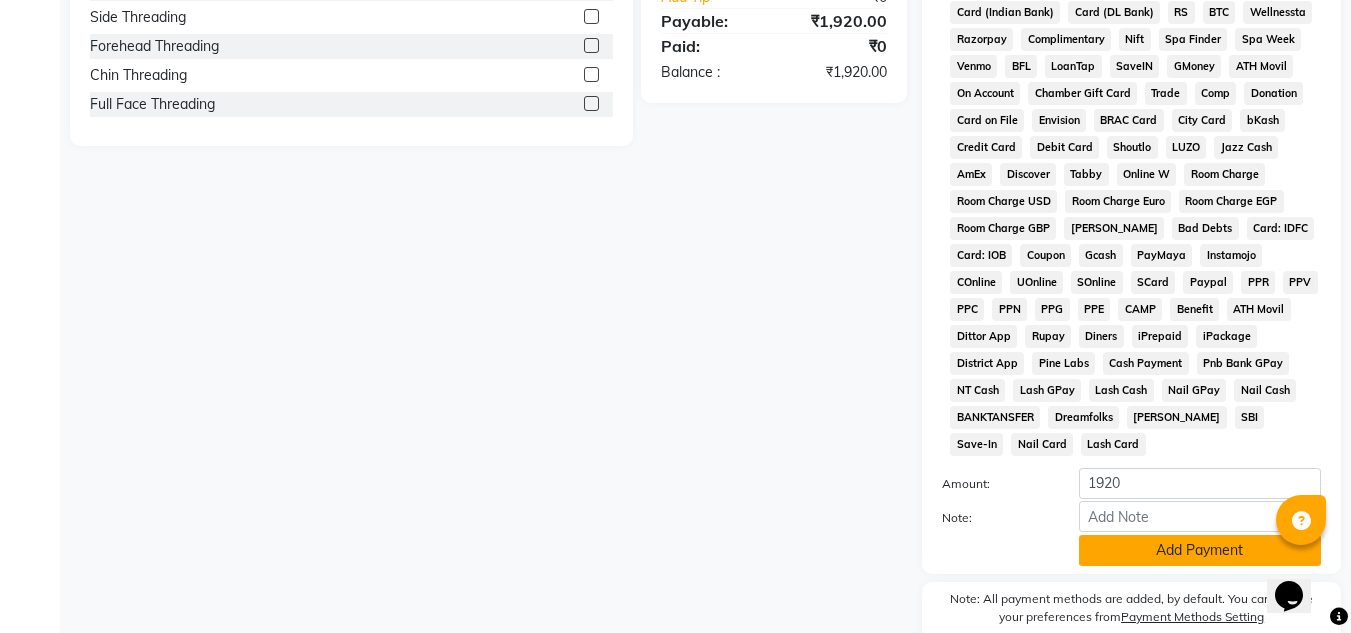 click on "Add Payment" 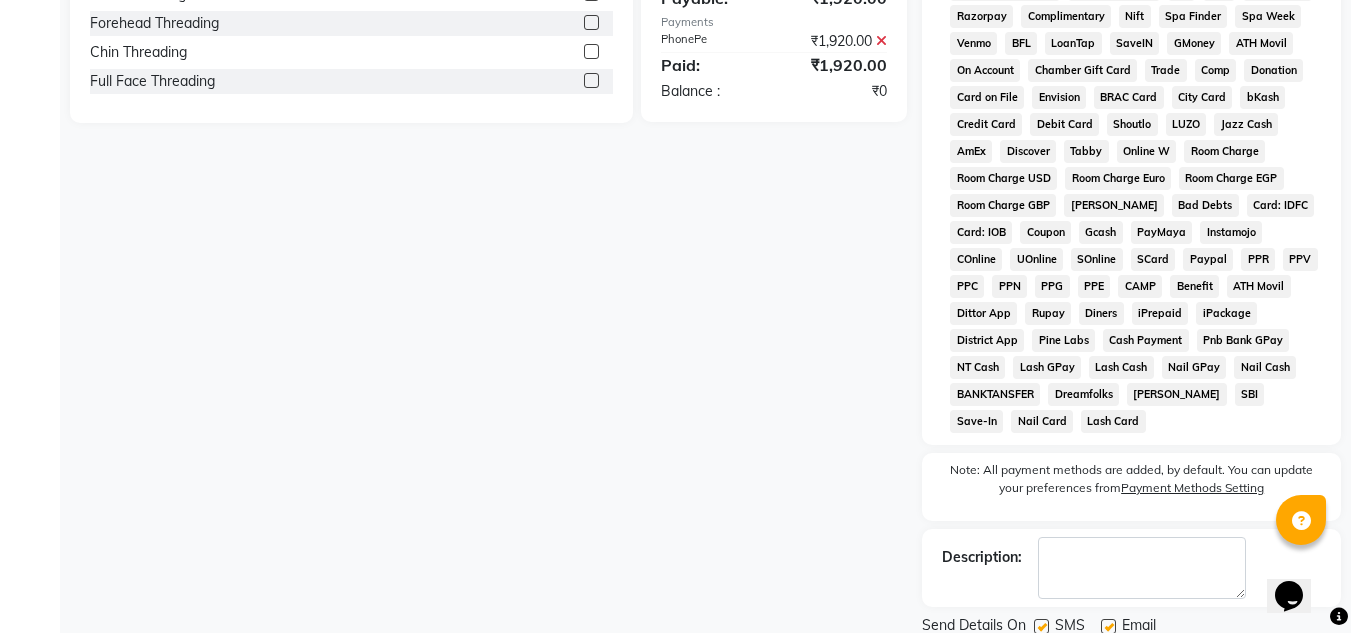 scroll, scrollTop: 848, scrollLeft: 0, axis: vertical 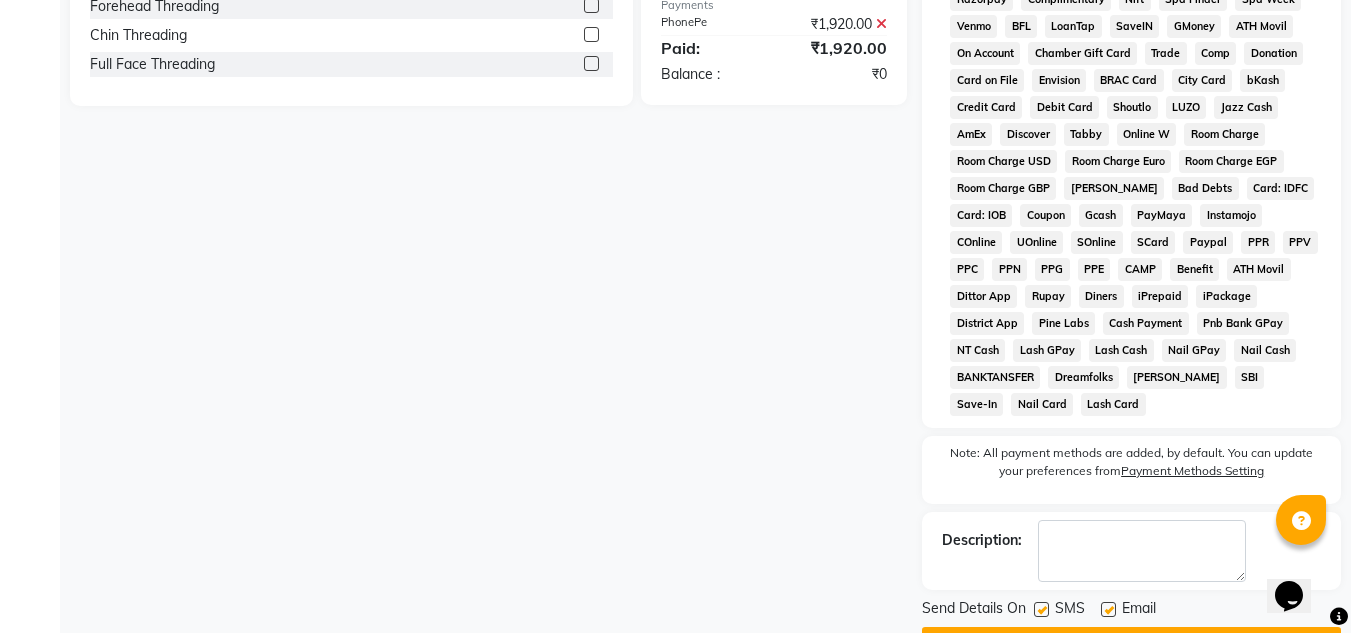 click 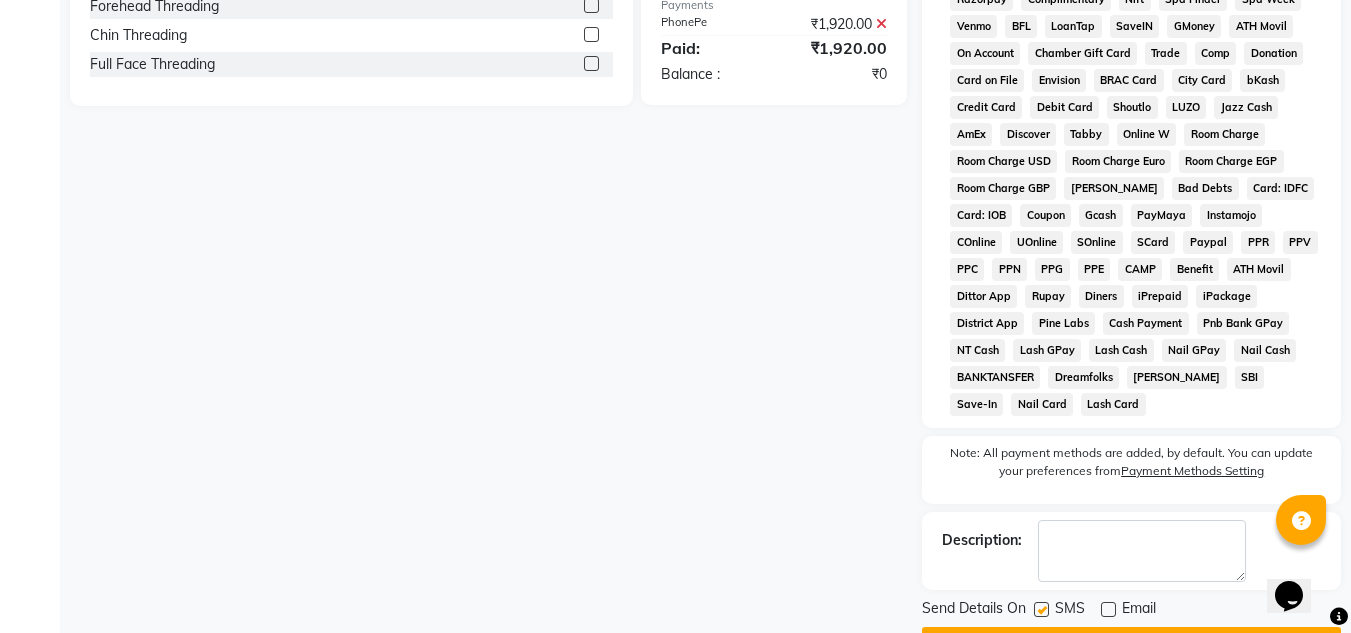 click 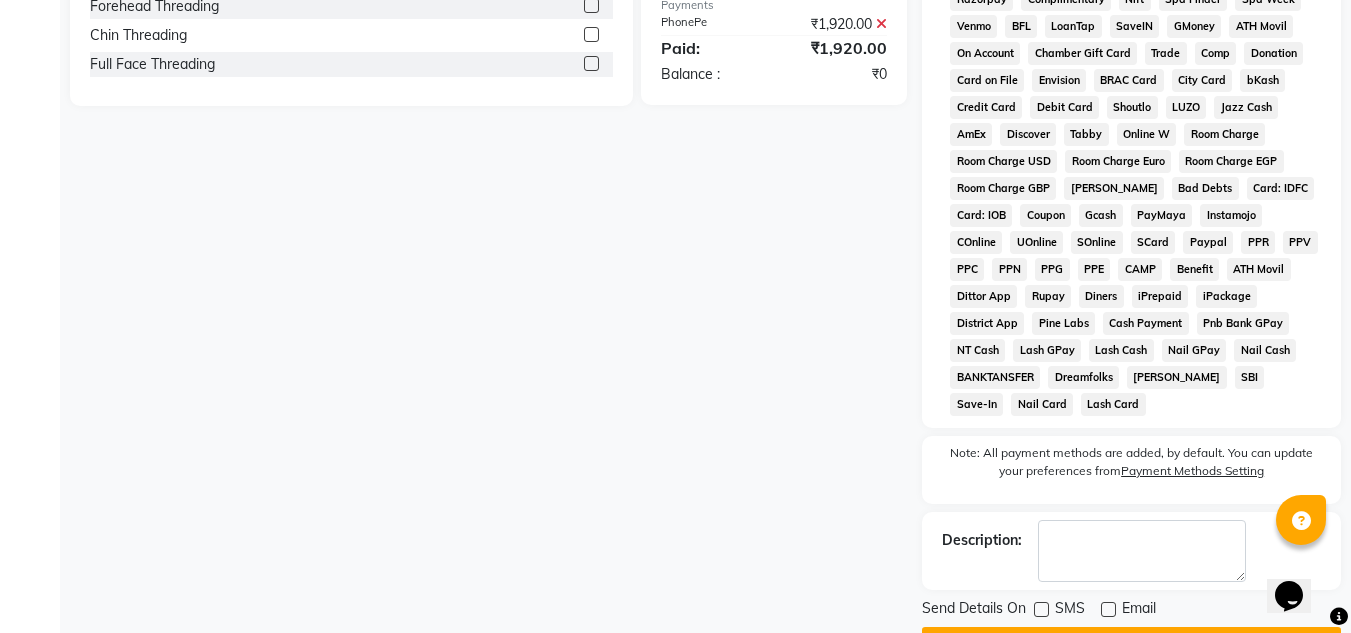 click on "Checkout" 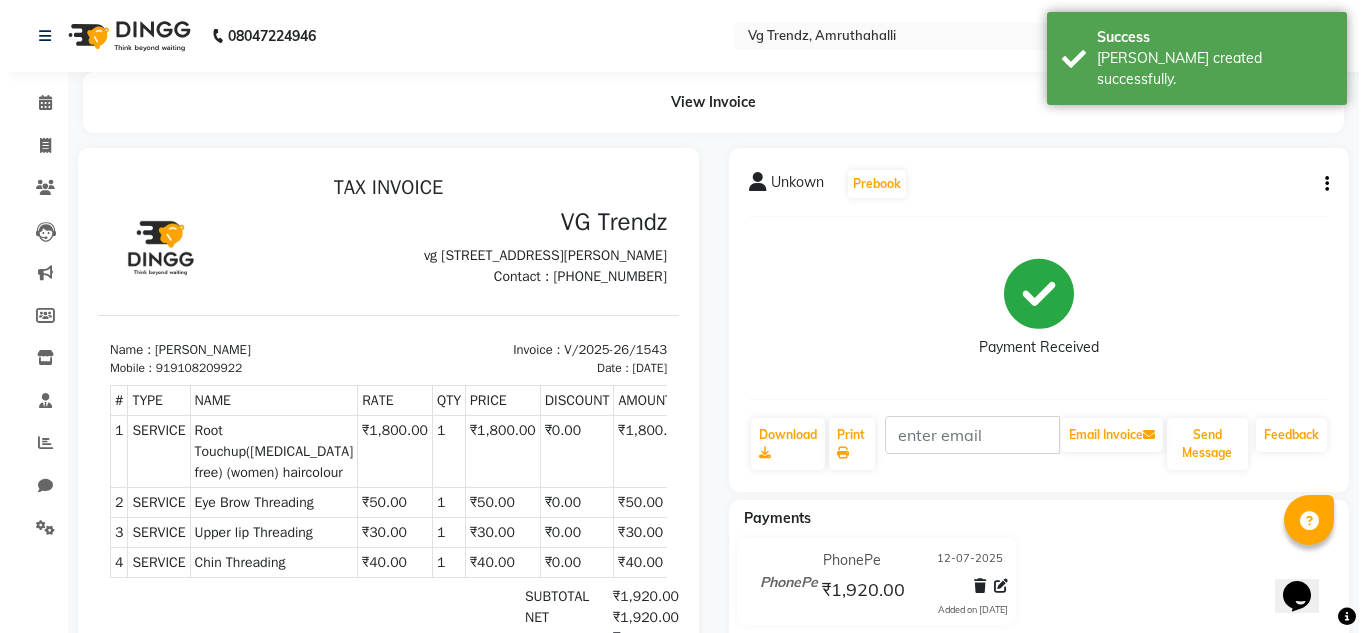scroll, scrollTop: 0, scrollLeft: 0, axis: both 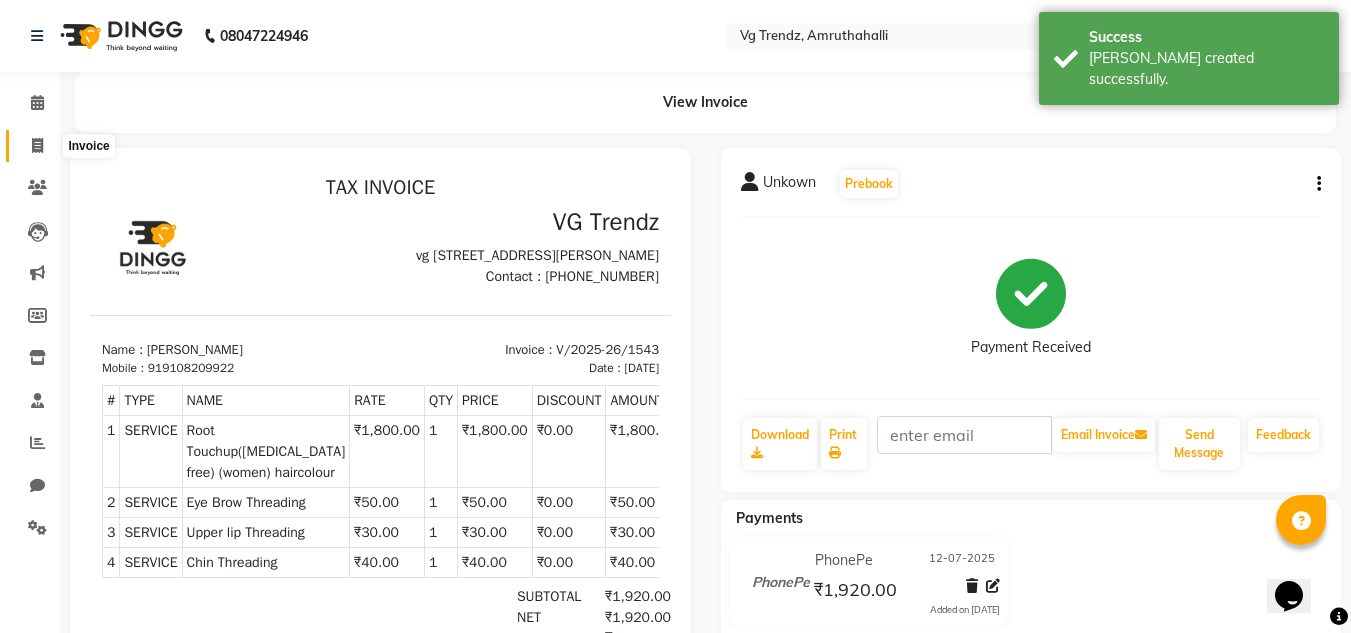 click 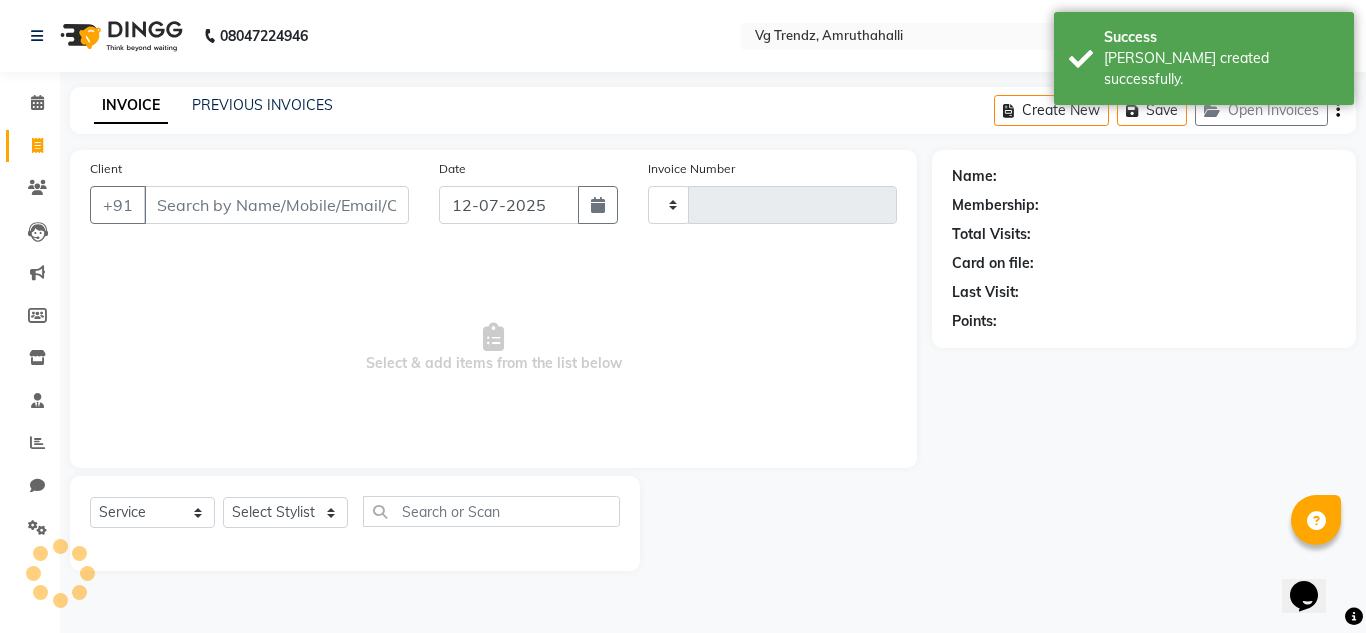 type on "1544" 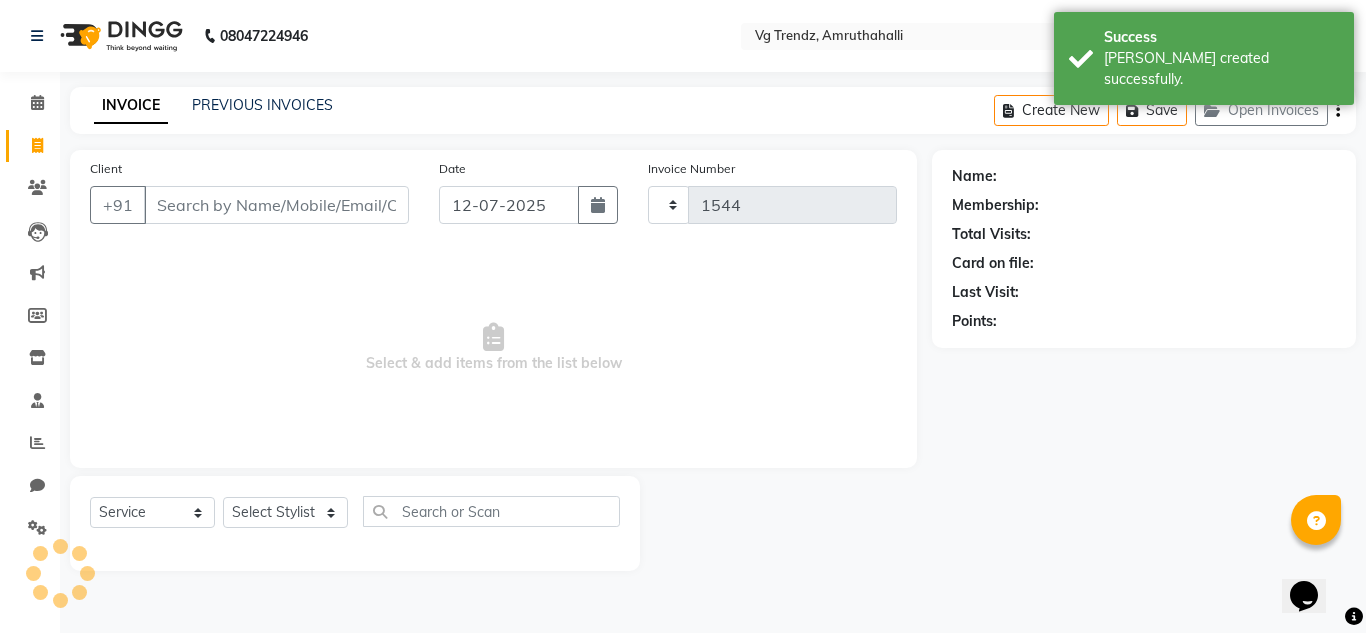 select on "5536" 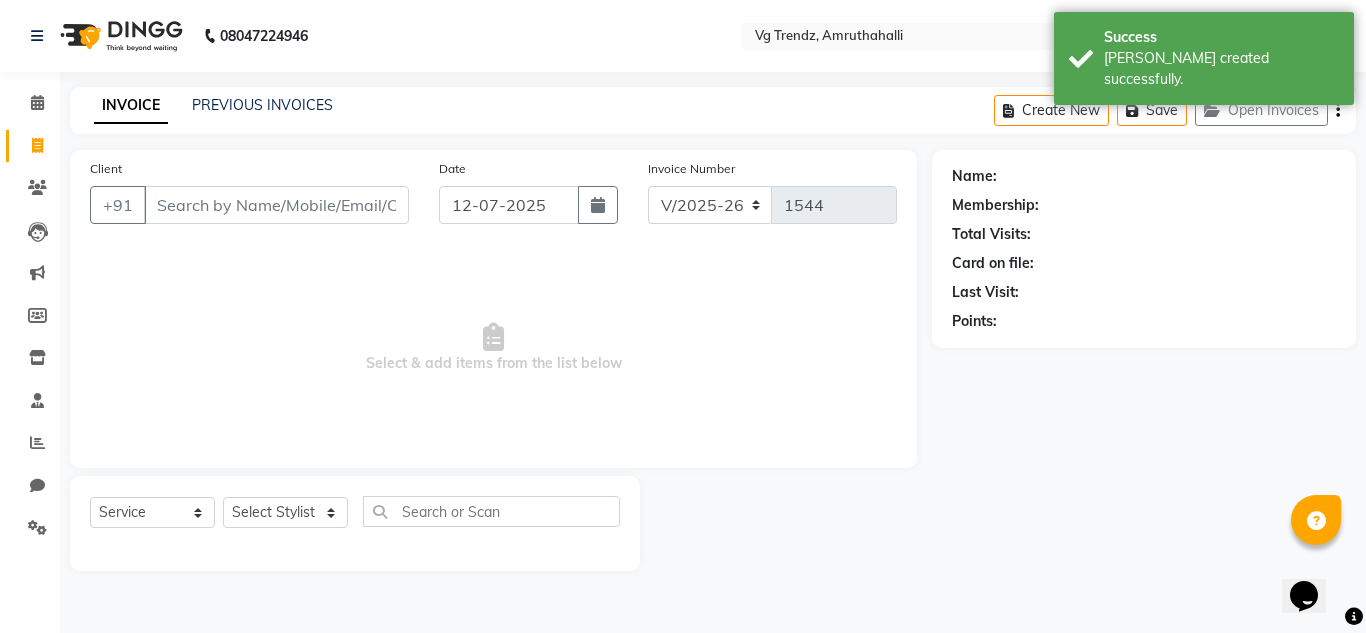 click on "Client" at bounding box center (276, 205) 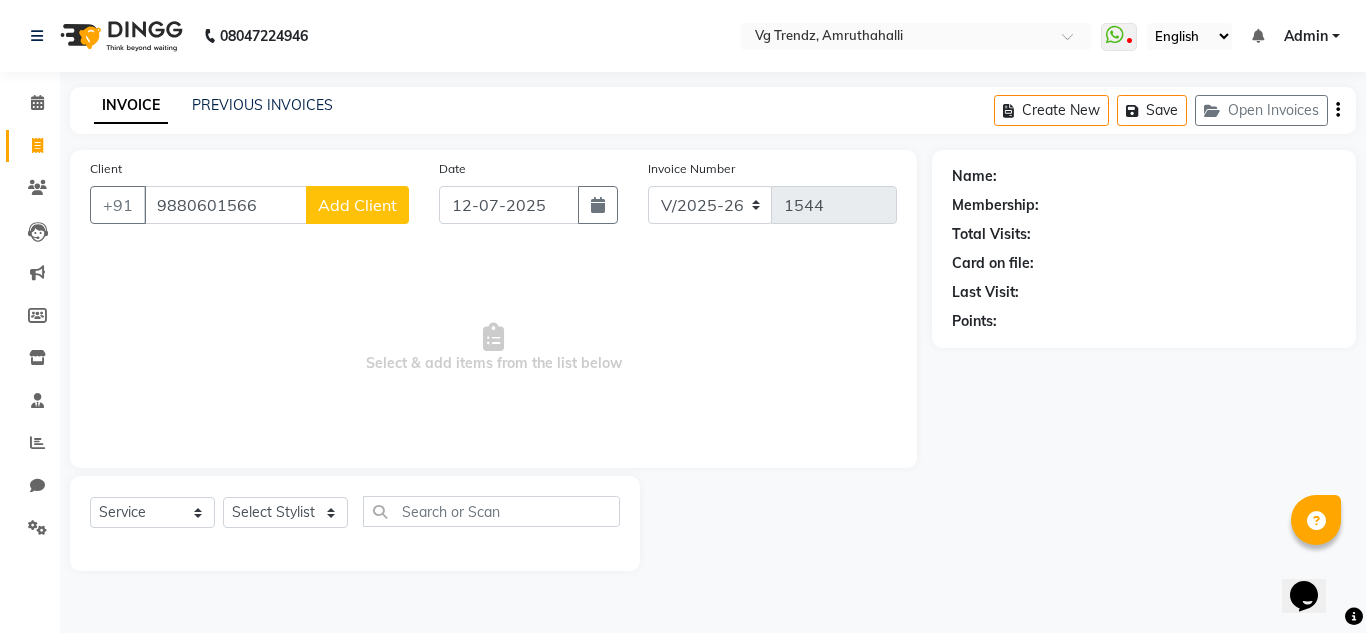type on "9880601566" 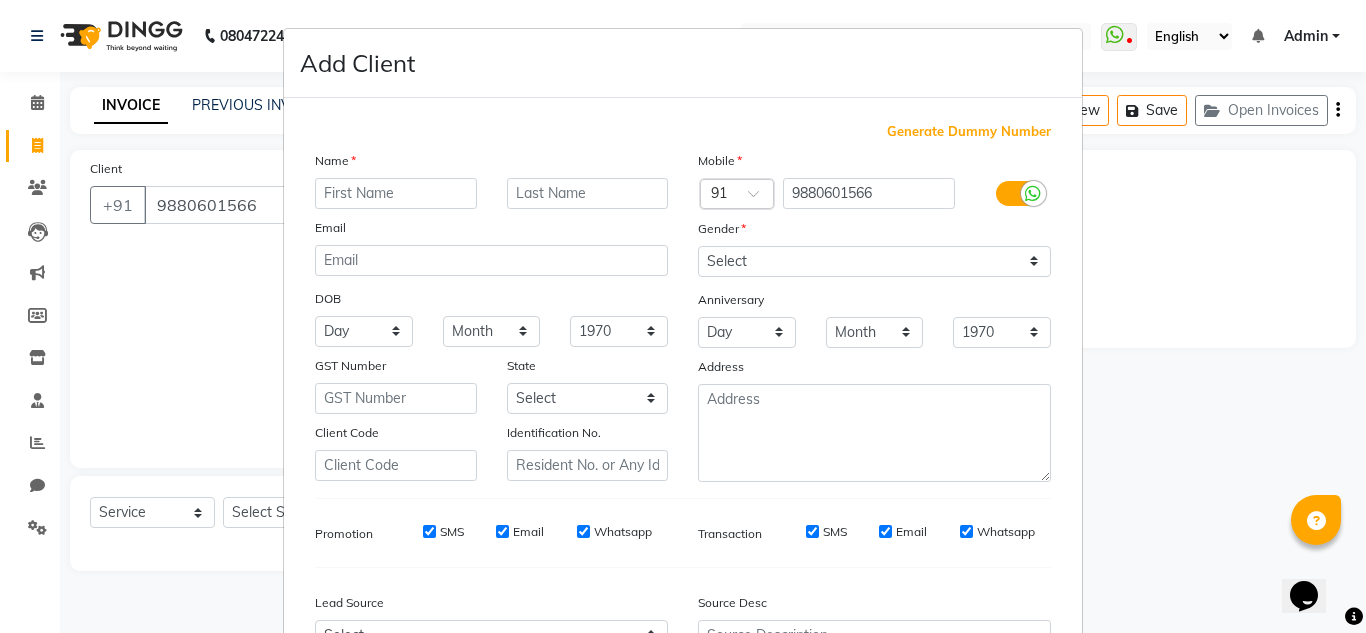 click at bounding box center [396, 193] 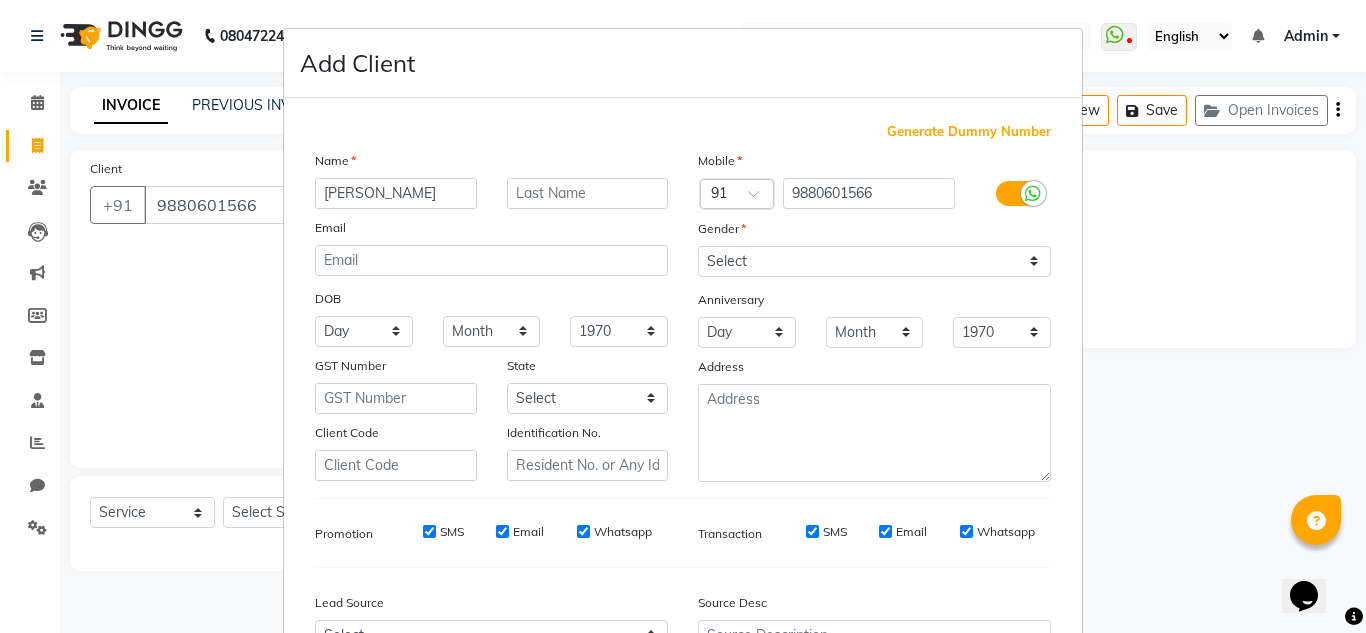 type on "[PERSON_NAME]" 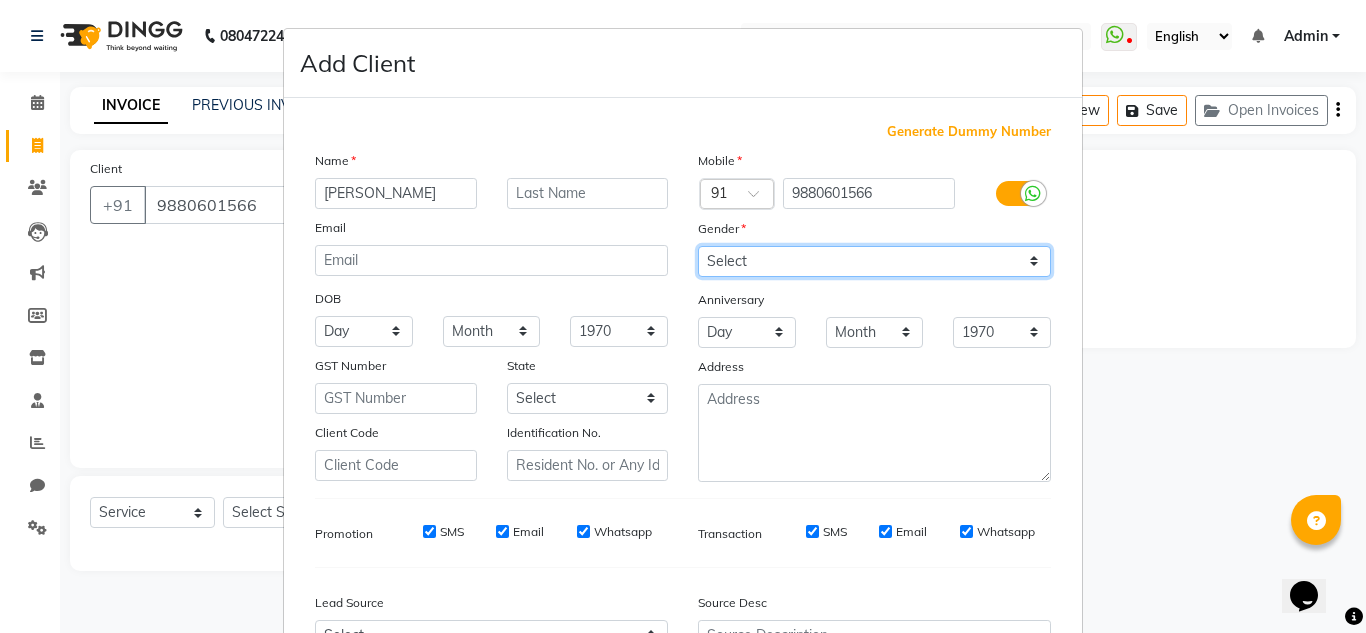 click on "Select [DEMOGRAPHIC_DATA] [DEMOGRAPHIC_DATA] Other Prefer Not To Say" at bounding box center (874, 261) 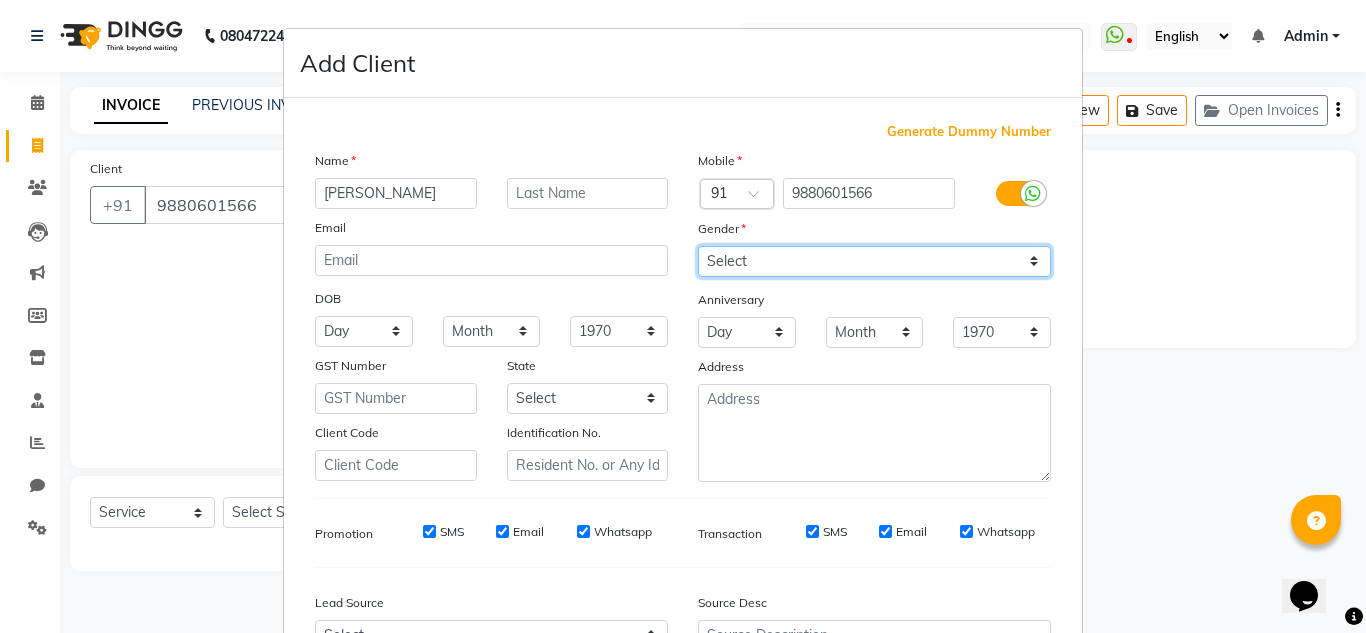 select on "[DEMOGRAPHIC_DATA]" 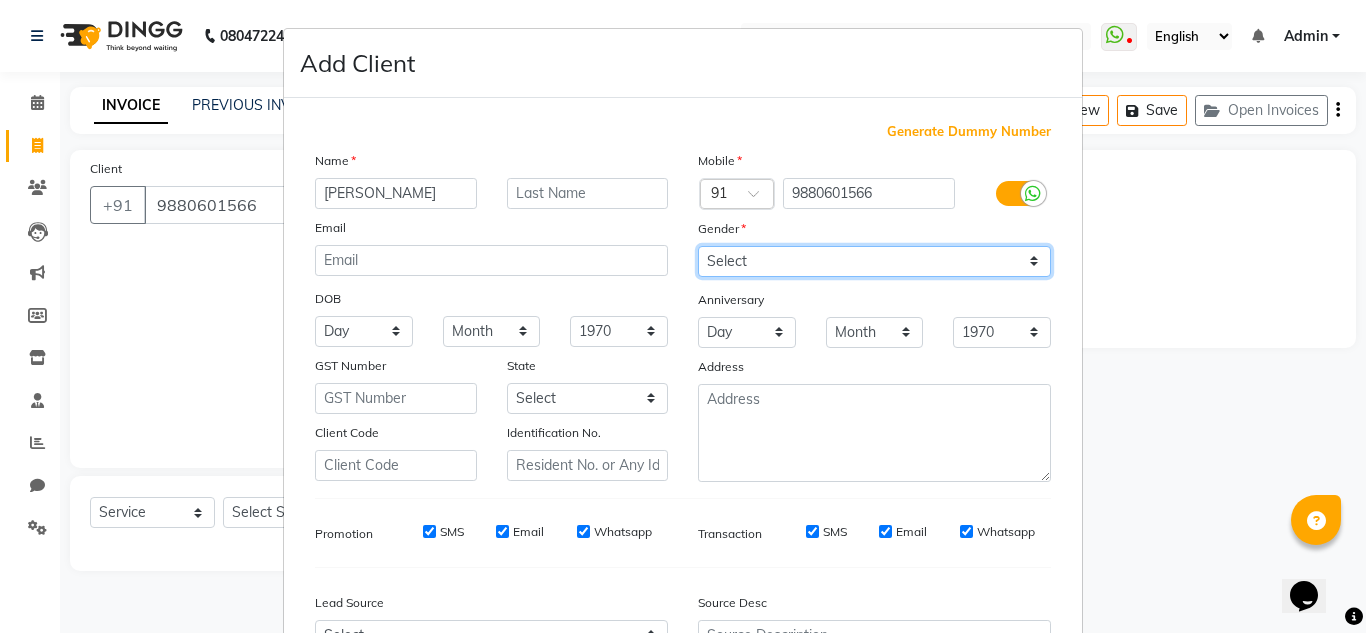 click on "Select [DEMOGRAPHIC_DATA] [DEMOGRAPHIC_DATA] Other Prefer Not To Say" at bounding box center (874, 261) 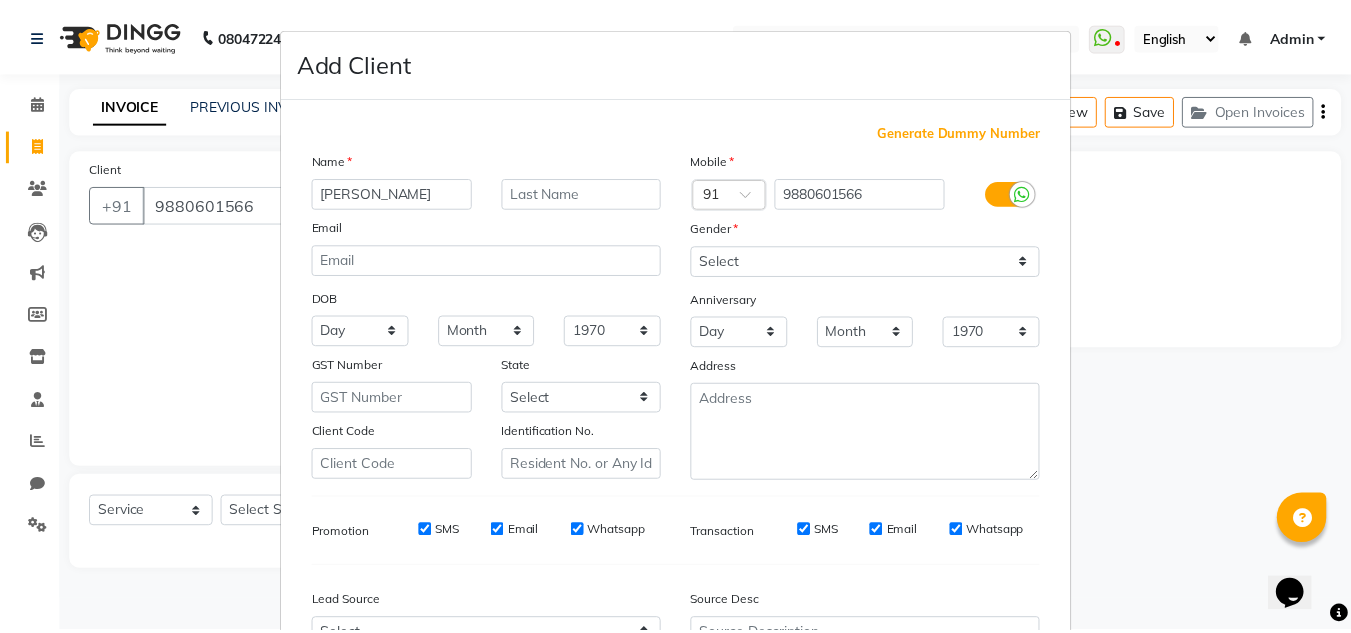 scroll, scrollTop: 216, scrollLeft: 0, axis: vertical 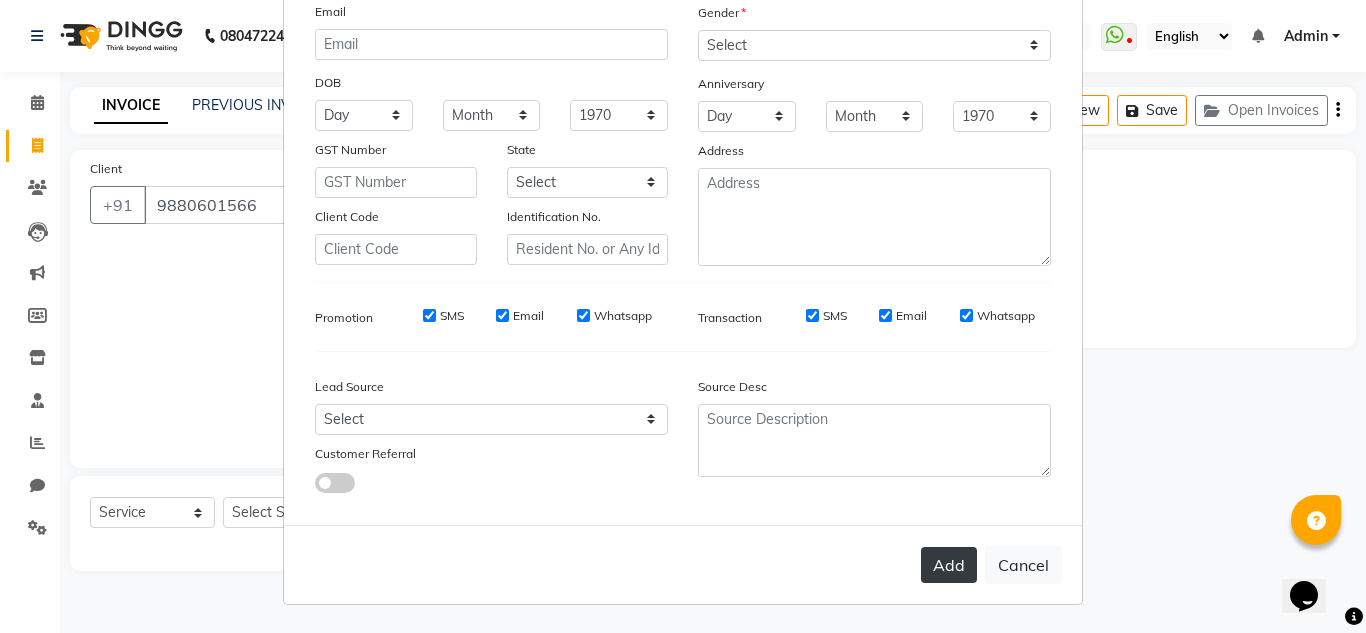 click on "Add" at bounding box center (949, 565) 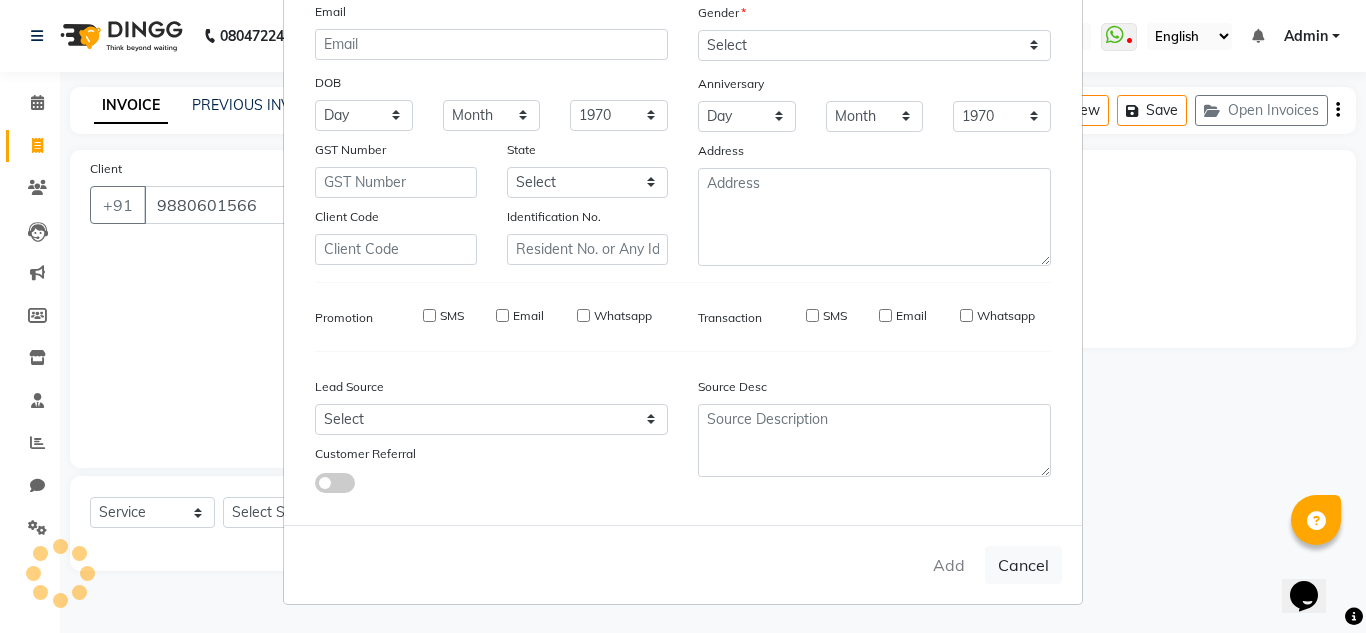 type 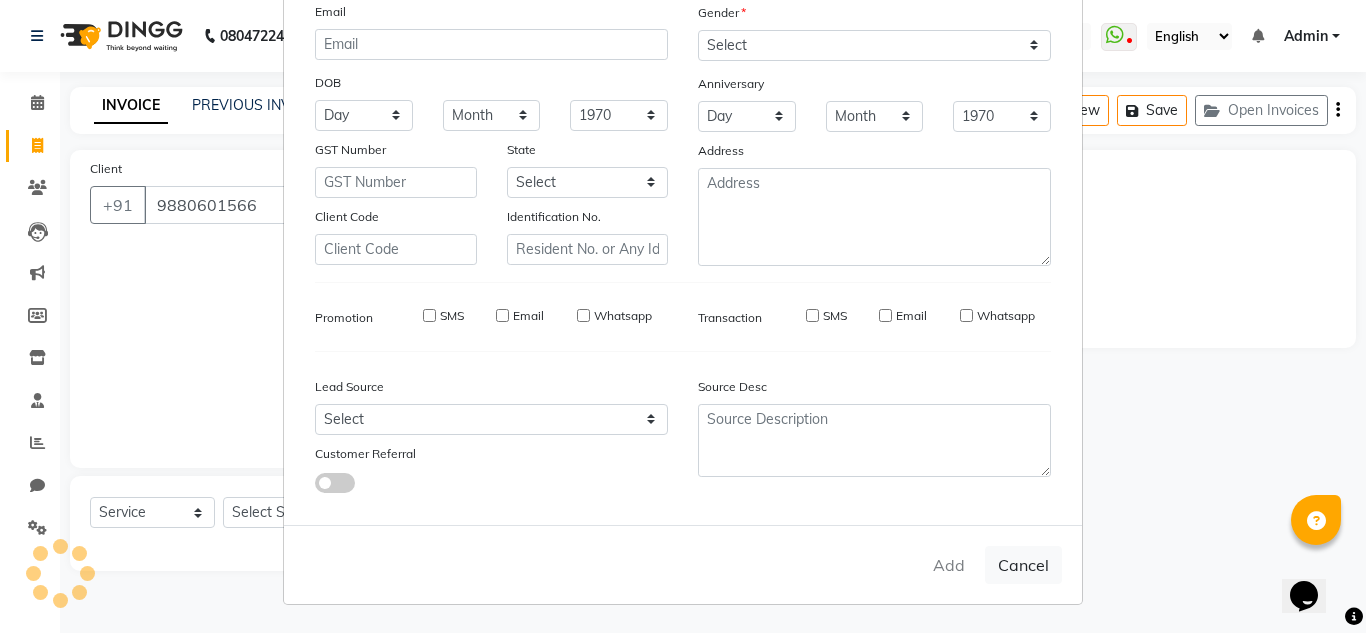 select 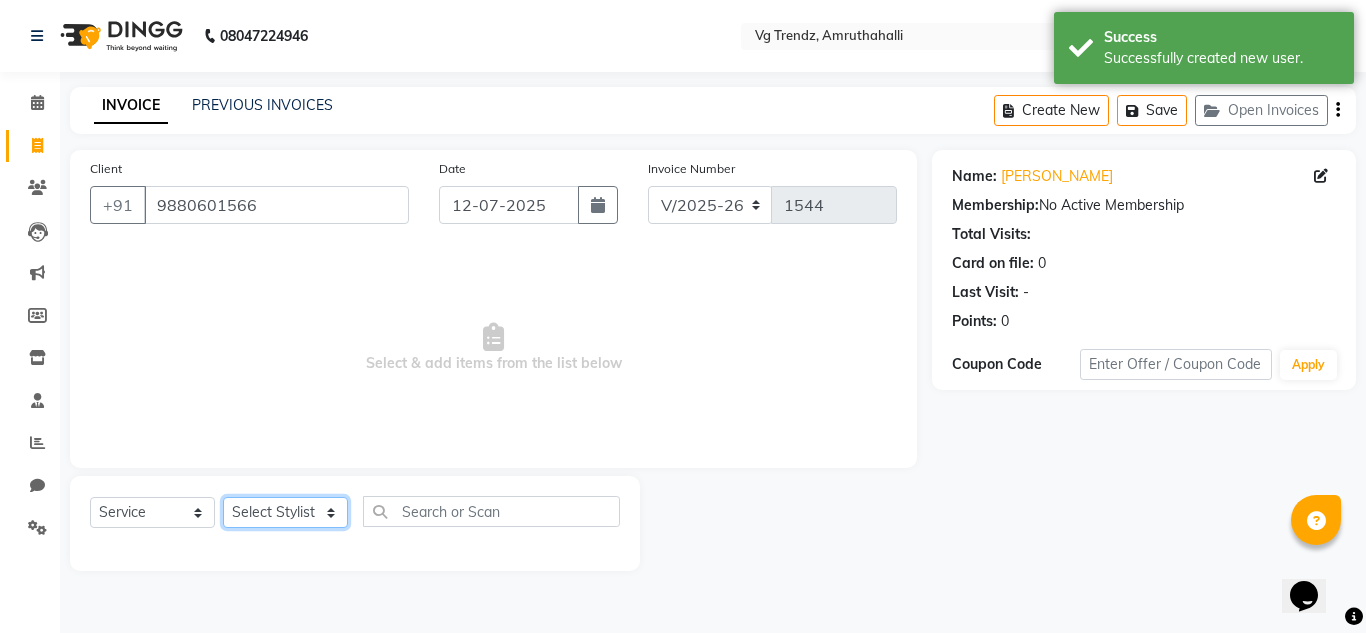 click on "Select Stylist [PERSON_NAME] N P [PERSON_NAME] [PERSON_NAME] [PERSON_NAME] salon number [PERSON_NAME] [PERSON_NAME] v" 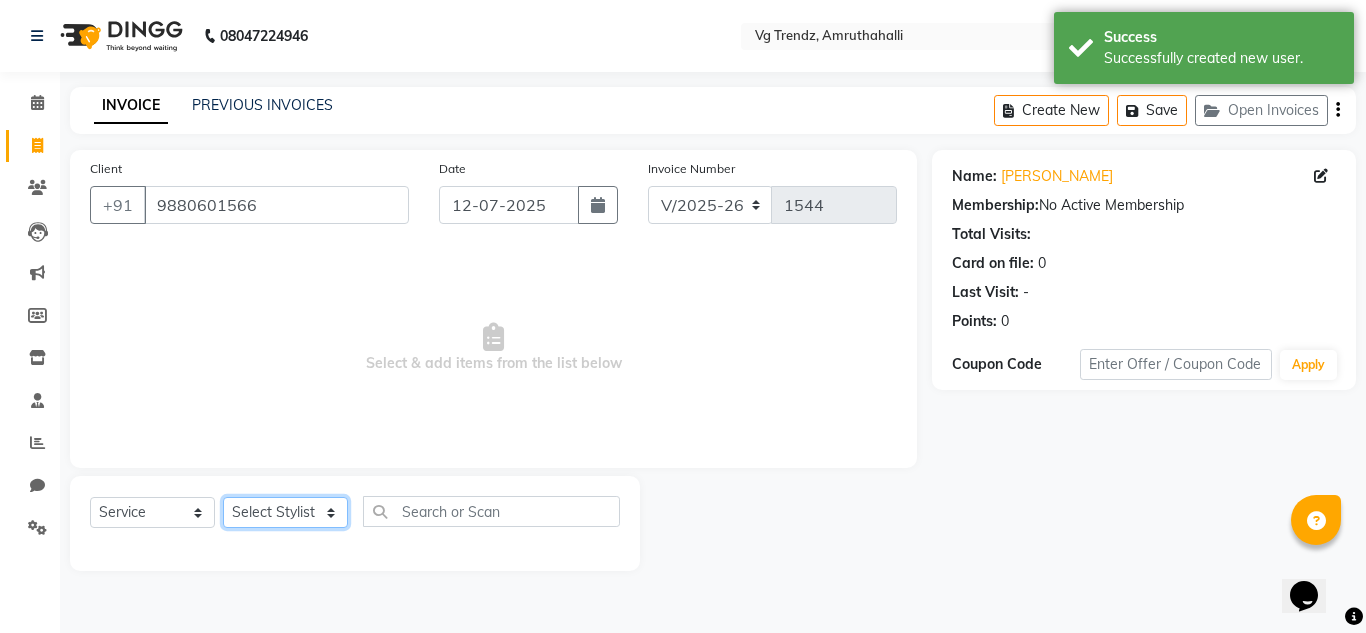 select on "85012" 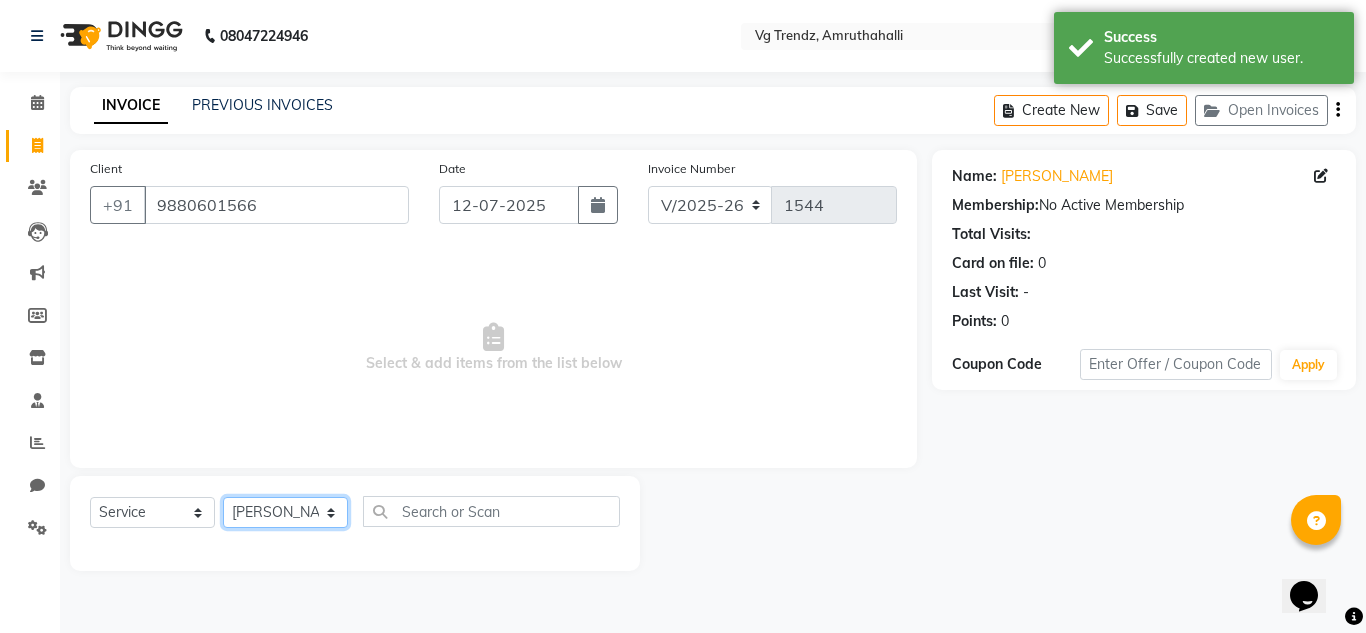 click on "Select Stylist [PERSON_NAME] N P [PERSON_NAME] [PERSON_NAME] [PERSON_NAME] salon number [PERSON_NAME] [PERSON_NAME] v" 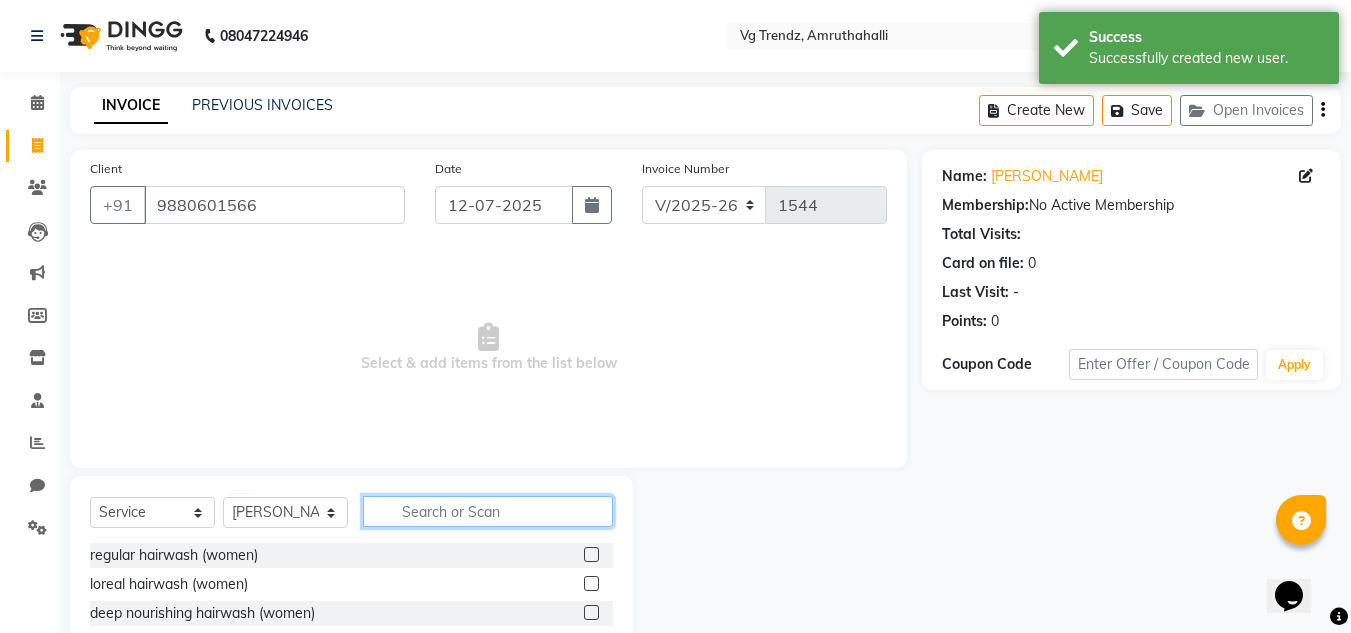 click 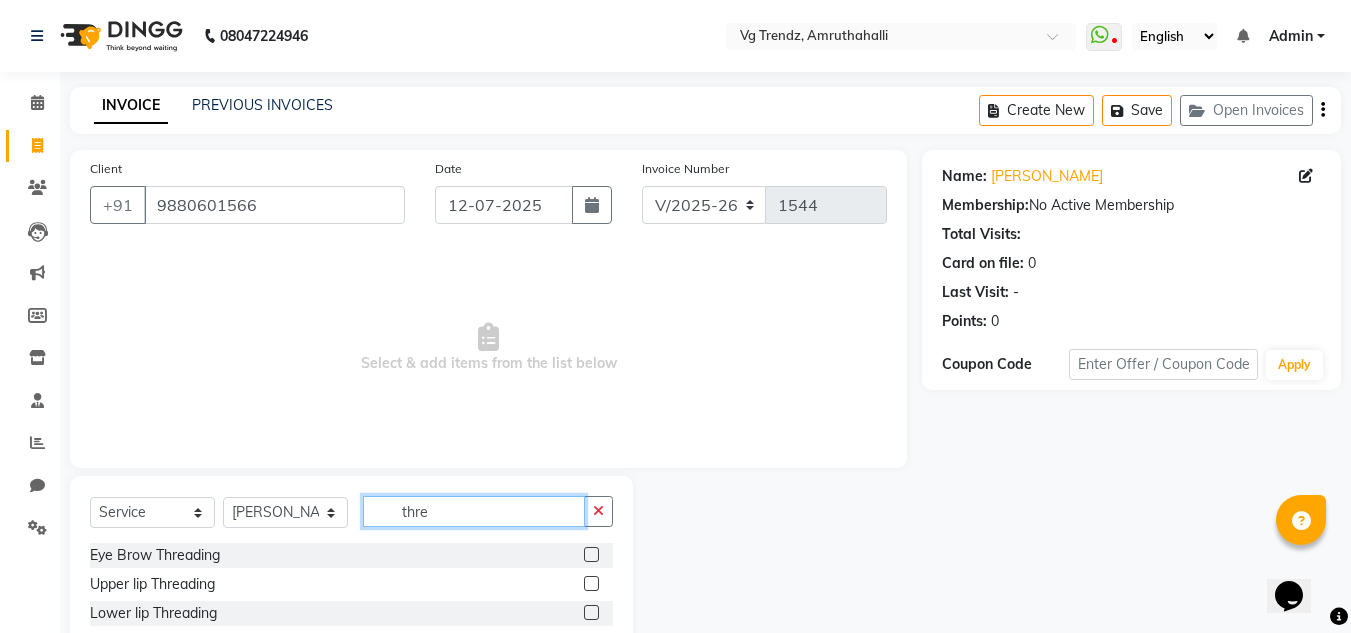 type on "thre" 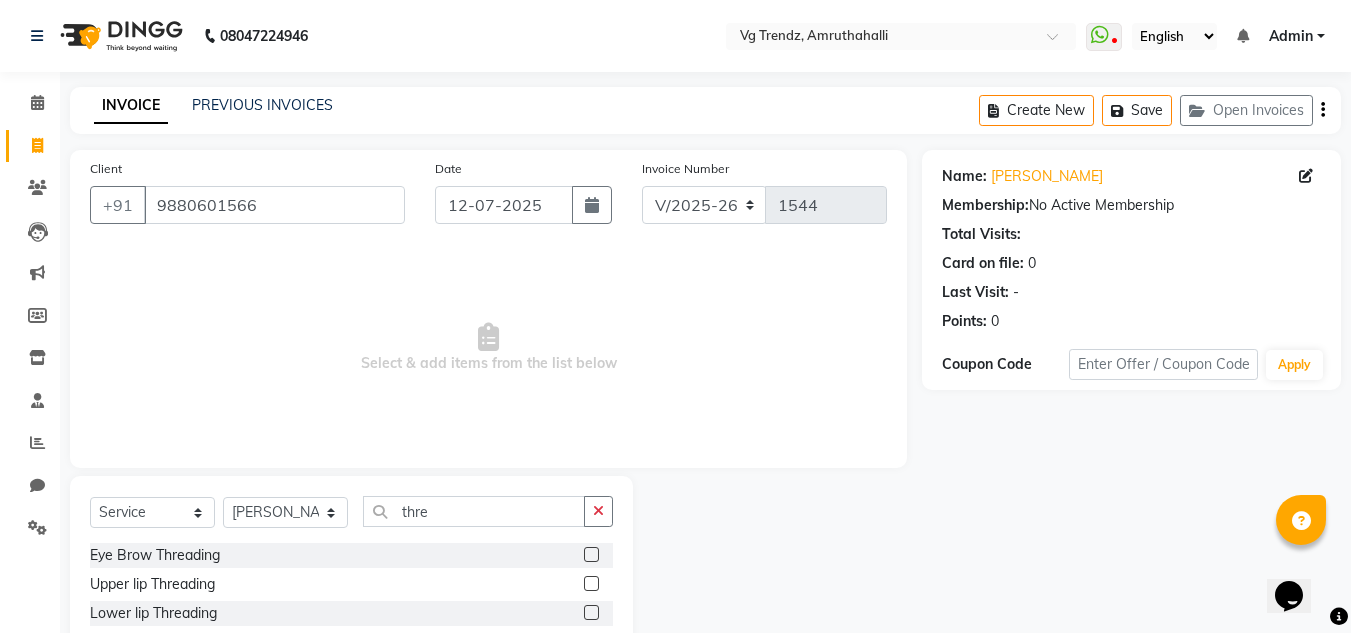 click 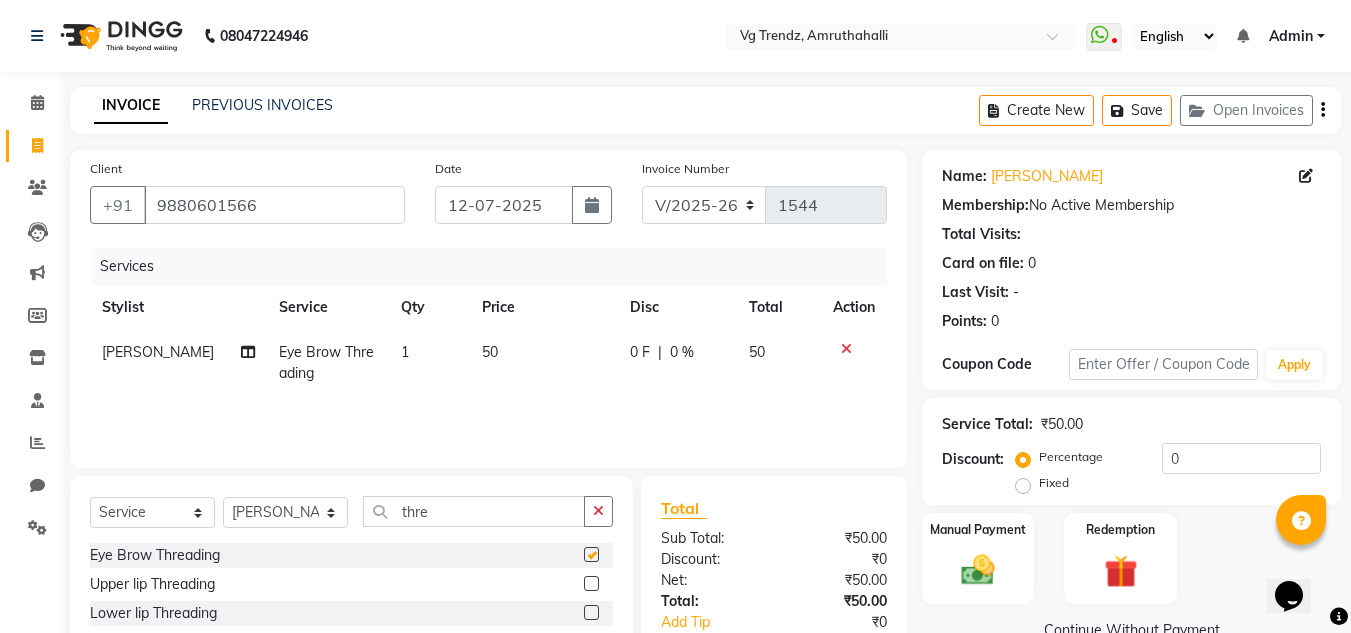 checkbox on "false" 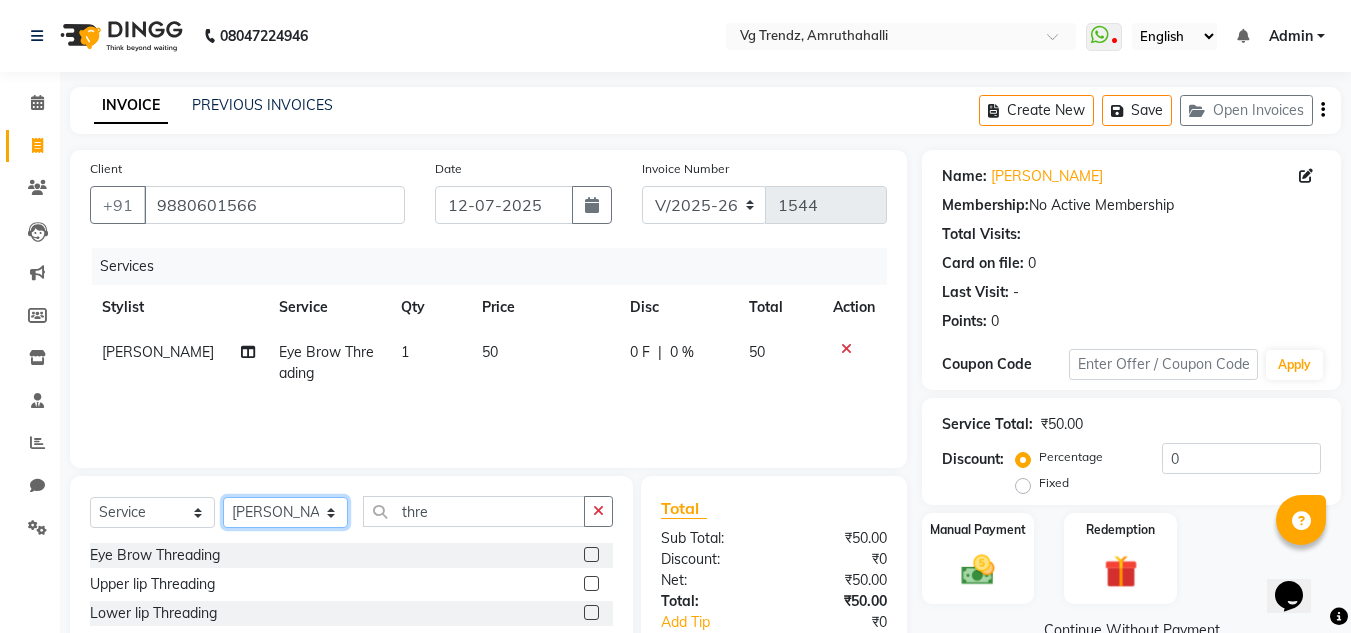 click on "Select Stylist [PERSON_NAME] N P [PERSON_NAME] [PERSON_NAME] [PERSON_NAME] salon number [PERSON_NAME] [PERSON_NAME] v" 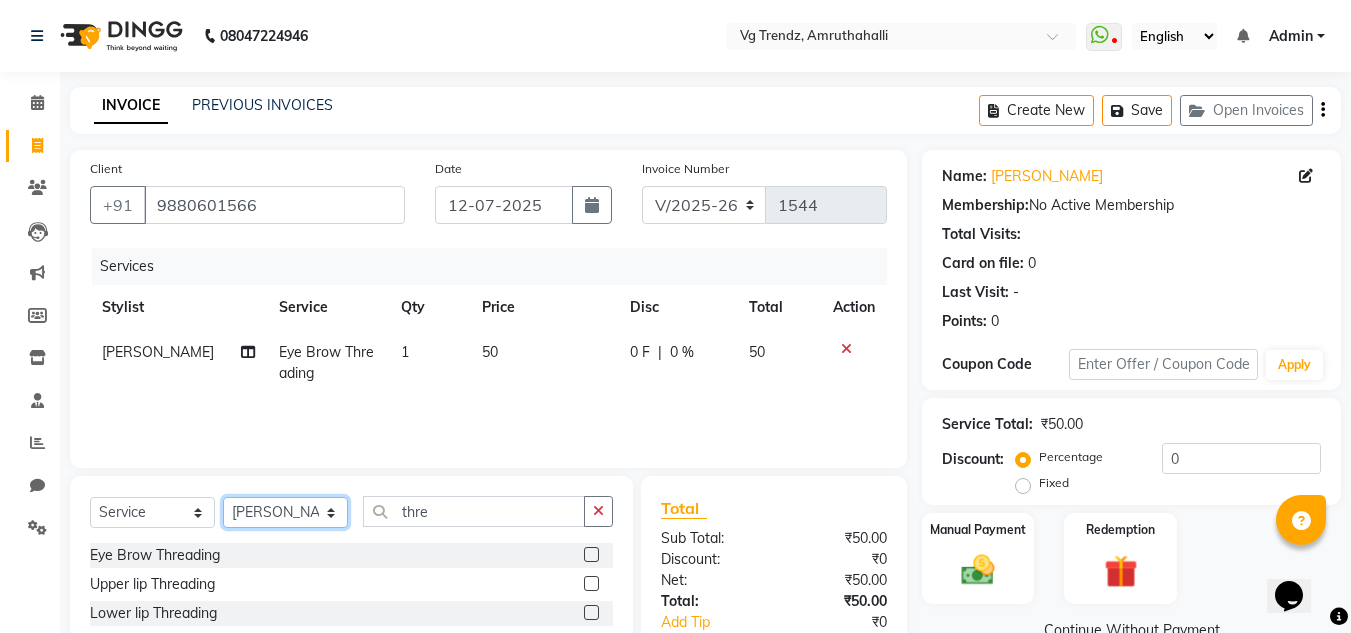 select on "85011" 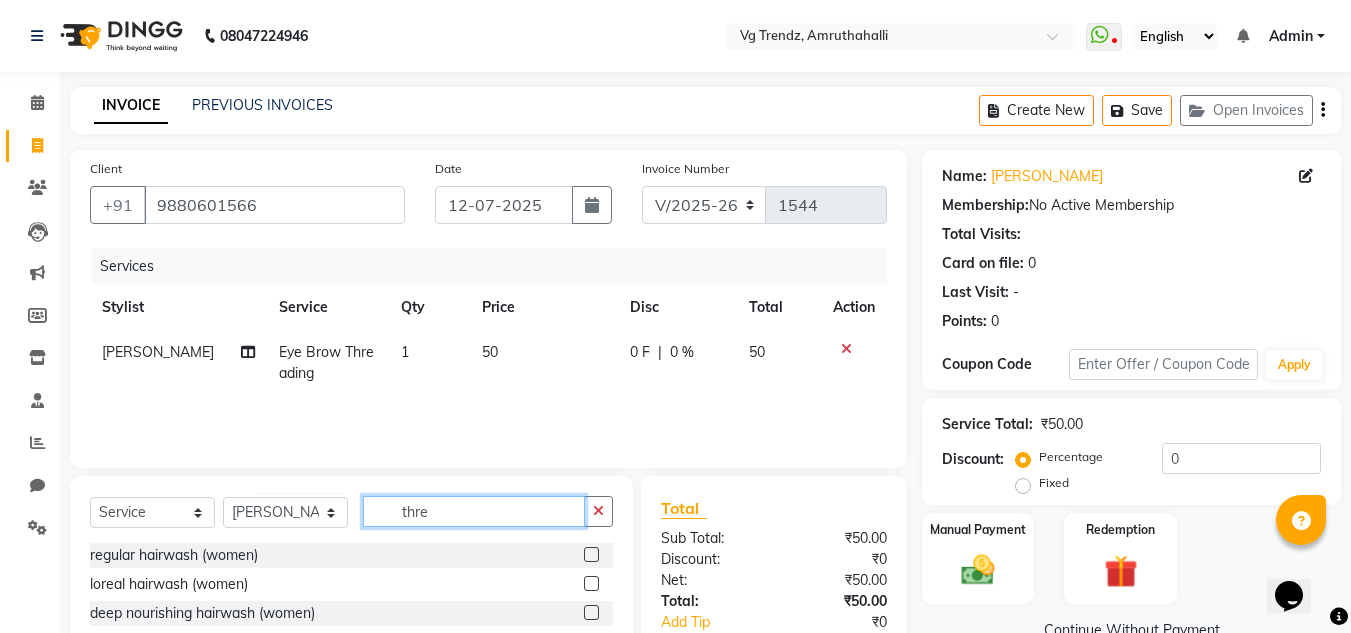 click on "thre" 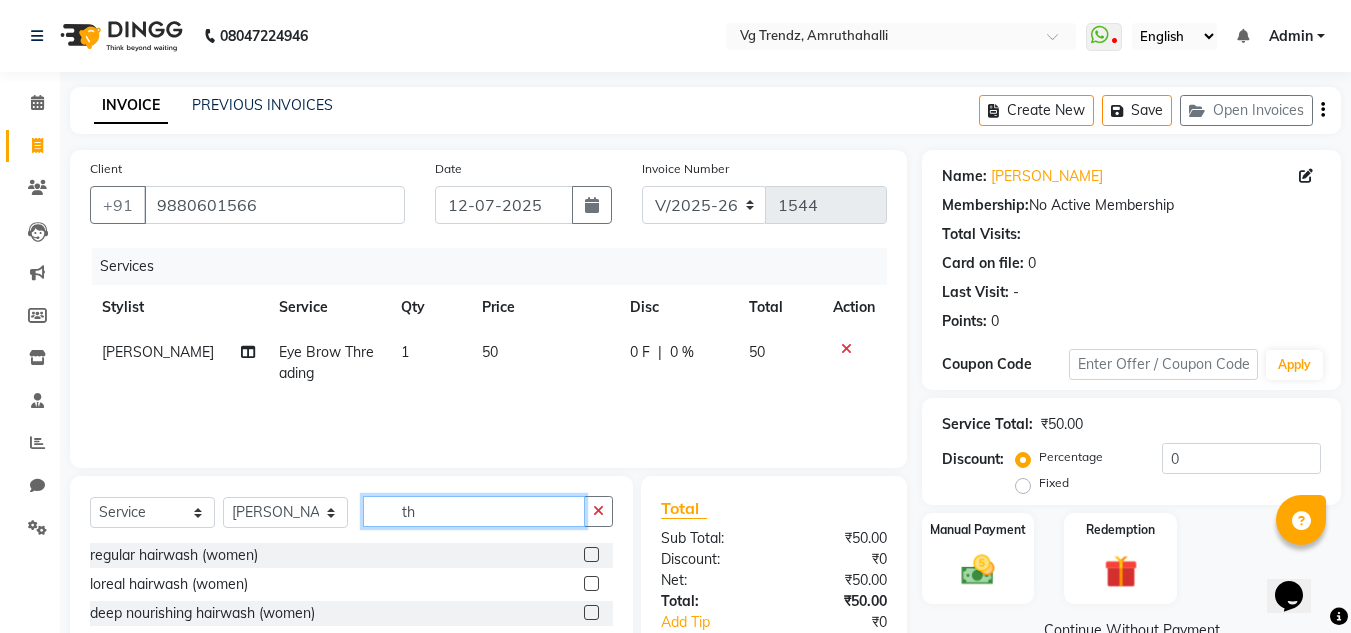 type on "t" 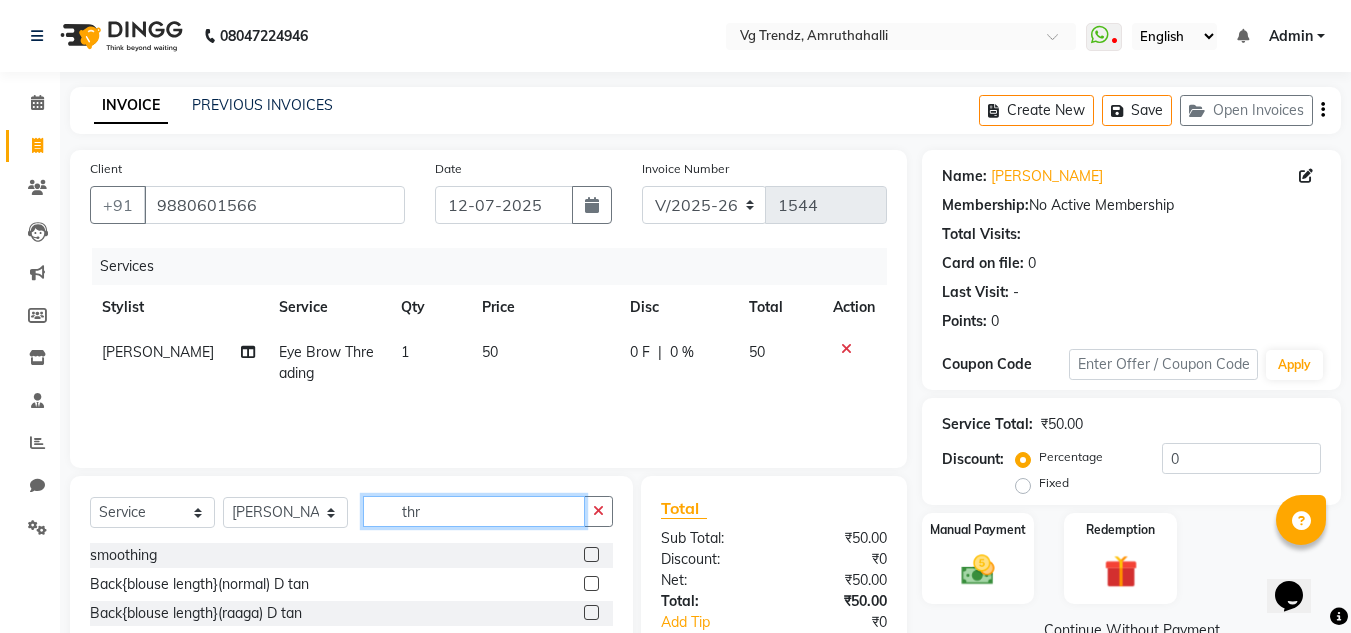 type on "thre" 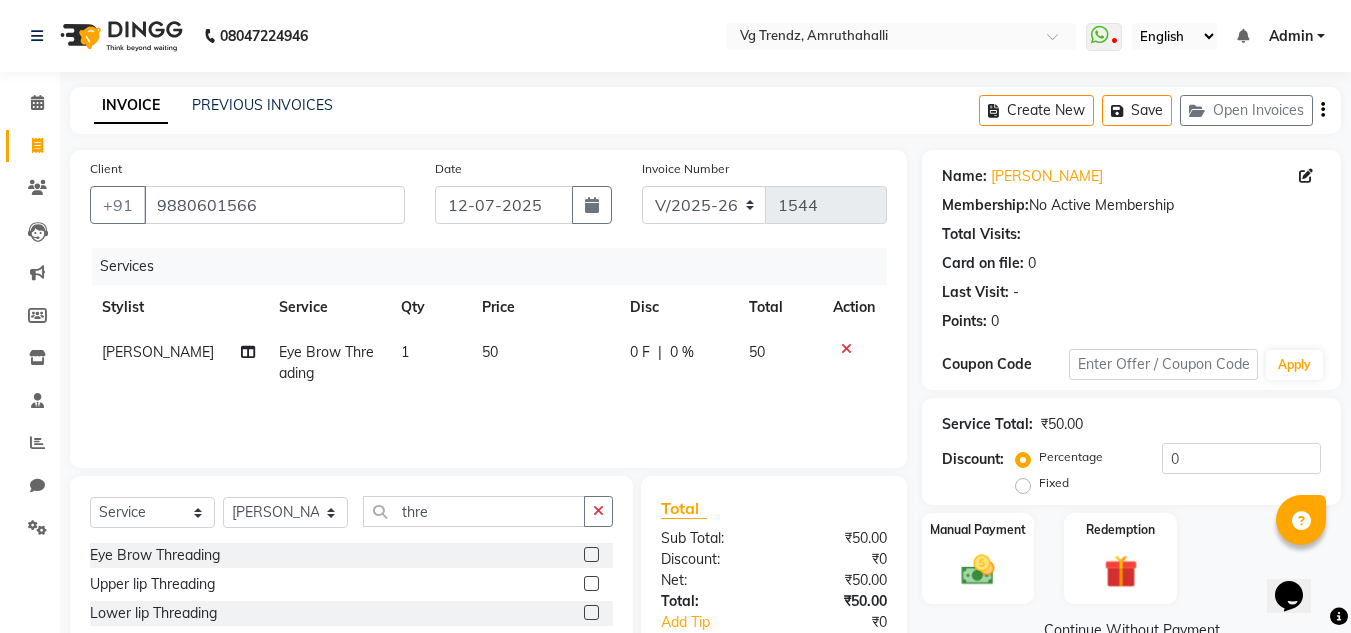 click 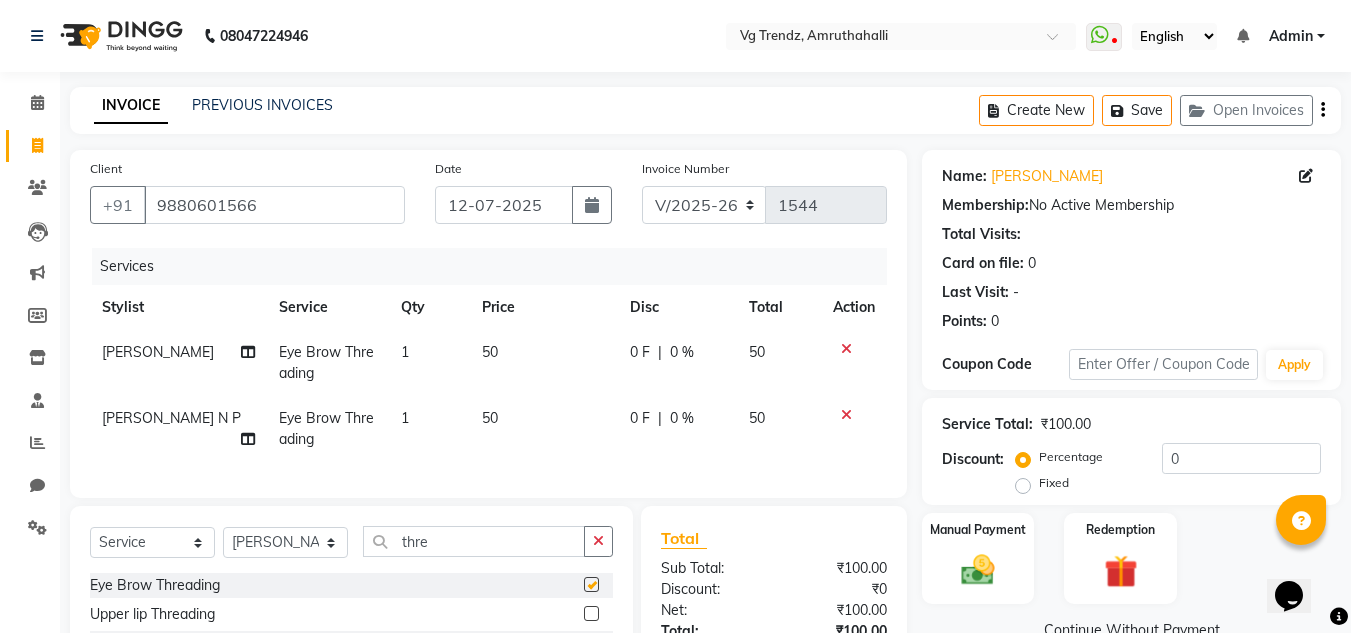 checkbox on "false" 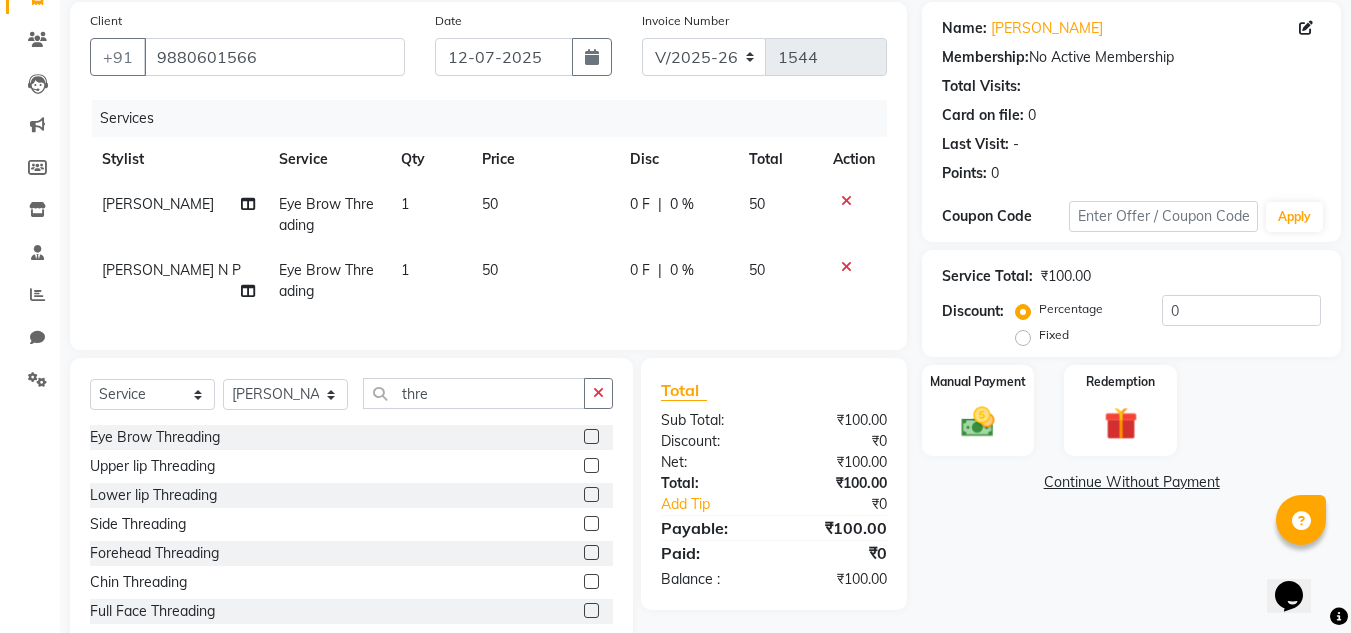 scroll, scrollTop: 213, scrollLeft: 0, axis: vertical 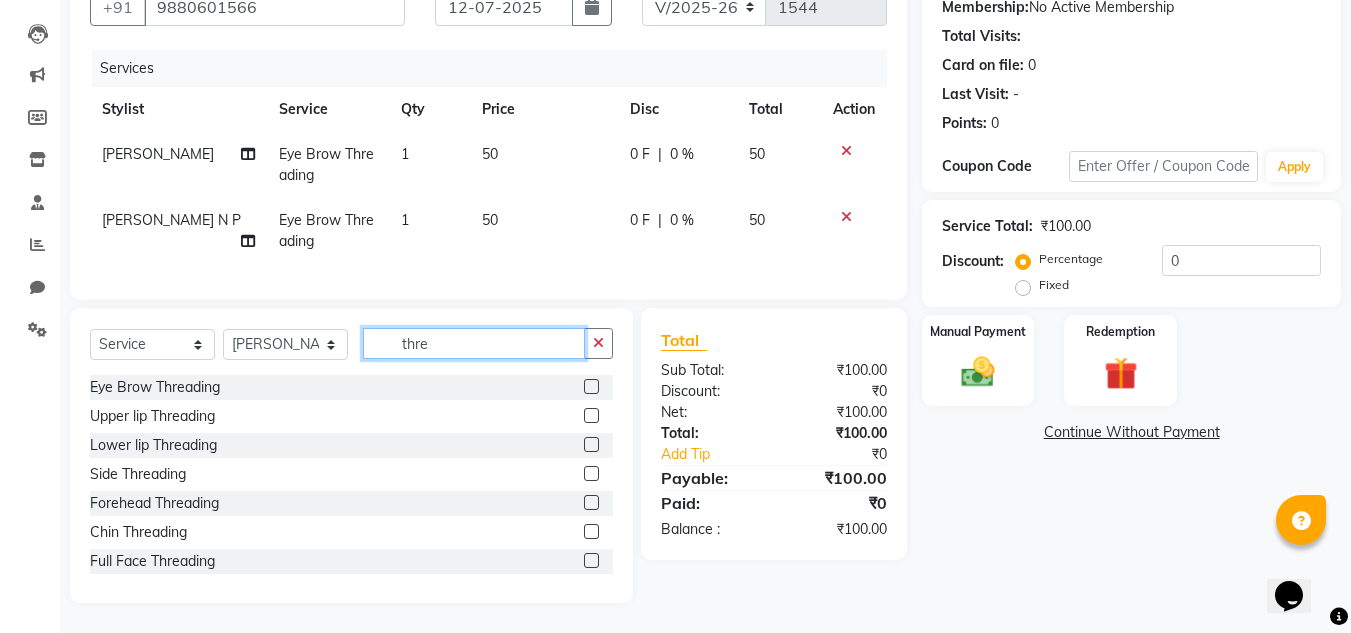 click on "thre" 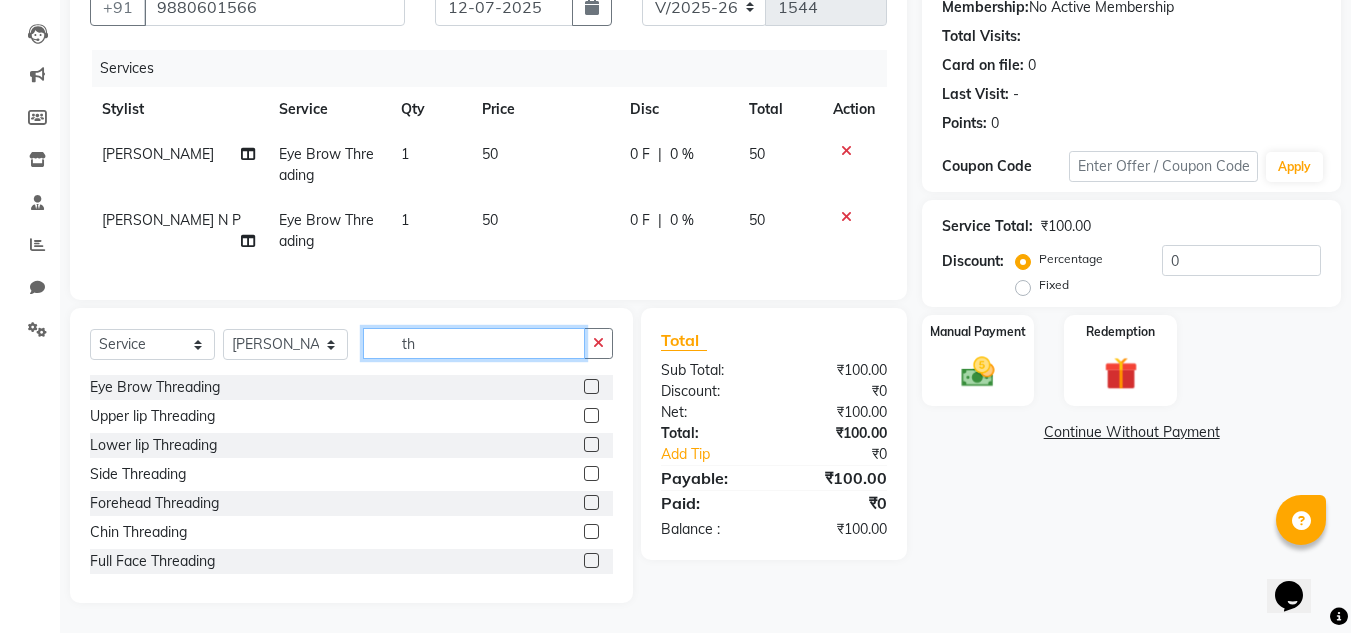 type on "t" 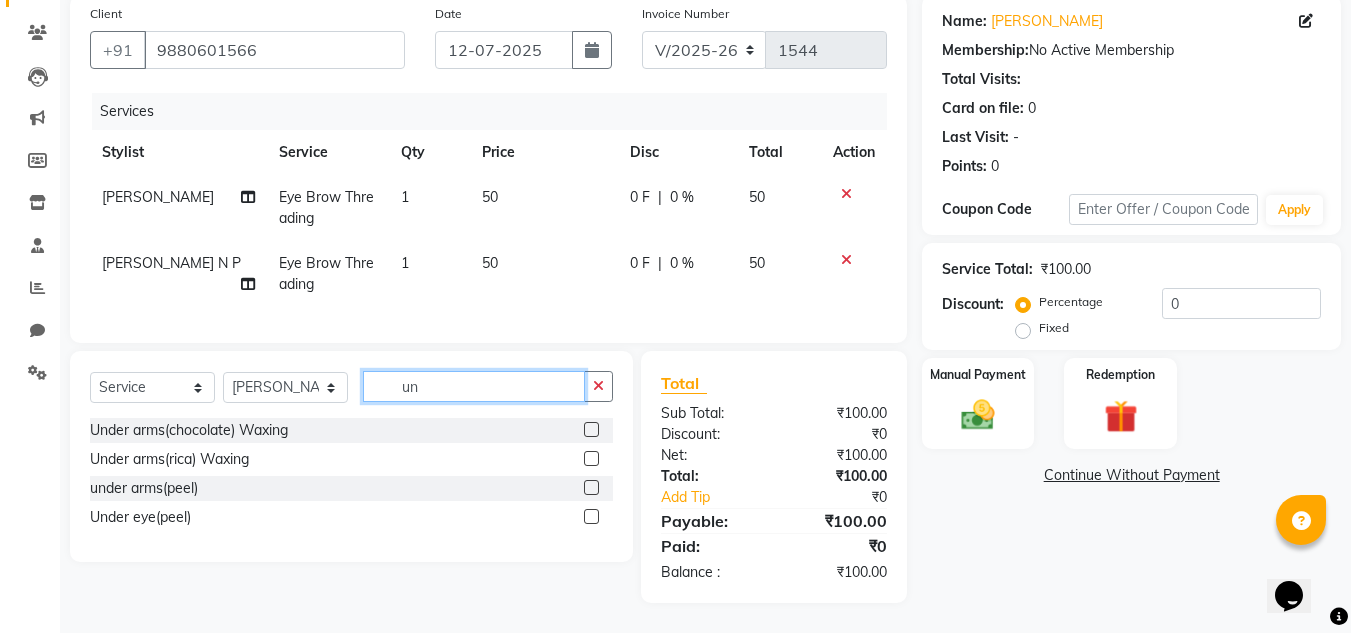 scroll, scrollTop: 170, scrollLeft: 0, axis: vertical 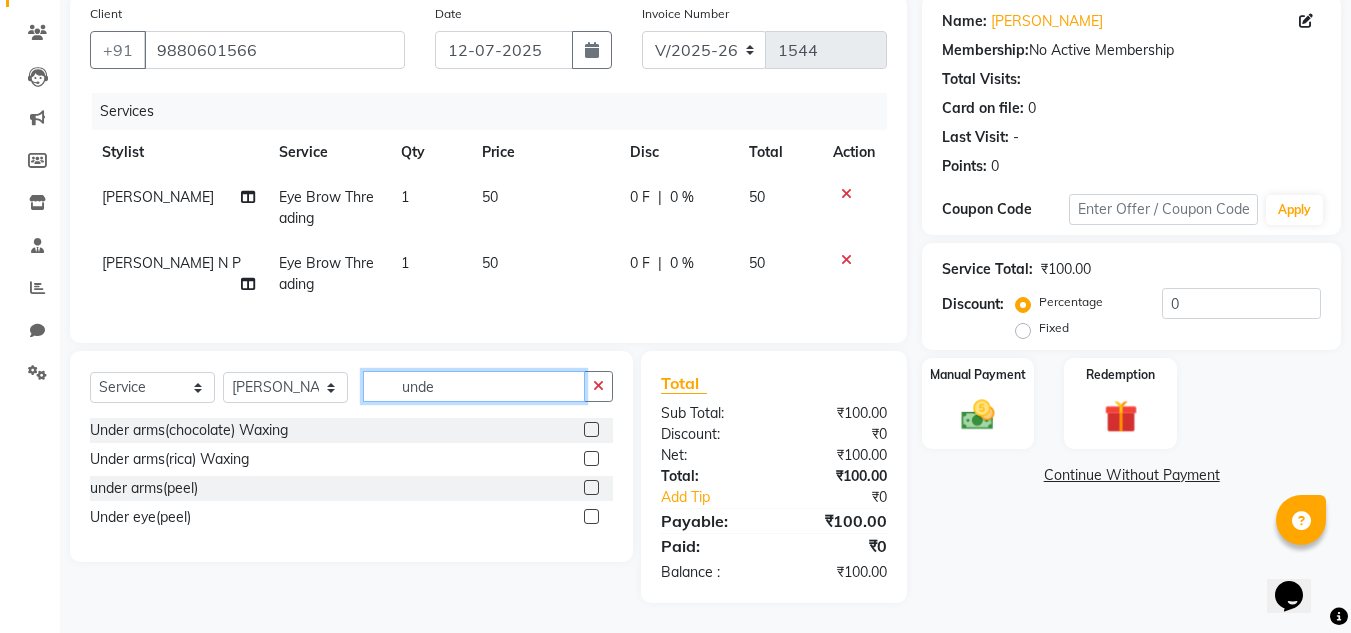 type on "unde" 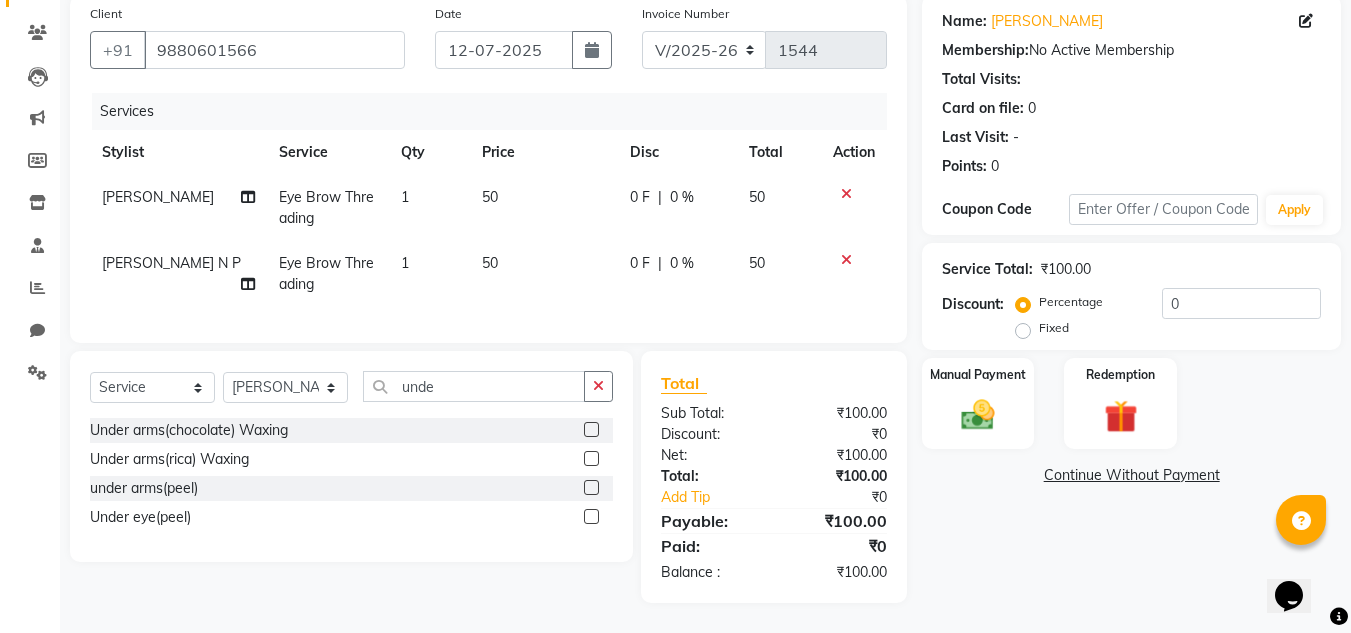 click 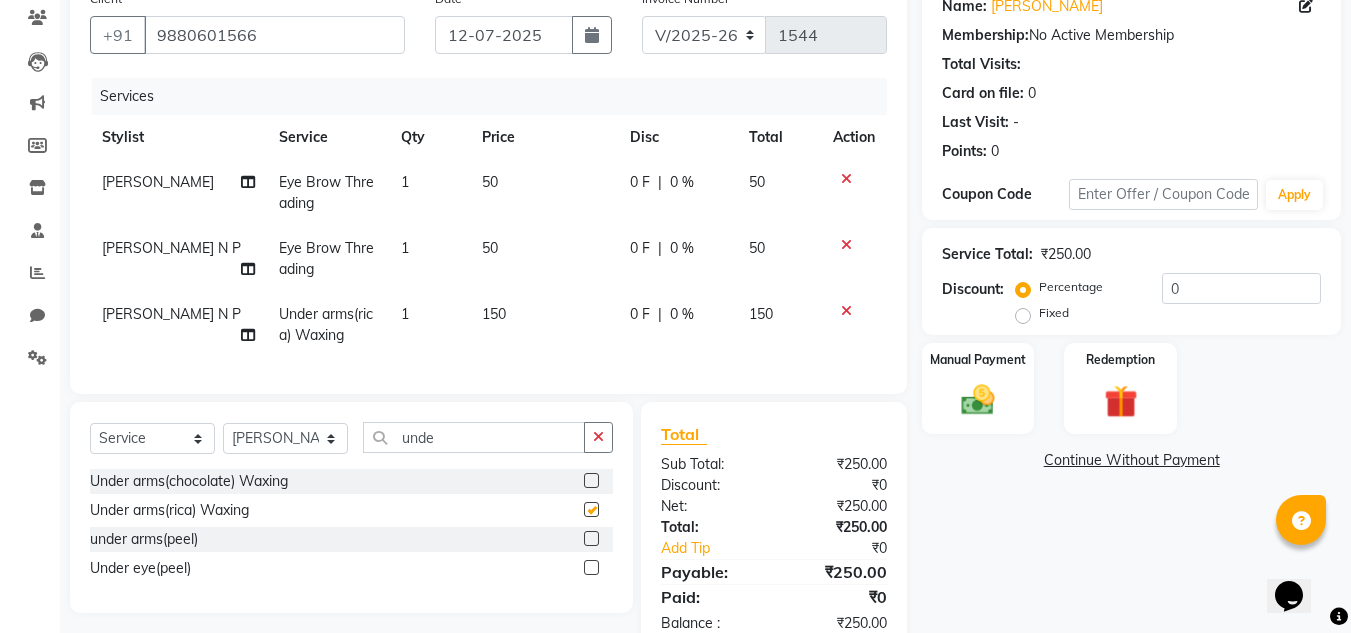 checkbox on "false" 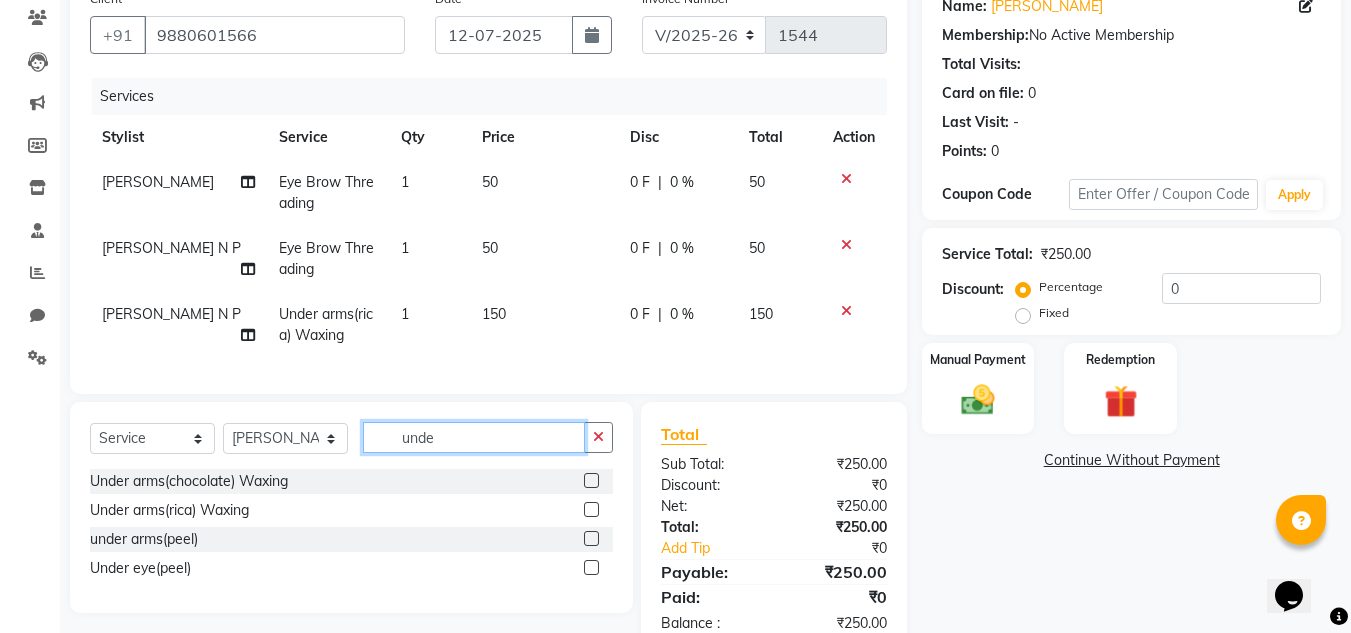 click on "unde" 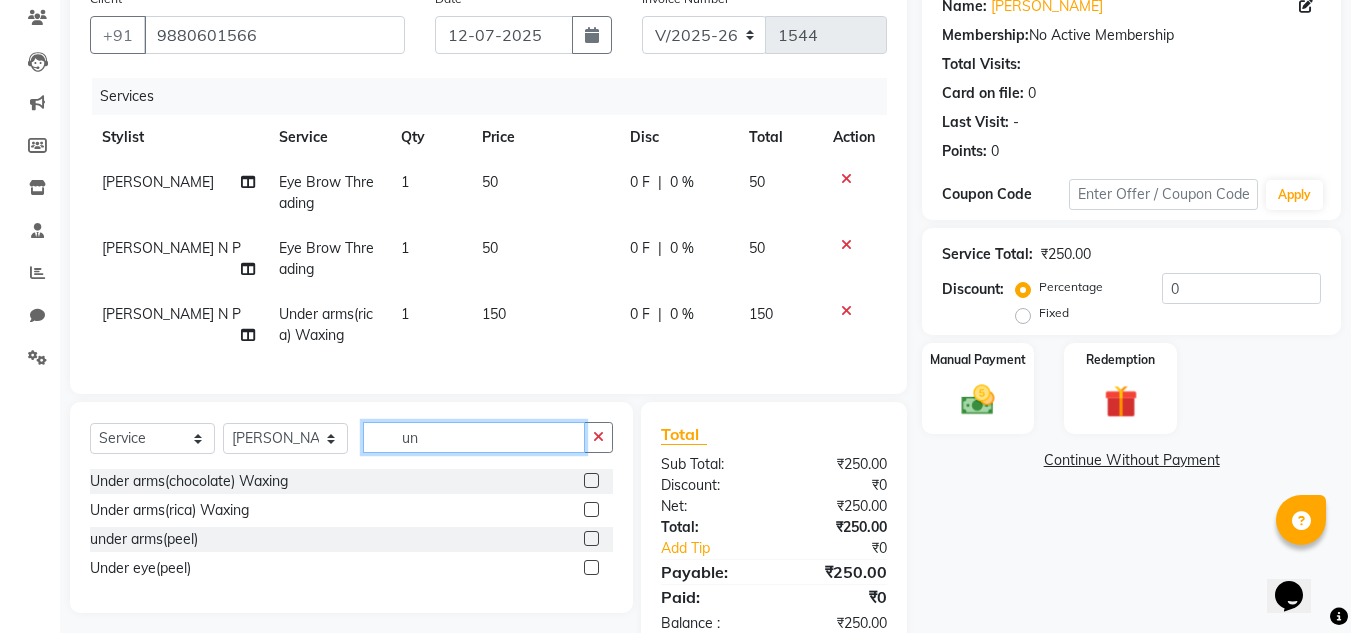 type on "u" 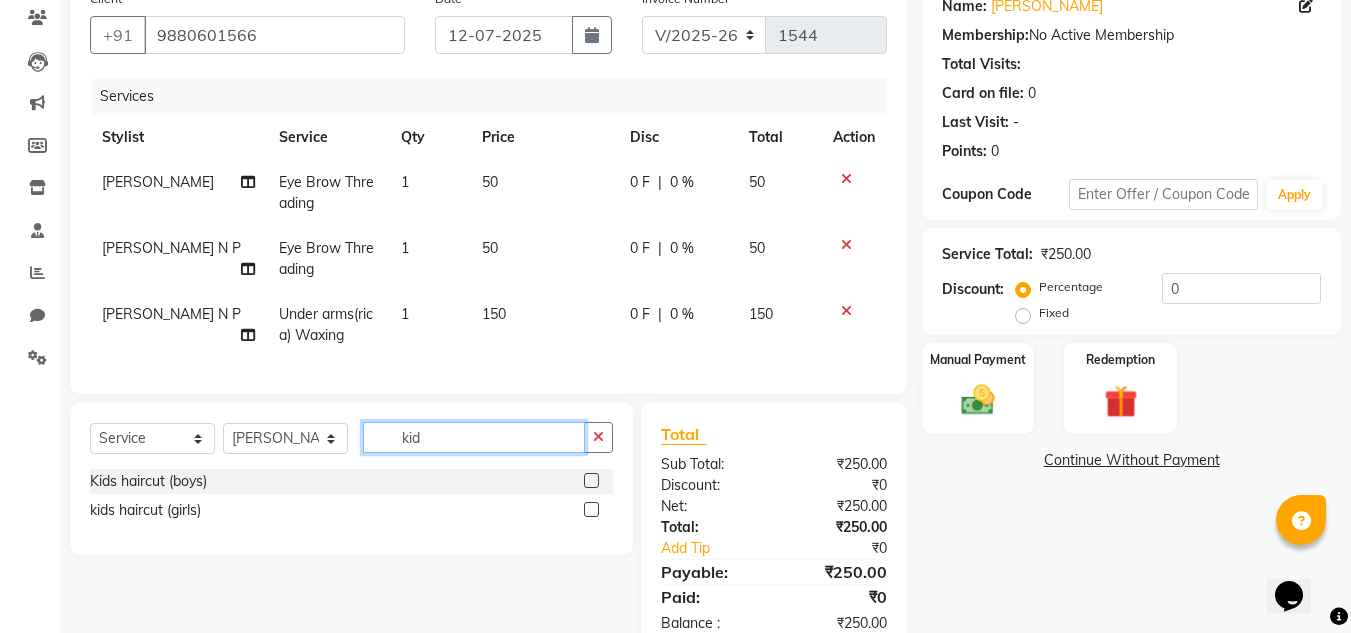 type on "kid" 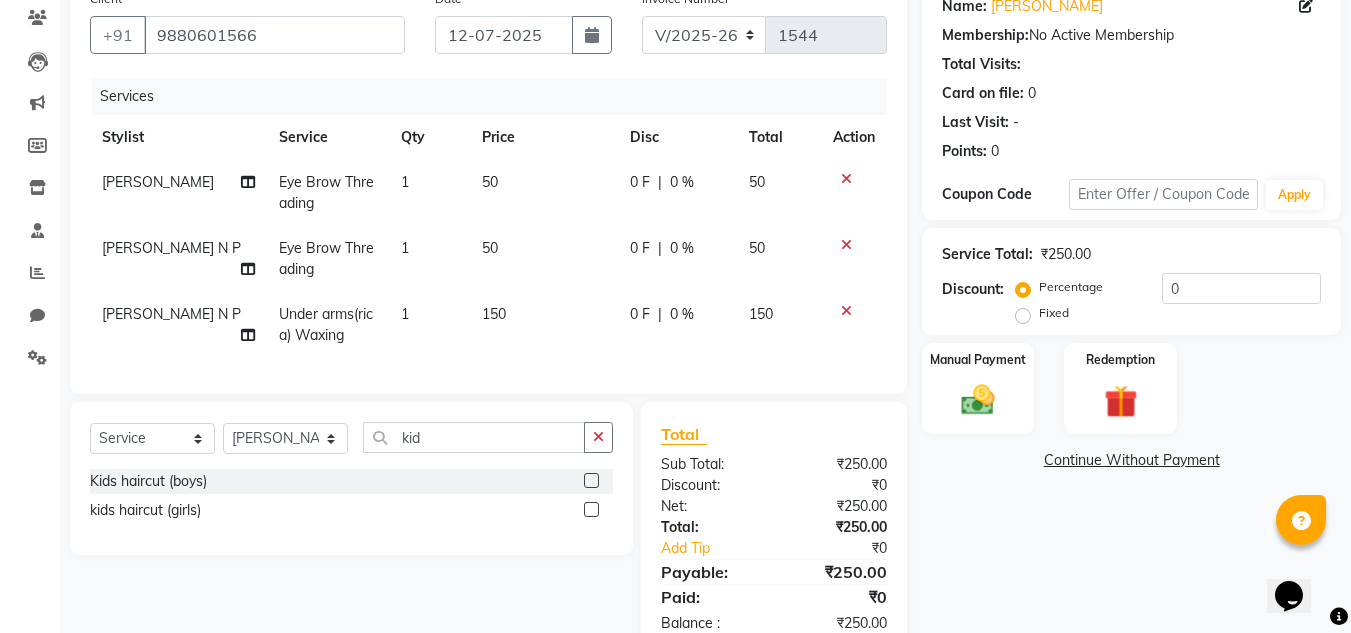 click 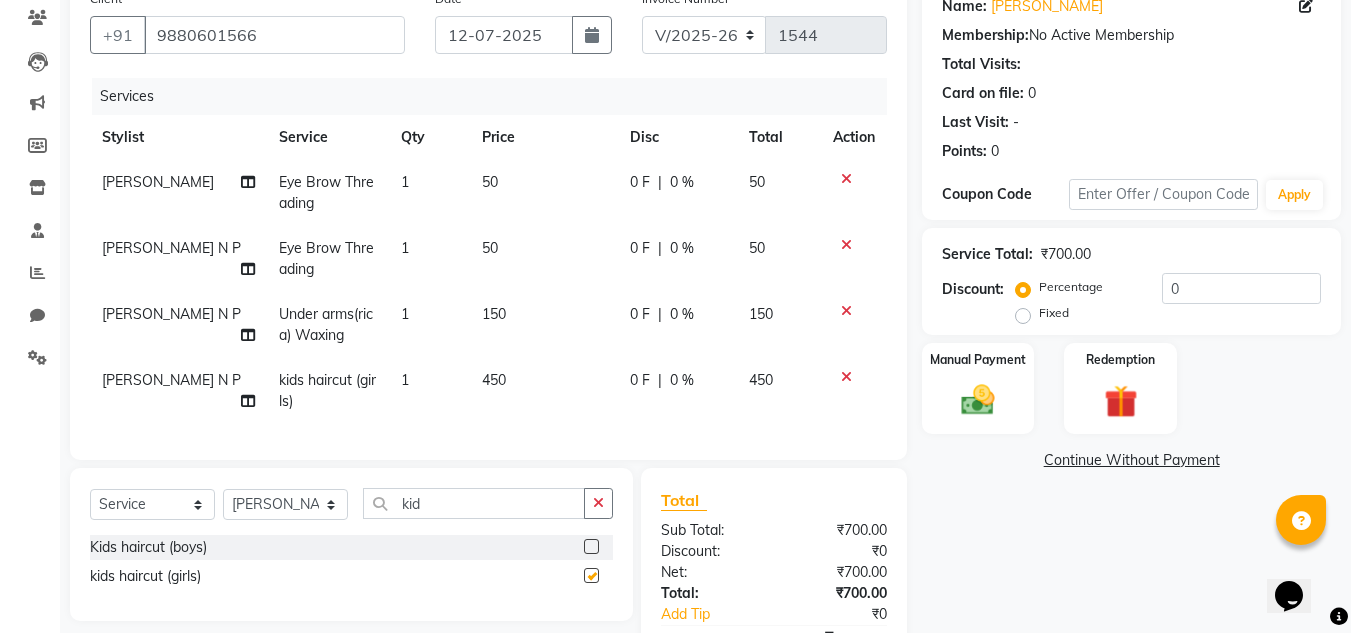checkbox on "false" 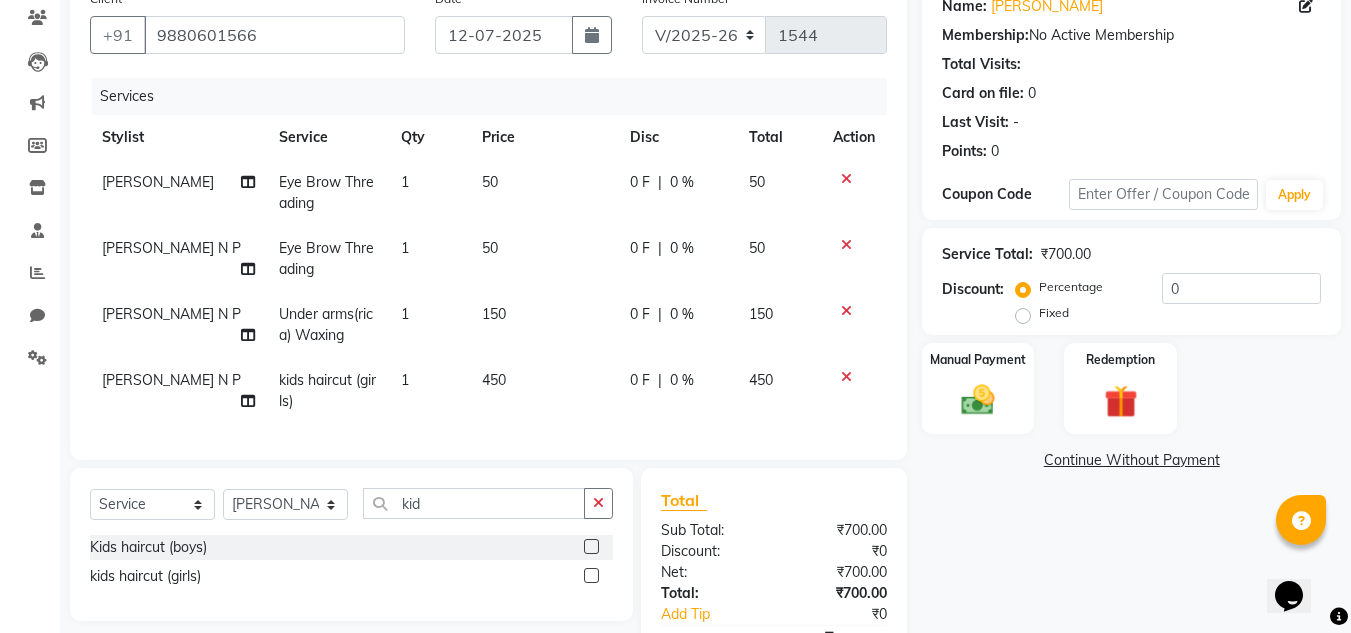 click on "0 F" 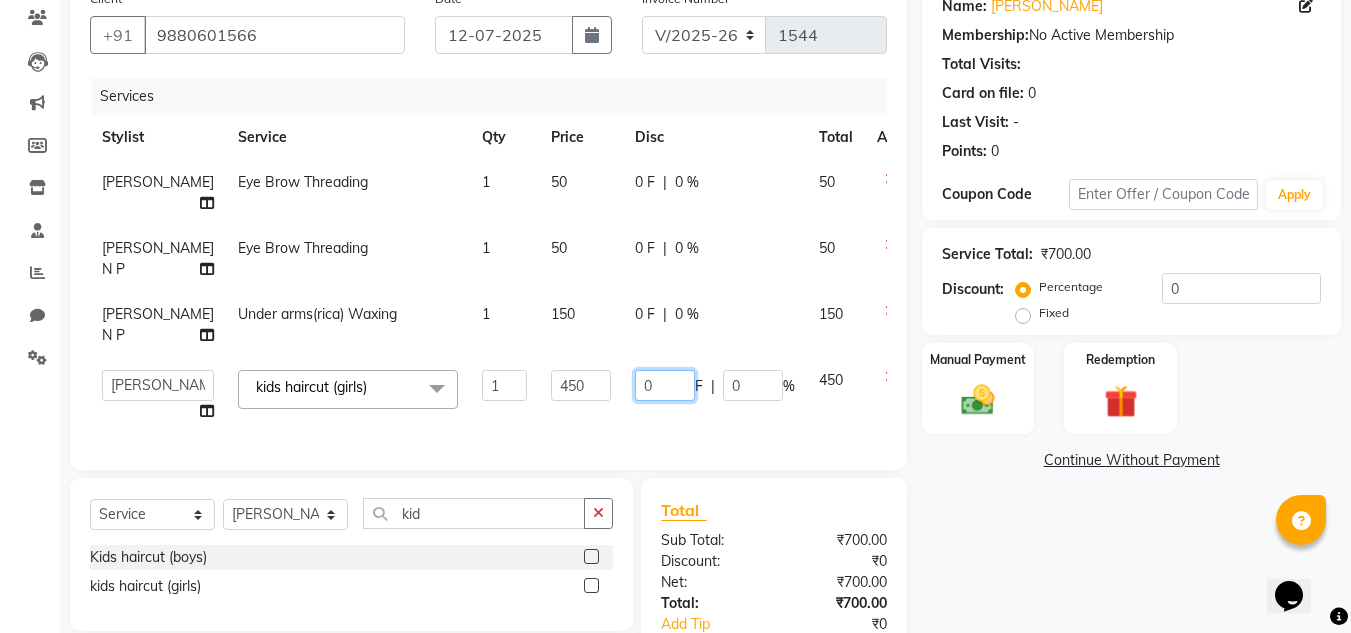 click on "0" 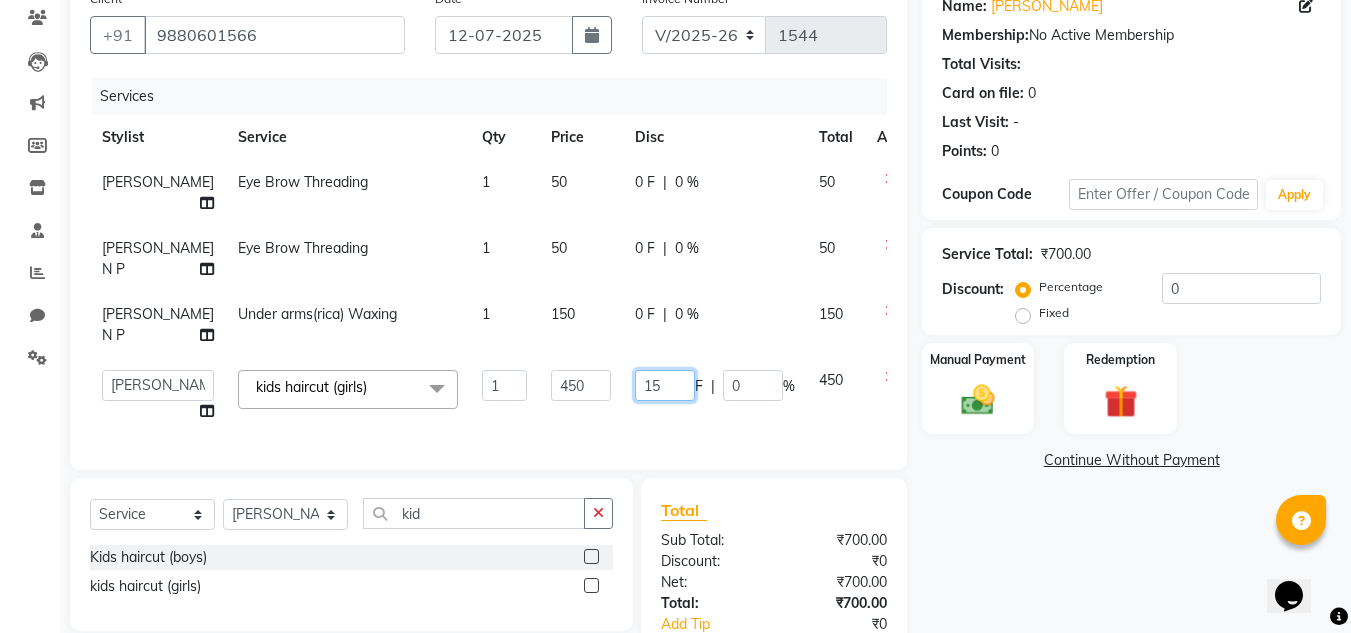 type on "150" 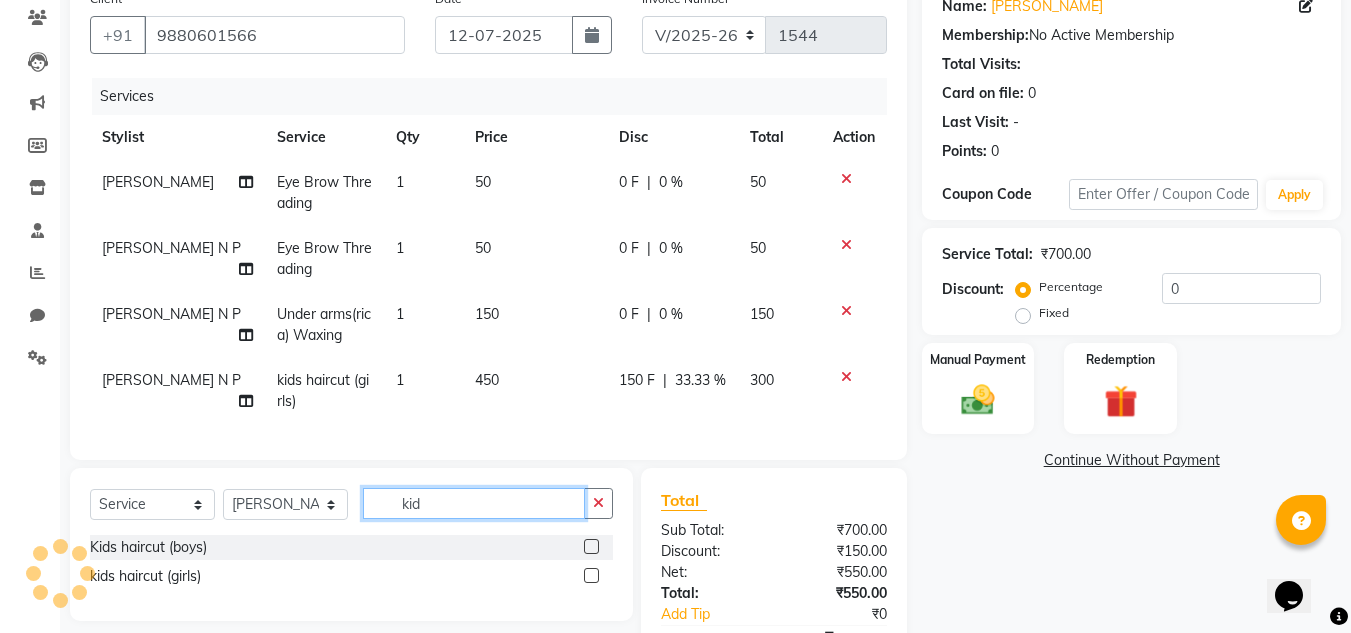click on "kid" 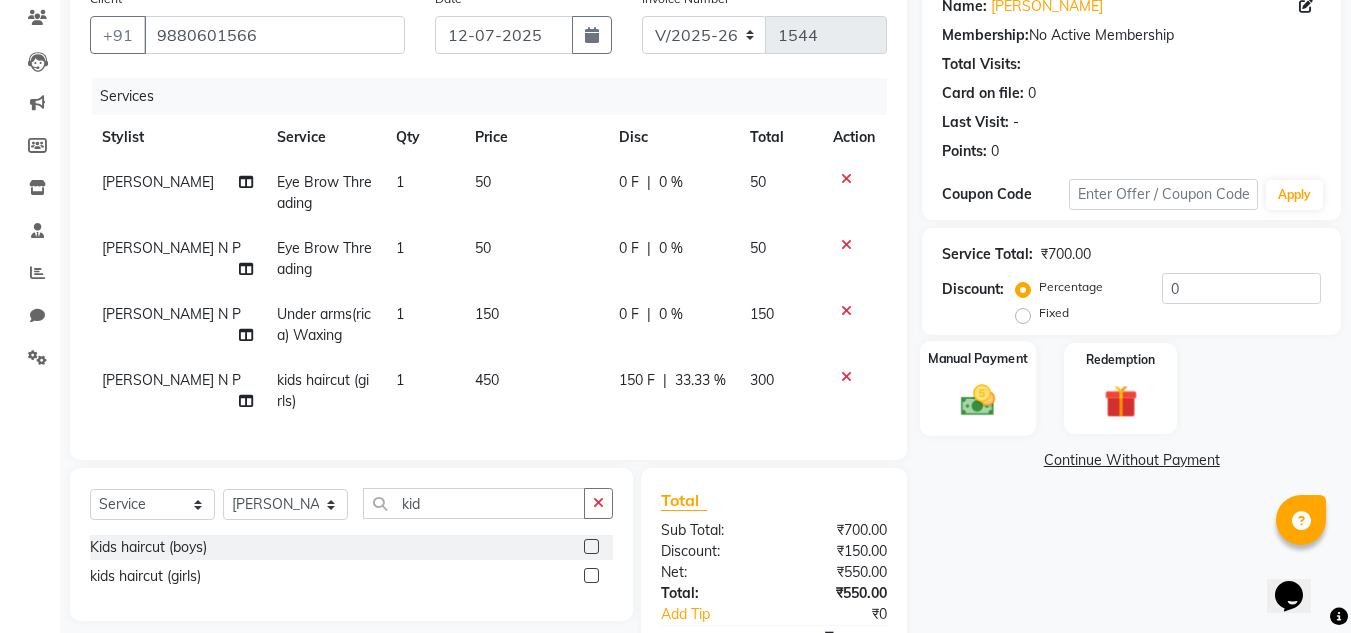 click 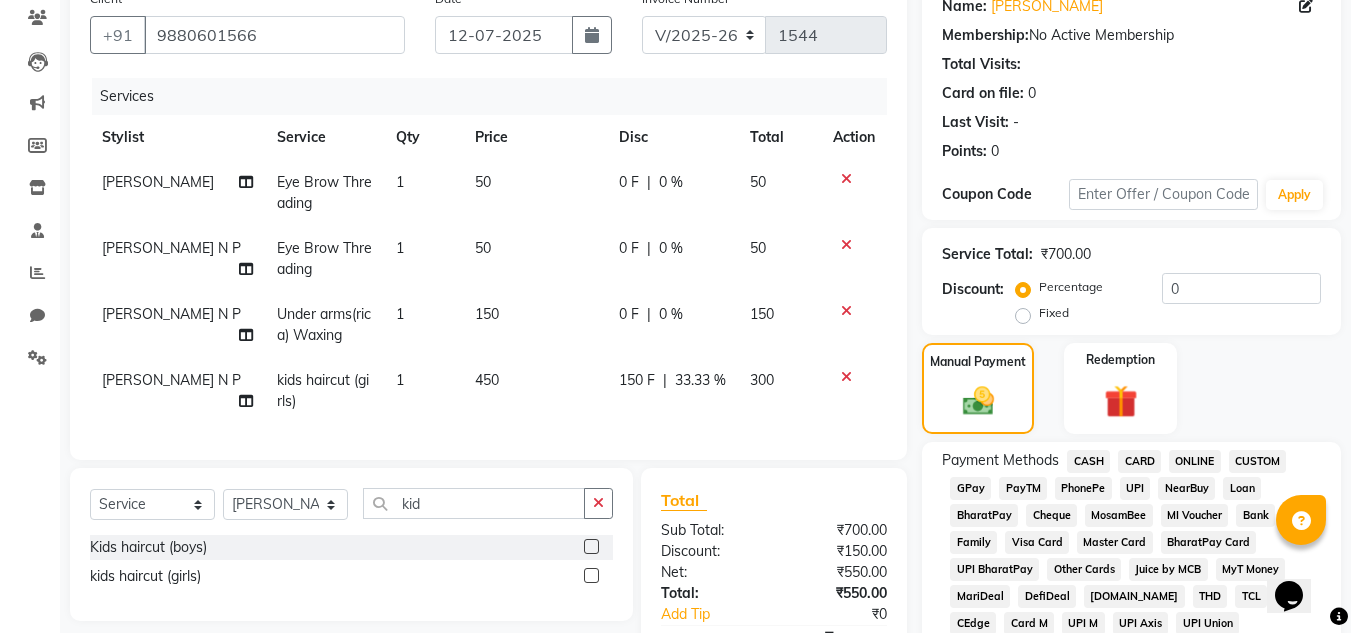 click on "PhonePe" 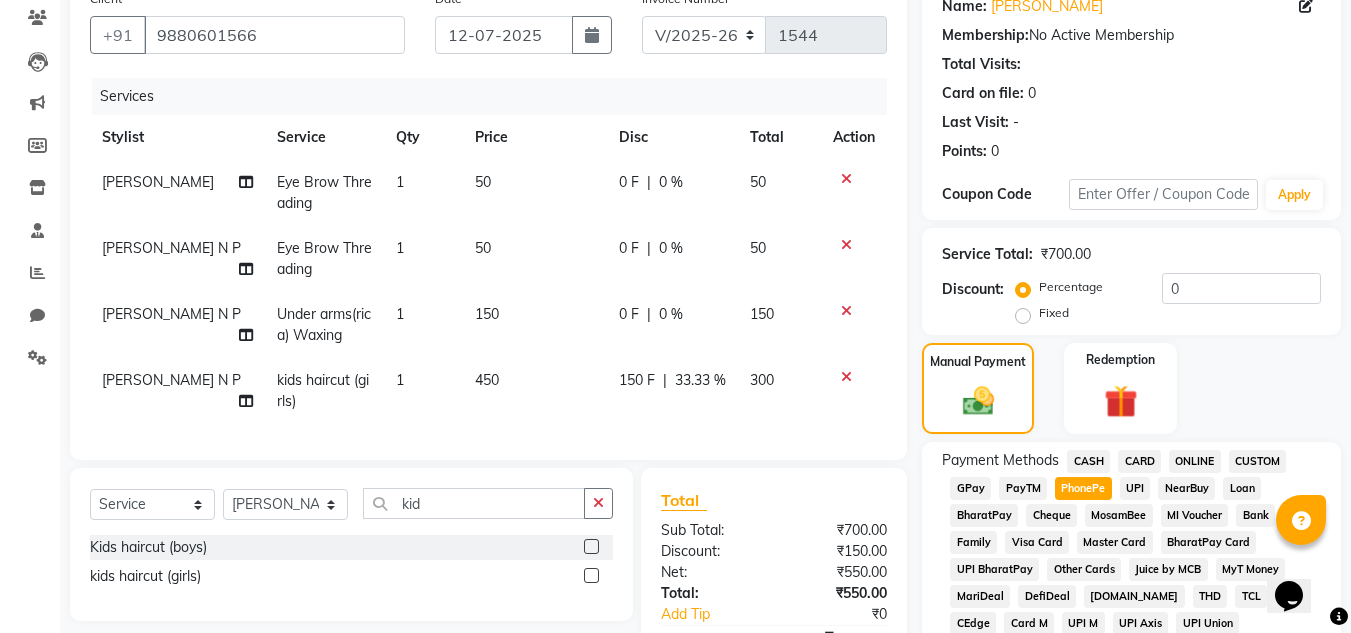scroll, scrollTop: 723, scrollLeft: 0, axis: vertical 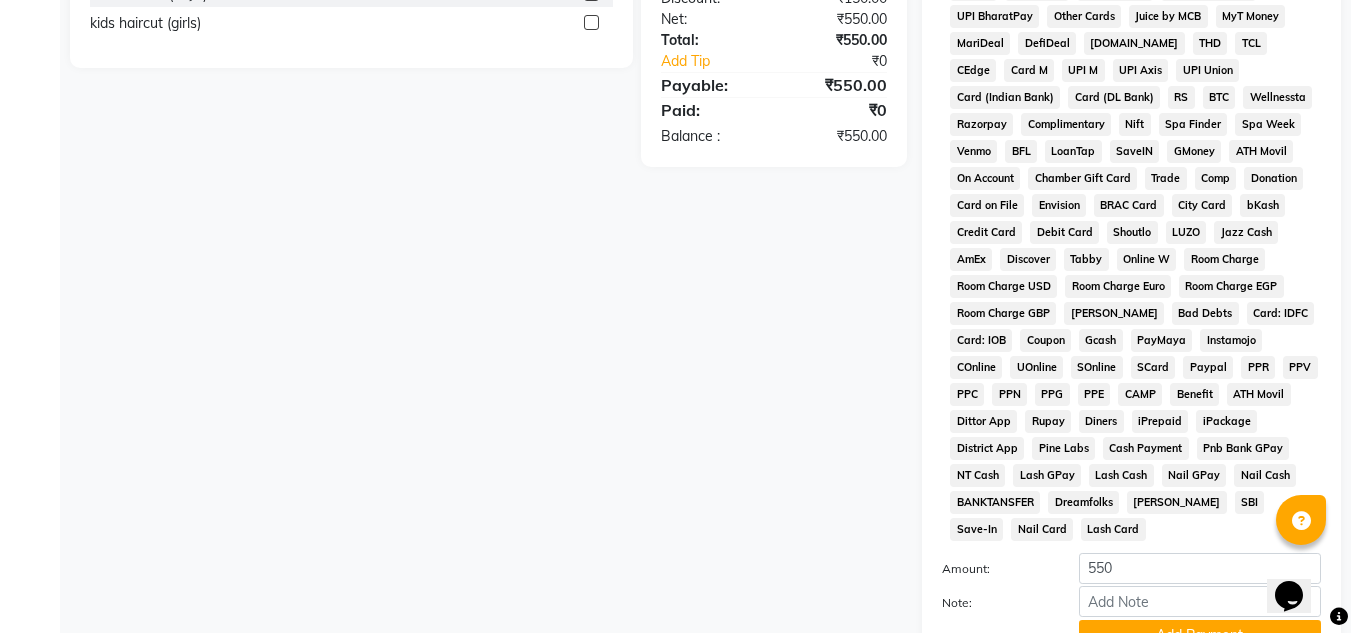click on "Note:" 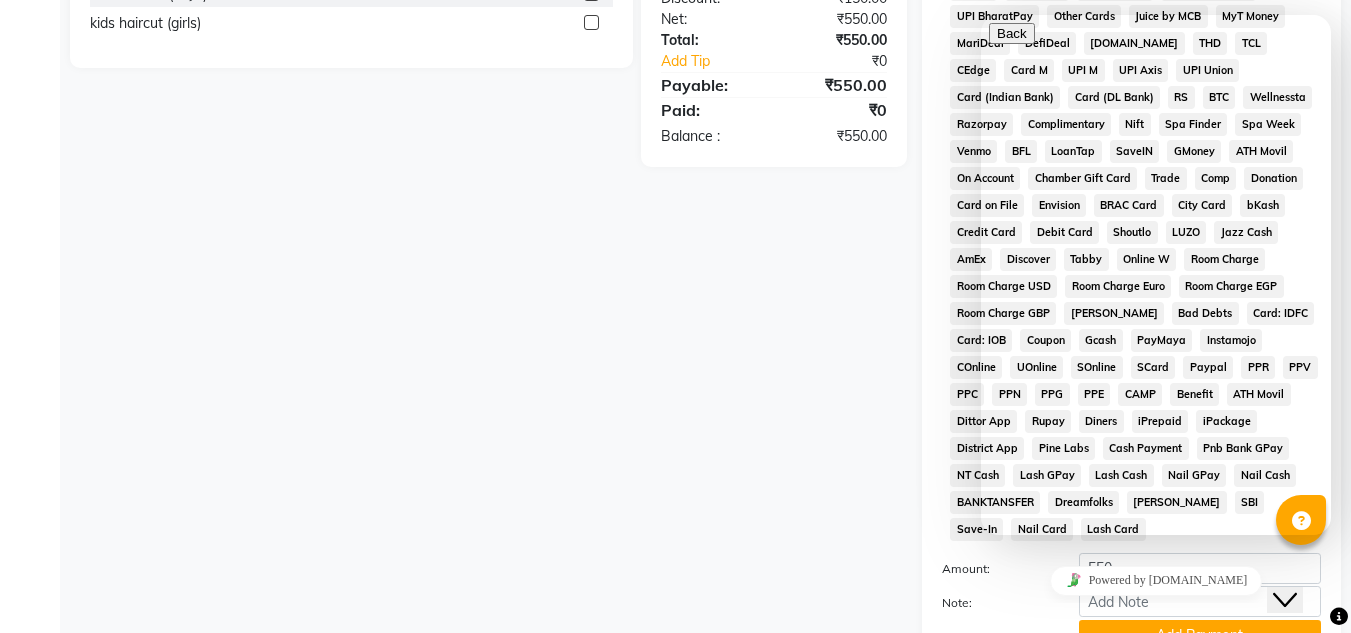 click on "Close Chat This icon closes the chat window." at bounding box center (1299, 561) 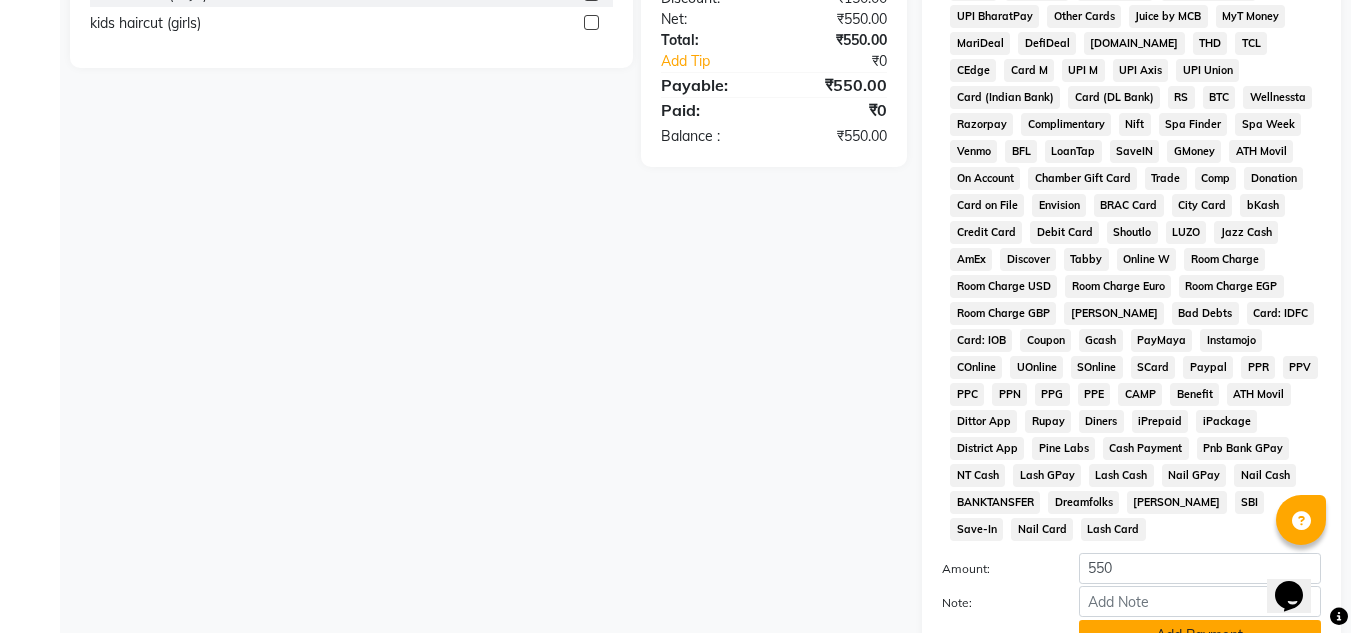 click on "Add Payment" 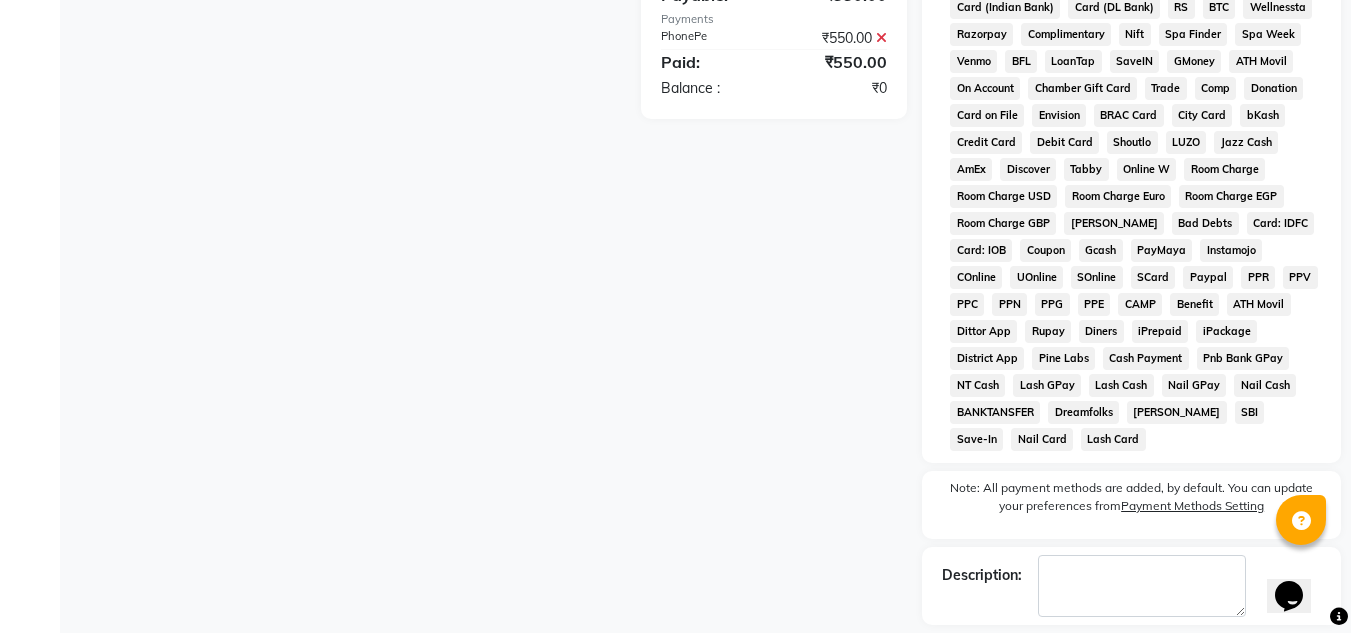 scroll, scrollTop: 876, scrollLeft: 0, axis: vertical 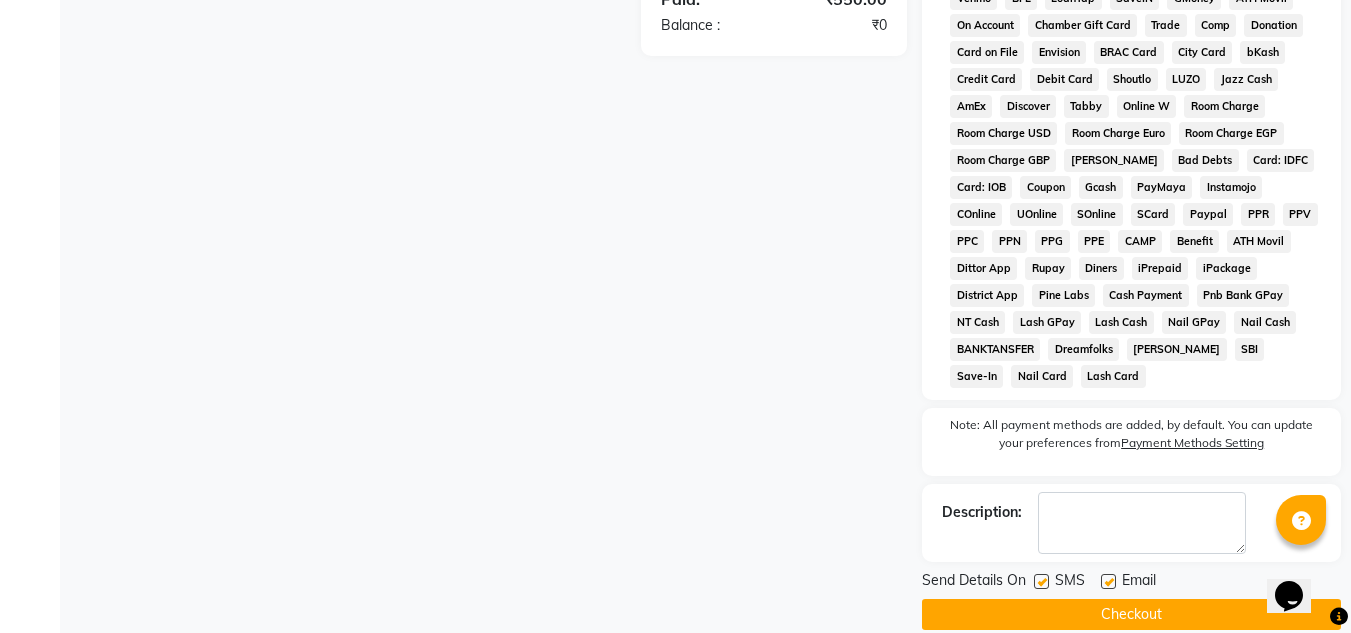 click 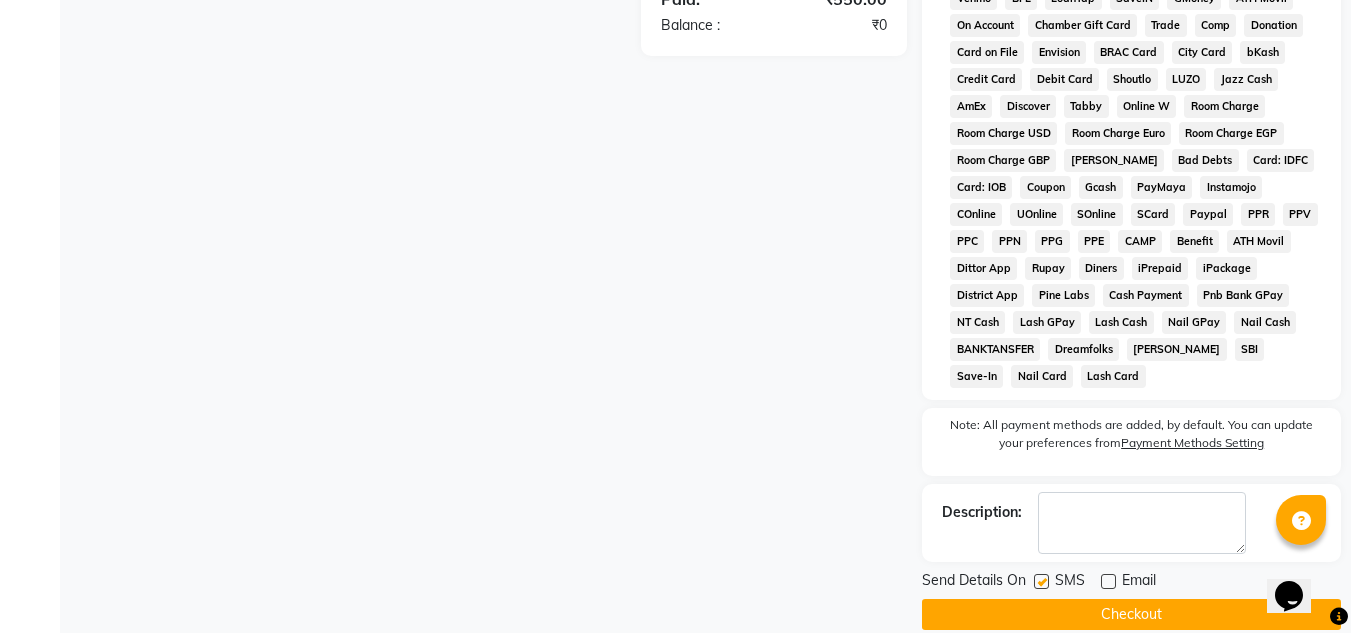 click 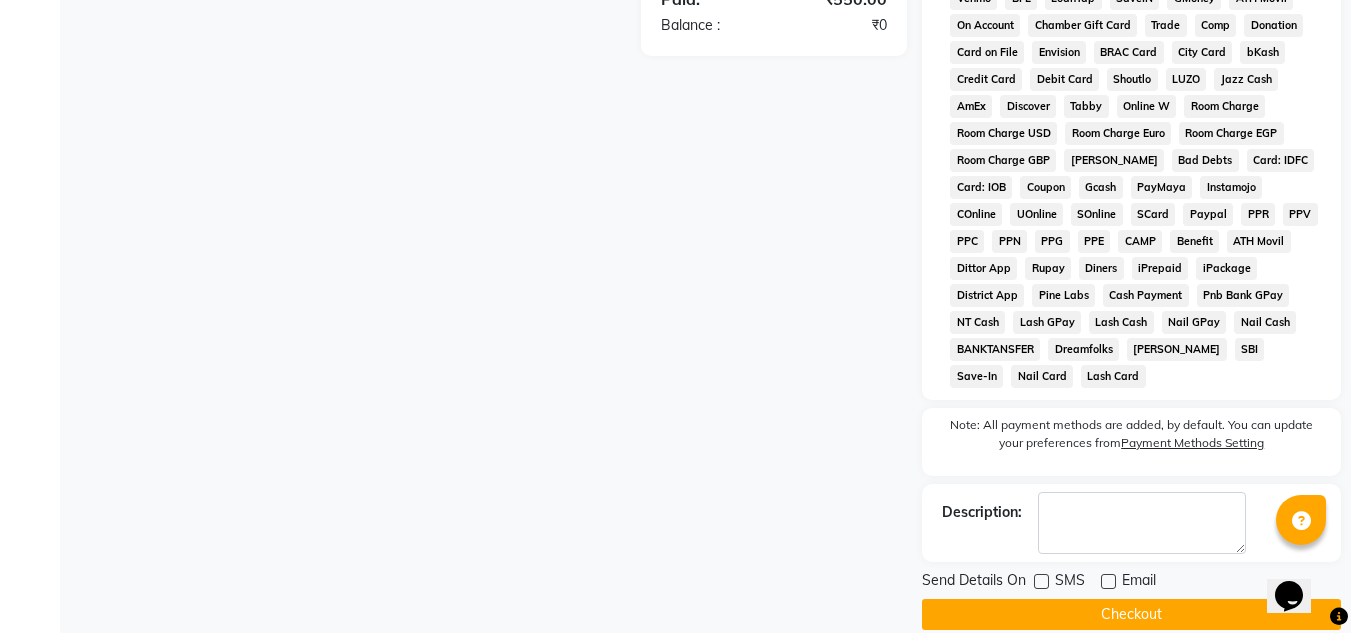 click on "Checkout" 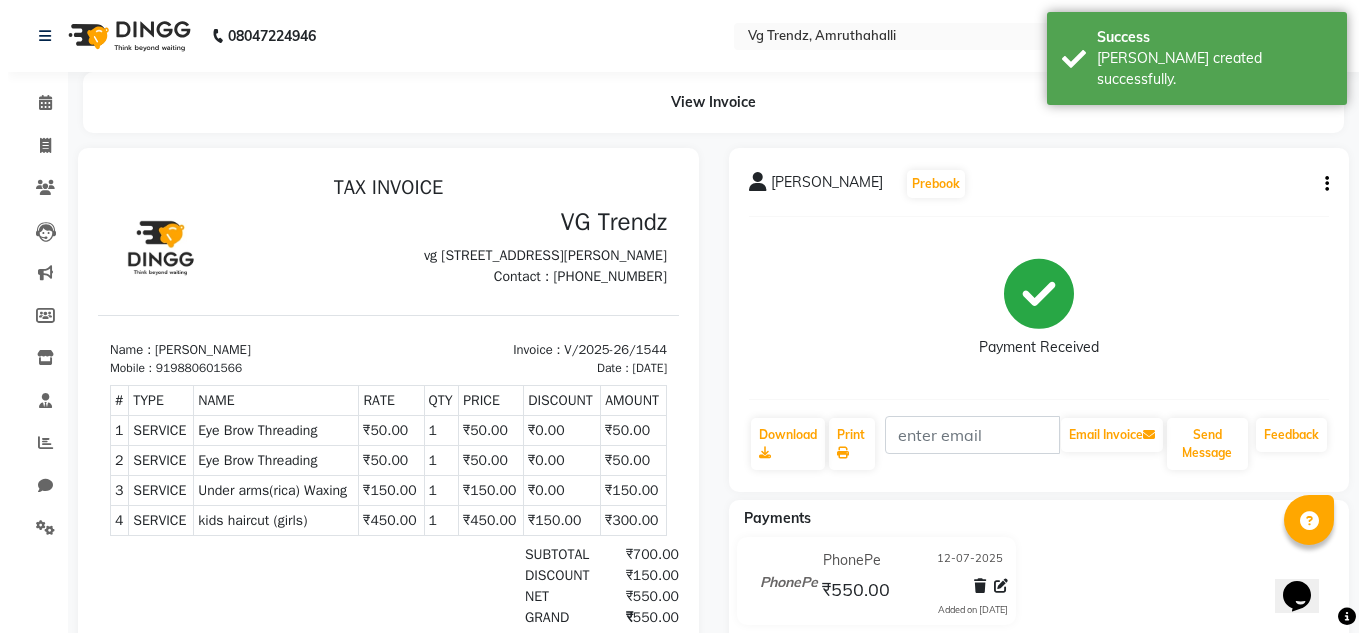 scroll, scrollTop: 0, scrollLeft: 0, axis: both 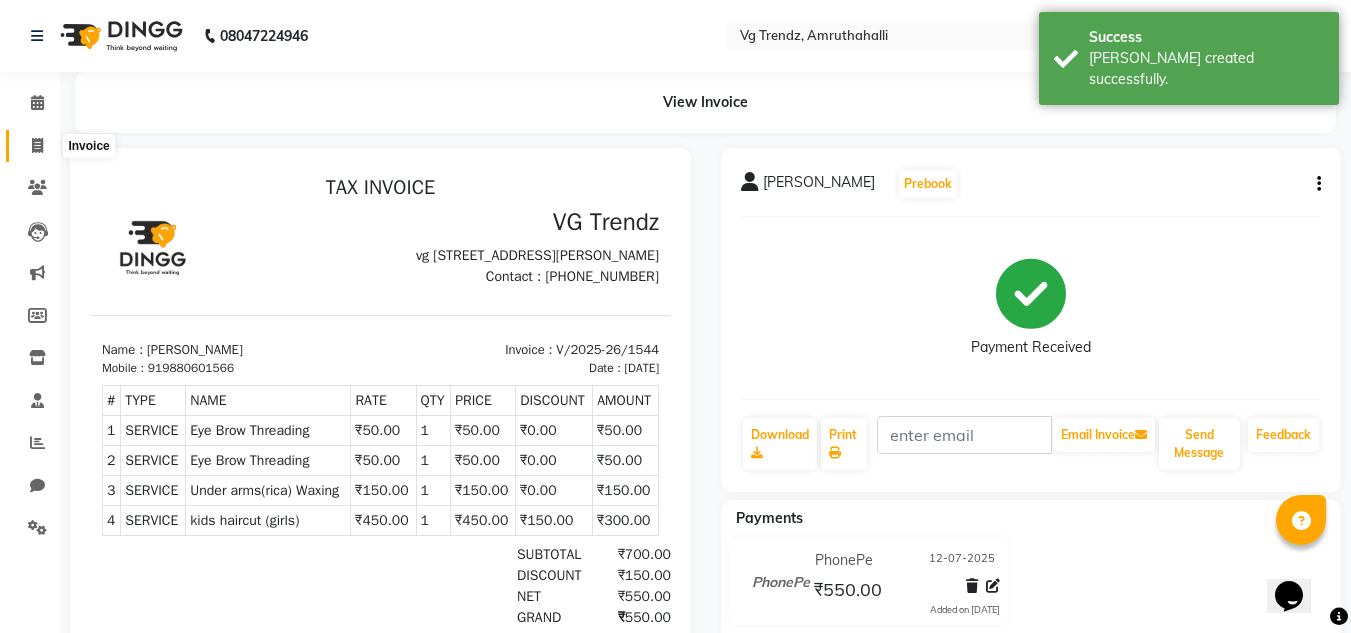 click 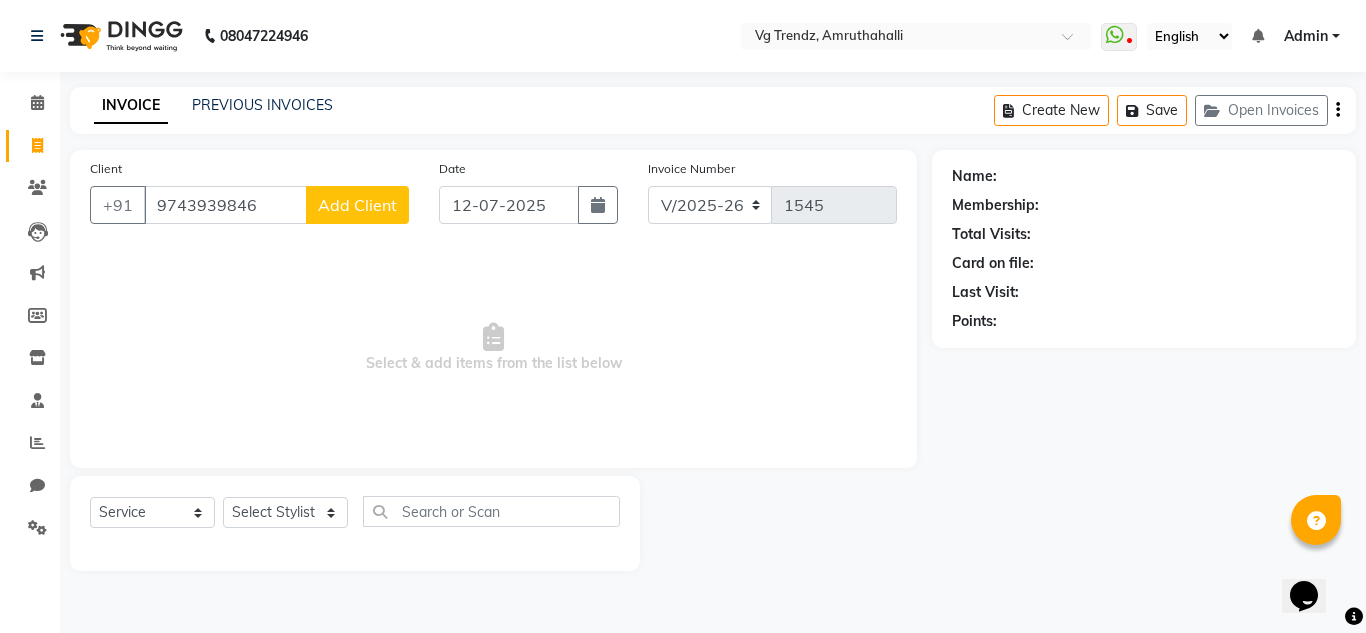 type on "9743939846" 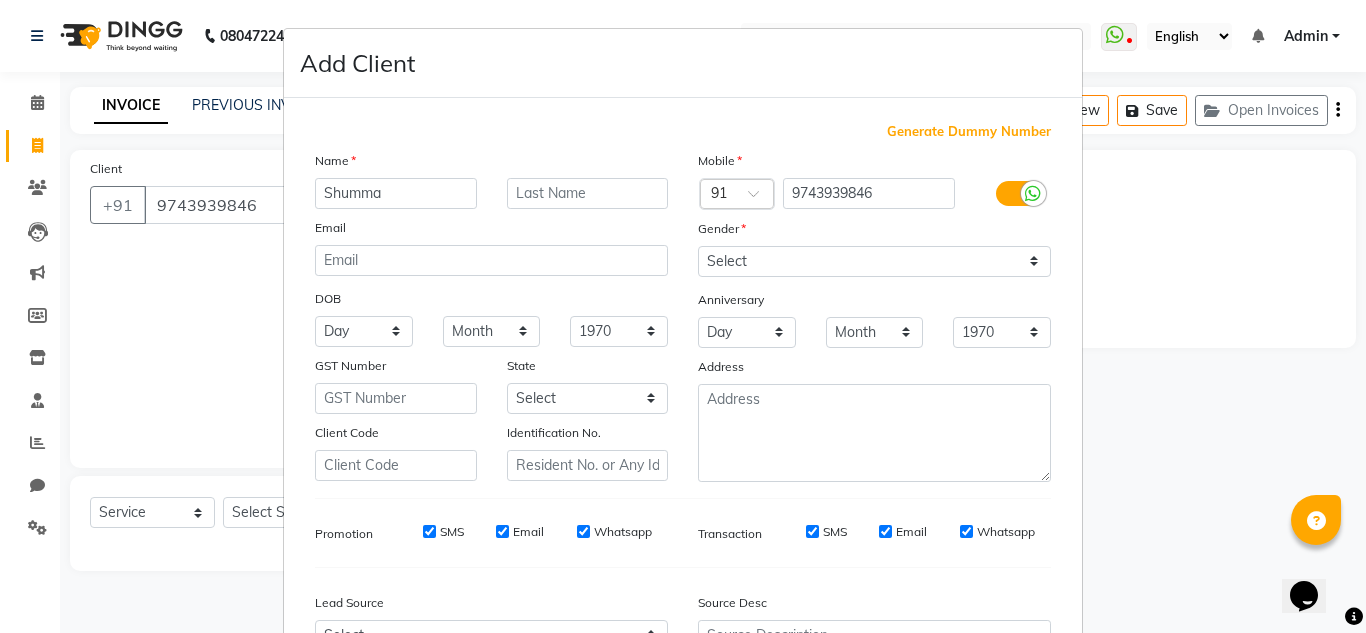 type on "Shumma" 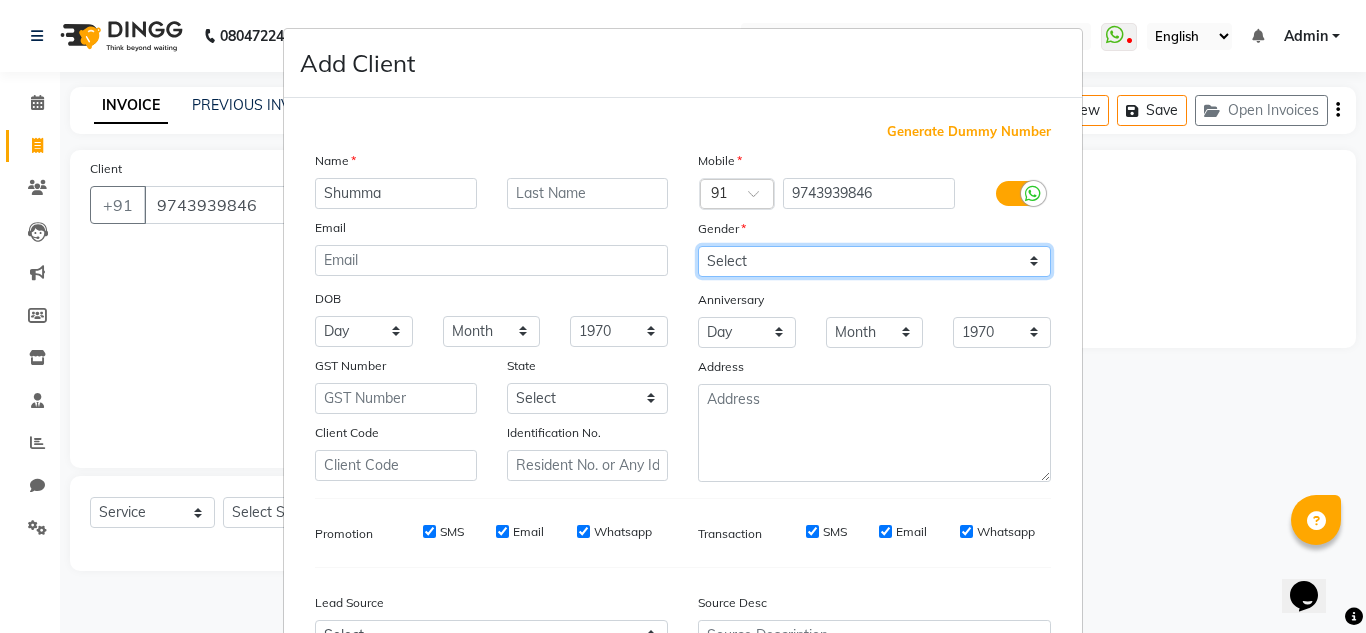 click on "Select [DEMOGRAPHIC_DATA] [DEMOGRAPHIC_DATA] Other Prefer Not To Say" at bounding box center (874, 261) 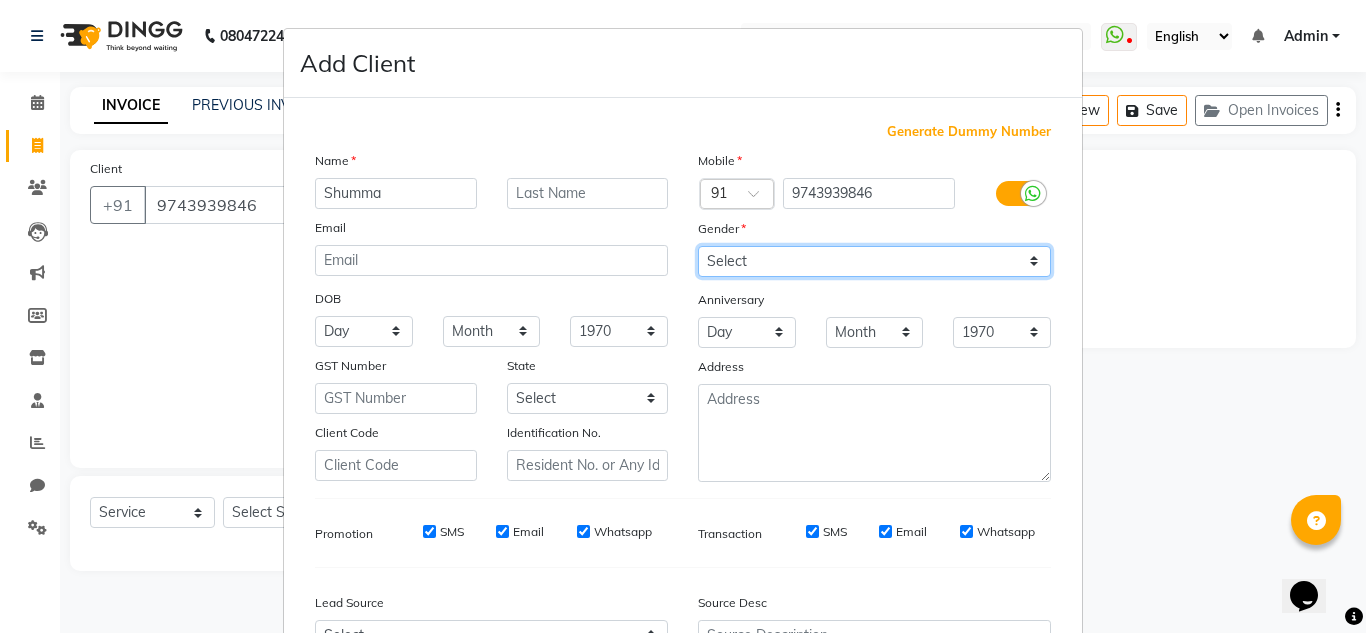 select on "[DEMOGRAPHIC_DATA]" 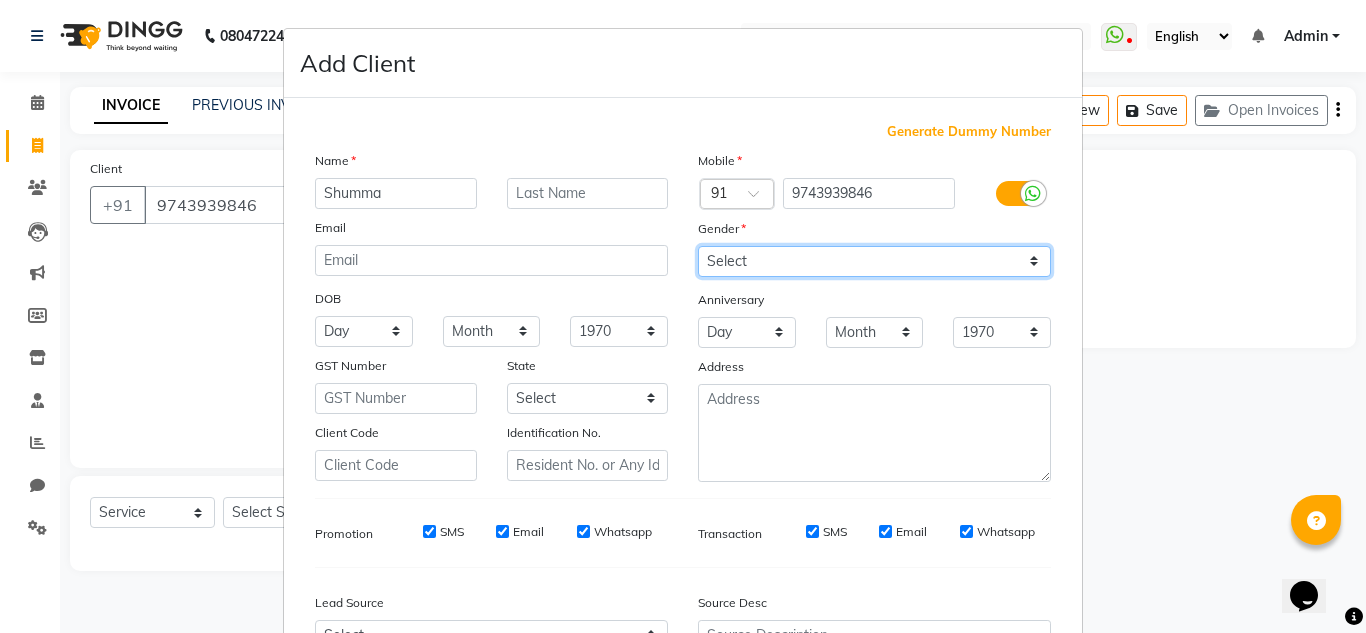 click on "Select [DEMOGRAPHIC_DATA] [DEMOGRAPHIC_DATA] Other Prefer Not To Say" at bounding box center (874, 261) 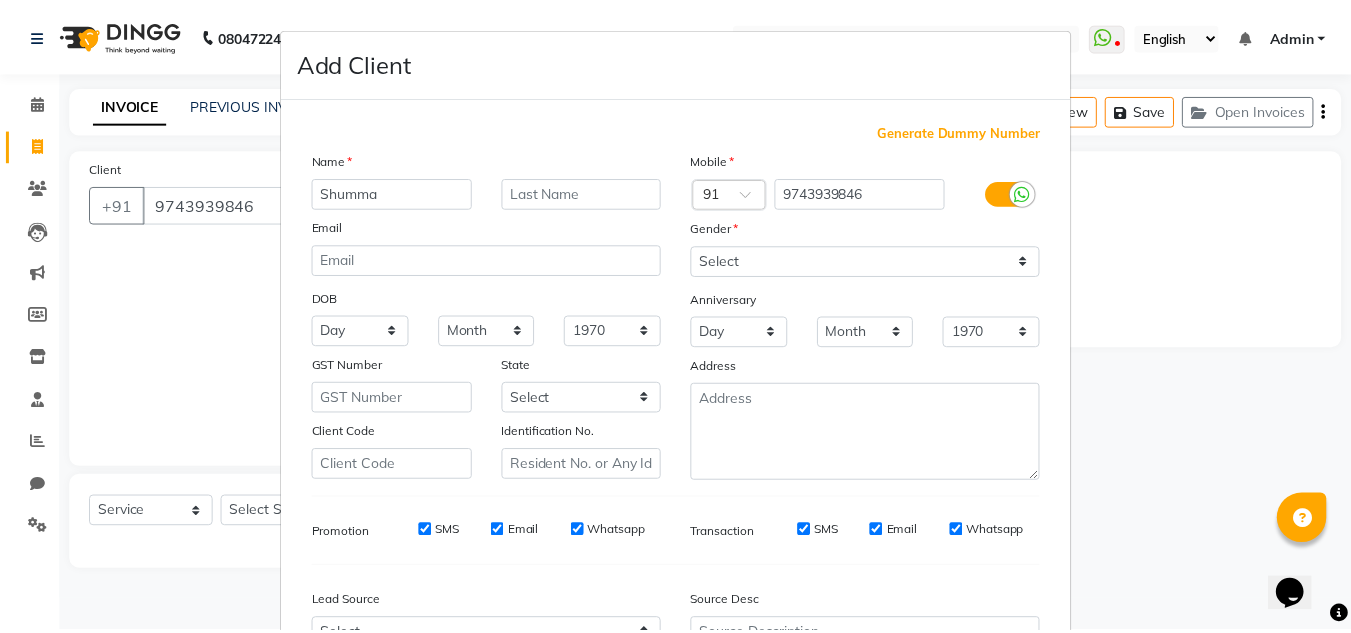 scroll, scrollTop: 216, scrollLeft: 0, axis: vertical 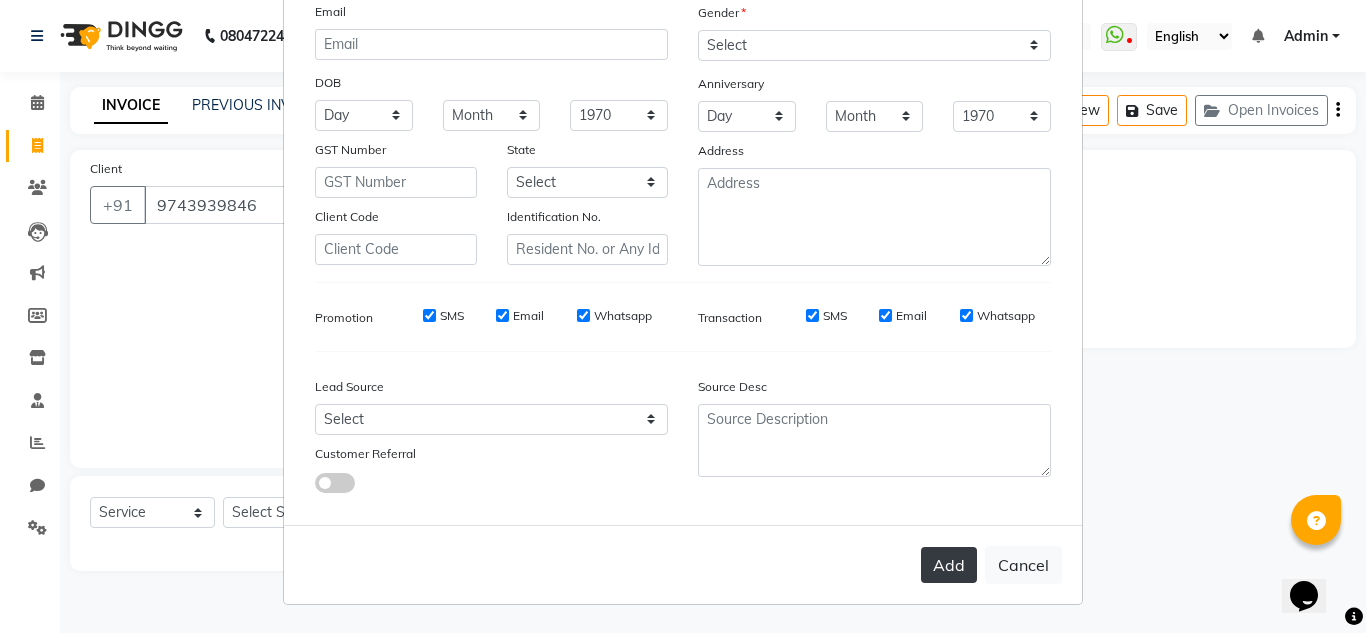 click on "Add" at bounding box center [949, 565] 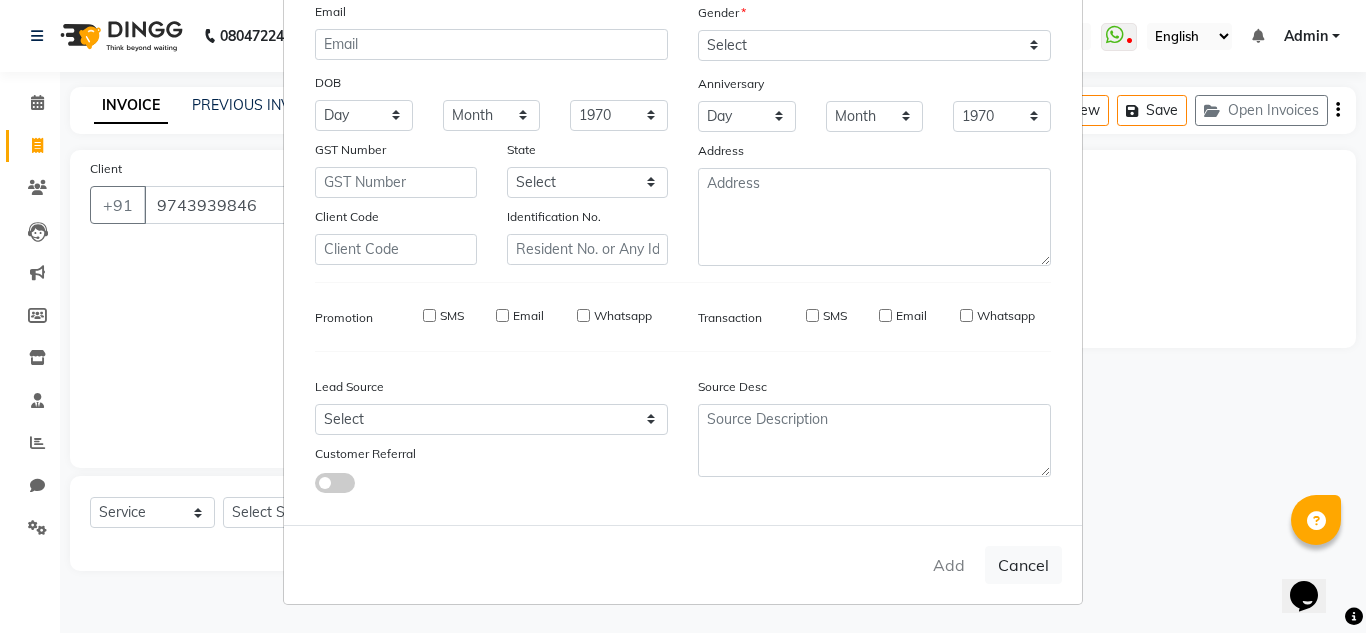 type 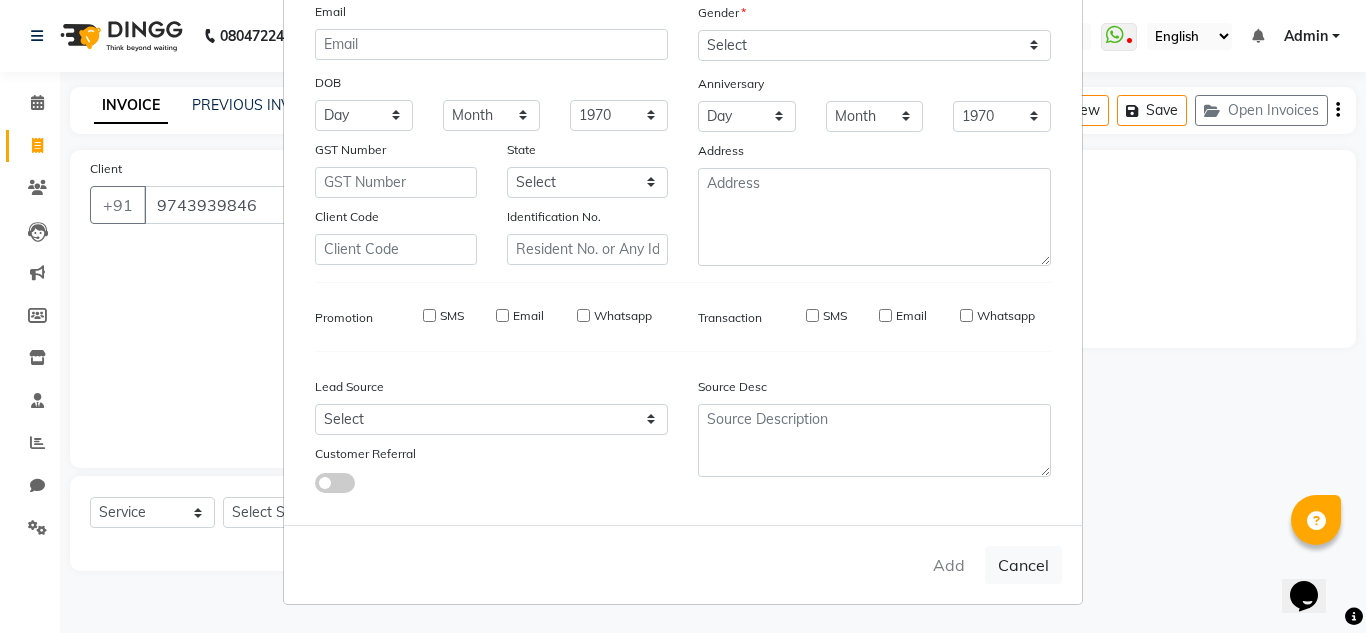 select 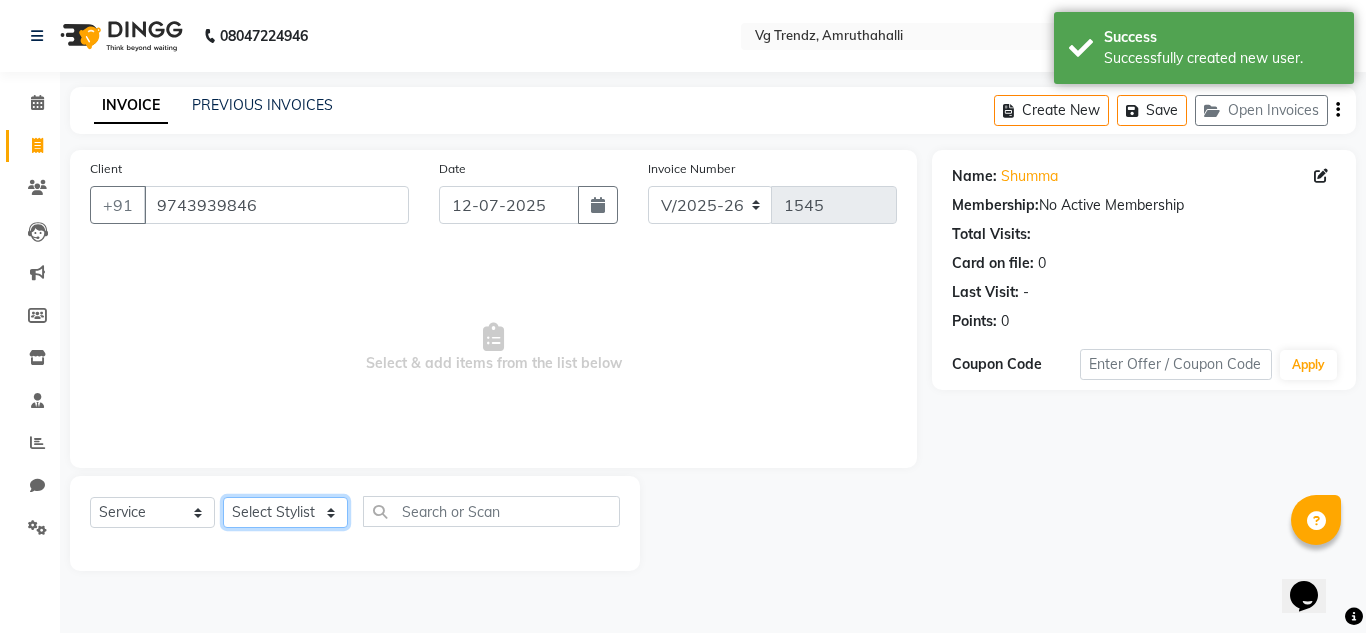 click on "Select Stylist [PERSON_NAME] N P [PERSON_NAME] [PERSON_NAME] [PERSON_NAME] salon number [PERSON_NAME] [PERSON_NAME] v" 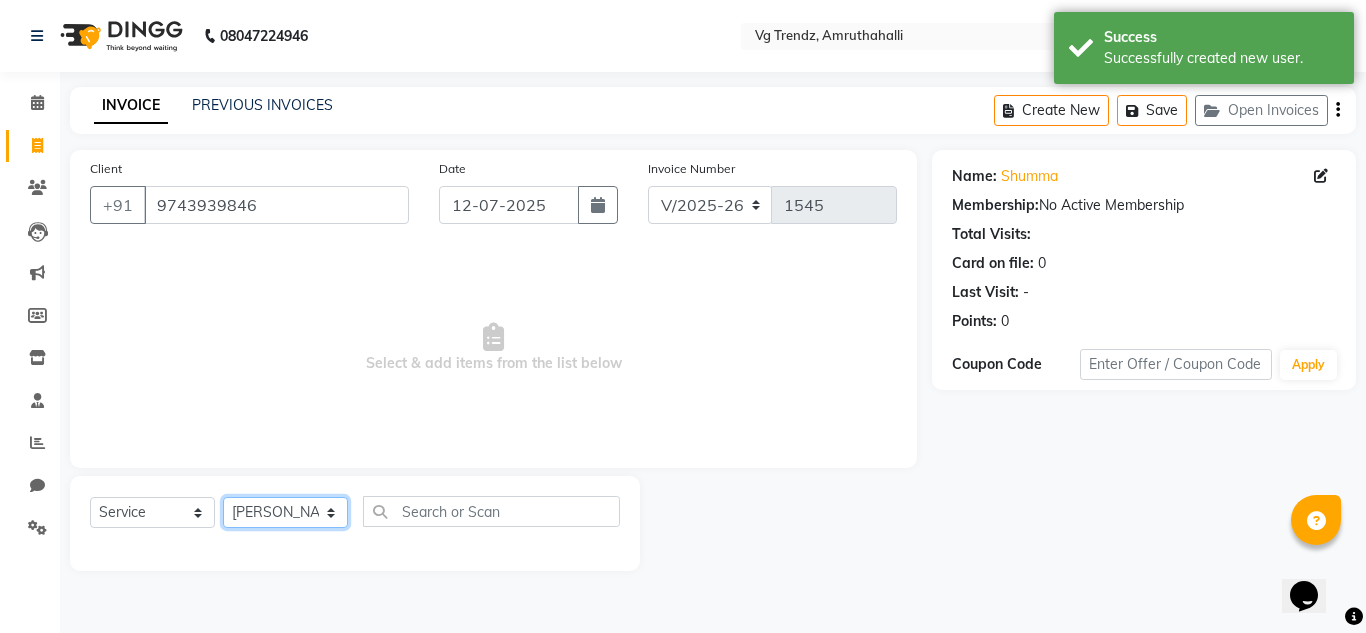 click on "Select Stylist [PERSON_NAME] N P [PERSON_NAME] [PERSON_NAME] [PERSON_NAME] salon number [PERSON_NAME] [PERSON_NAME] v" 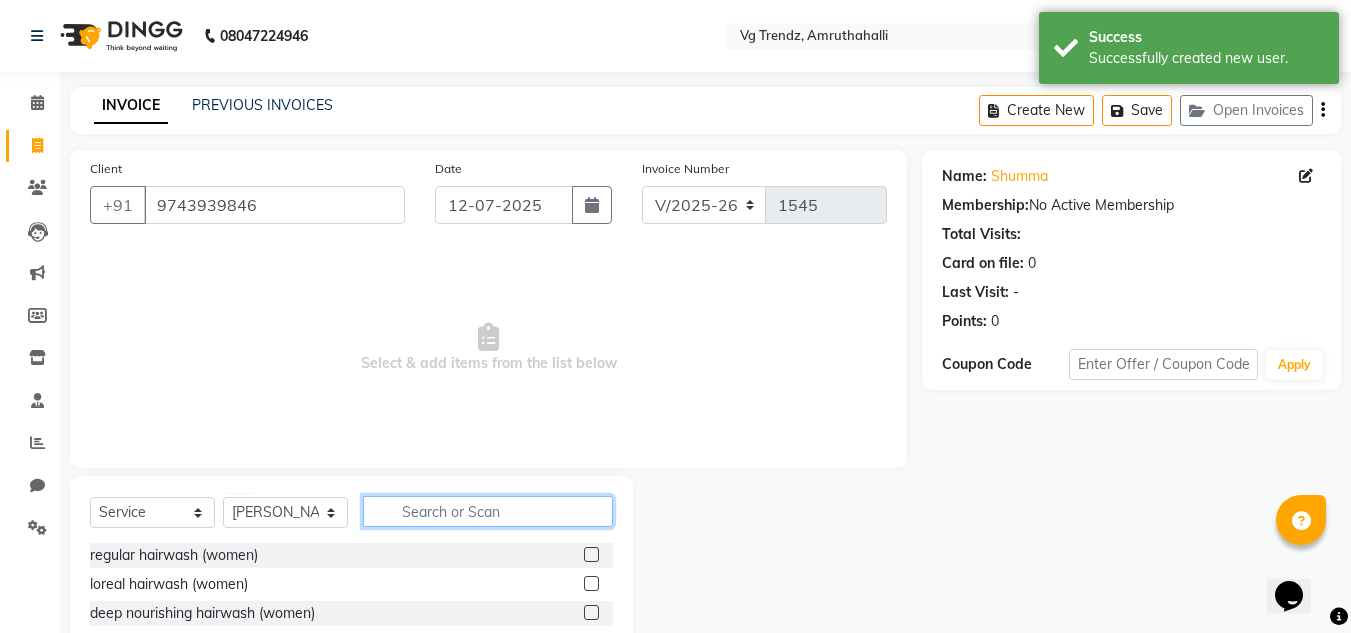 click 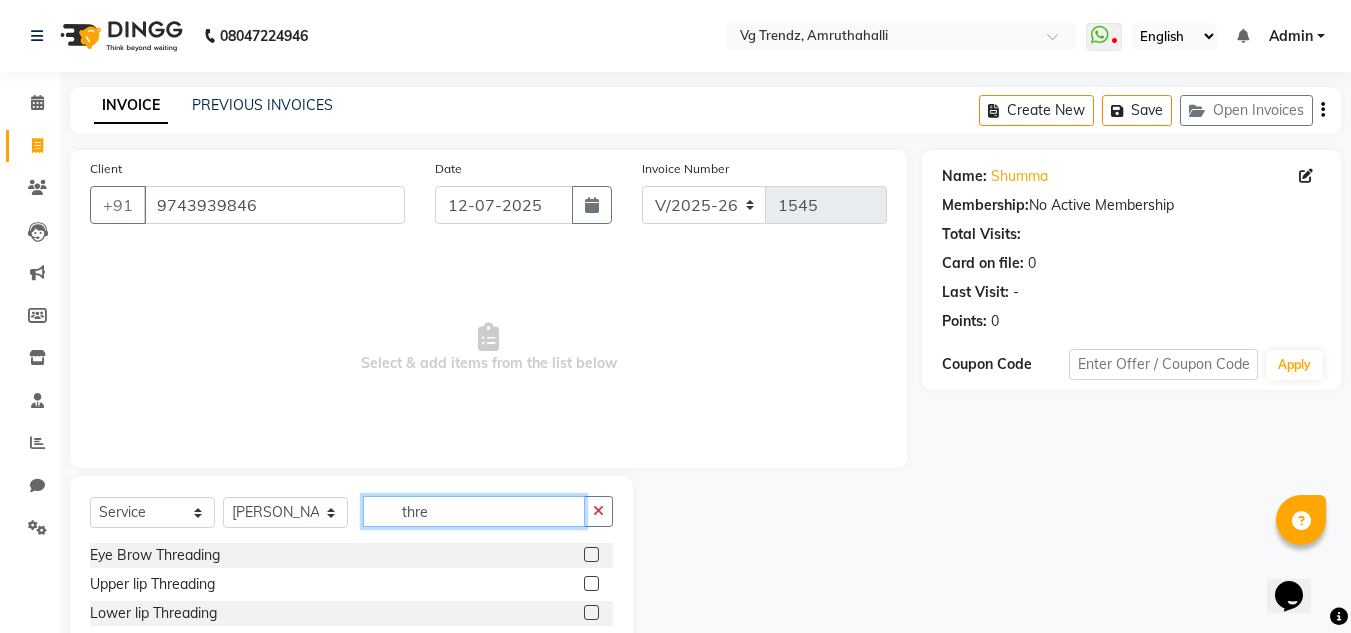 type on "thre" 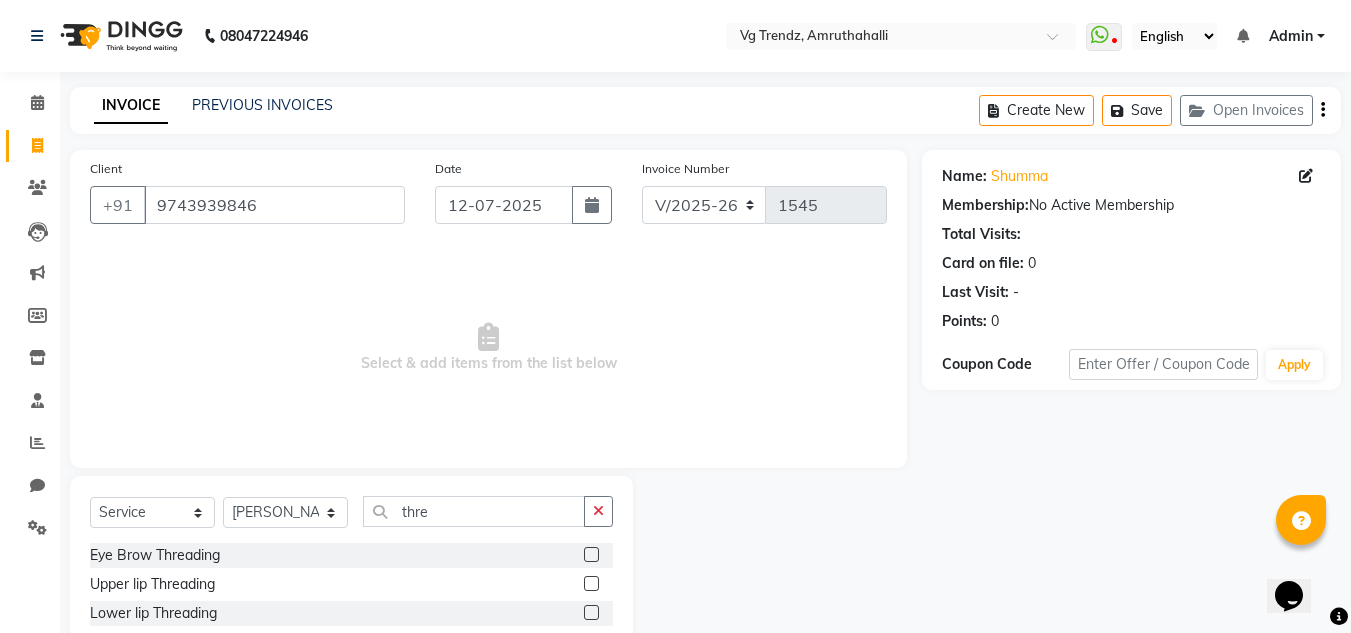 click 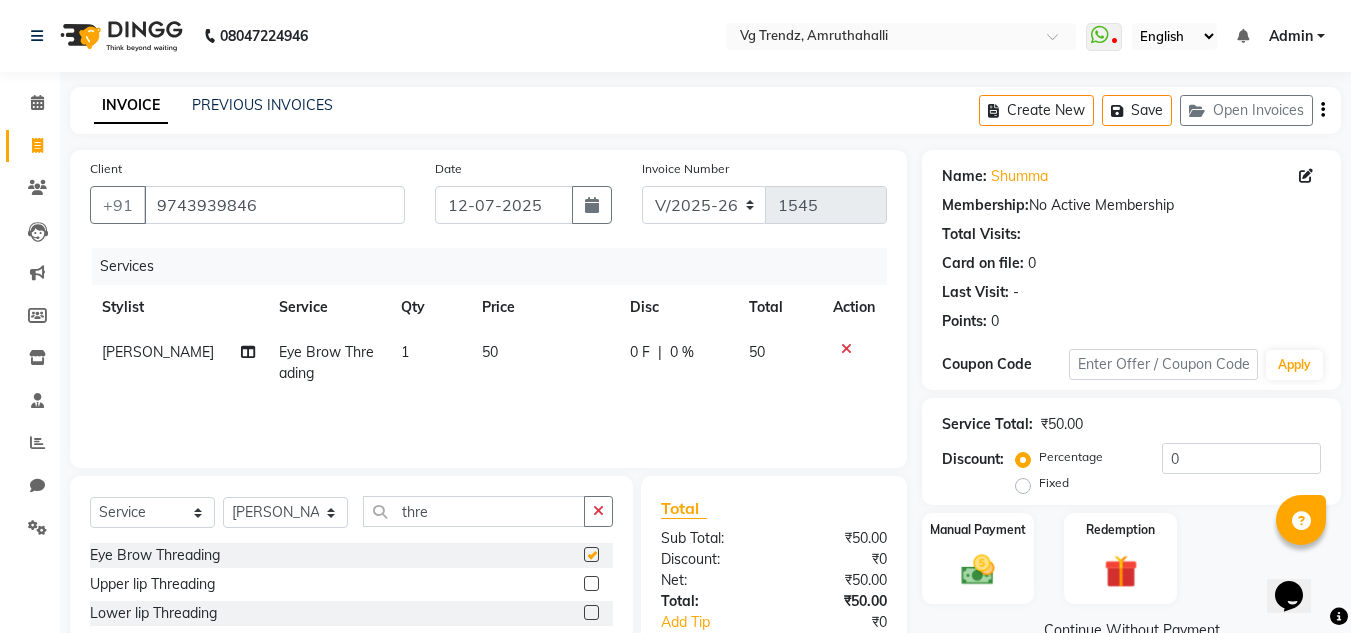 checkbox on "false" 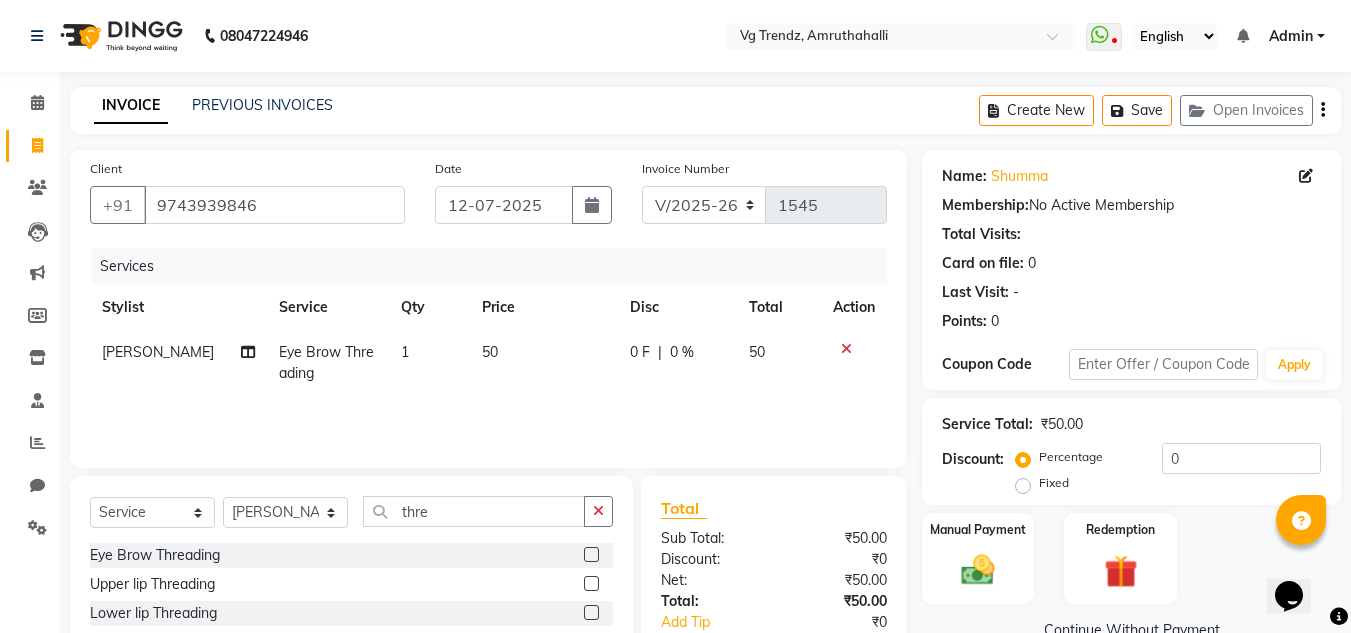 click 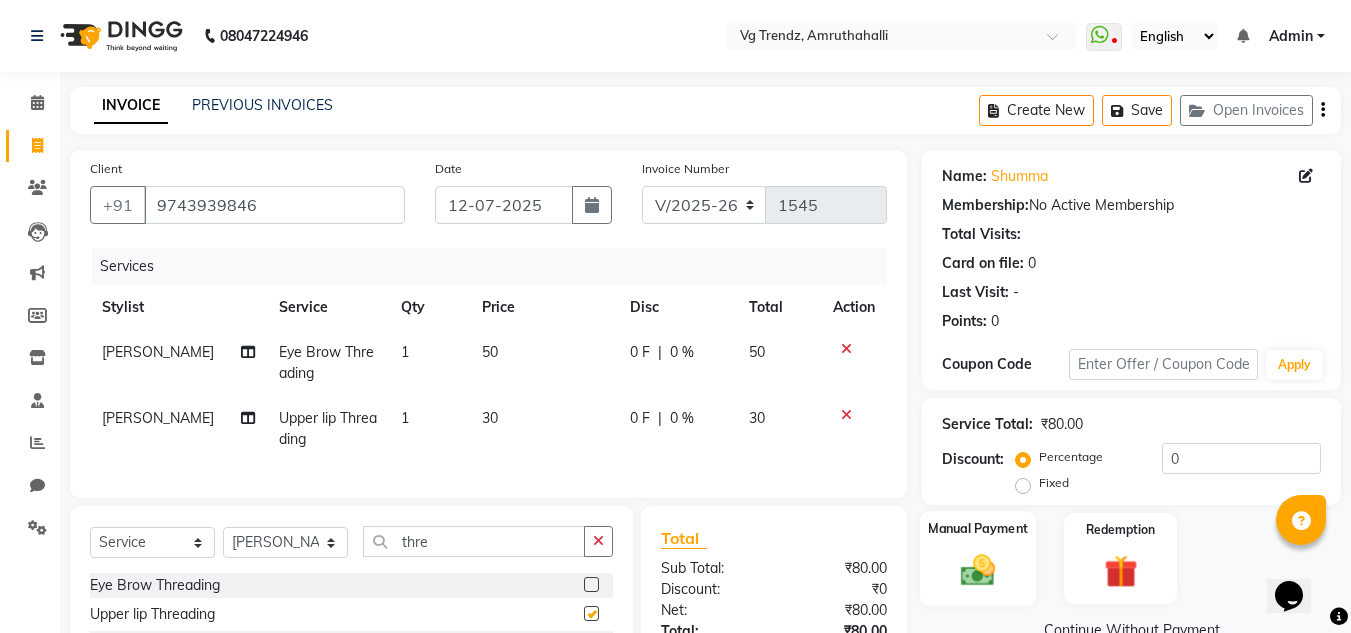 checkbox on "false" 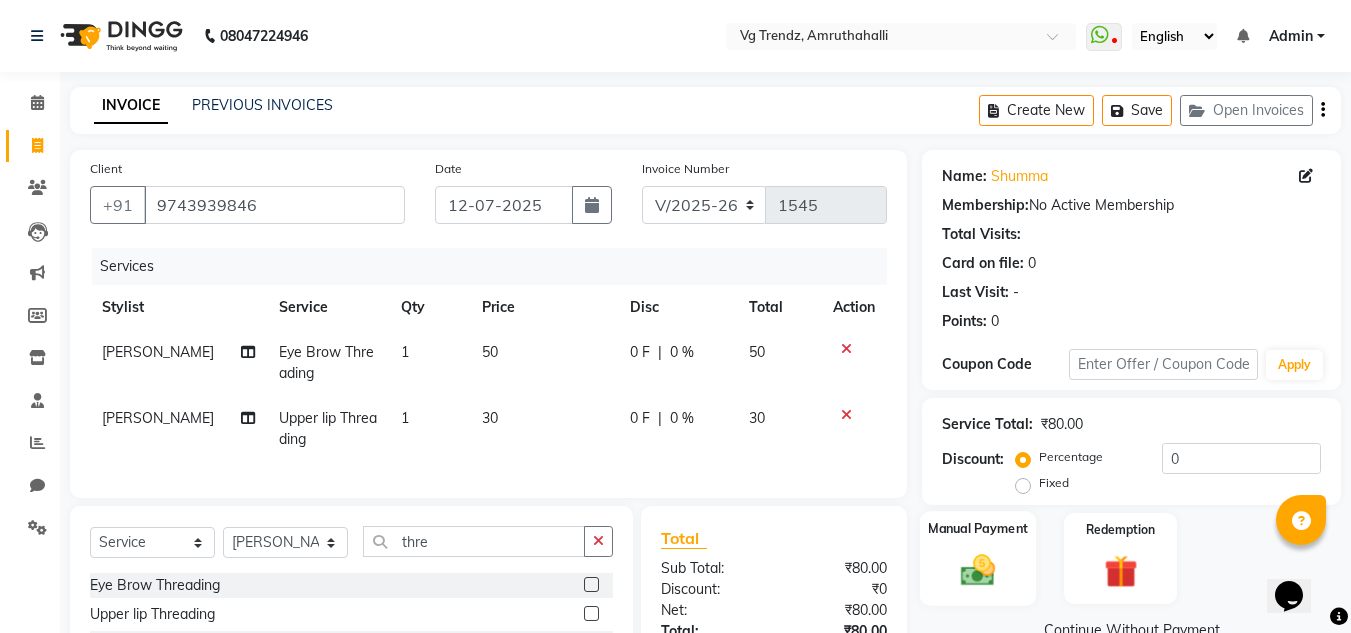 click 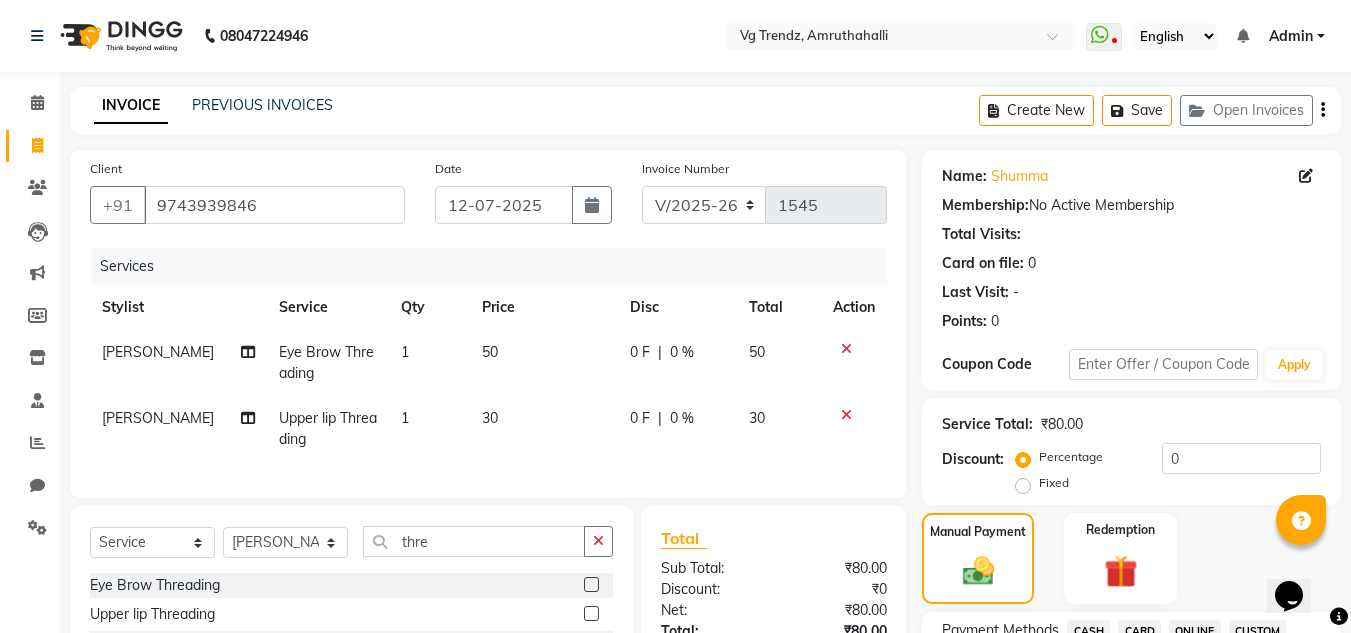 scroll, scrollTop: 553, scrollLeft: 0, axis: vertical 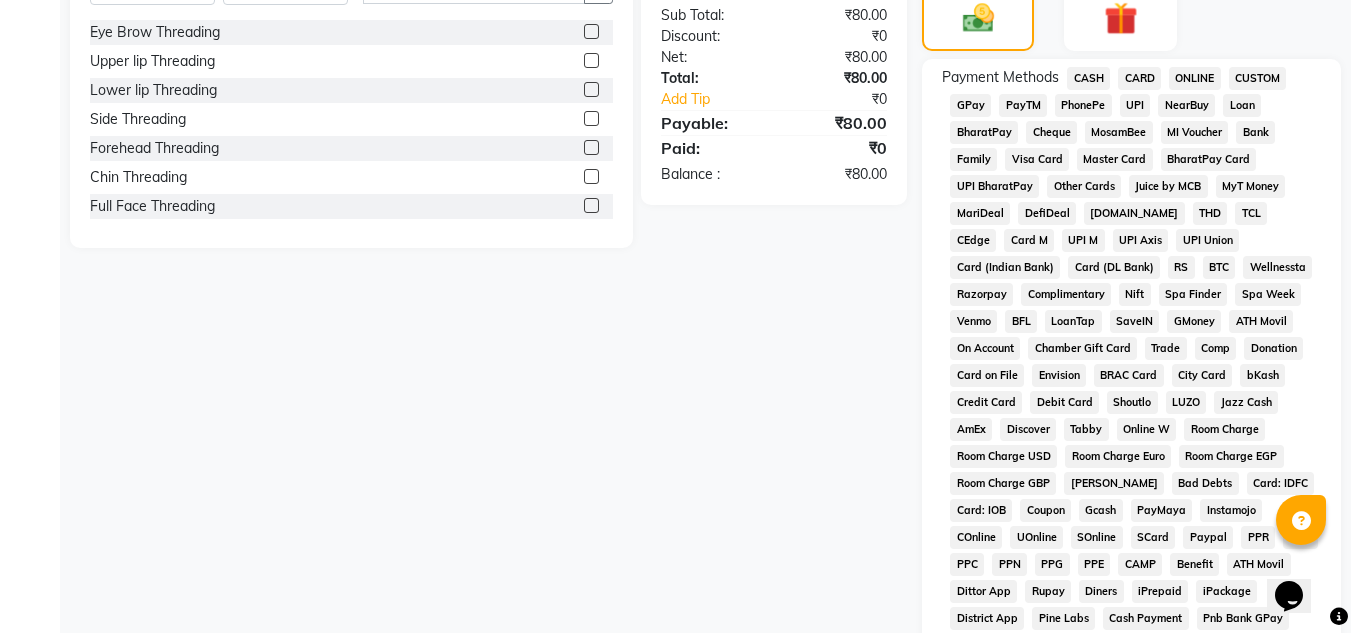 click on "PhonePe" 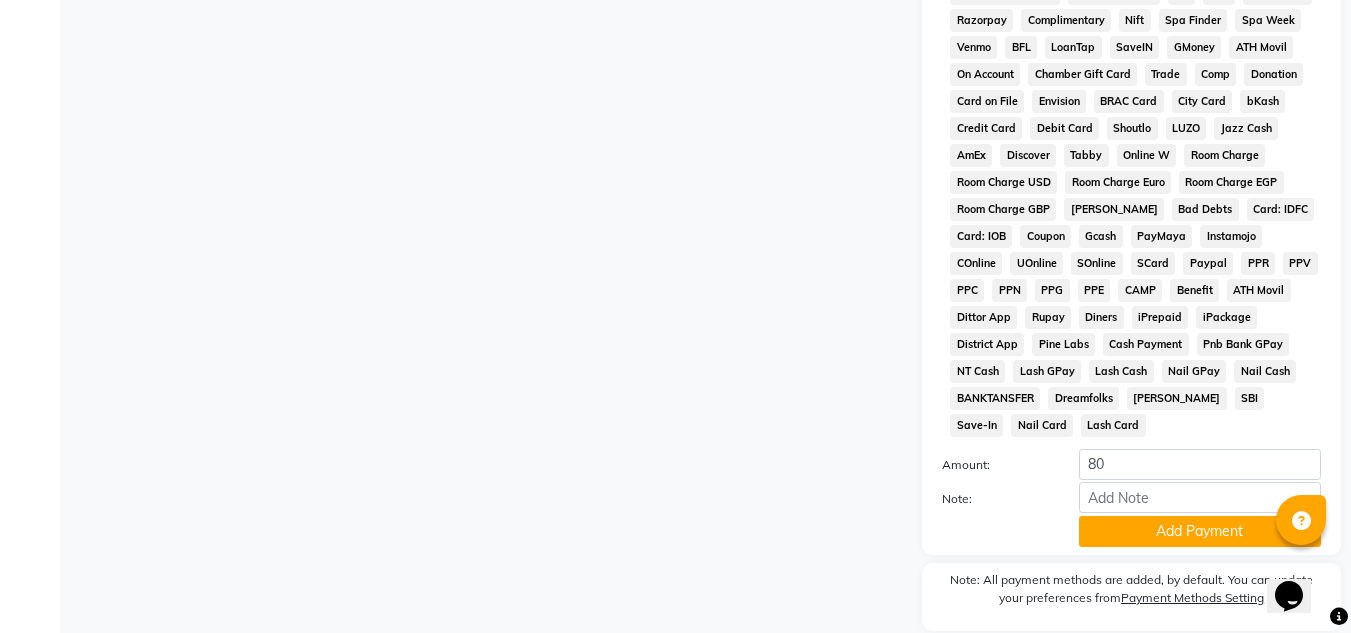 scroll, scrollTop: 869, scrollLeft: 0, axis: vertical 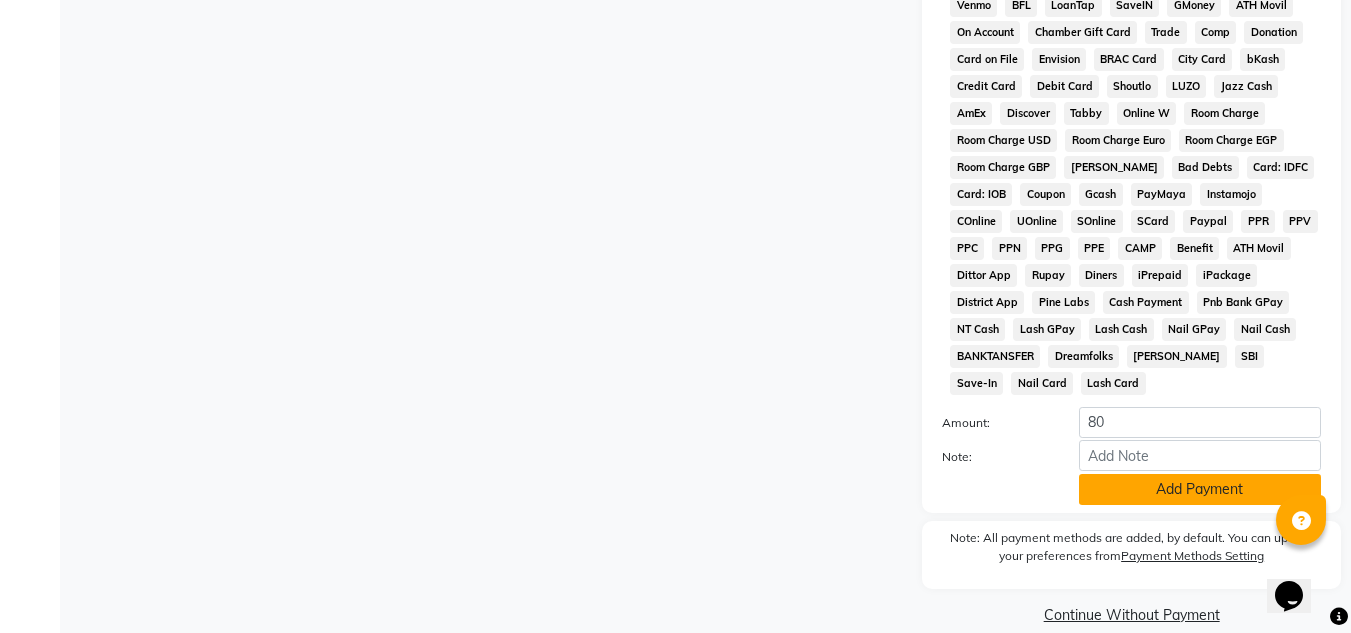 click on "Add Payment" 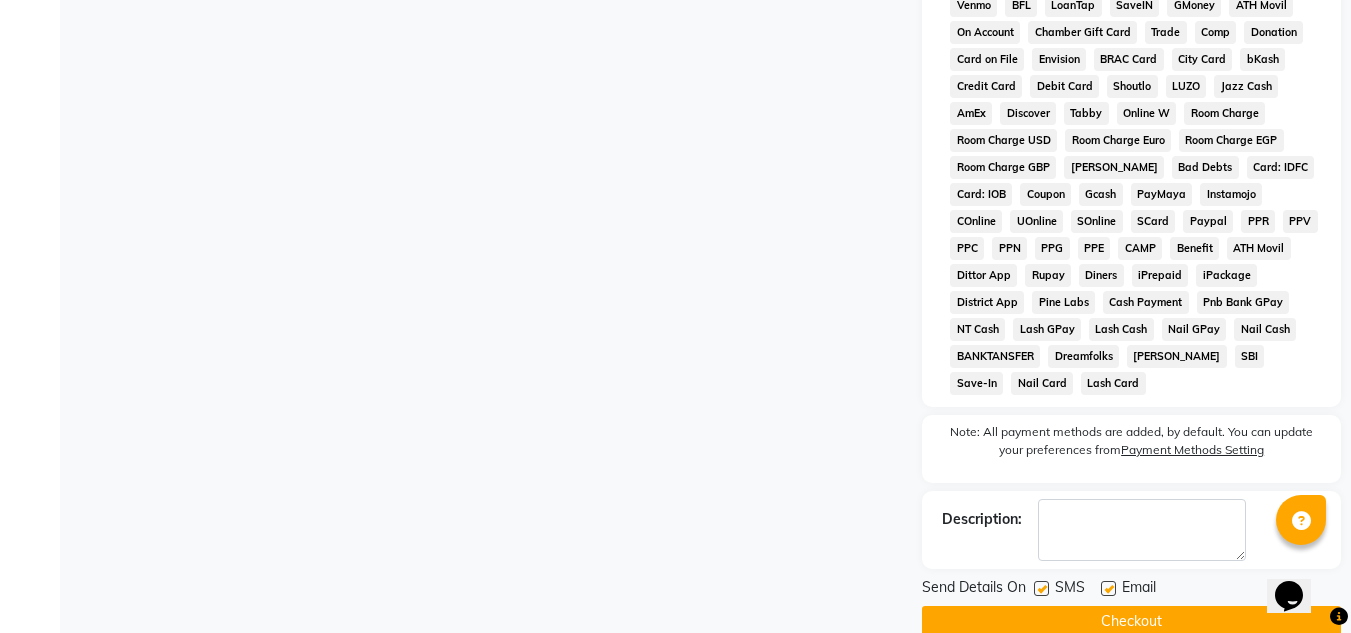 click 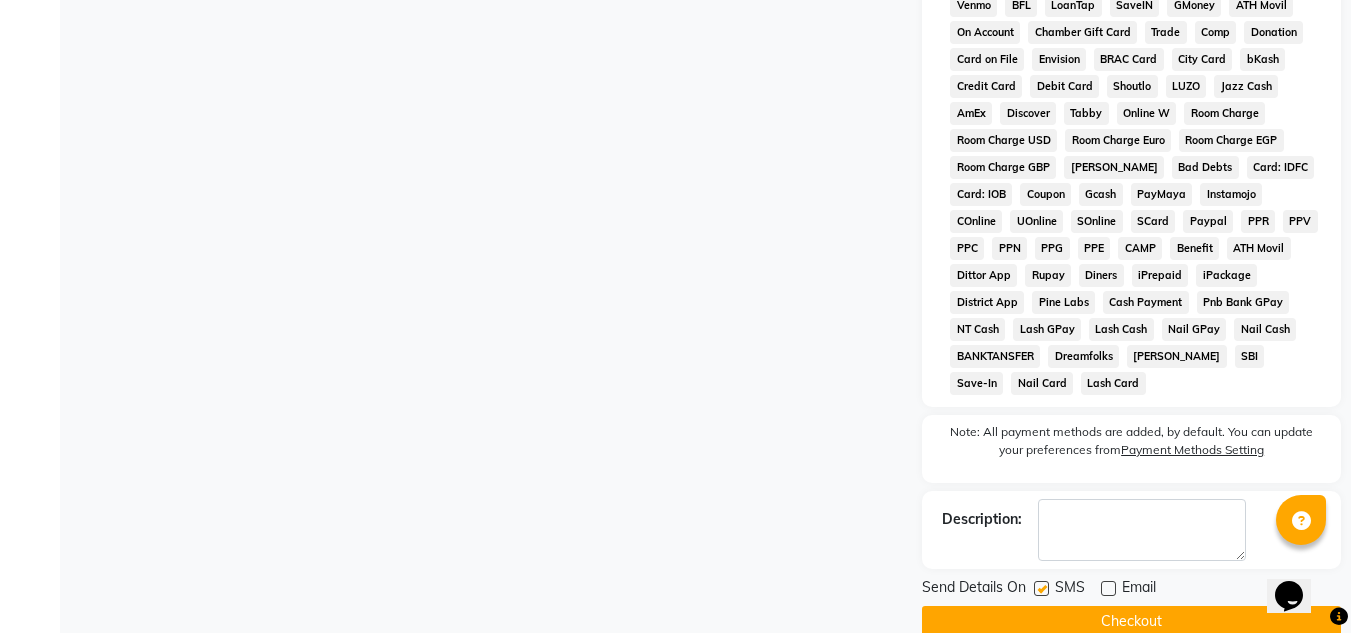 click 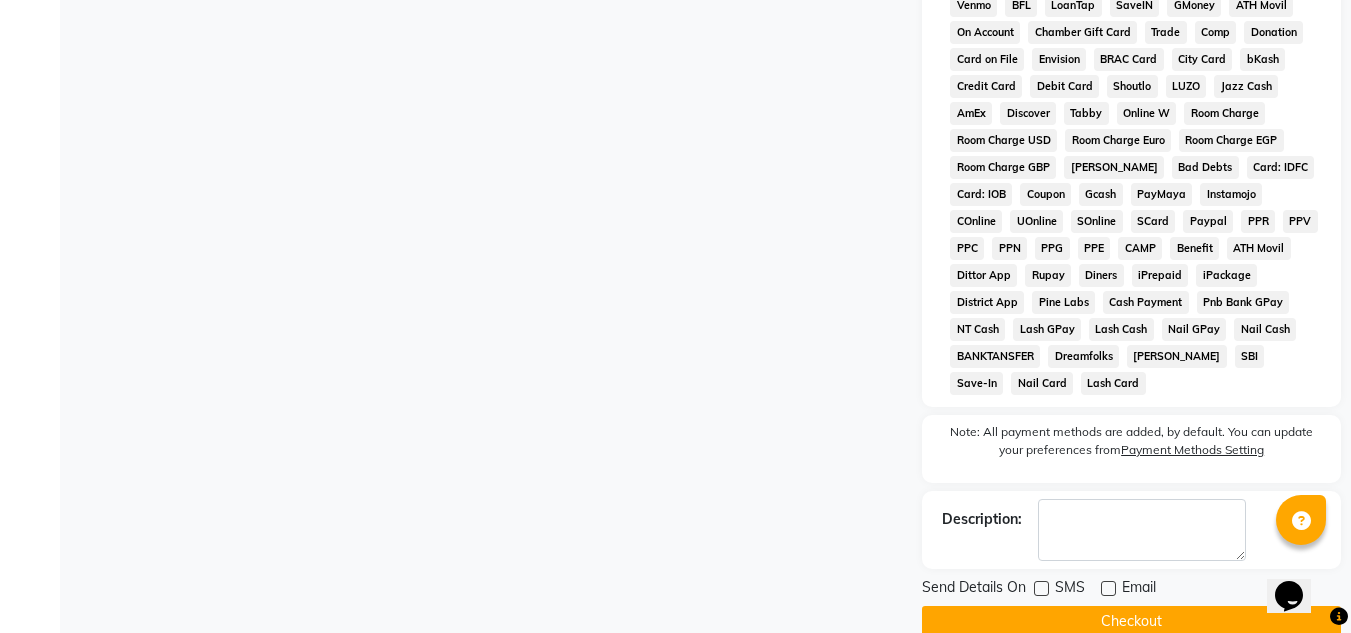 click on "INVOICE PREVIOUS INVOICES Create New   Save   Open Invoices  Client [PHONE_NUMBER] Date [DATE] Invoice Number V/2025 V/[PHONE_NUMBER] Services Stylist Service Qty Price Disc Total Action [PERSON_NAME] Eye Brow Threading 1 50 0 F | 0 % 50 [PERSON_NAME] Upper lip Threading 1 30 0 F | 0 % 30 Select  Service  Product  Membership  Package Voucher Prepaid Gift Card  Select Stylist [PERSON_NAME] N P [PERSON_NAME] [PERSON_NAME] [PERSON_NAME] salon number [PERSON_NAME] [PERSON_NAME] v thre Eye Brow Threading  Upper lip Threading  Lower lip Threading  Side Threading  Forehead Threading  Chin Threading  Full Face Threading  Total Sub Total: ₹80.00 Discount: ₹0 Net: ₹80.00 Total: ₹80.00 Add Tip ₹0 Payable: ₹80.00 Payments PhonePe ₹80.00  Paid: ₹80.00 Balance   : ₹0 Name: Shumma  Membership:  No Active Membership  Total Visits:   Card on file:  0 Last Visit:   - Points:   0  Coupon Code Apply Service Total:  ₹80.00  Discount:  Percentage   Fixed  0 Manual Payment Redemption Payment Methods  CASH" 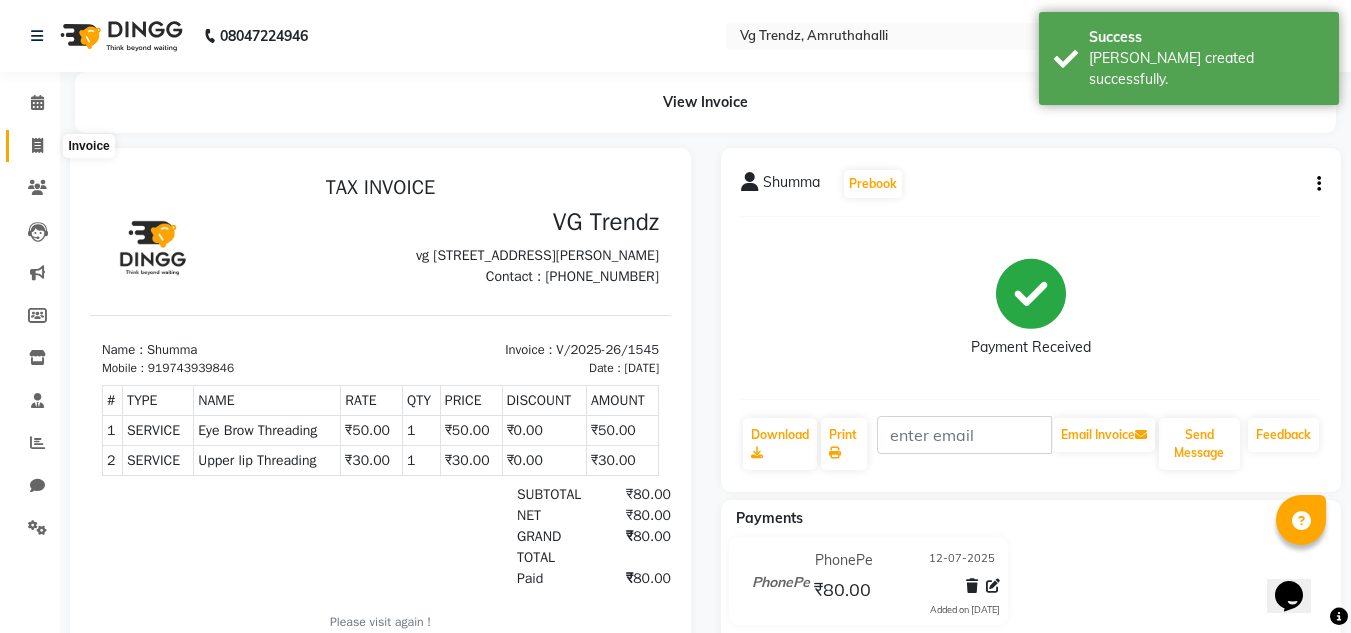 scroll, scrollTop: 0, scrollLeft: 0, axis: both 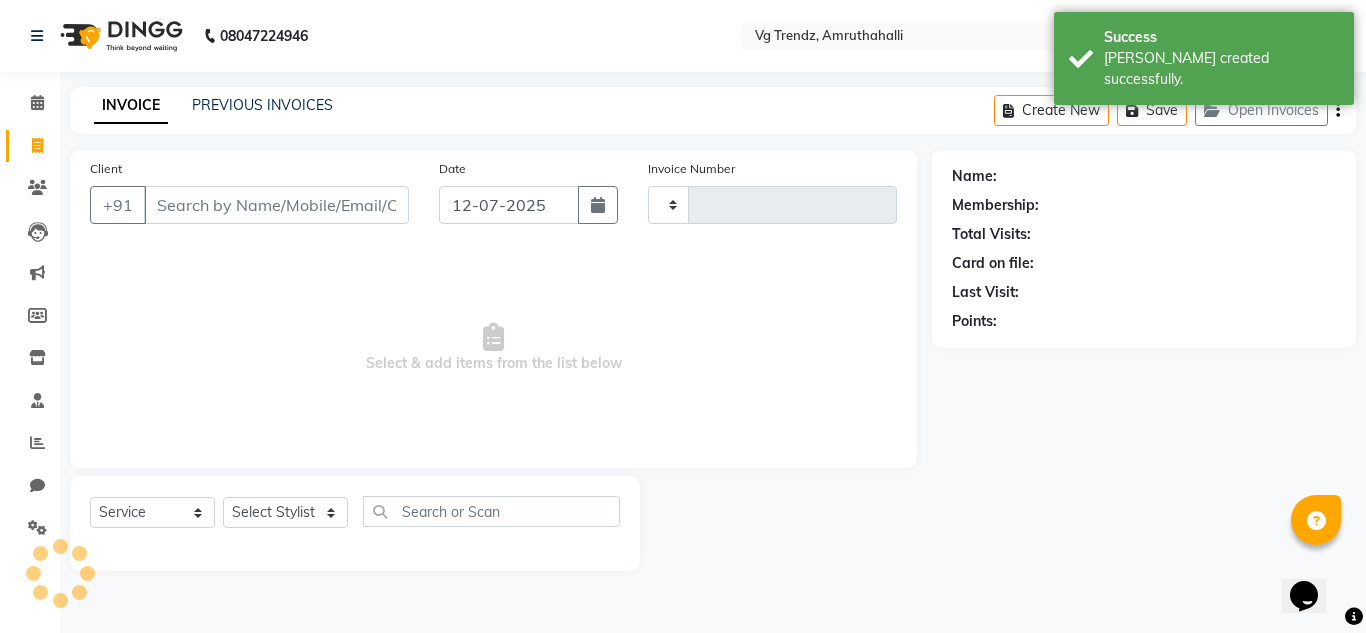 click on "Client" at bounding box center (276, 205) 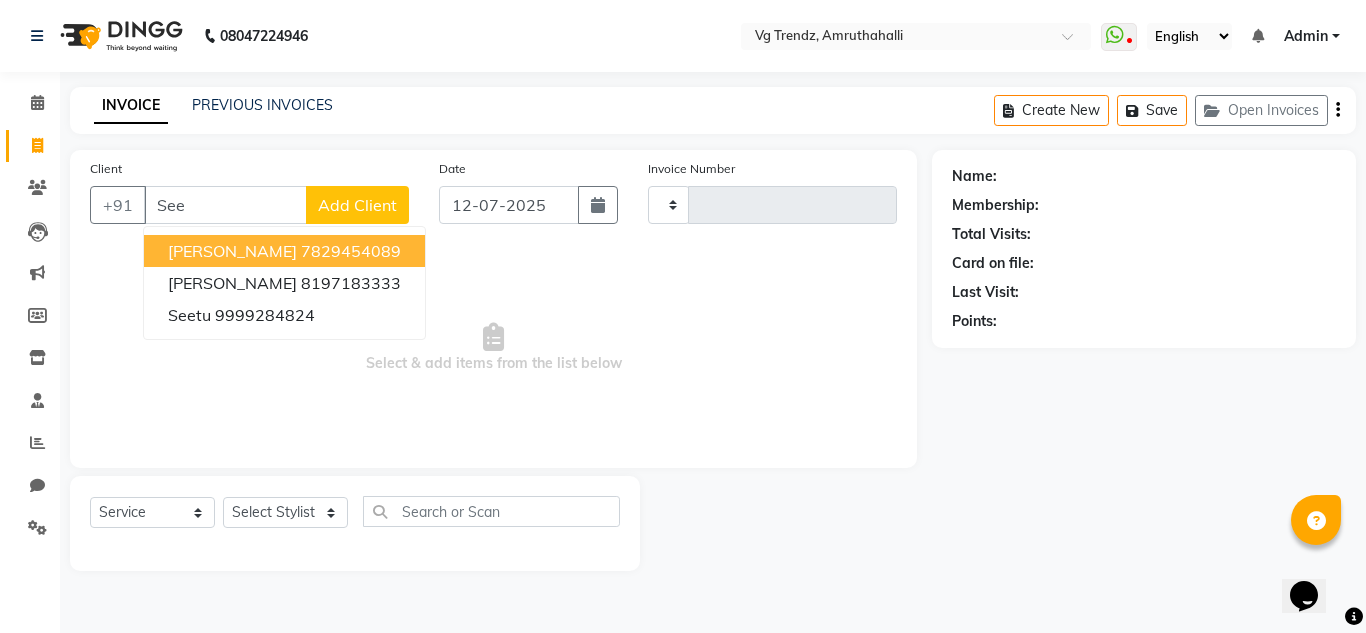 click on "7829454089" at bounding box center [351, 251] 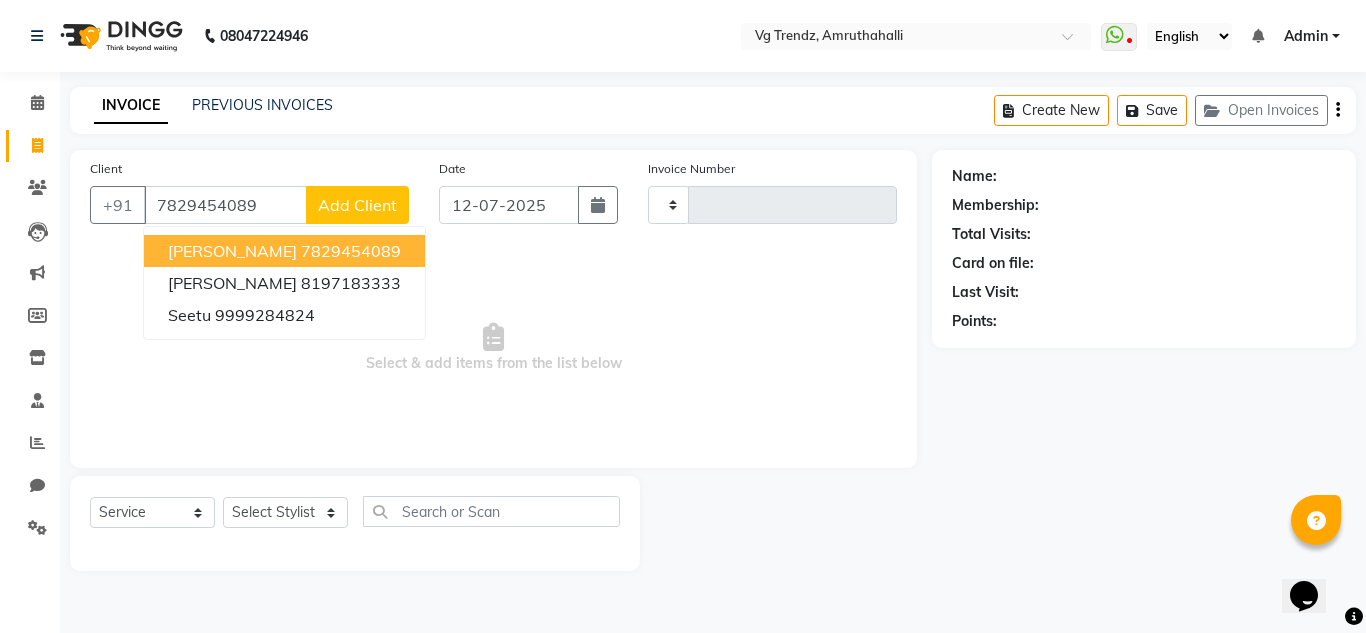 type on "7829454089" 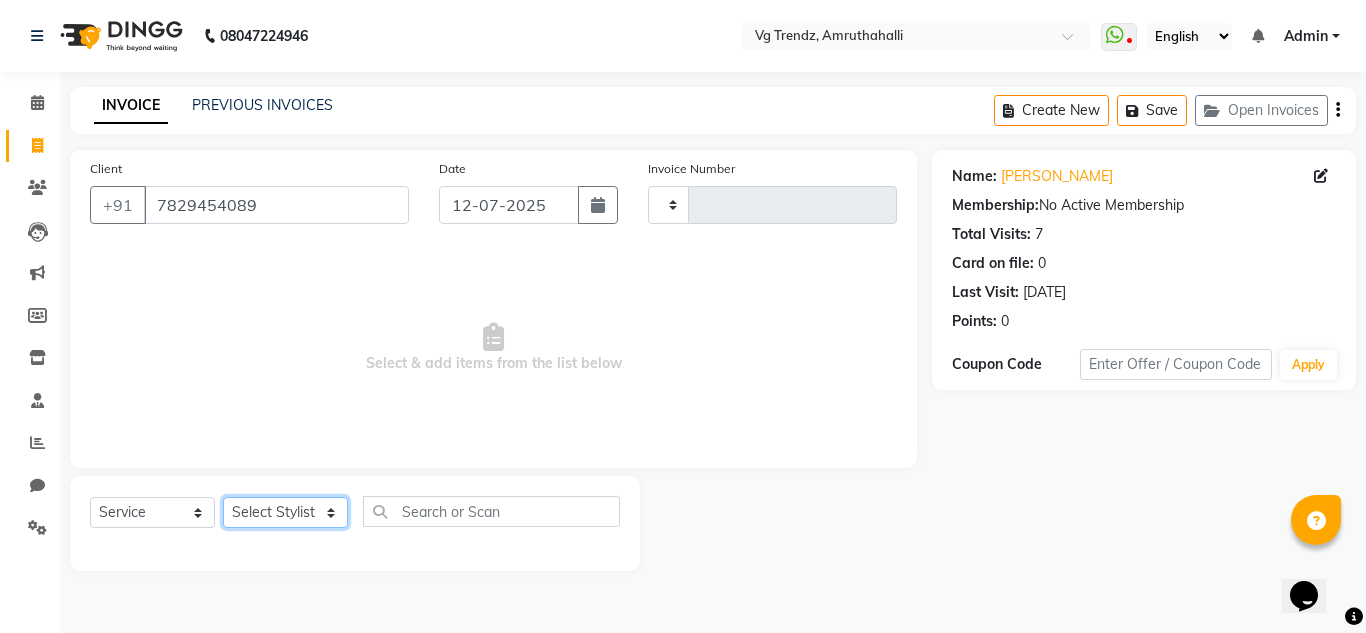 click on "Select Stylist [PERSON_NAME] N P [PERSON_NAME] [PERSON_NAME] [PERSON_NAME] salon number [PERSON_NAME] [PERSON_NAME] v" 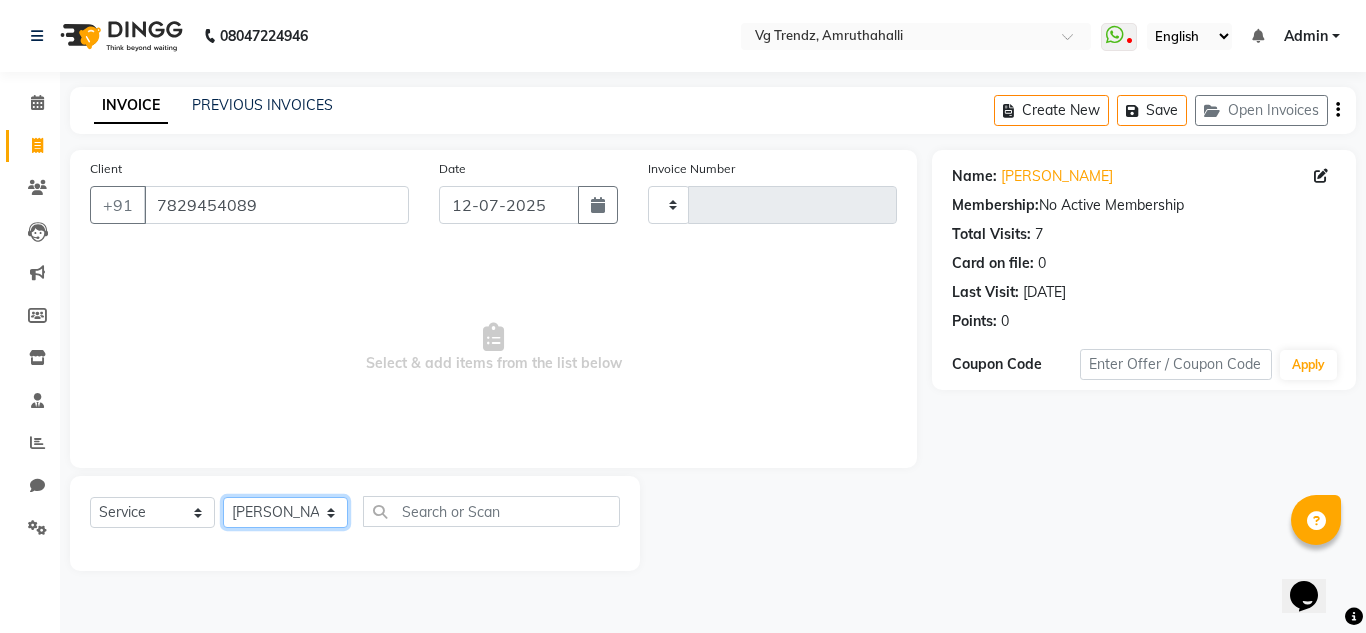 click on "Select Stylist [PERSON_NAME] N P [PERSON_NAME] [PERSON_NAME] [PERSON_NAME] salon number [PERSON_NAME] [PERSON_NAME] v" 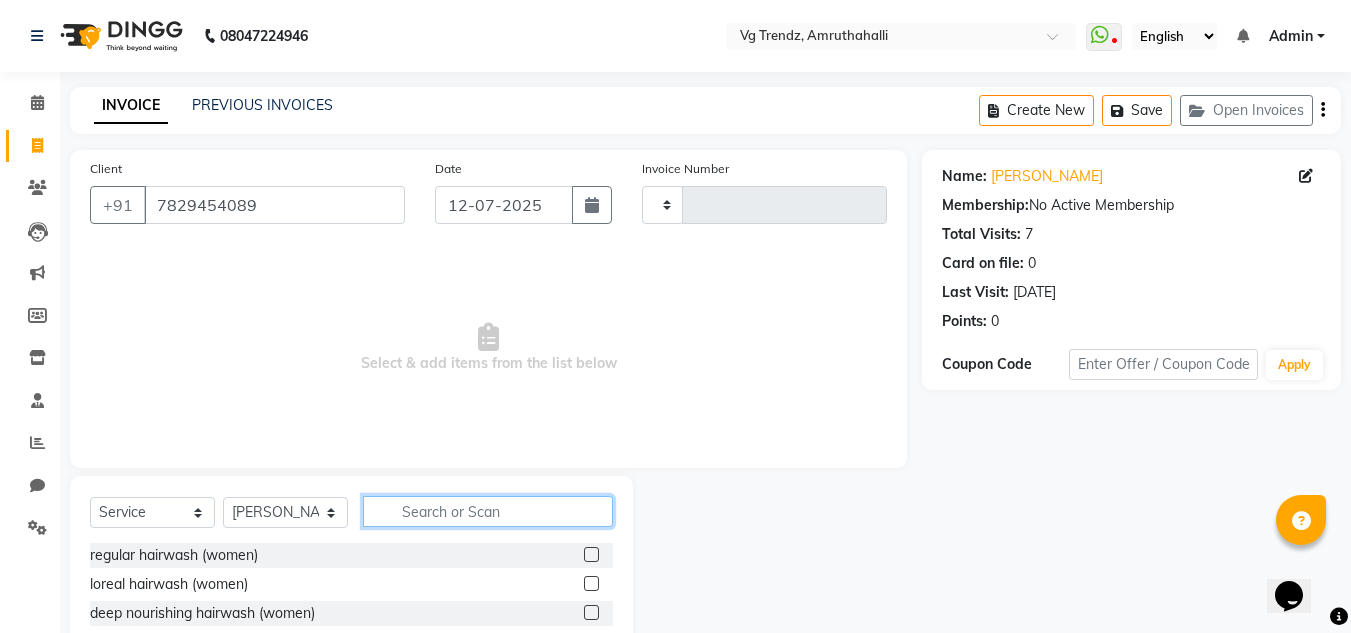 click 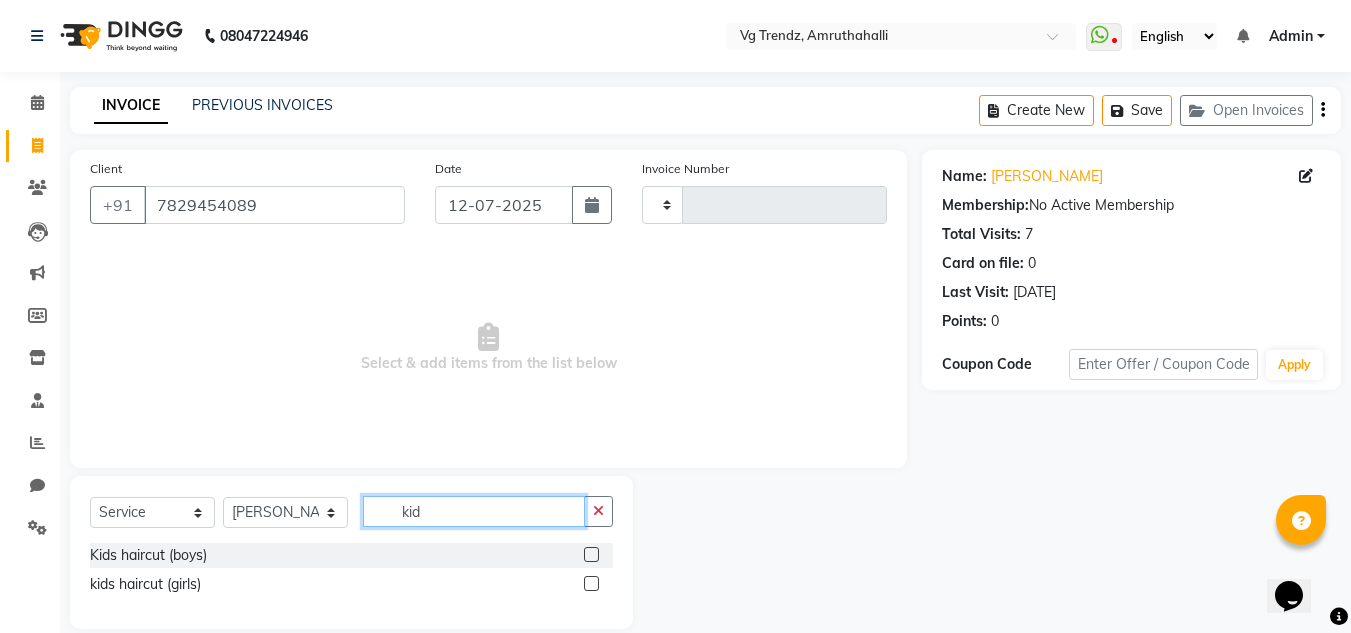 type on "kid" 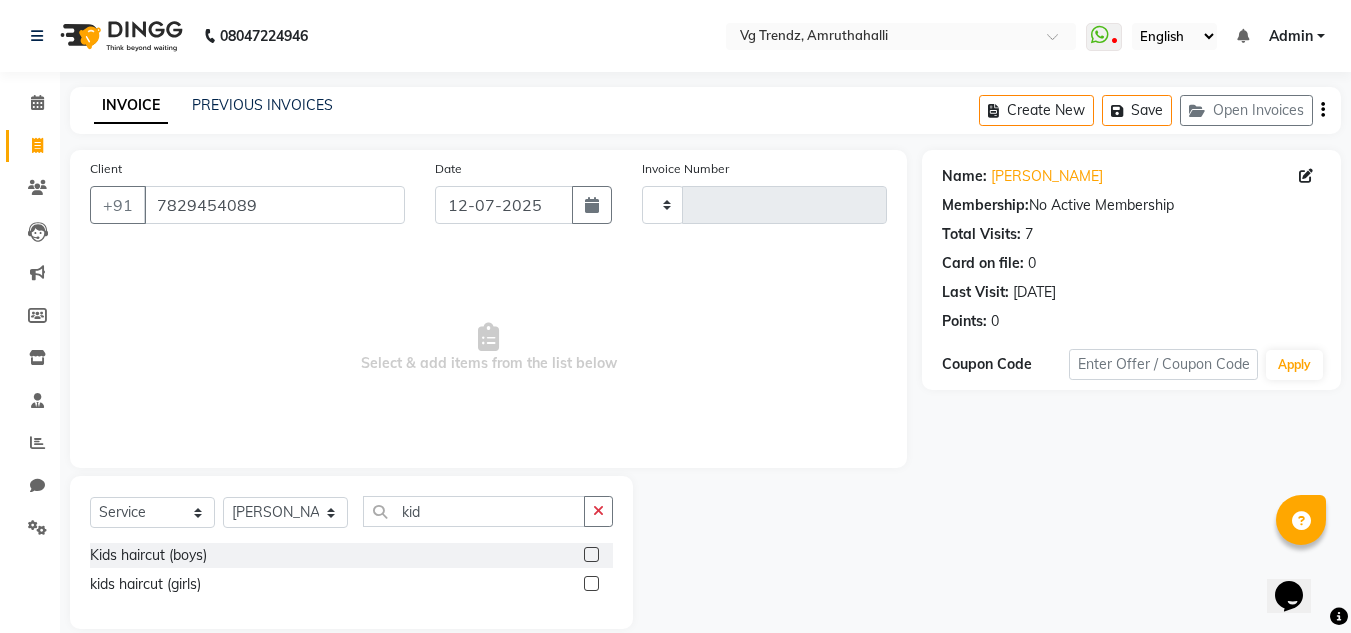 click 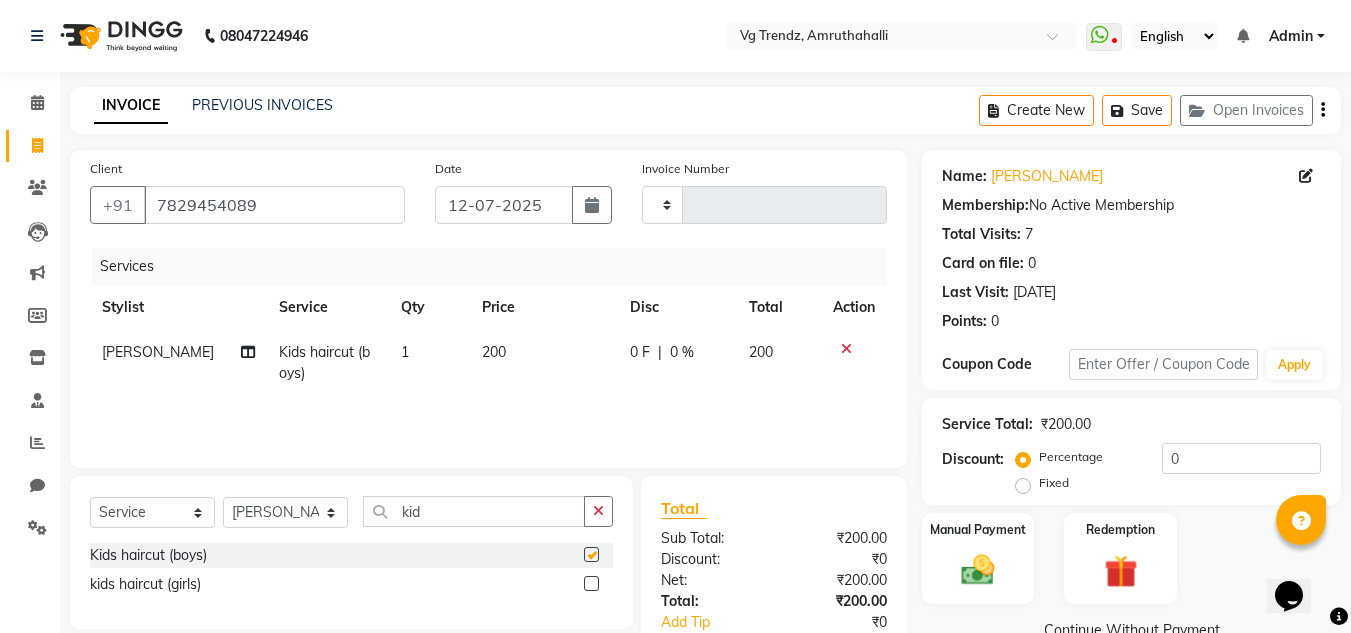 checkbox on "false" 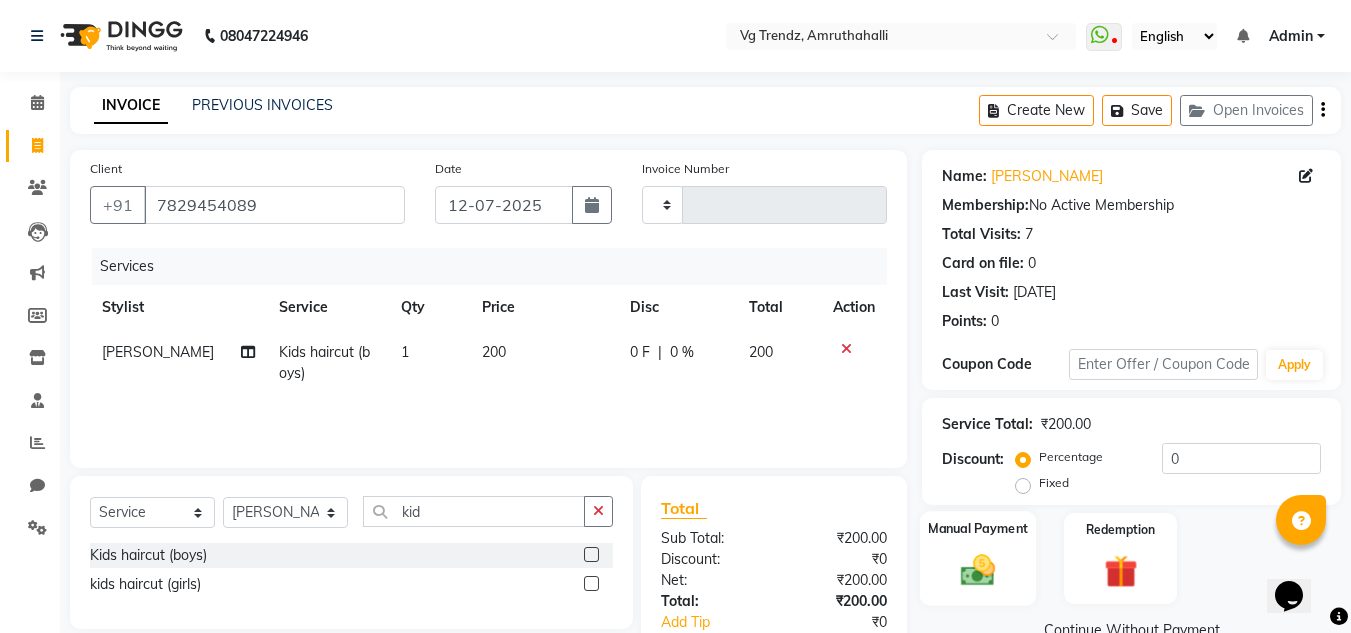 click 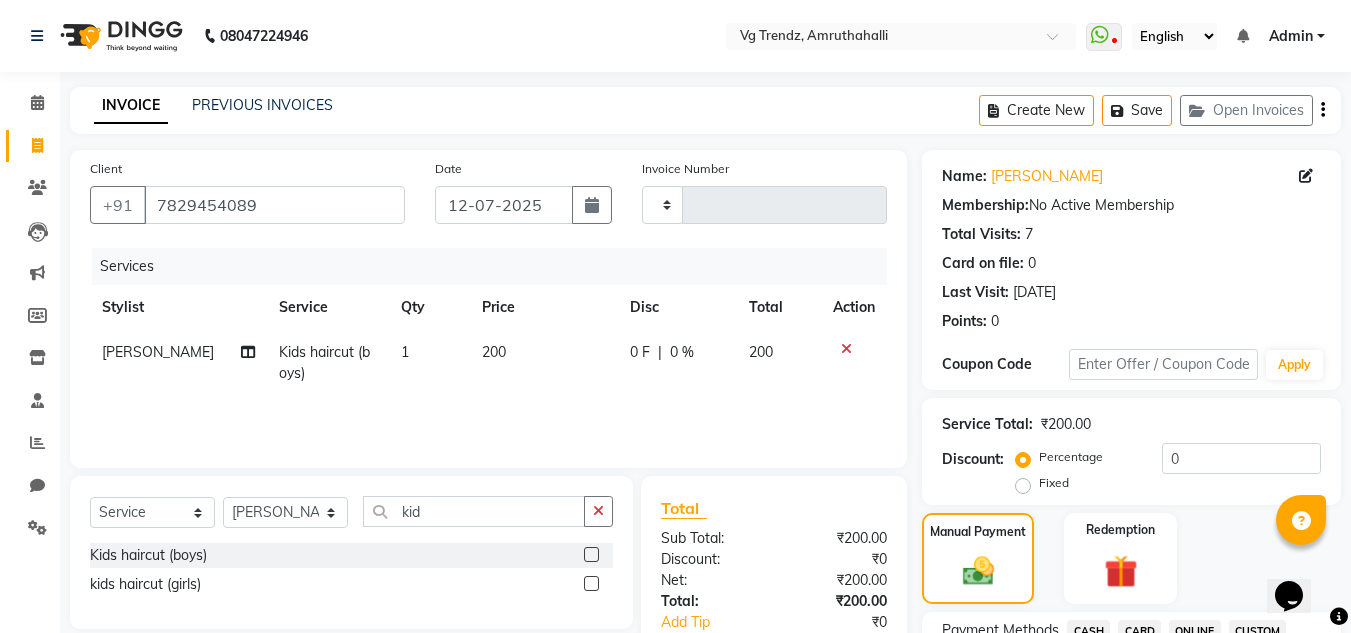 scroll, scrollTop: 553, scrollLeft: 0, axis: vertical 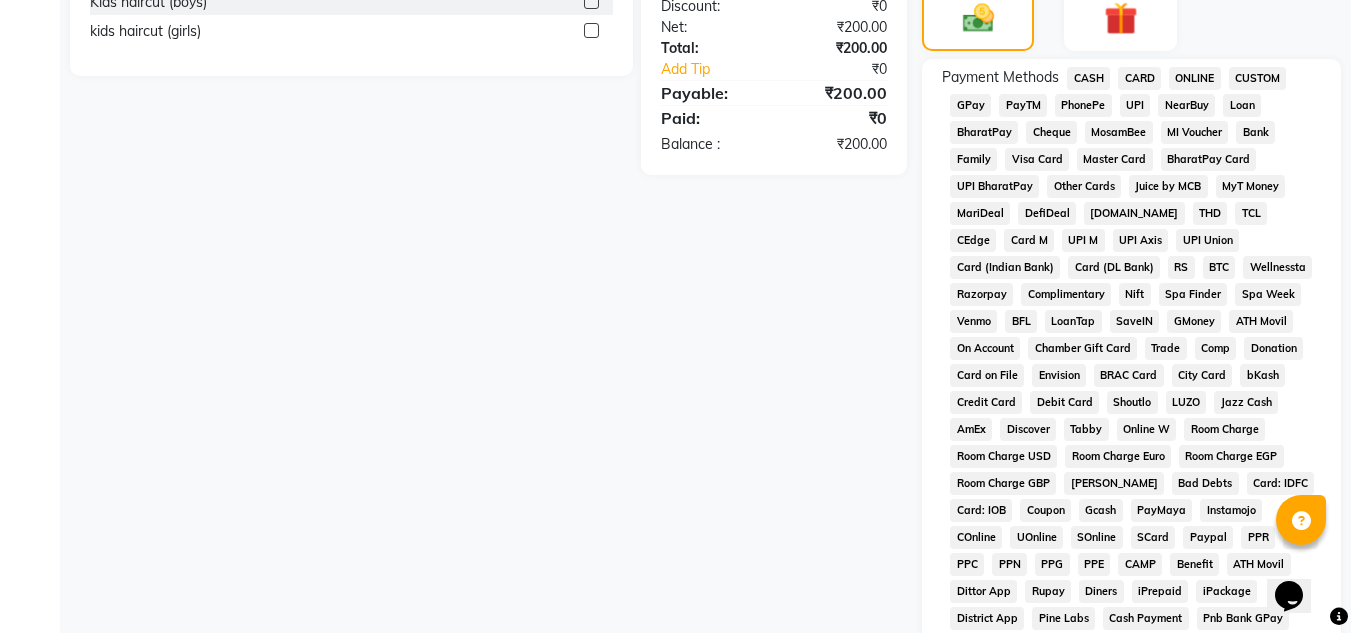 click on "PhonePe" 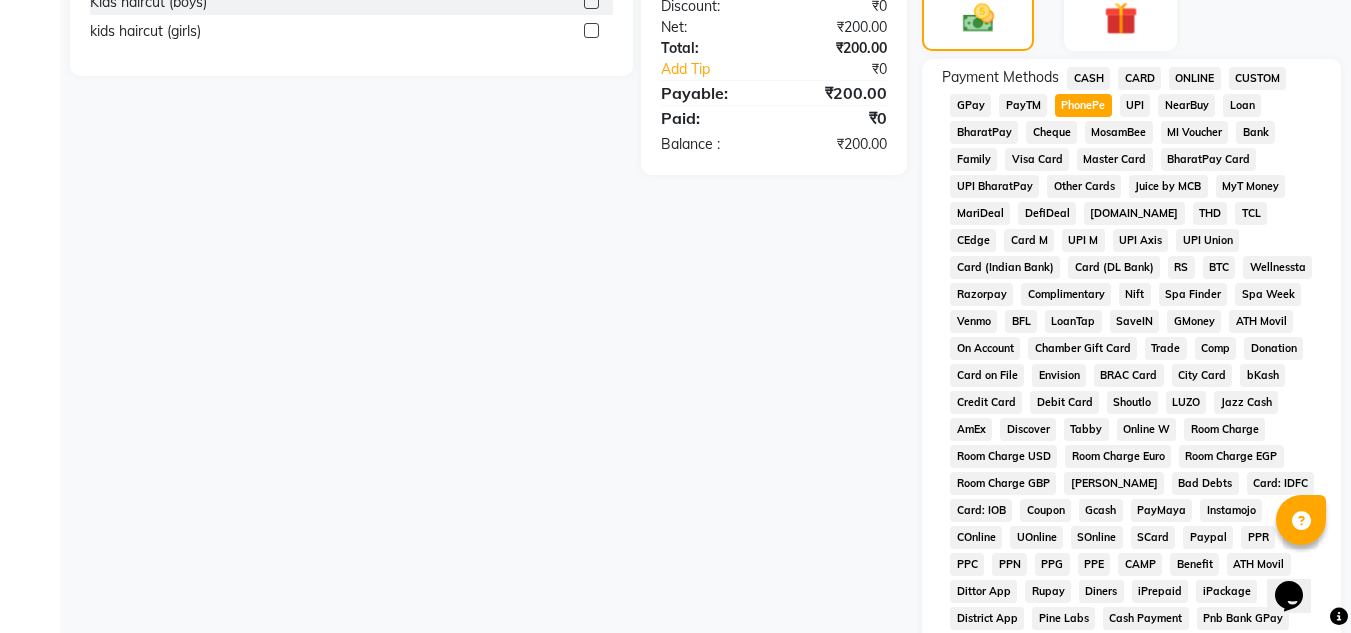 scroll, scrollTop: 869, scrollLeft: 0, axis: vertical 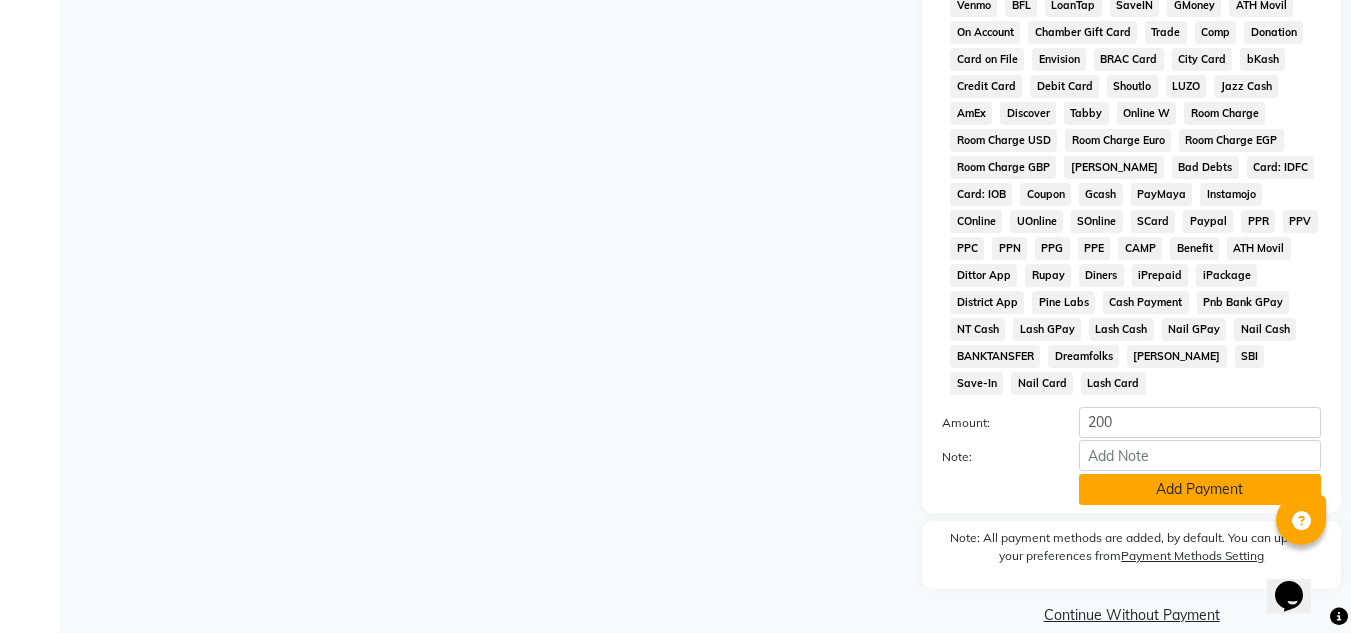 click on "Add Payment" 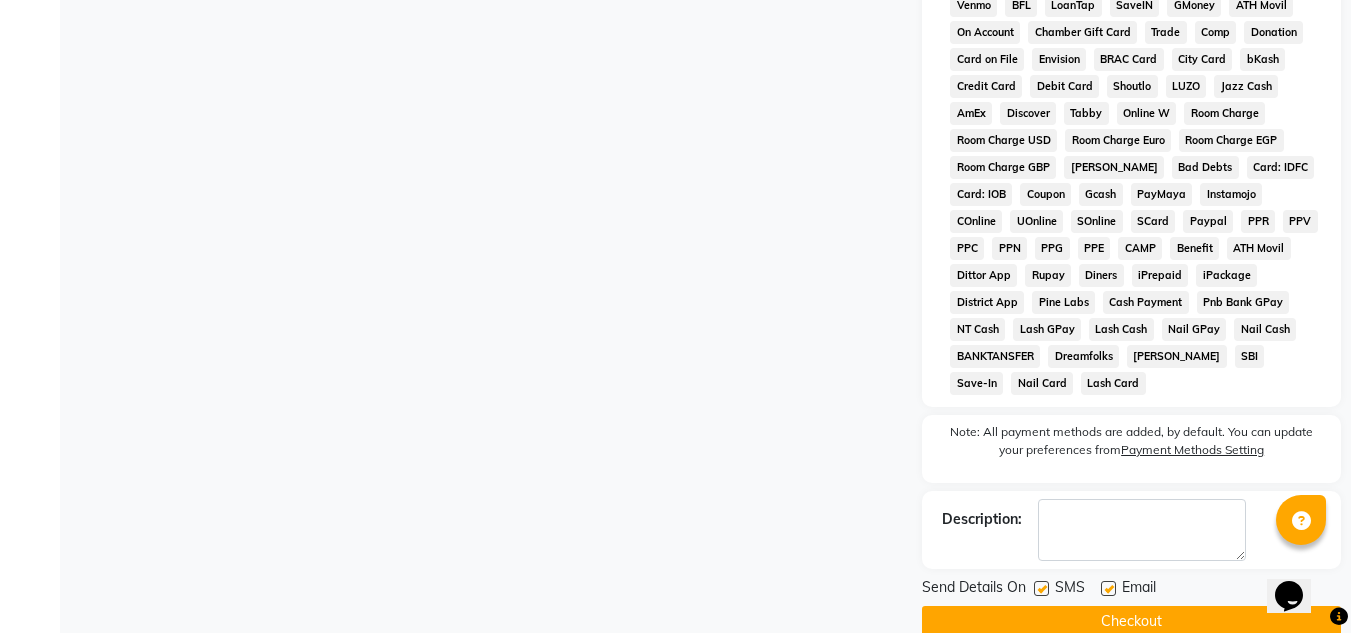 click 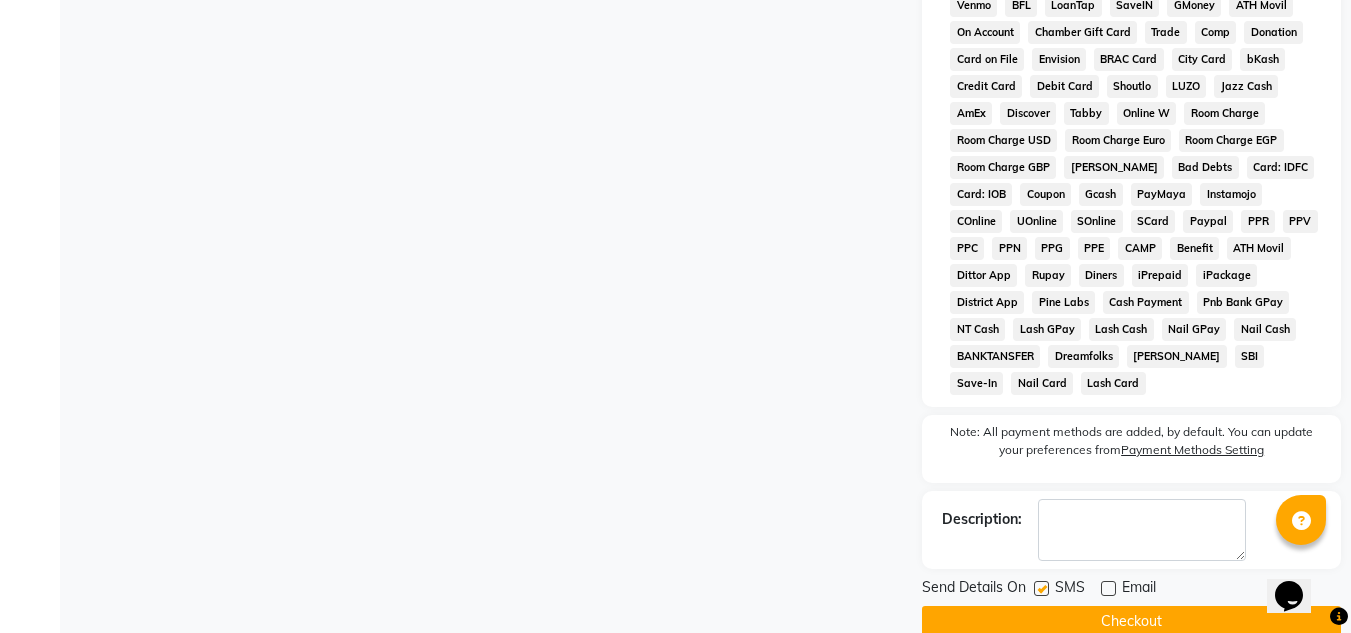 click 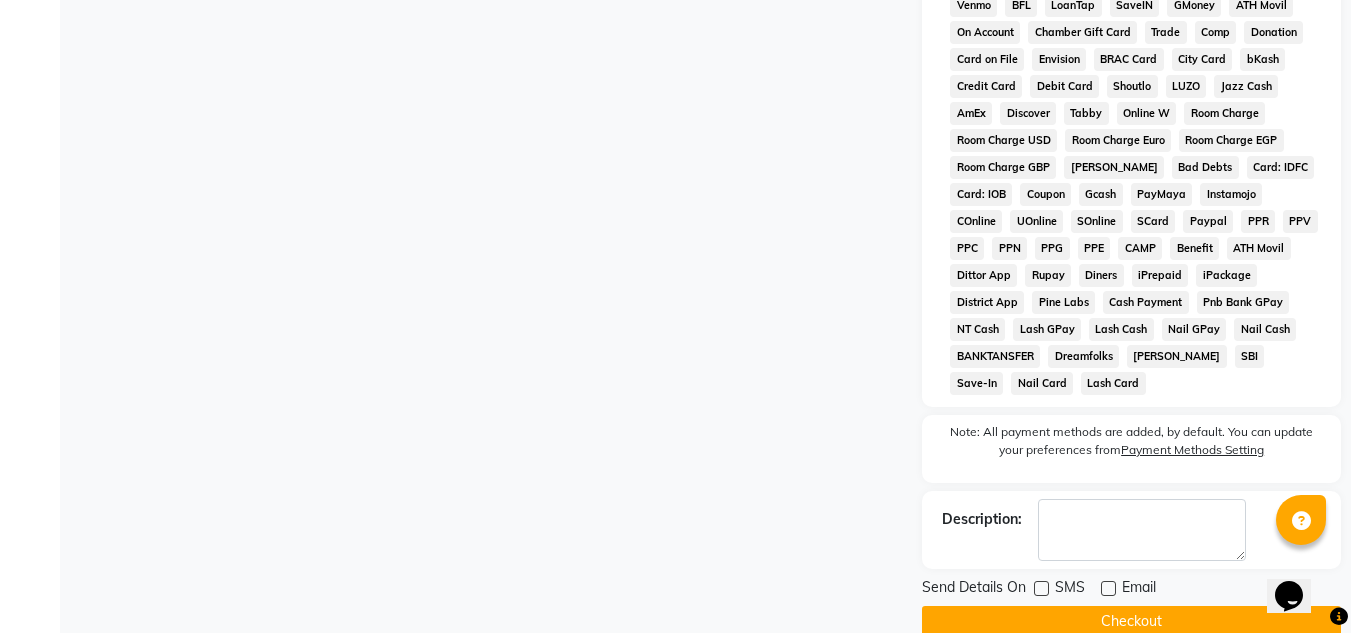 click on "Checkout" 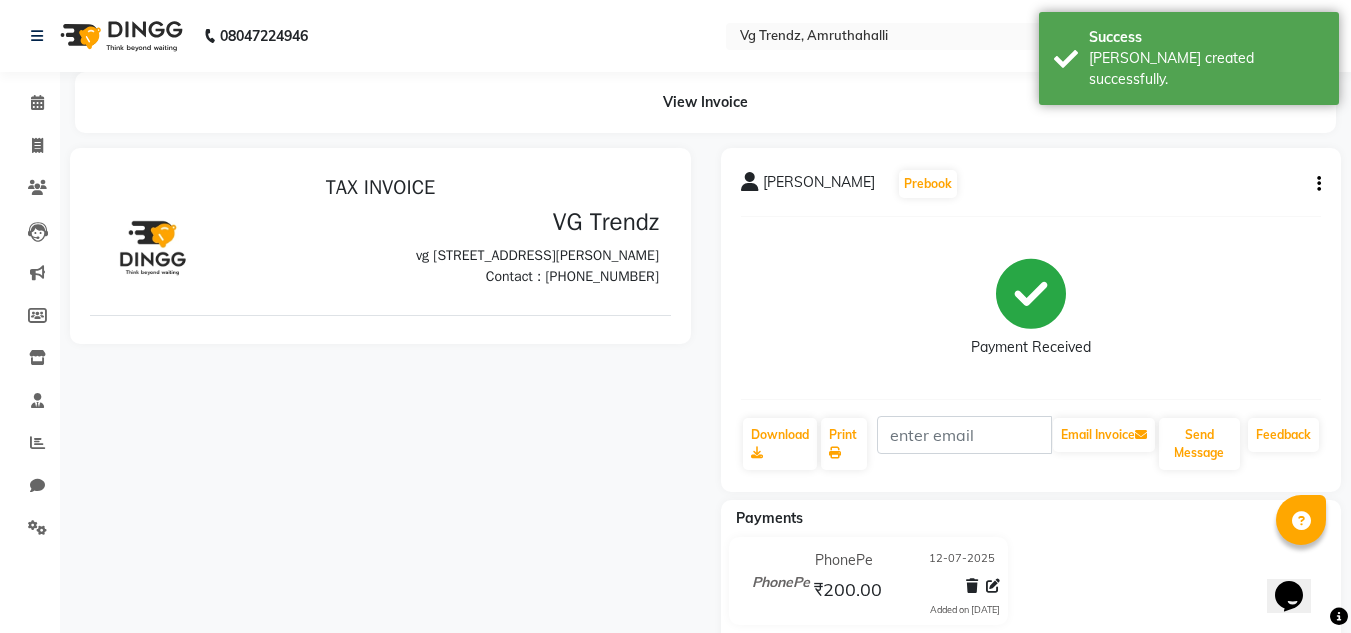 scroll, scrollTop: 0, scrollLeft: 0, axis: both 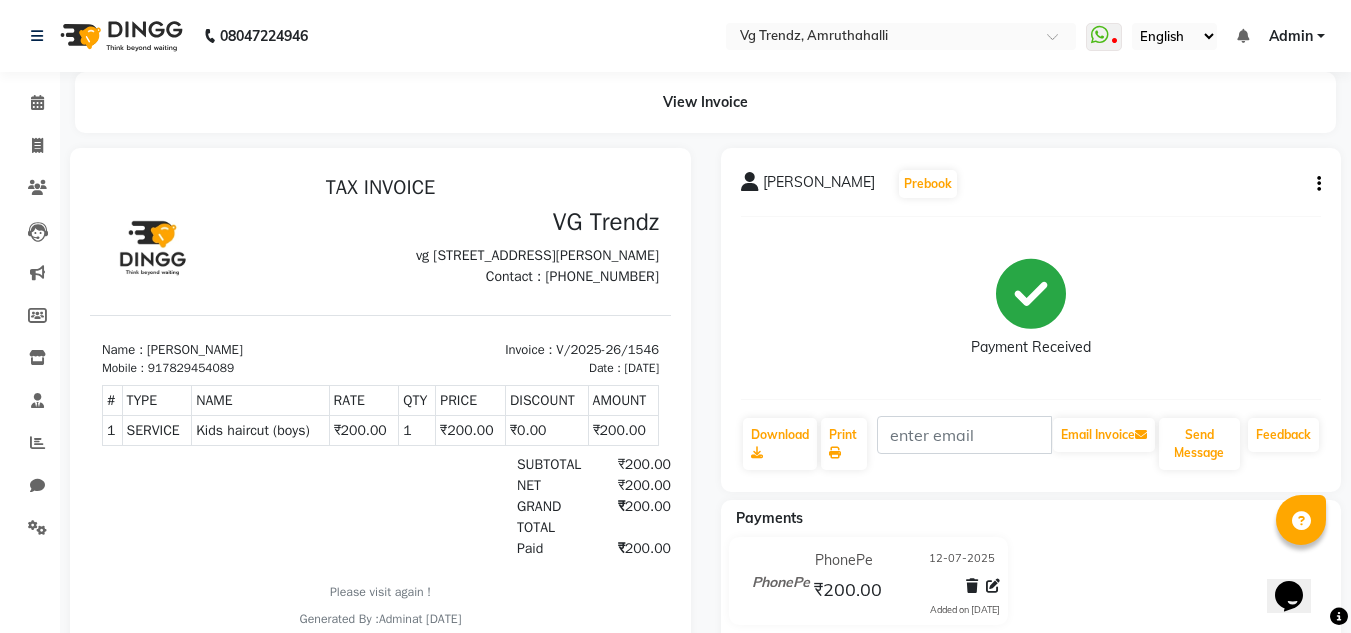 select on "service" 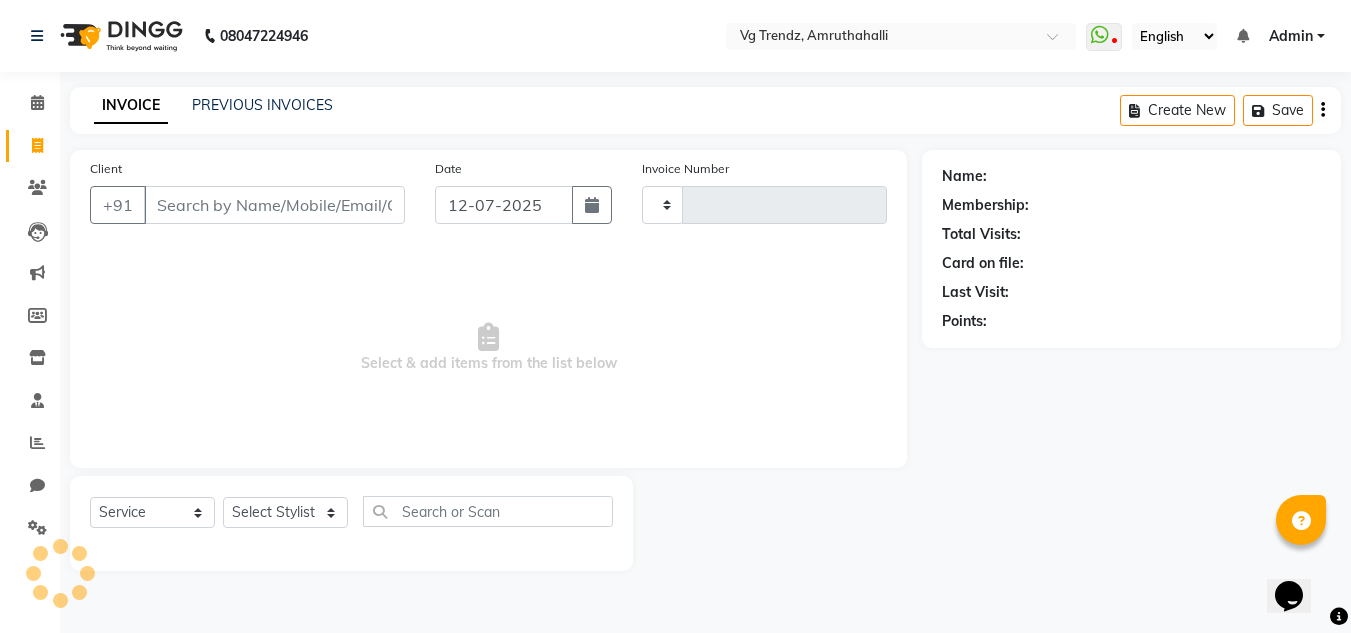 type on "1547" 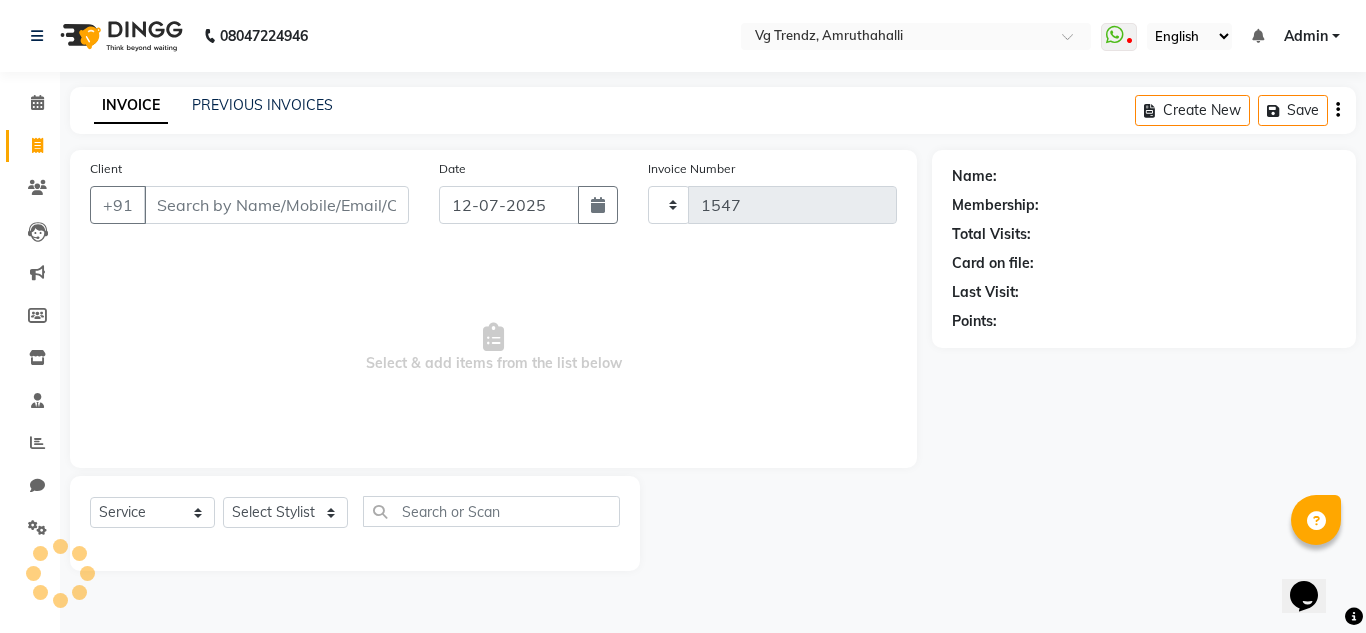 select on "5536" 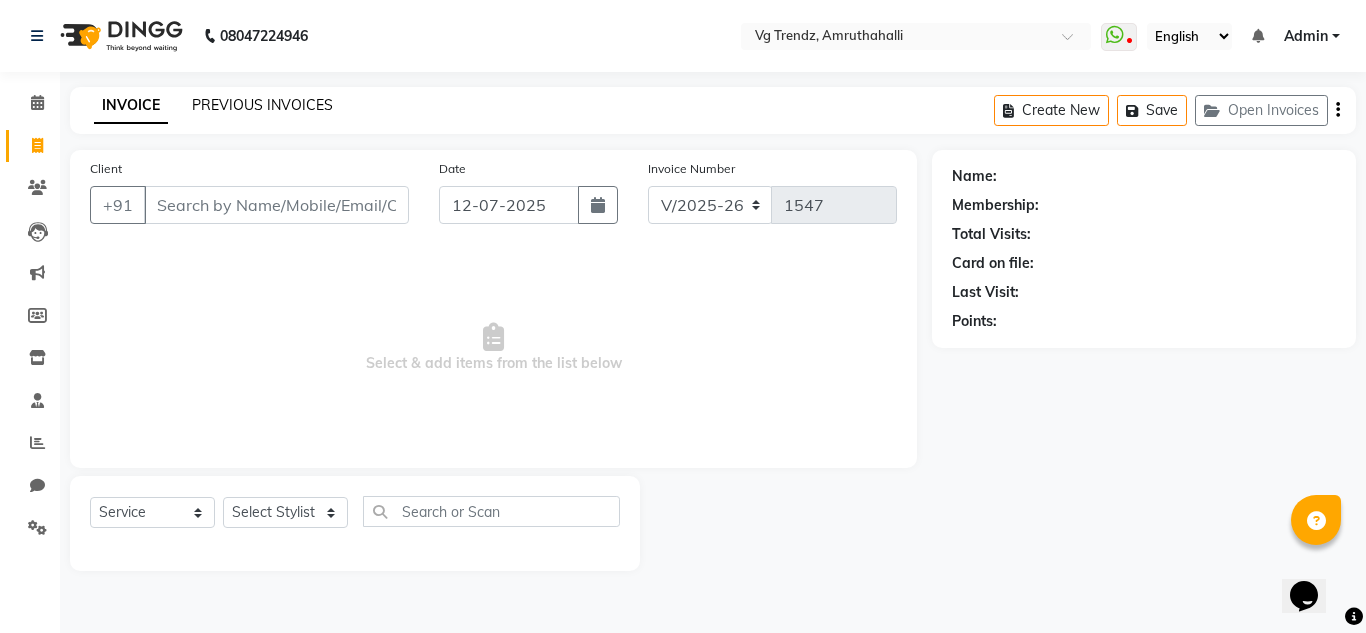 click on "PREVIOUS INVOICES" 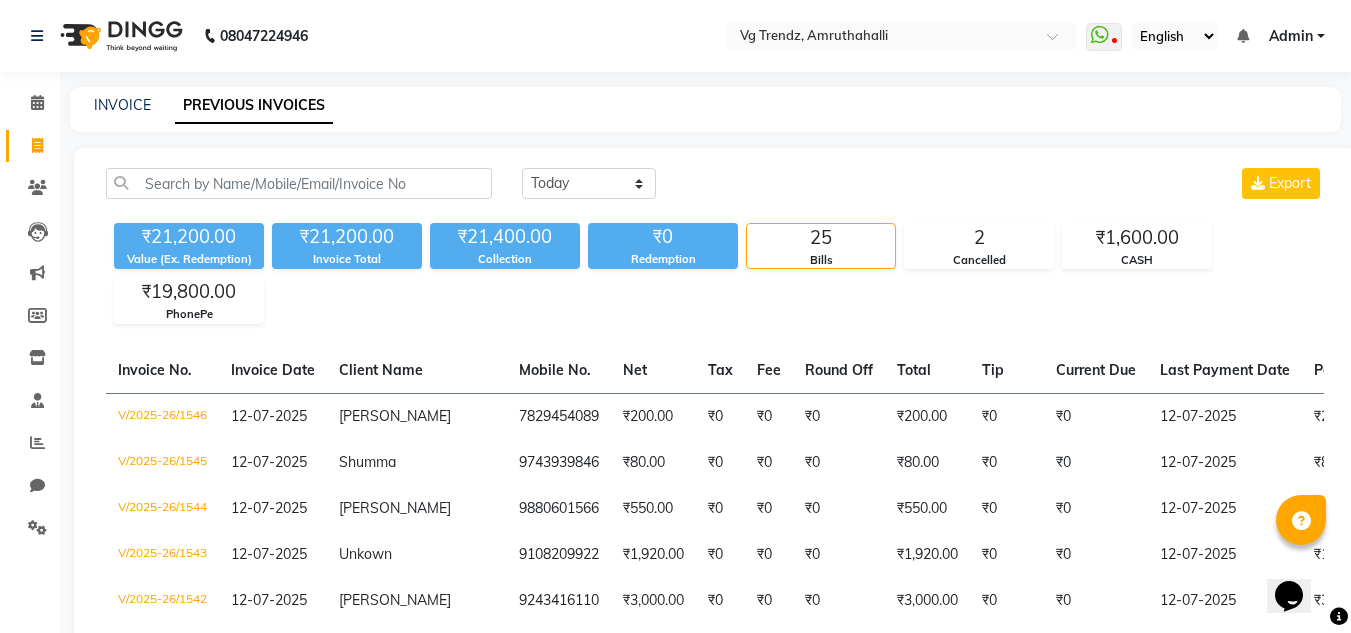scroll, scrollTop: 553, scrollLeft: 0, axis: vertical 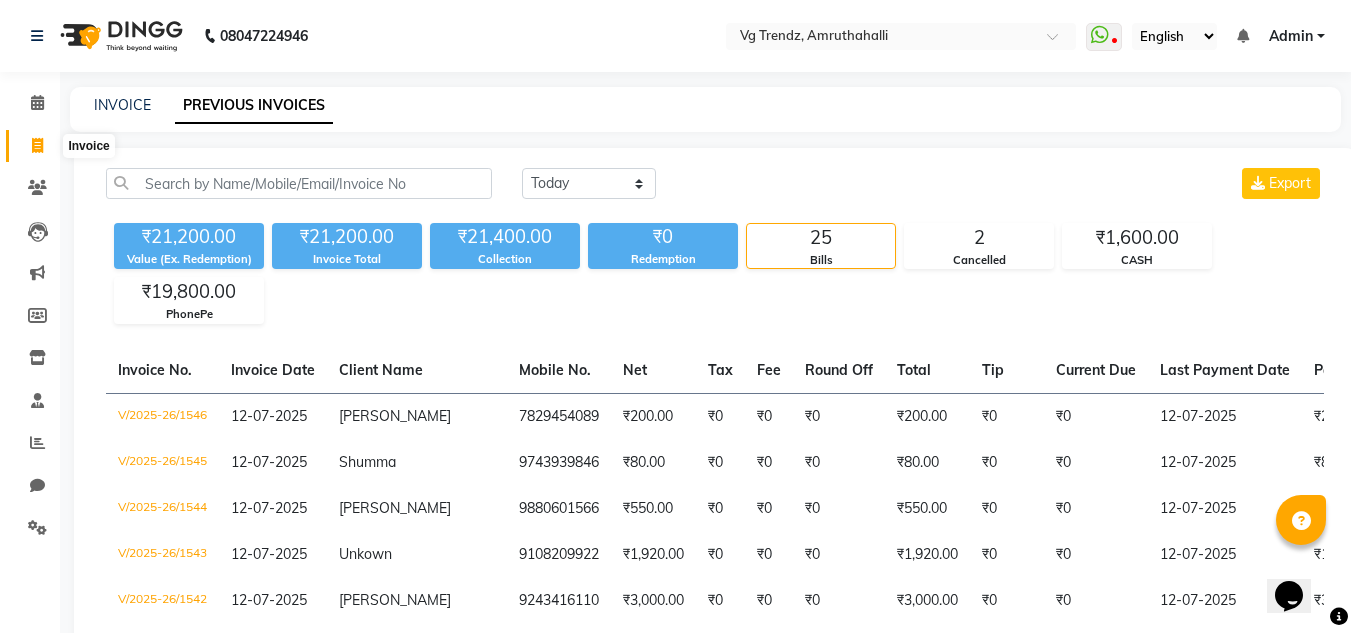 click 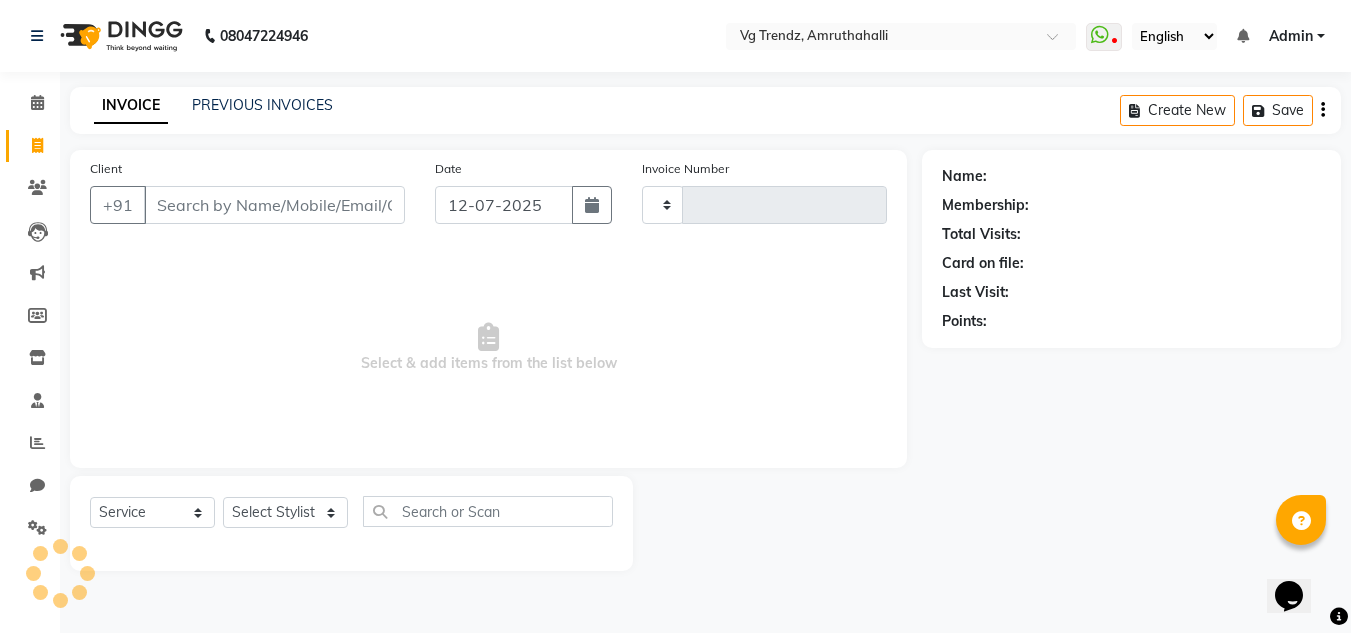 type on "1547" 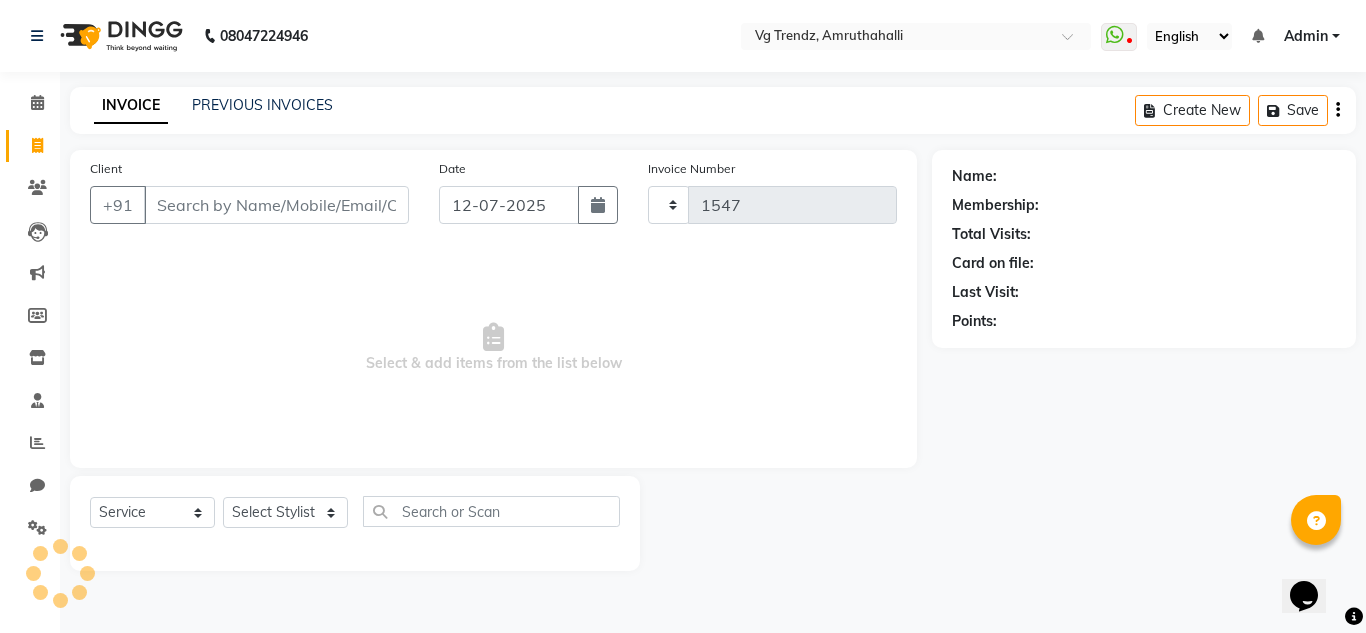 select on "5536" 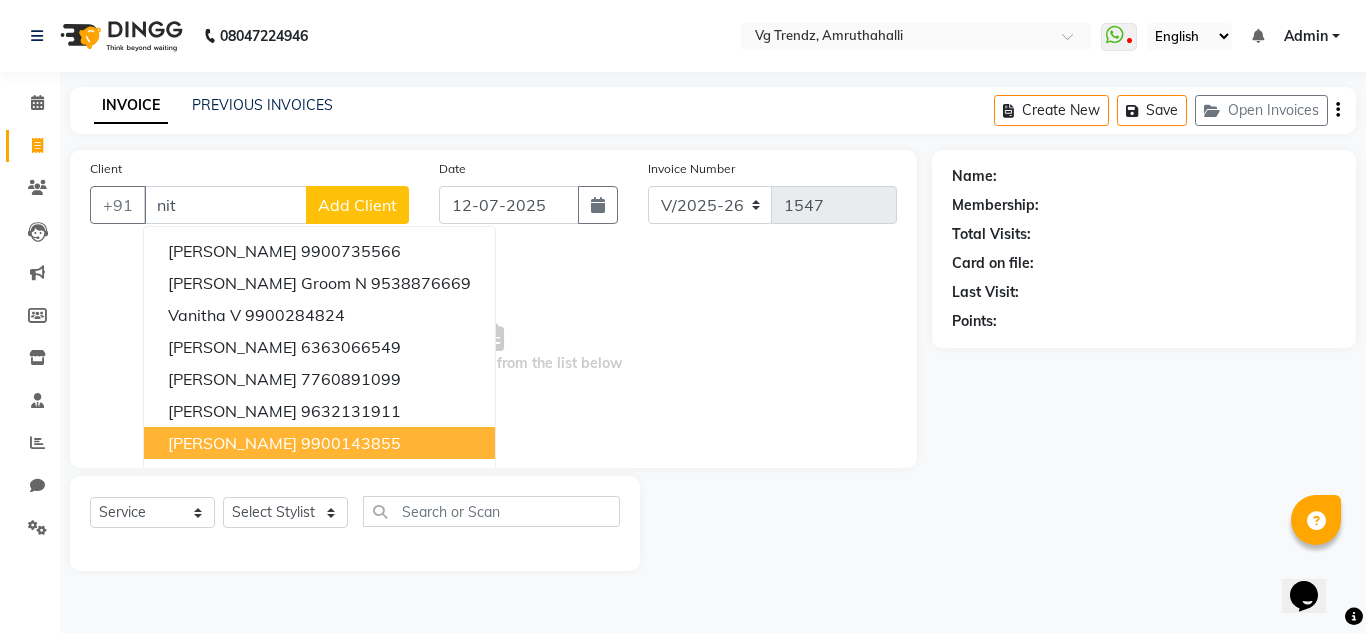 click on "9900143855" at bounding box center [351, 443] 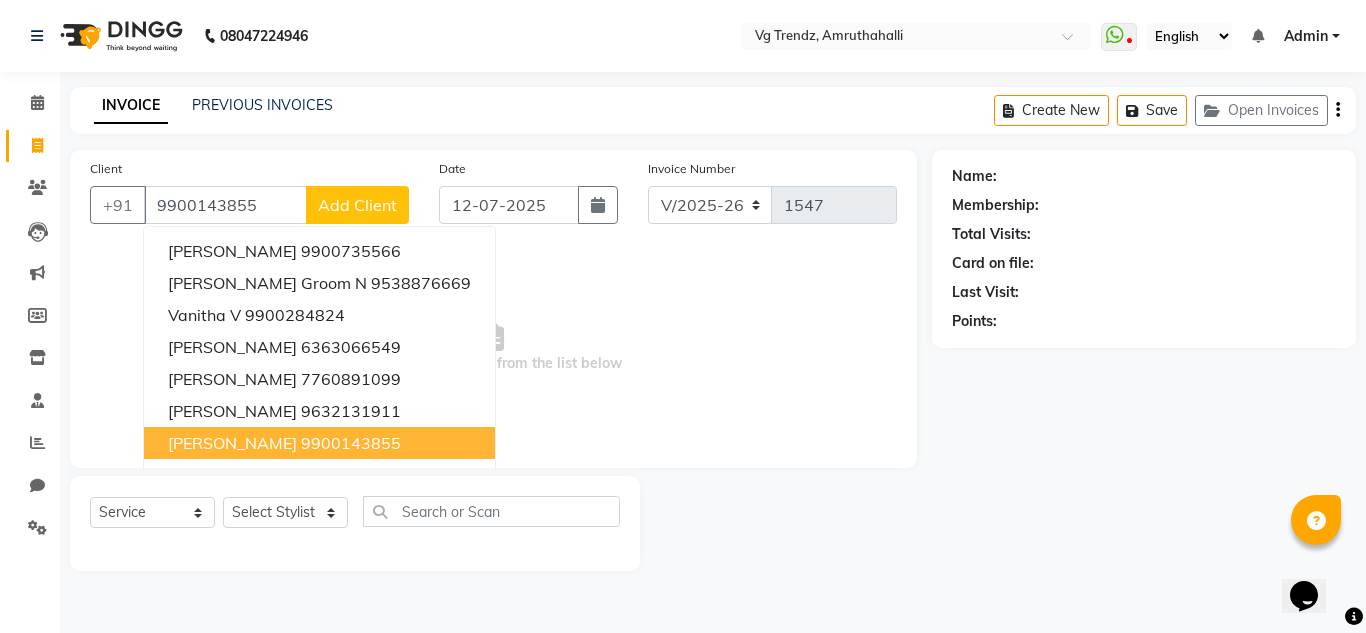 type on "9900143855" 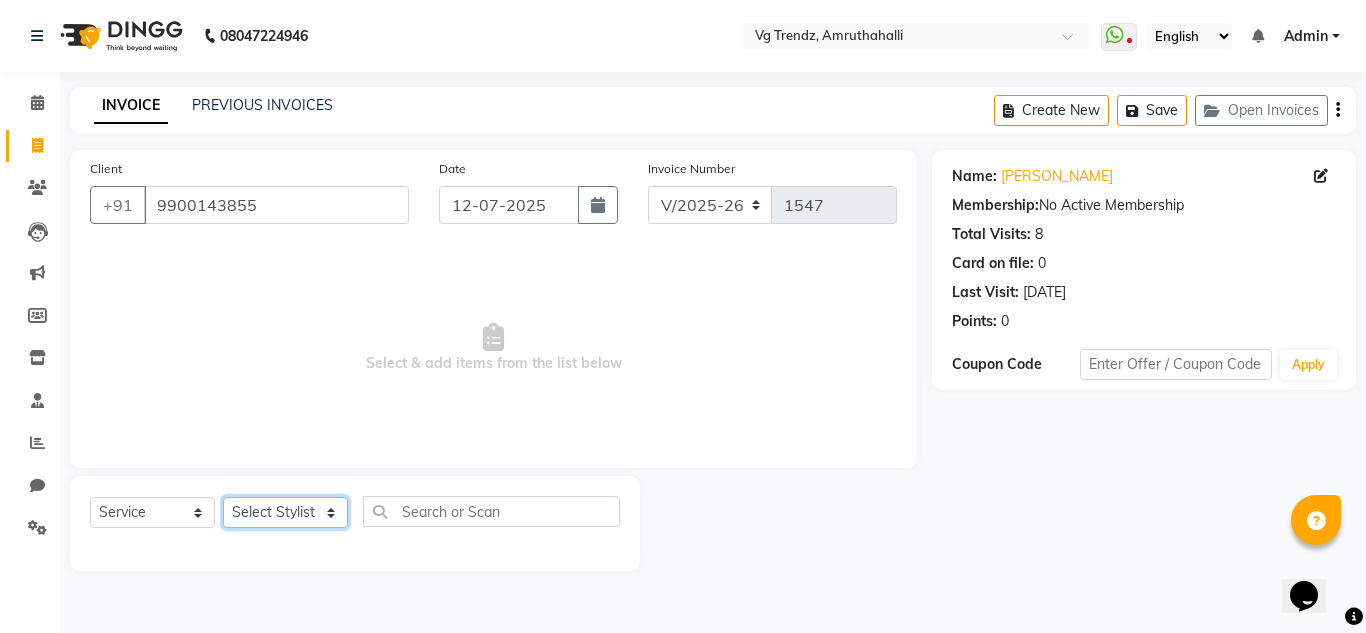 click on "Select Stylist [PERSON_NAME] N P [PERSON_NAME] [PERSON_NAME] [PERSON_NAME] salon number [PERSON_NAME] [PERSON_NAME] v" 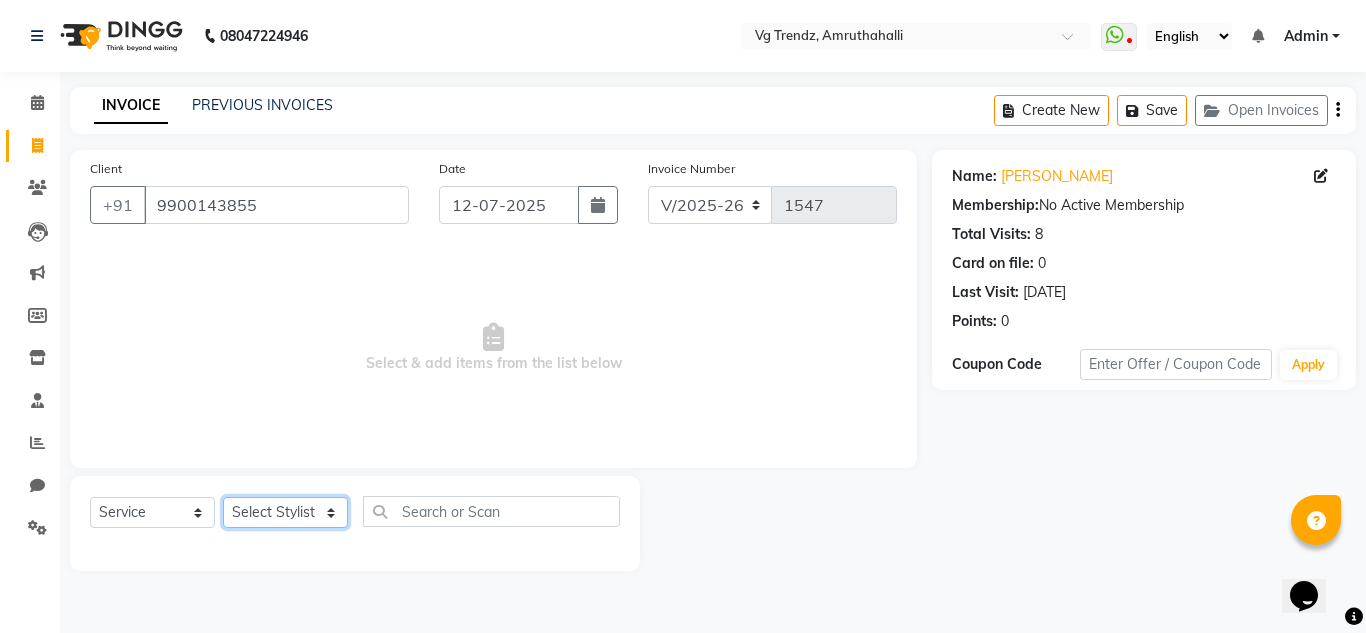 select on "84659" 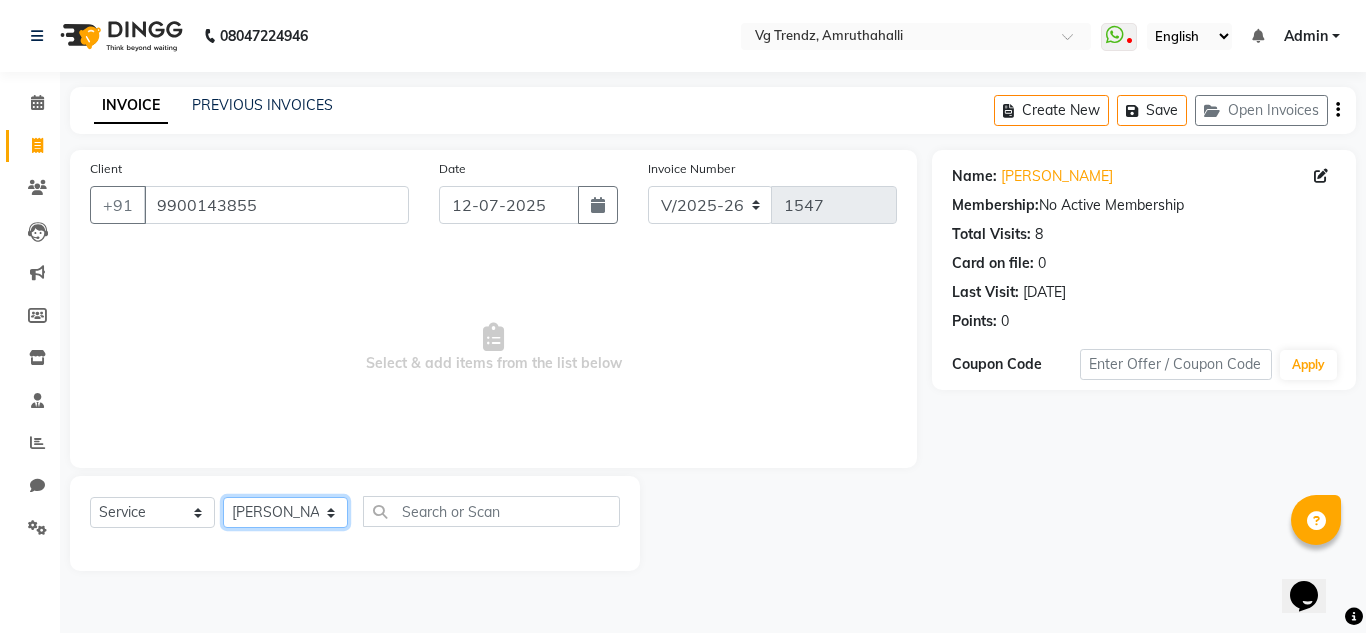 click on "Select Stylist [PERSON_NAME] N P [PERSON_NAME] [PERSON_NAME] [PERSON_NAME] salon number [PERSON_NAME] [PERSON_NAME] v" 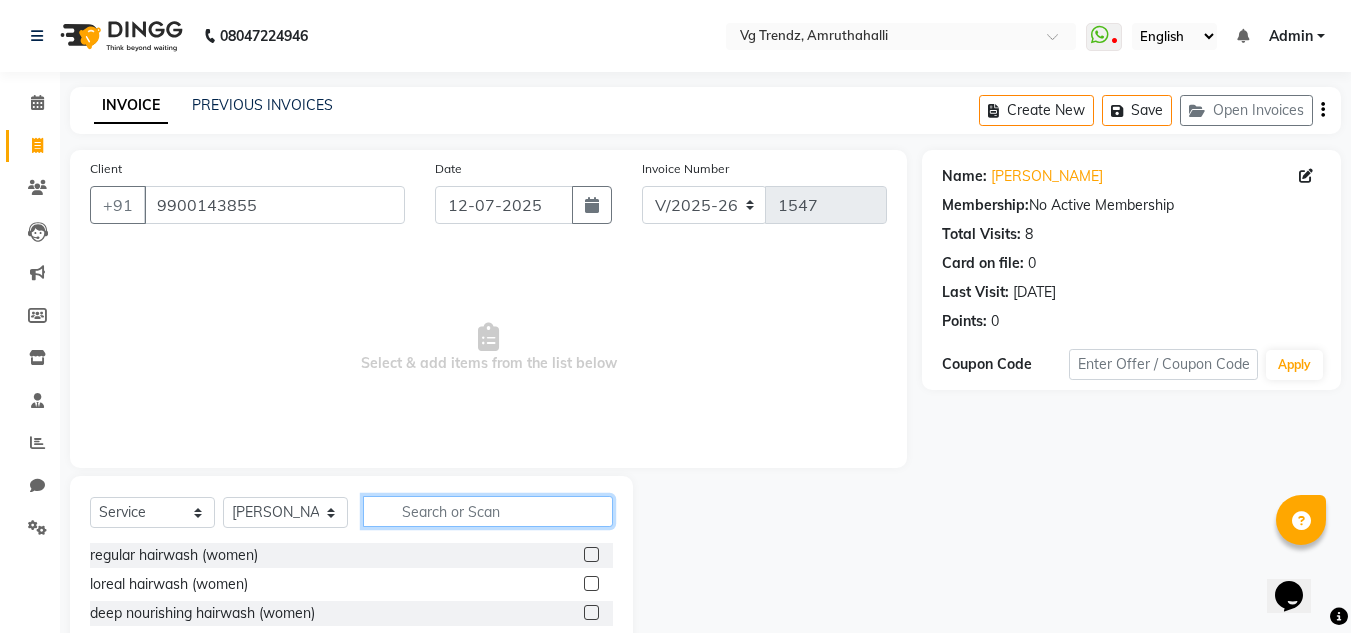click 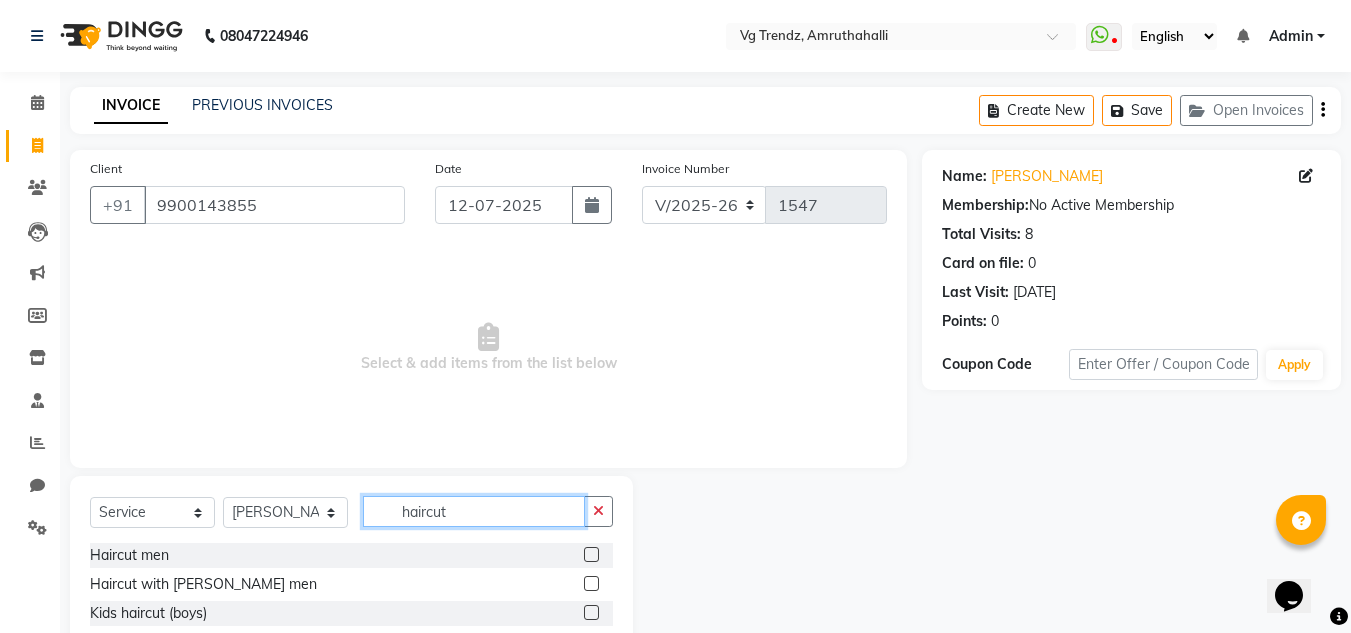 type on "haircut" 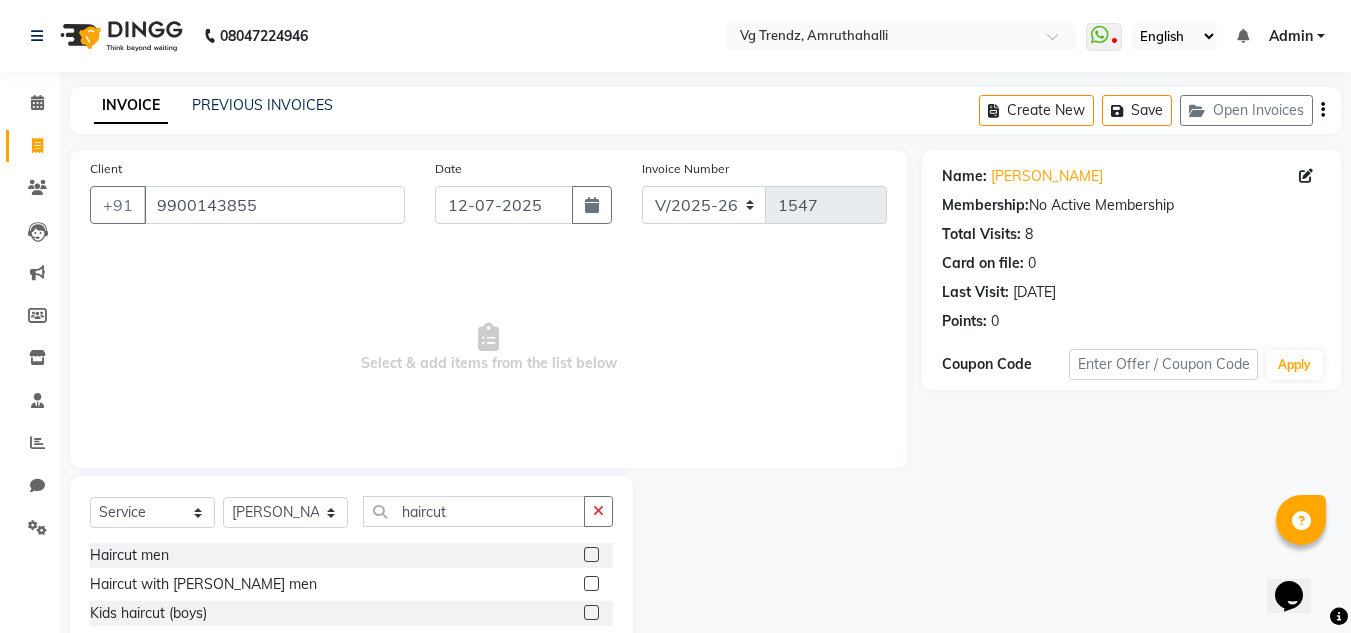 click 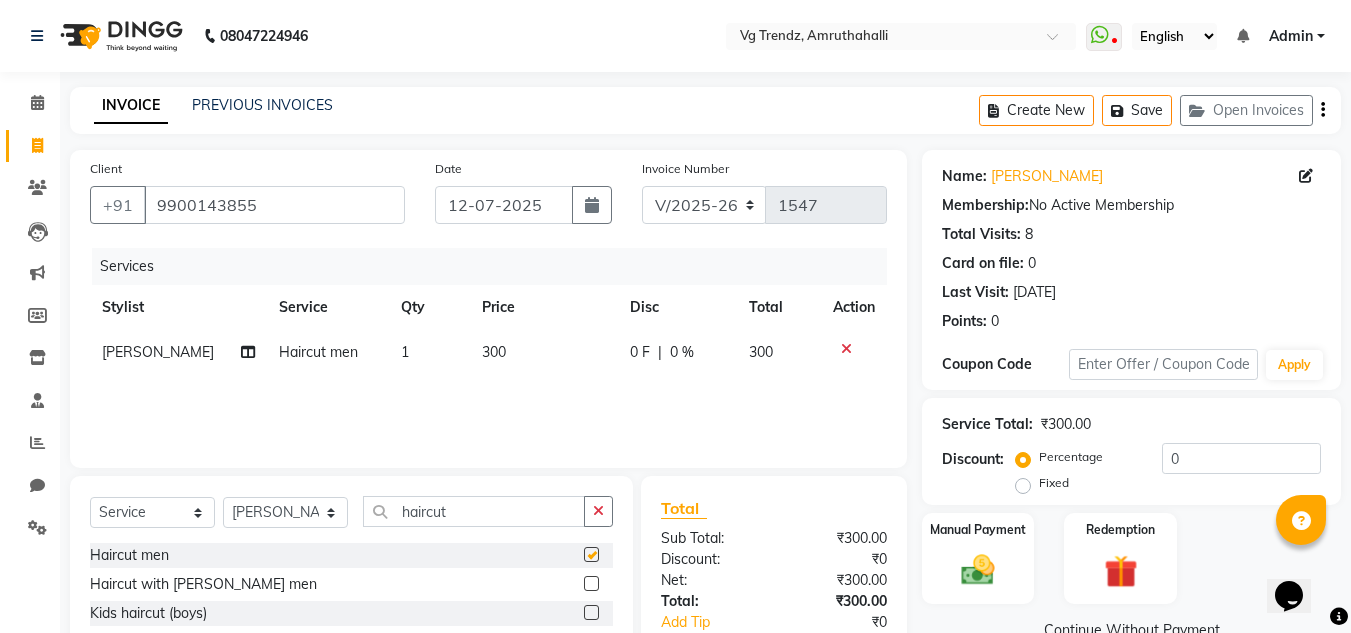 type 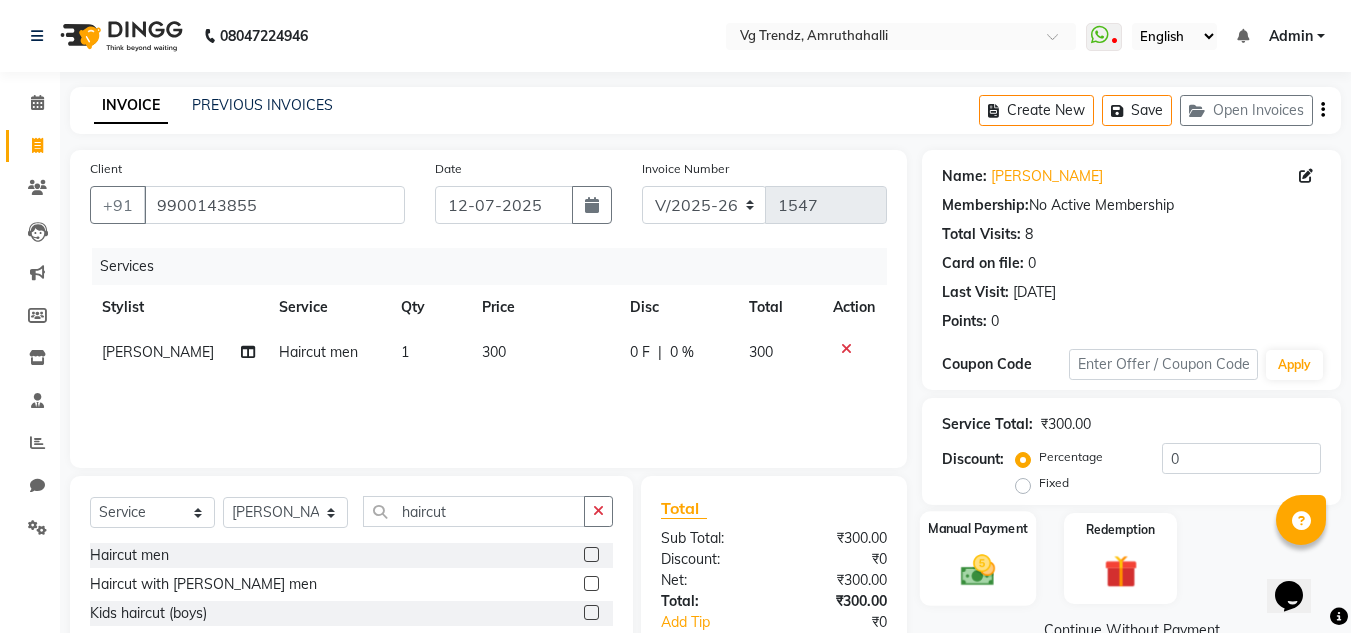 click 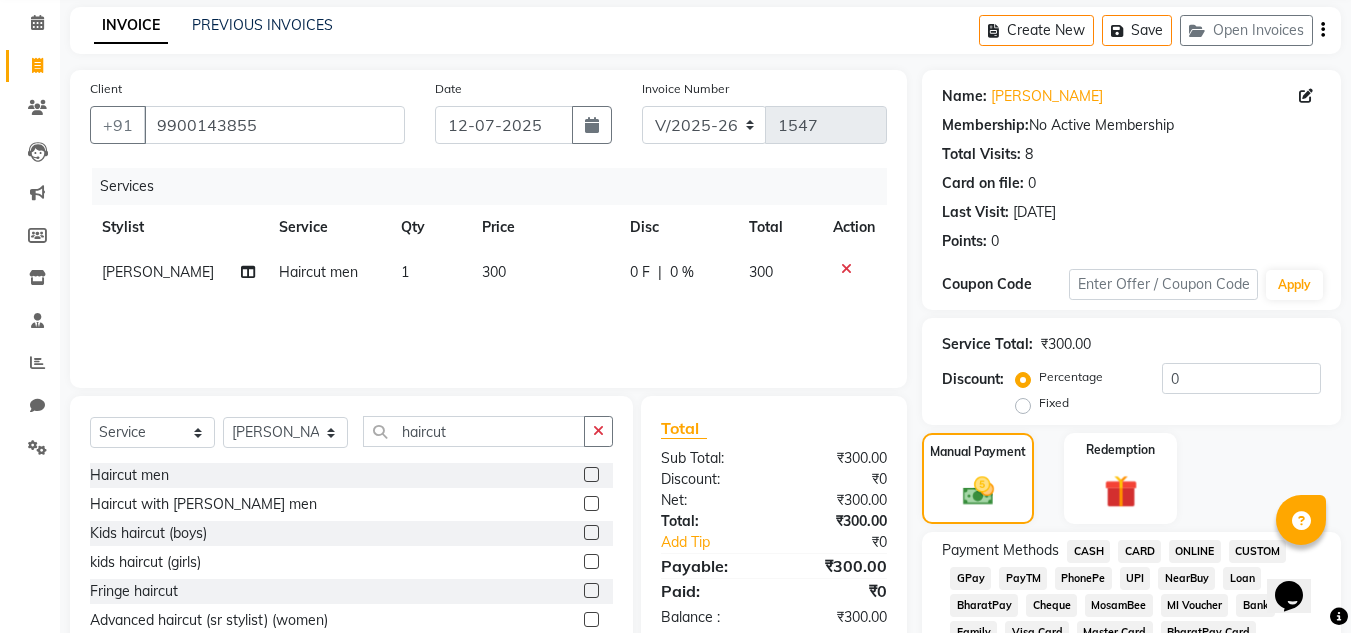 scroll, scrollTop: 120, scrollLeft: 0, axis: vertical 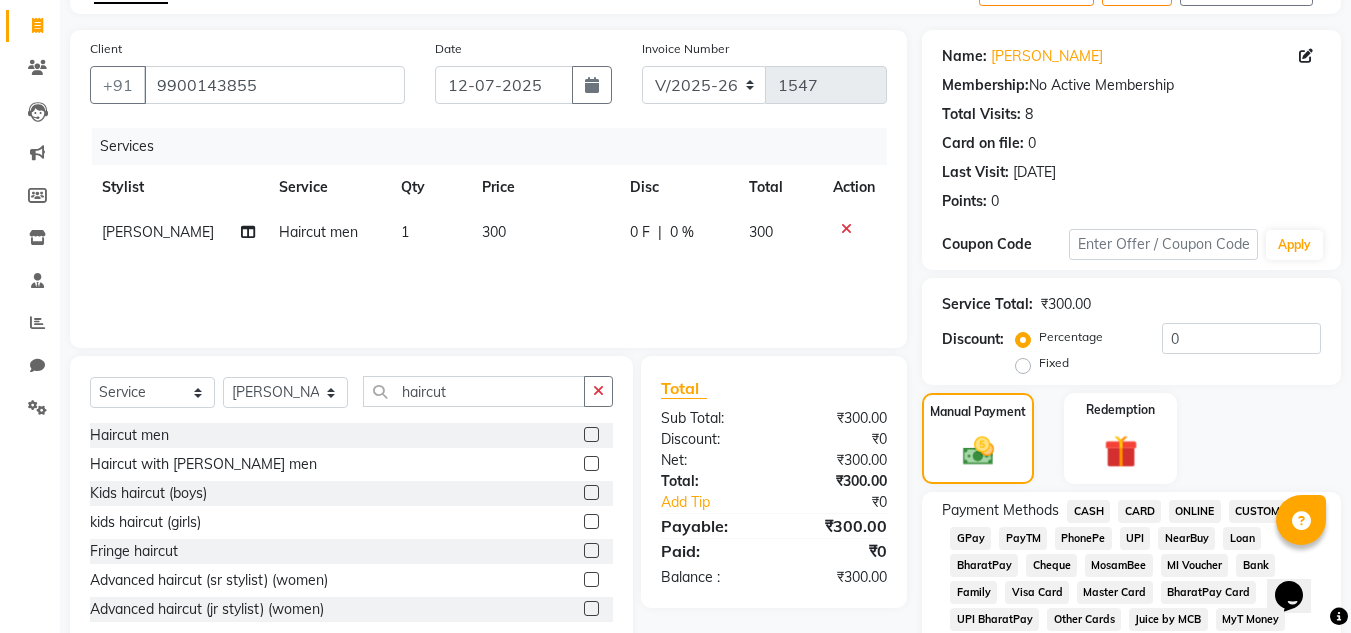 click on "CASH" 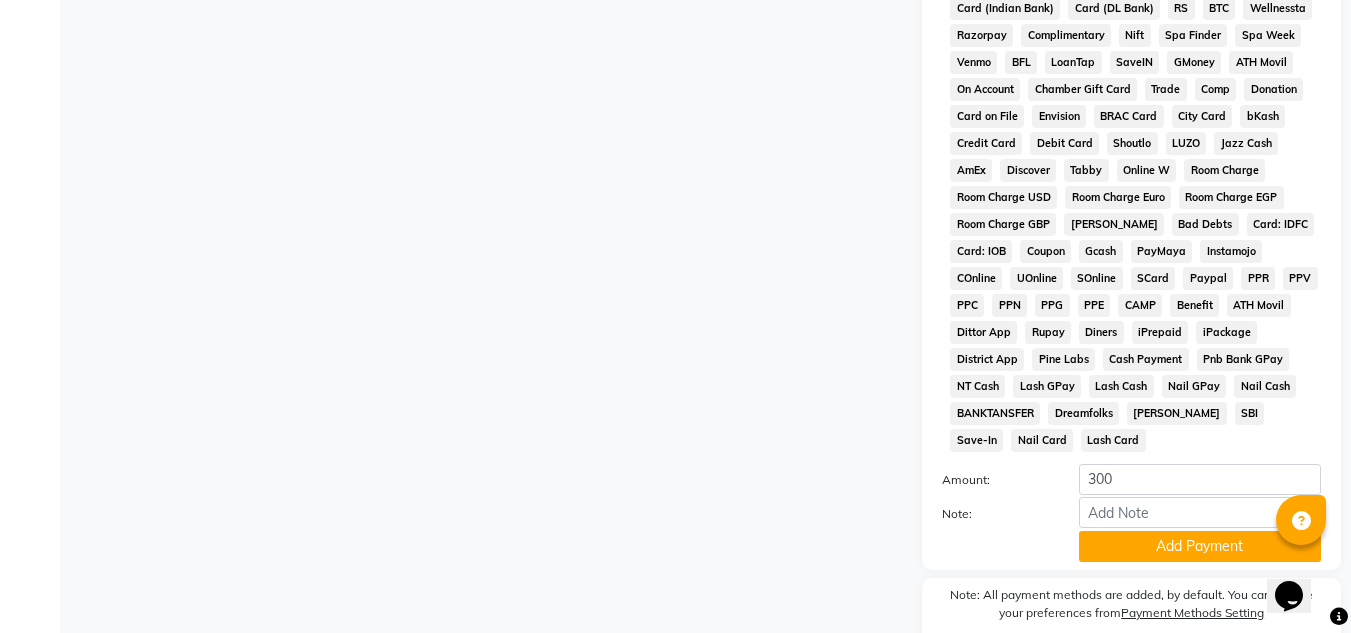 scroll, scrollTop: 840, scrollLeft: 0, axis: vertical 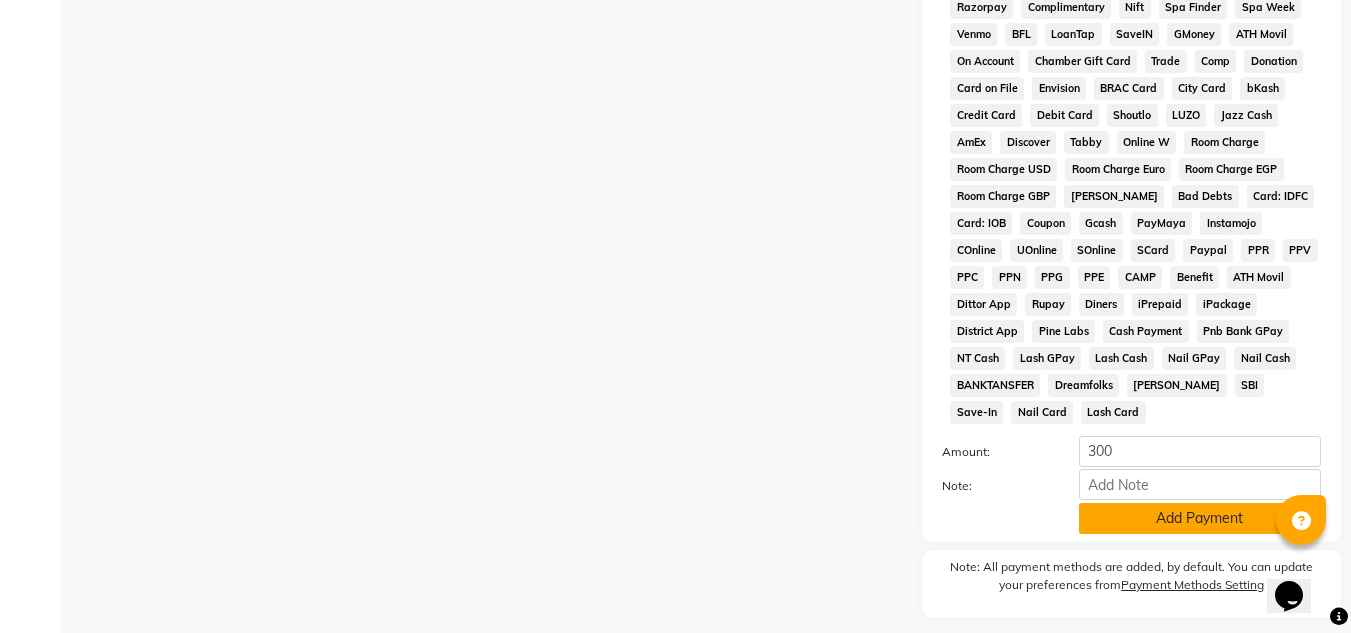 click on "Add Payment" 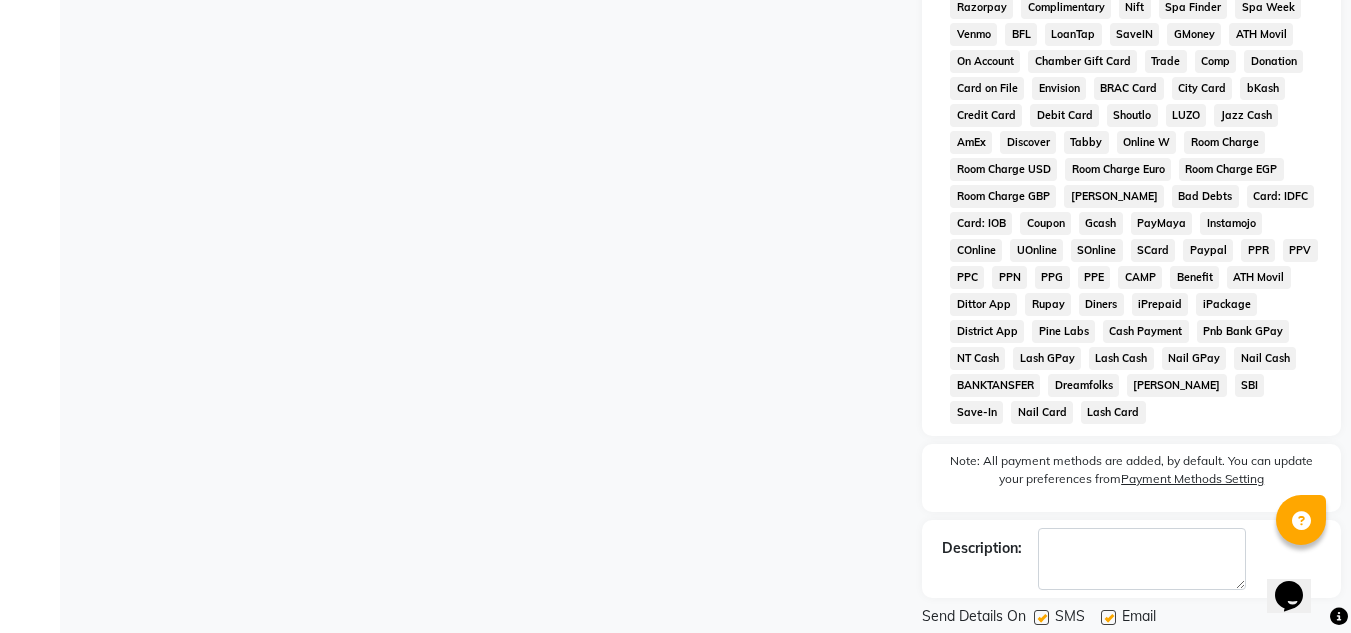 click 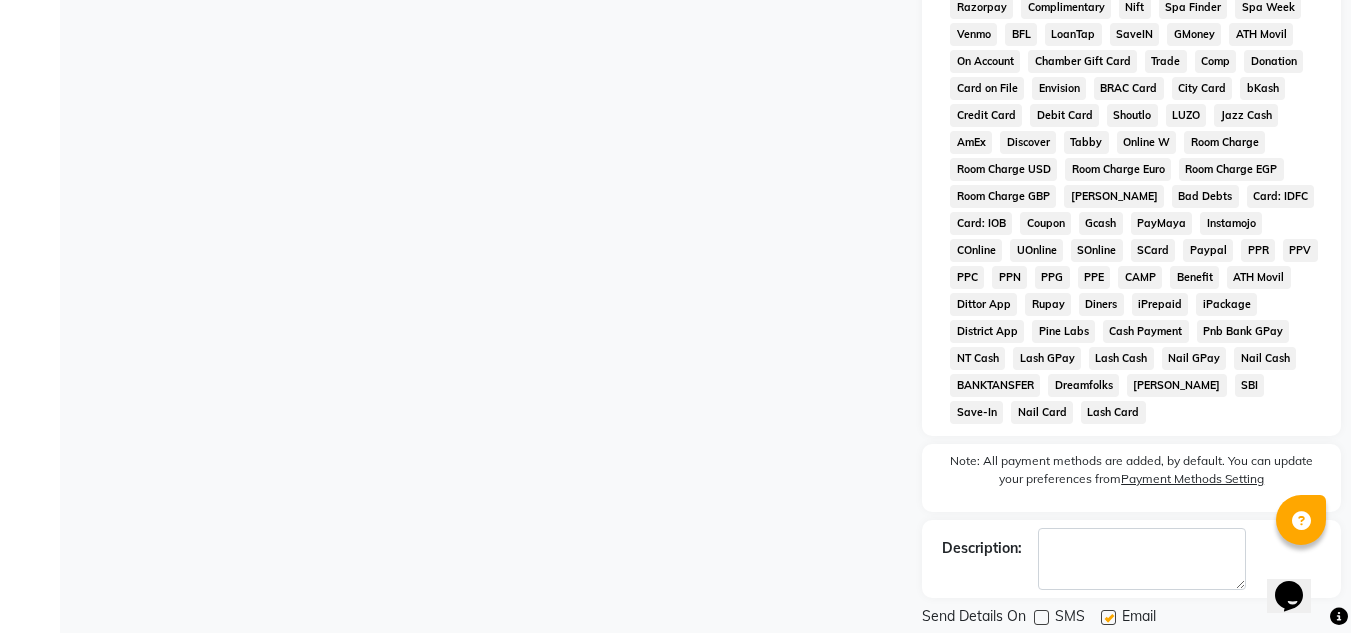 click 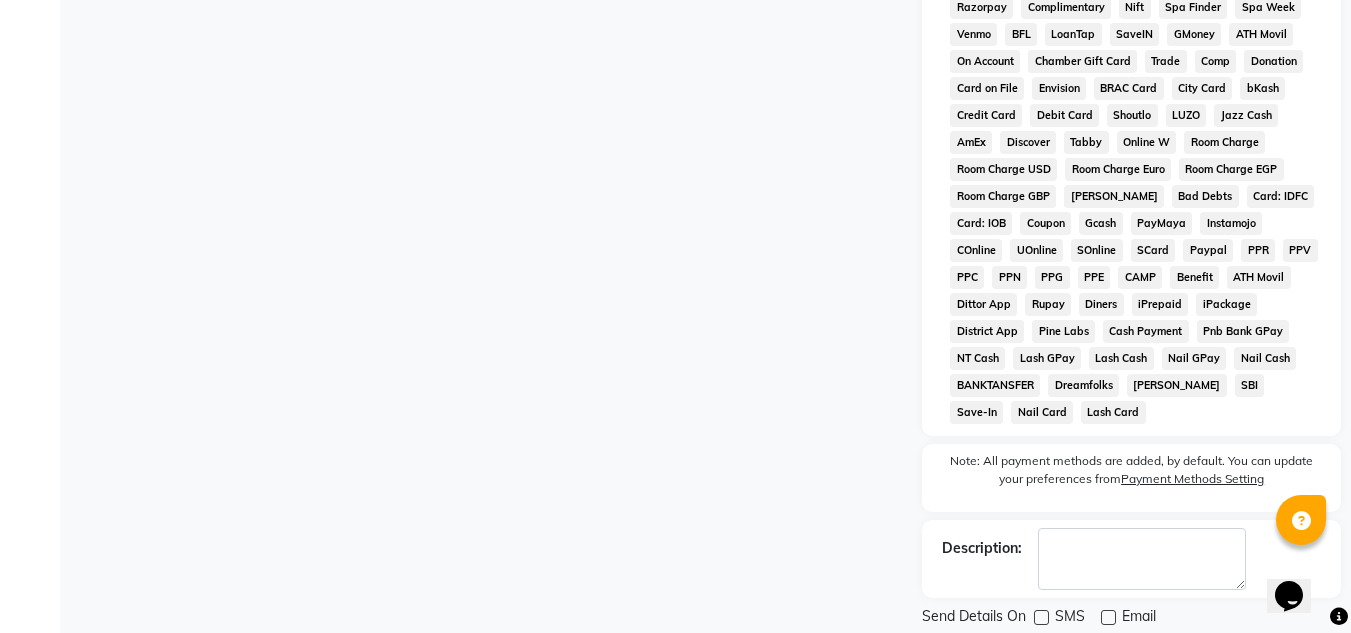 click on "Checkout" 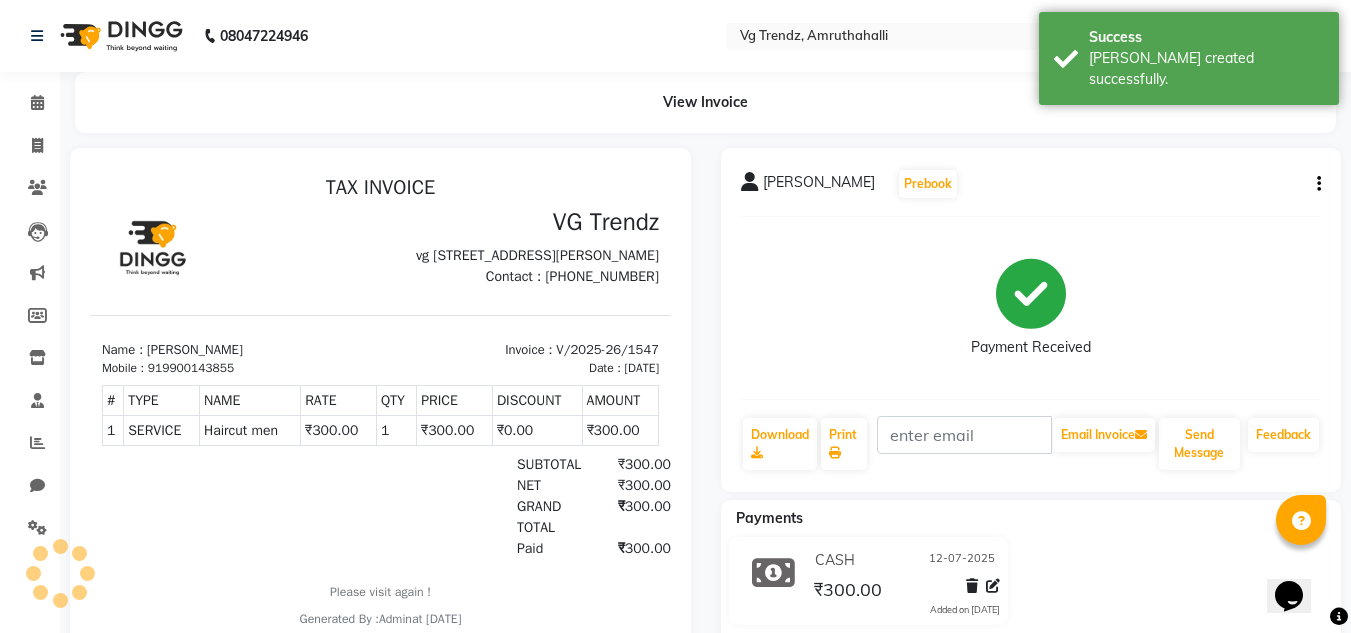 scroll, scrollTop: 0, scrollLeft: 0, axis: both 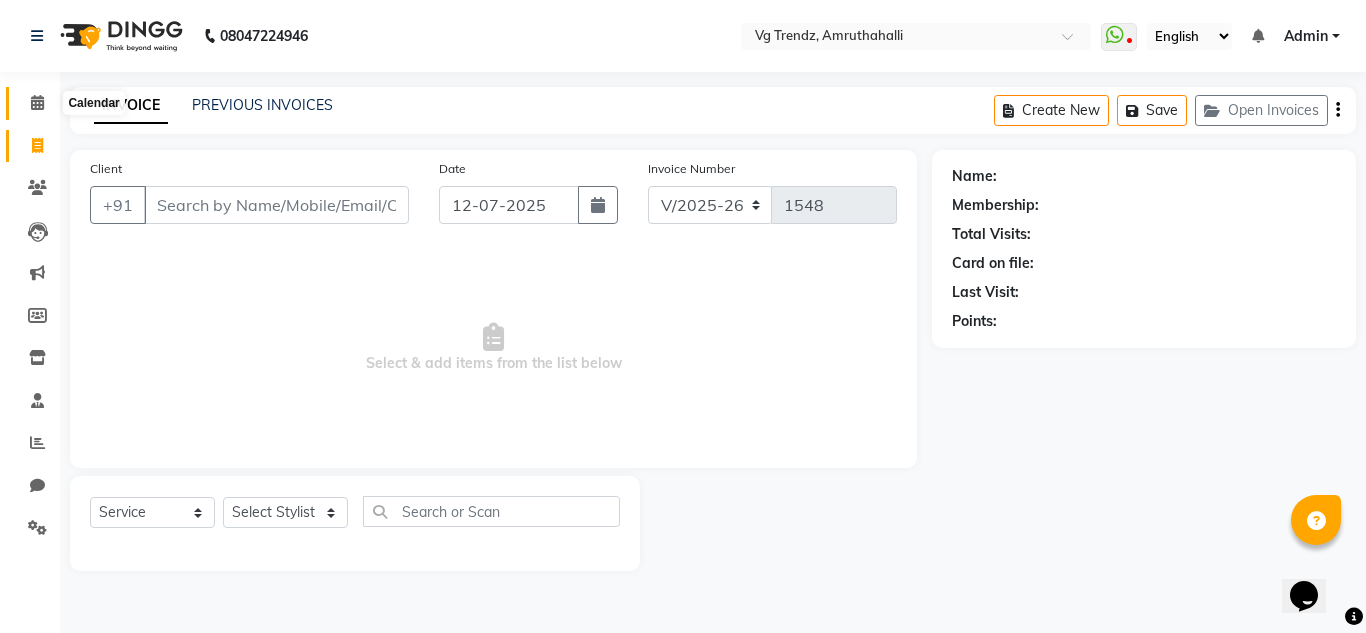 click 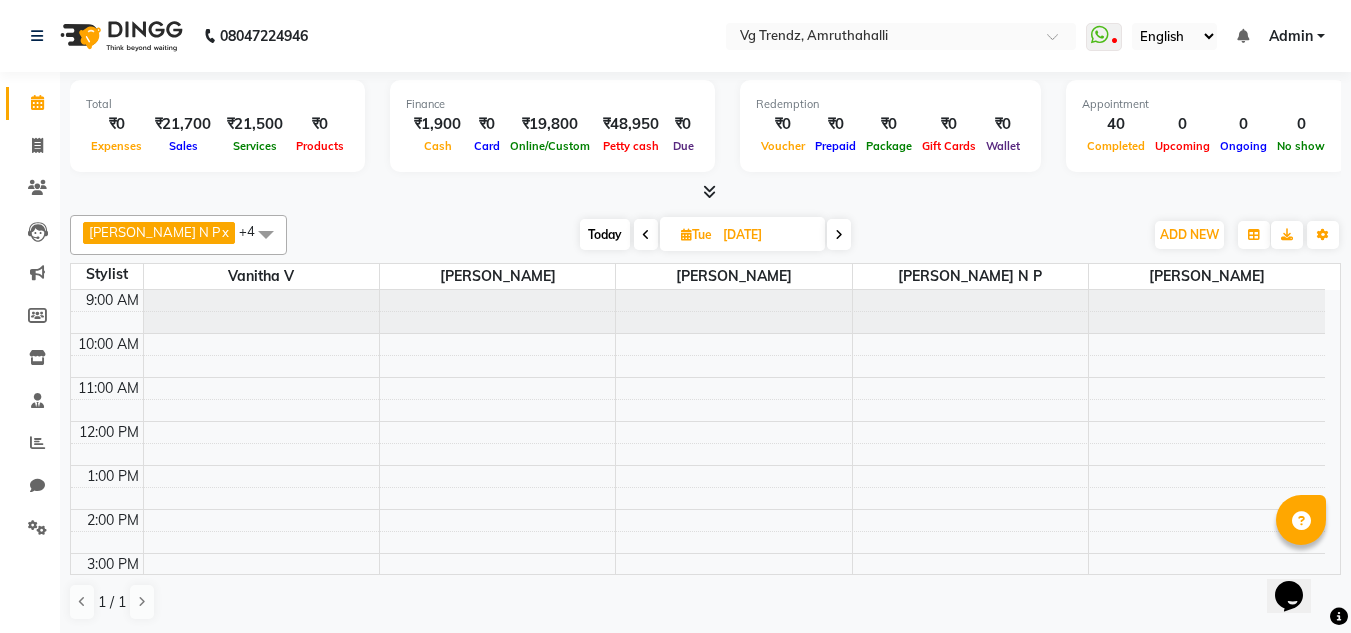click on "₹0" at bounding box center [116, 124] 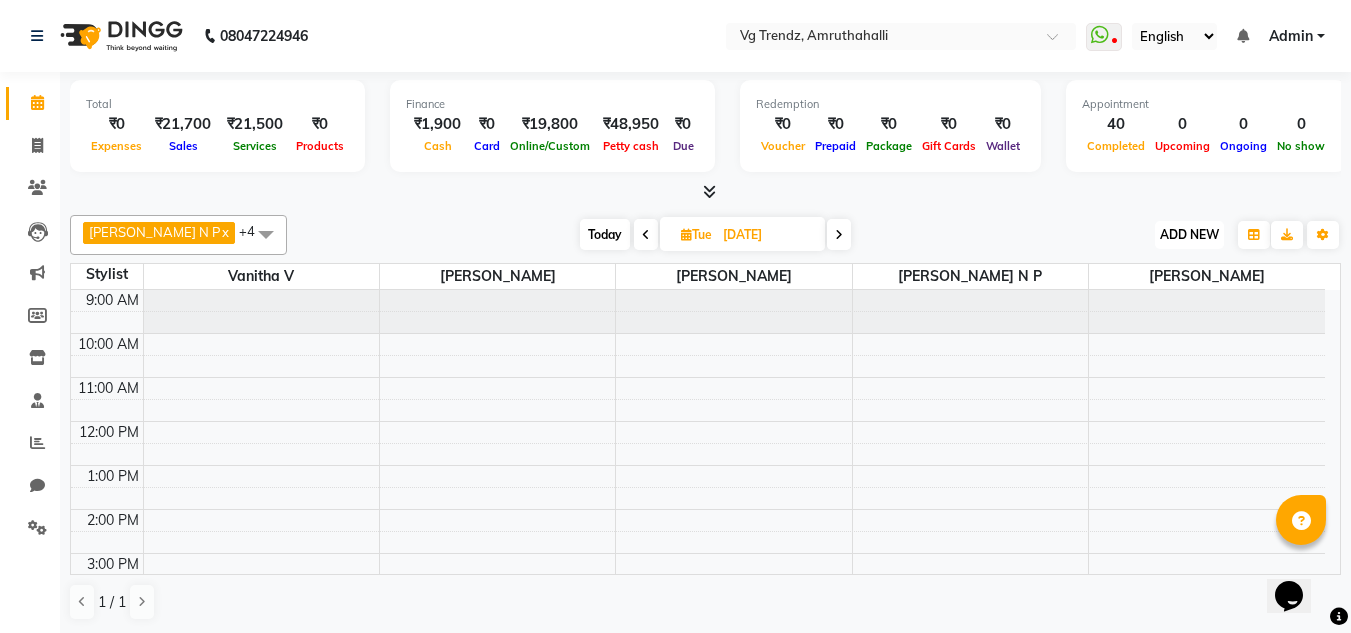 click on "ADD NEW" at bounding box center [1189, 234] 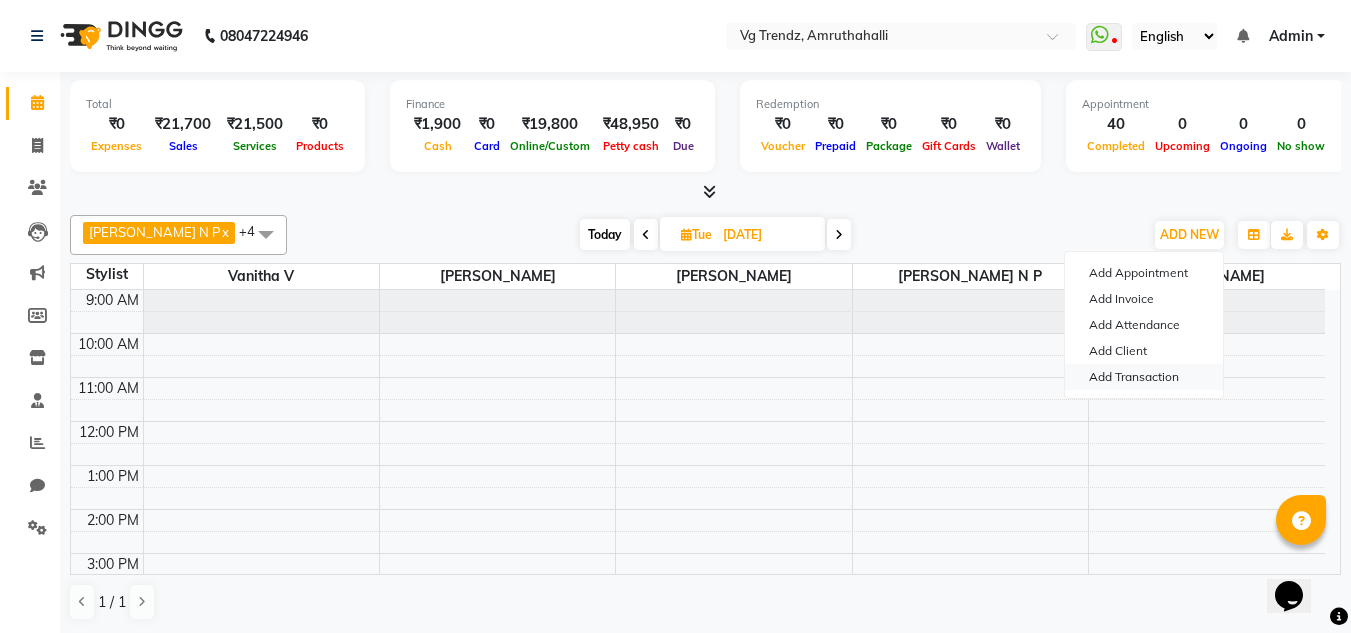 click on "Add Transaction" at bounding box center [1144, 377] 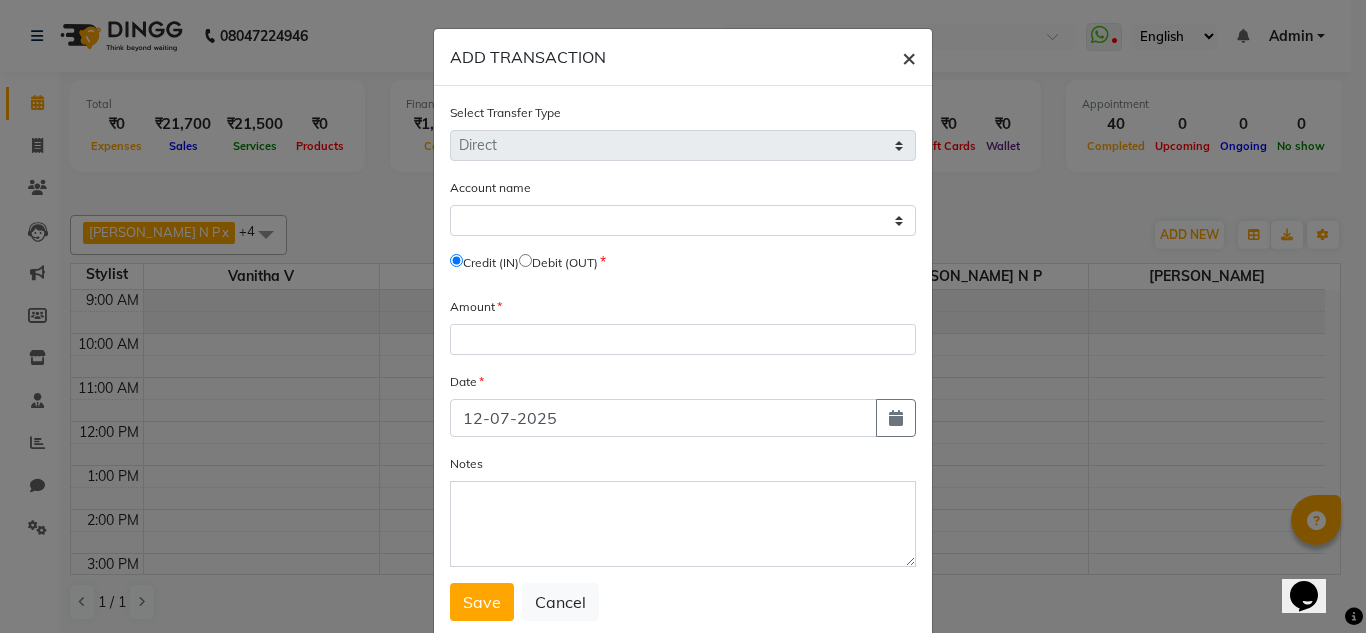 click on "×" 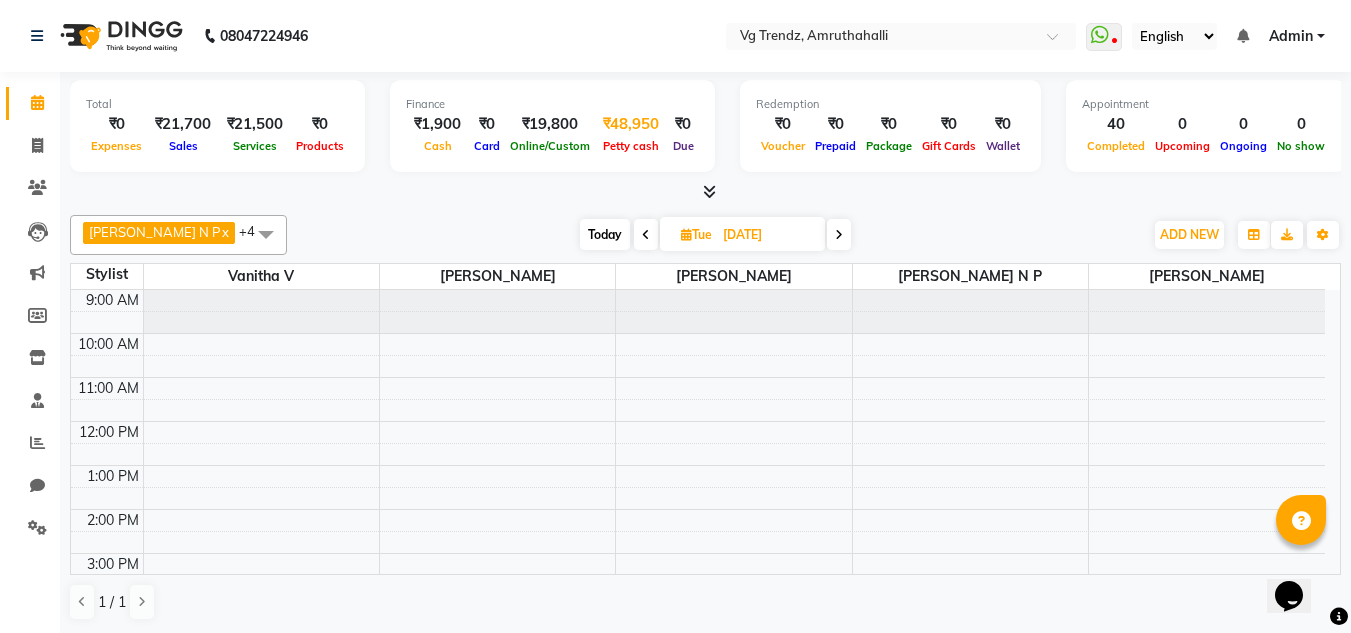click on "₹48,950" at bounding box center [631, 124] 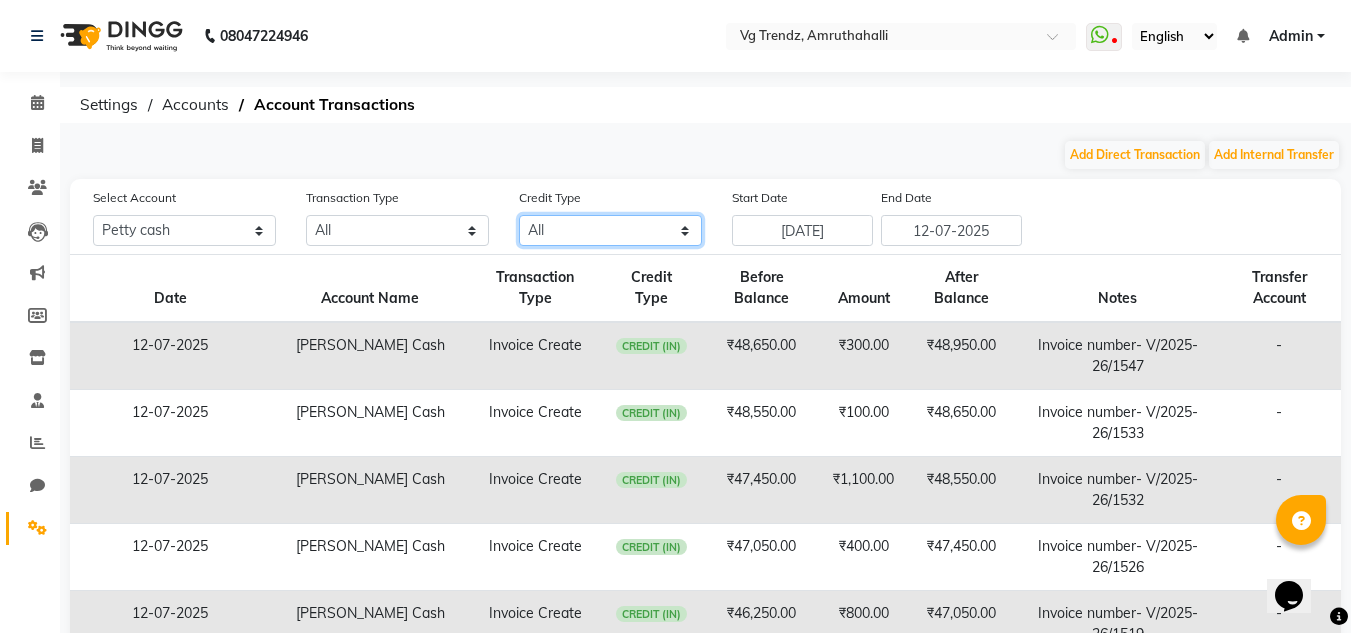 click on "All Credit (IN) Debit (OUT)" 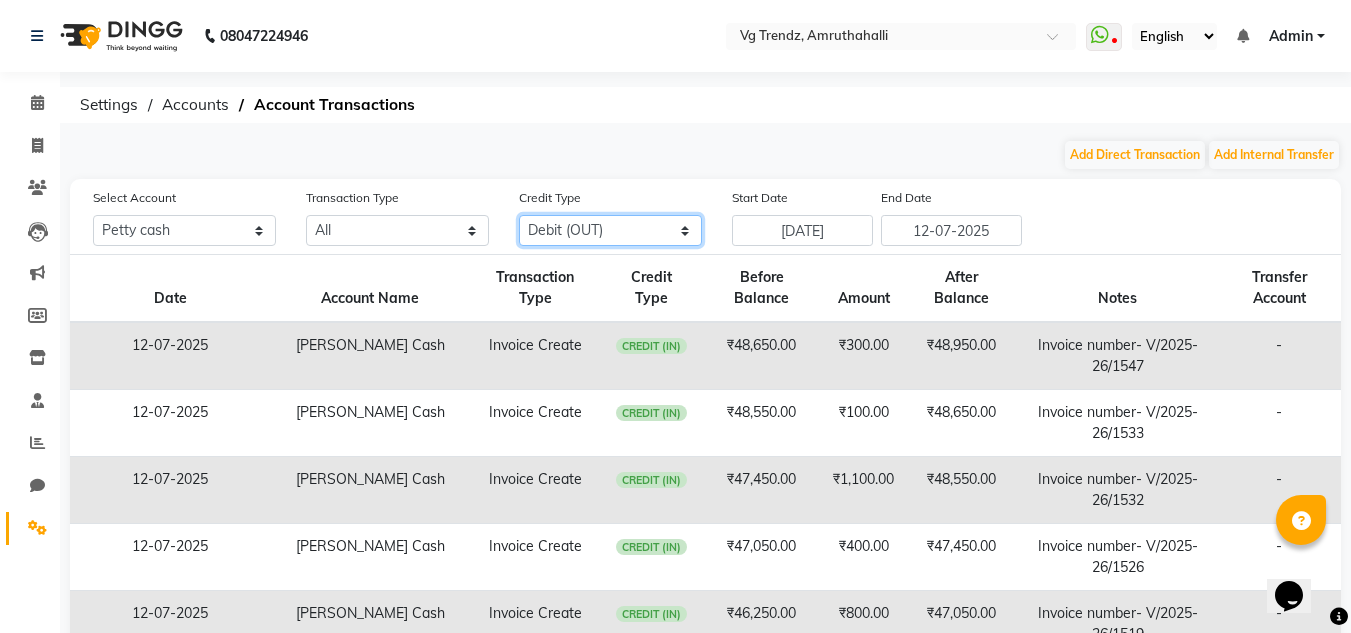 click on "All Credit (IN) Debit (OUT)" 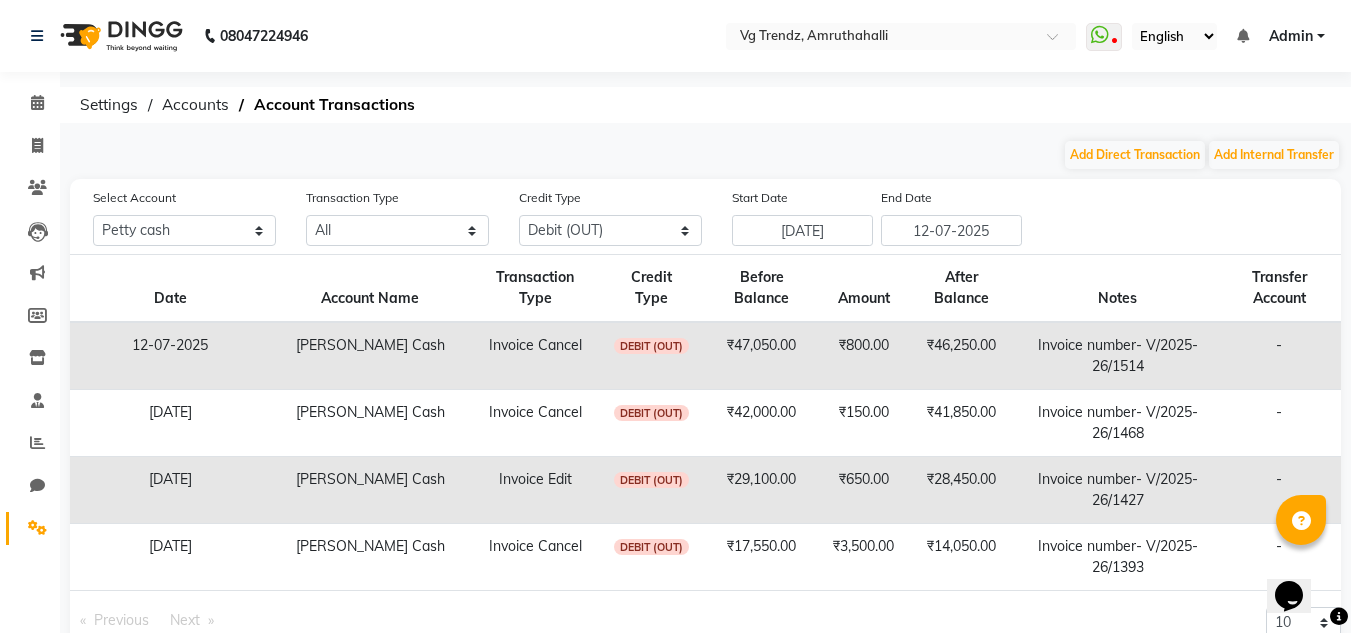 click on "₹46,250.00" 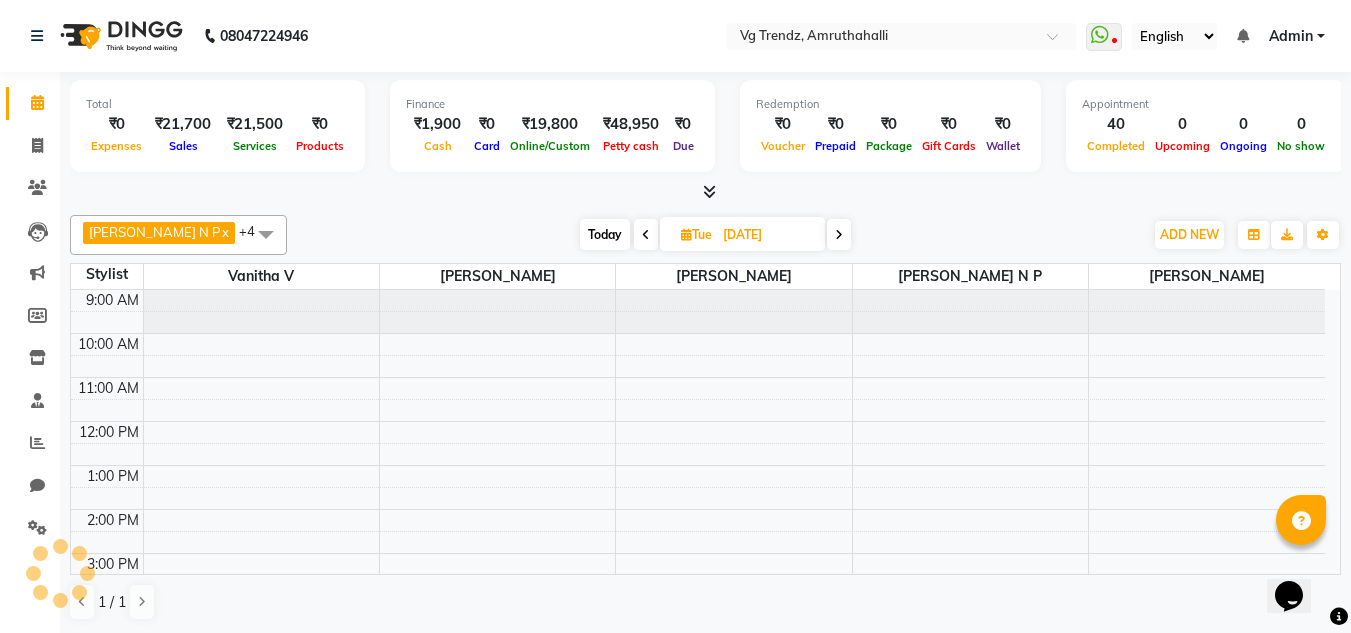 scroll, scrollTop: 0, scrollLeft: 0, axis: both 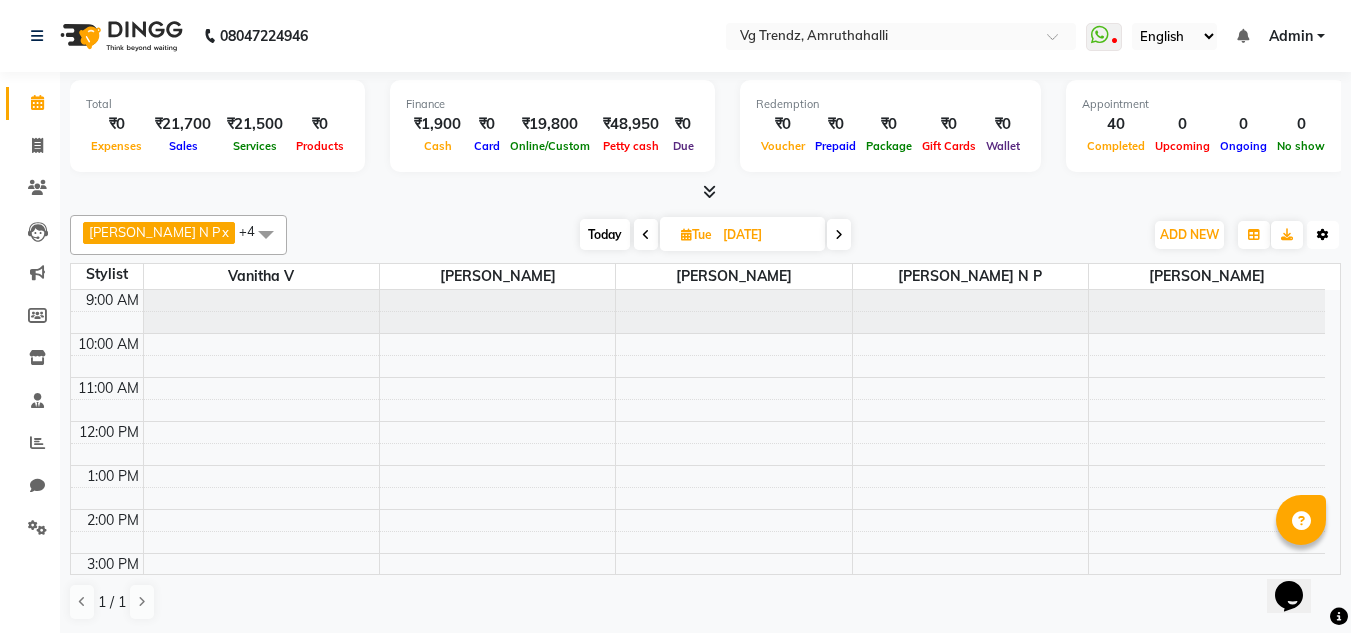 click on "Toggle Dropdown" at bounding box center (1323, 235) 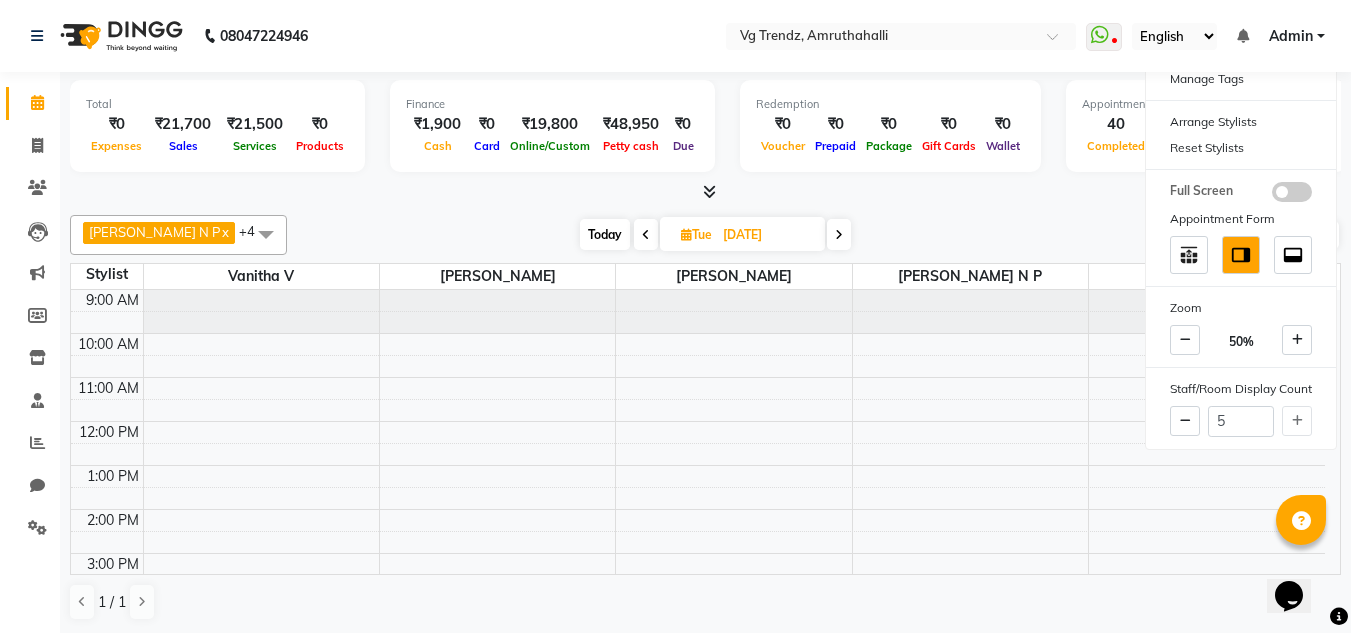 click on "[DATE]  [DATE]" at bounding box center (715, 235) 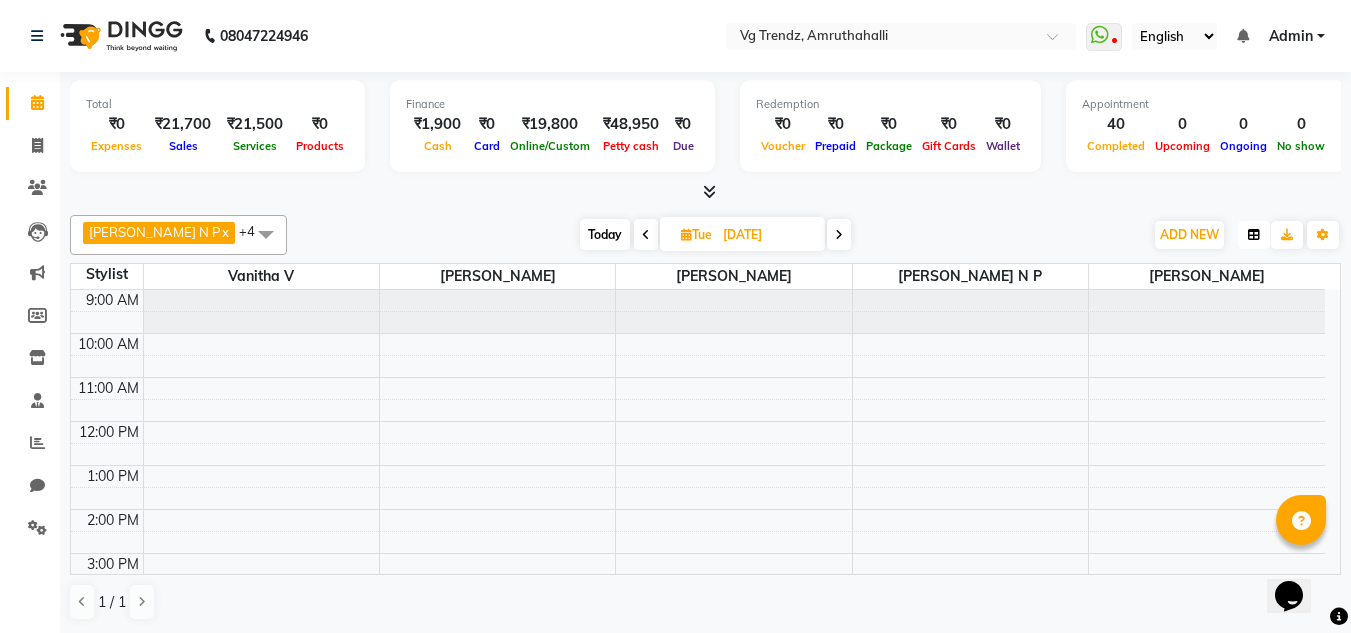 click at bounding box center [1254, 235] 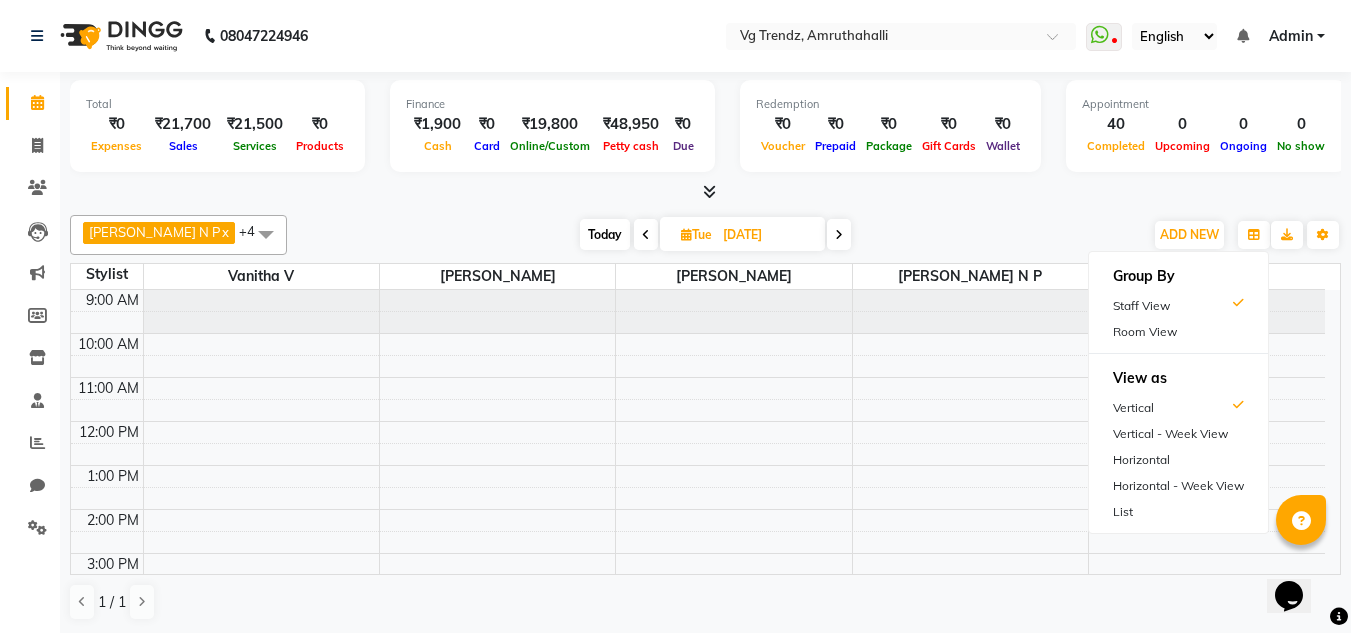 click at bounding box center (705, 192) 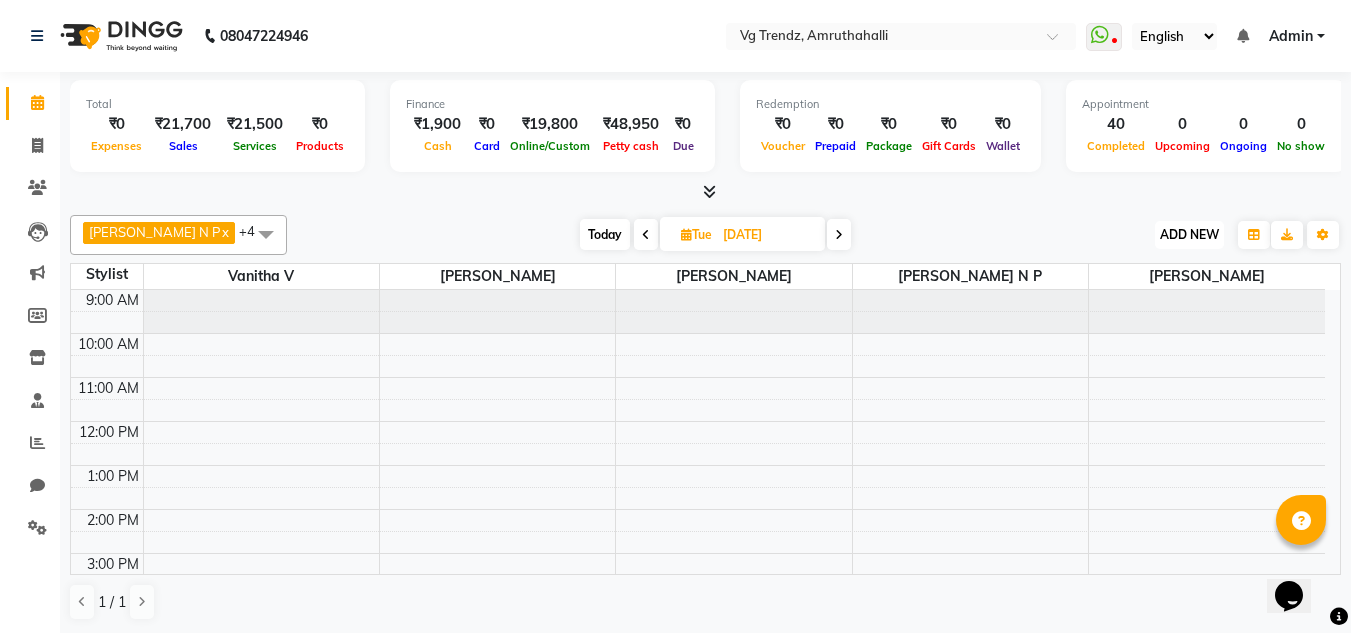 click on "ADD NEW Toggle Dropdown" at bounding box center (1189, 235) 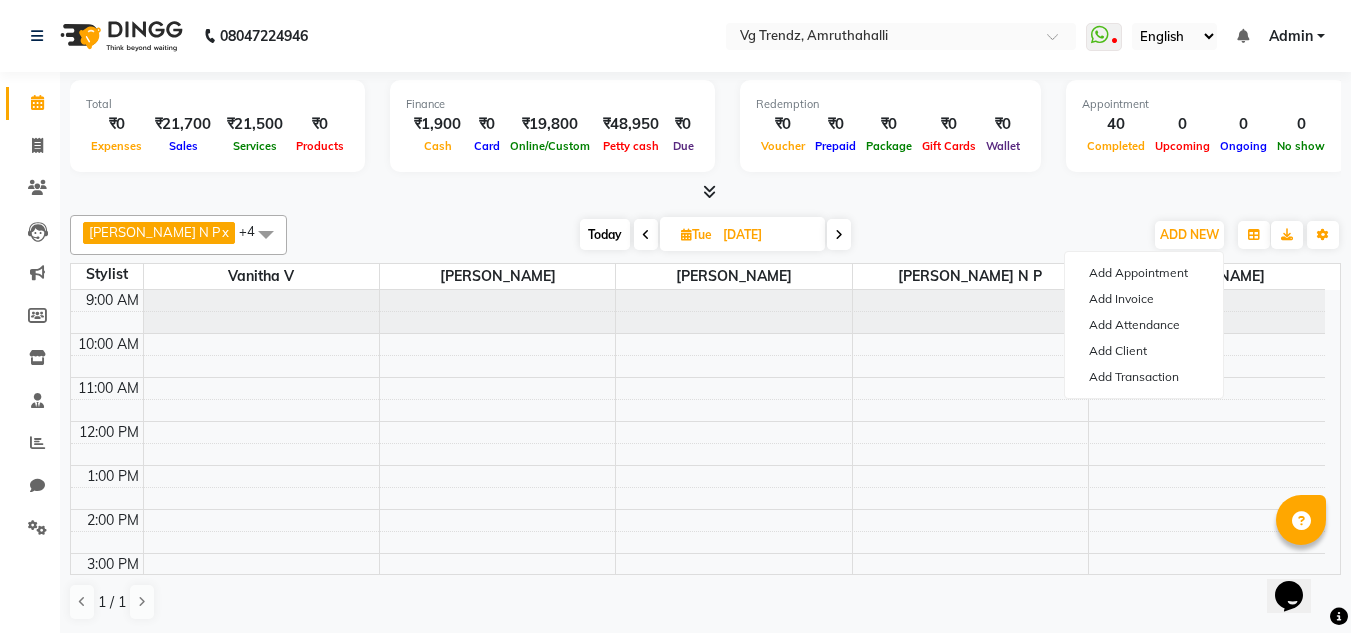 click on "[DATE]  [DATE]" at bounding box center (715, 235) 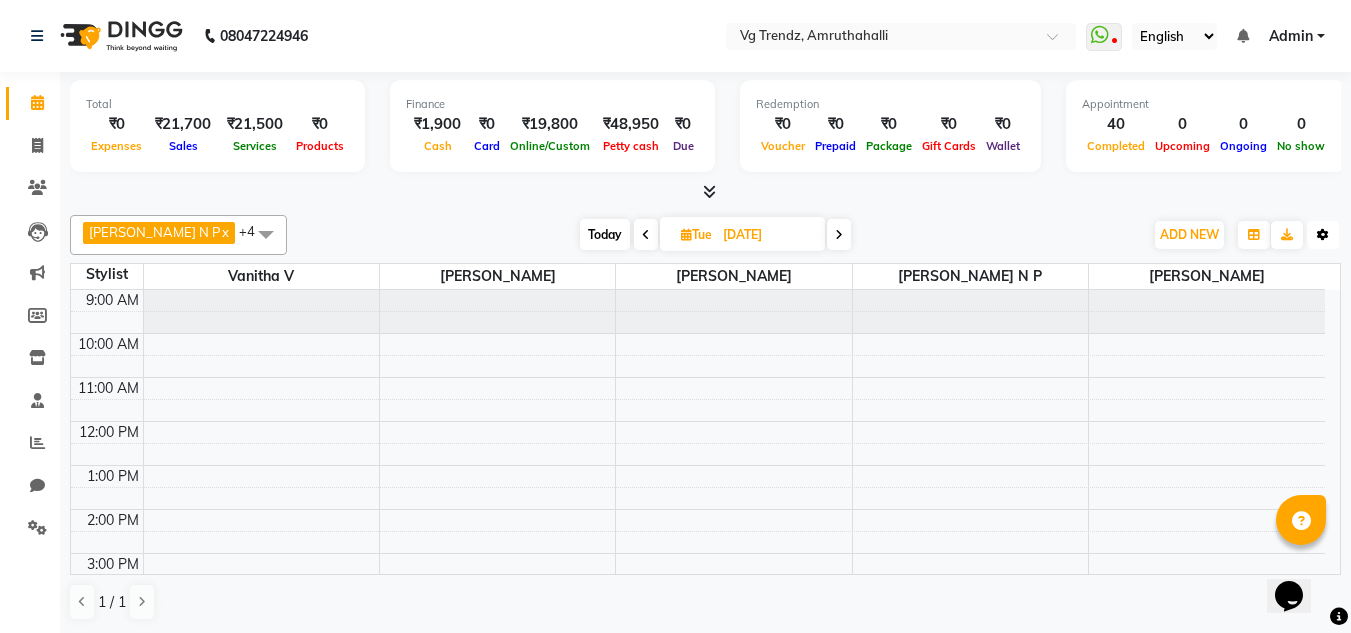 click at bounding box center (1323, 235) 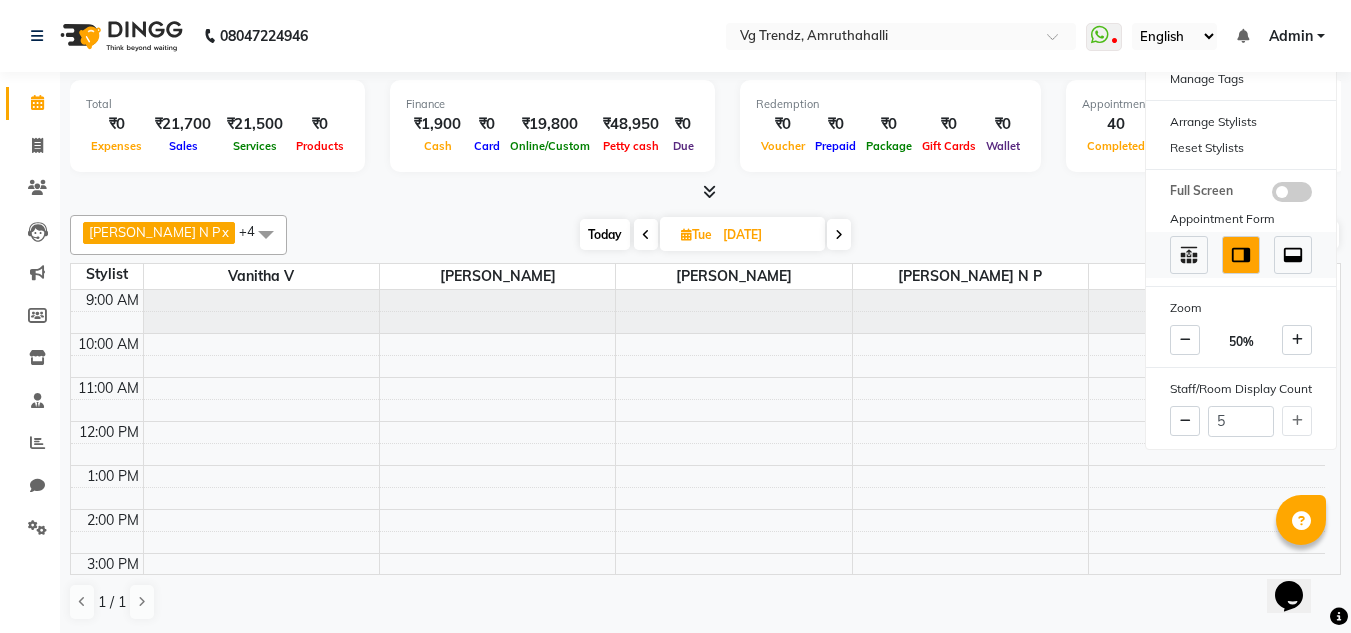click at bounding box center (1293, 255) 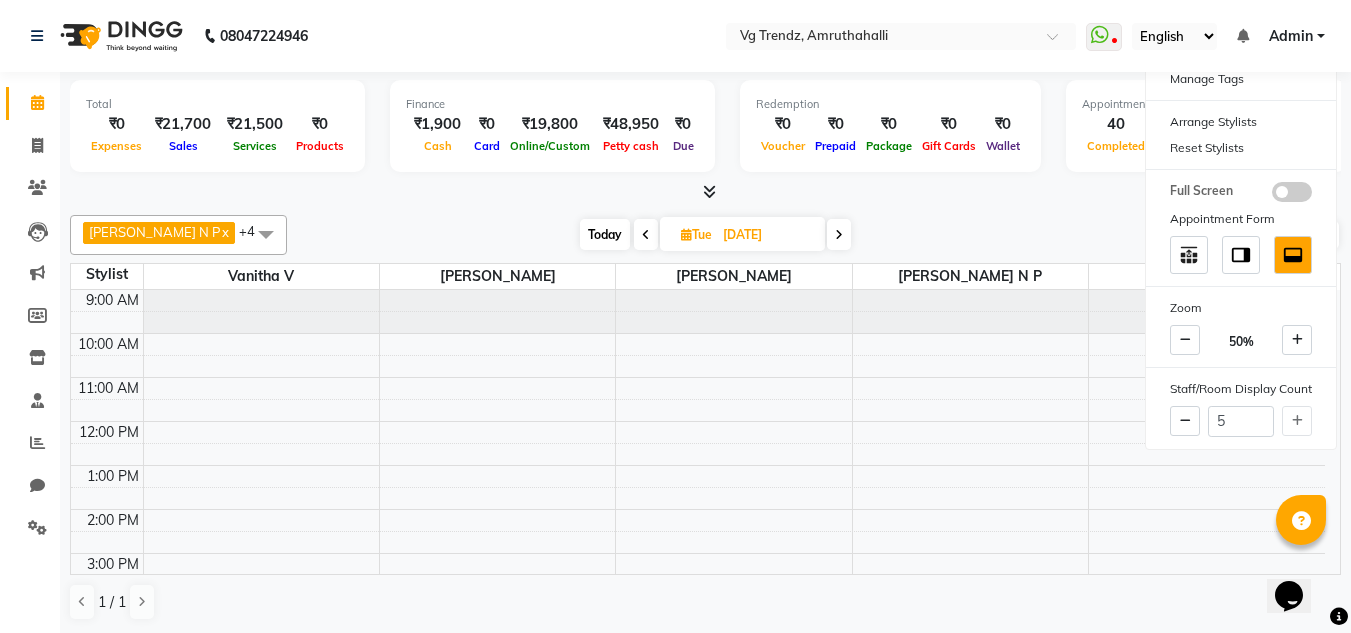 click on "[DATE]  [DATE]" at bounding box center [715, 235] 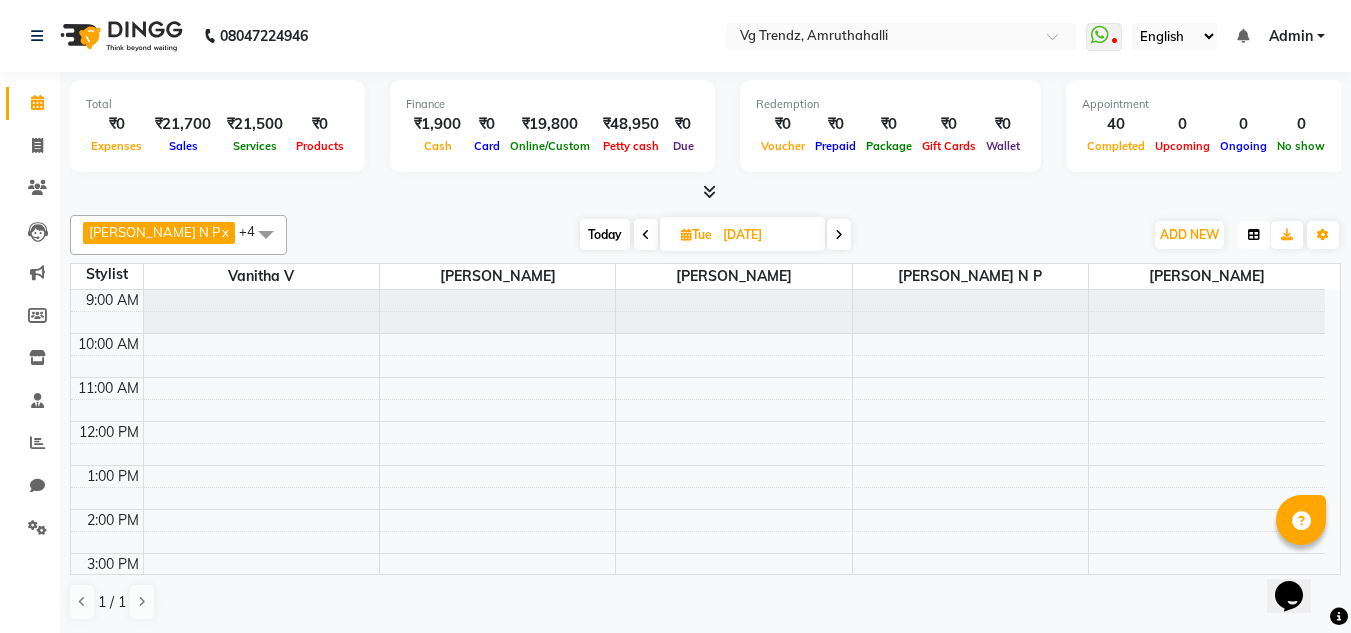 click at bounding box center (1254, 235) 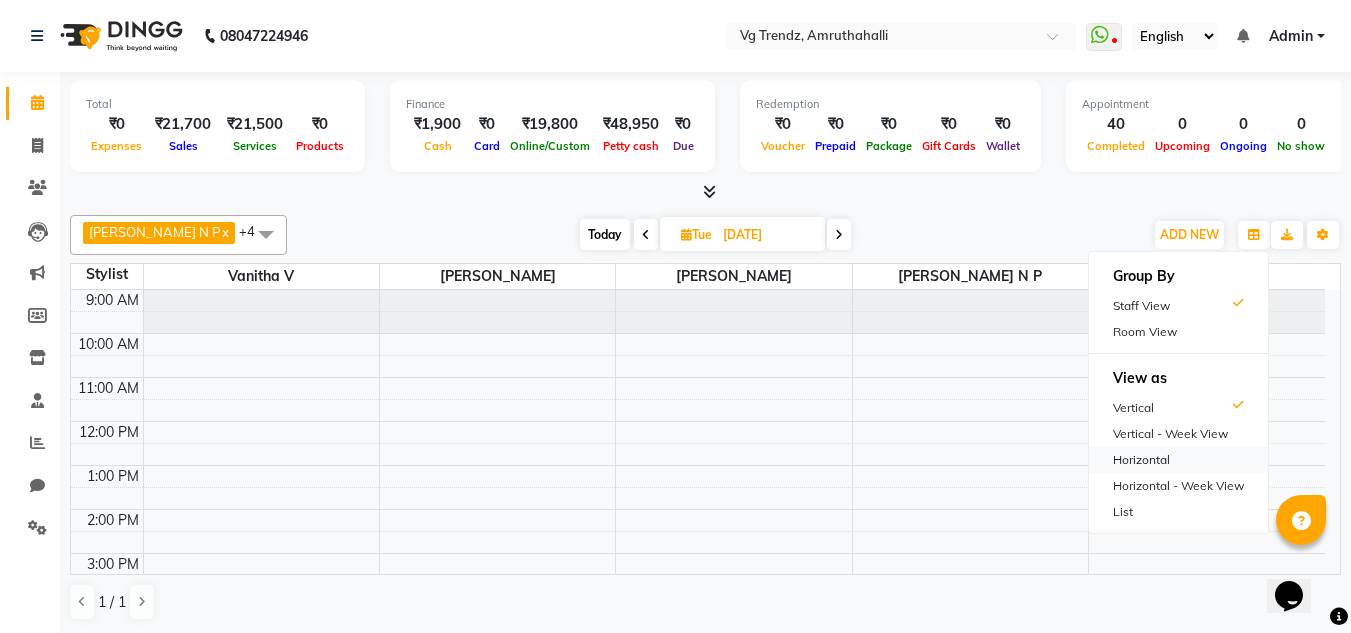 click on "Horizontal" at bounding box center [1178, 460] 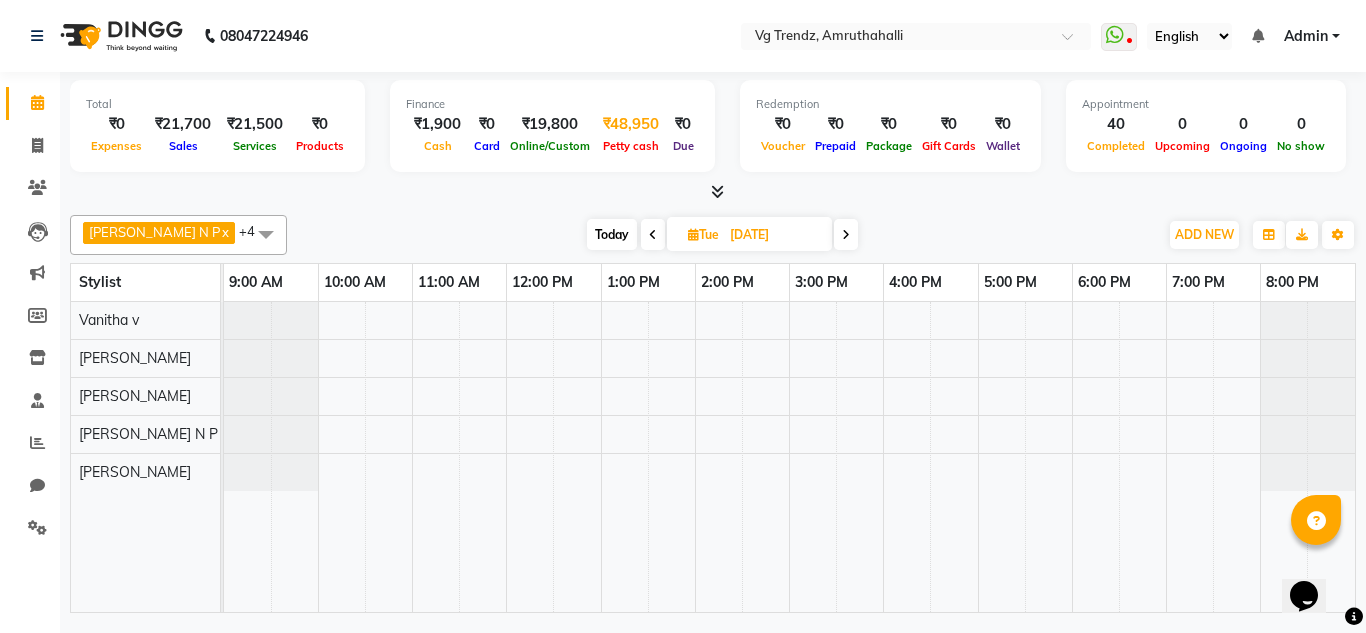click on "₹48,950" at bounding box center (631, 124) 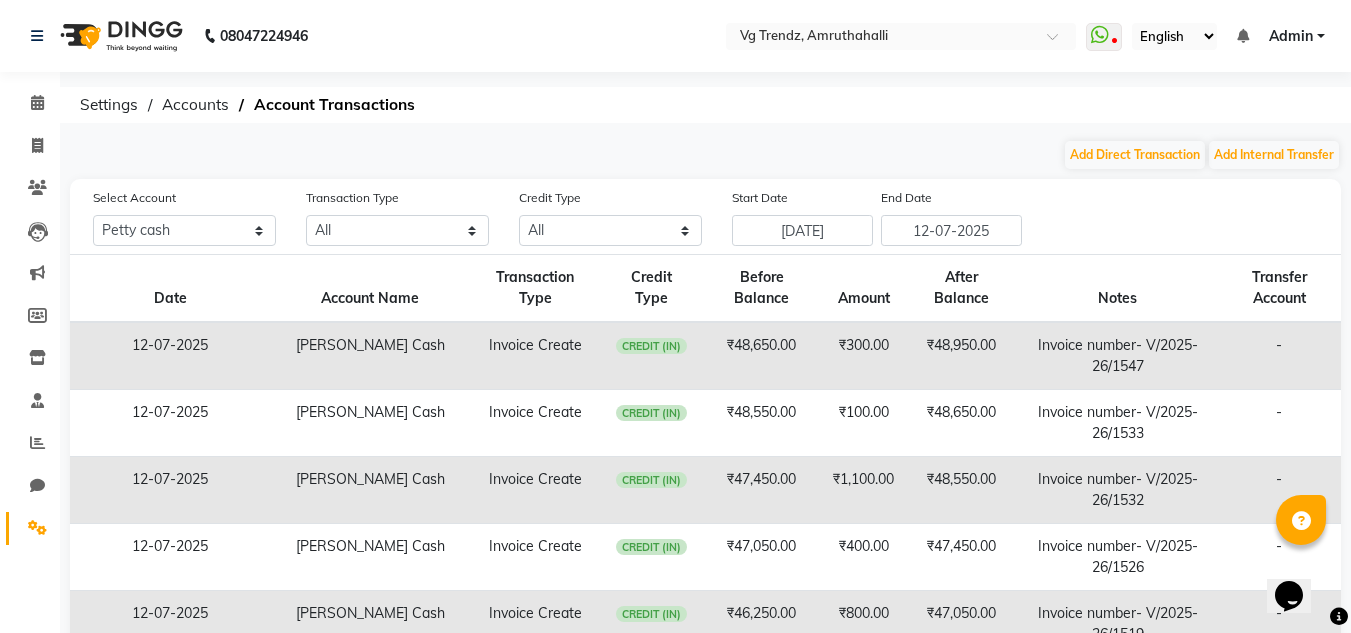 click on "CREDIT (IN)" 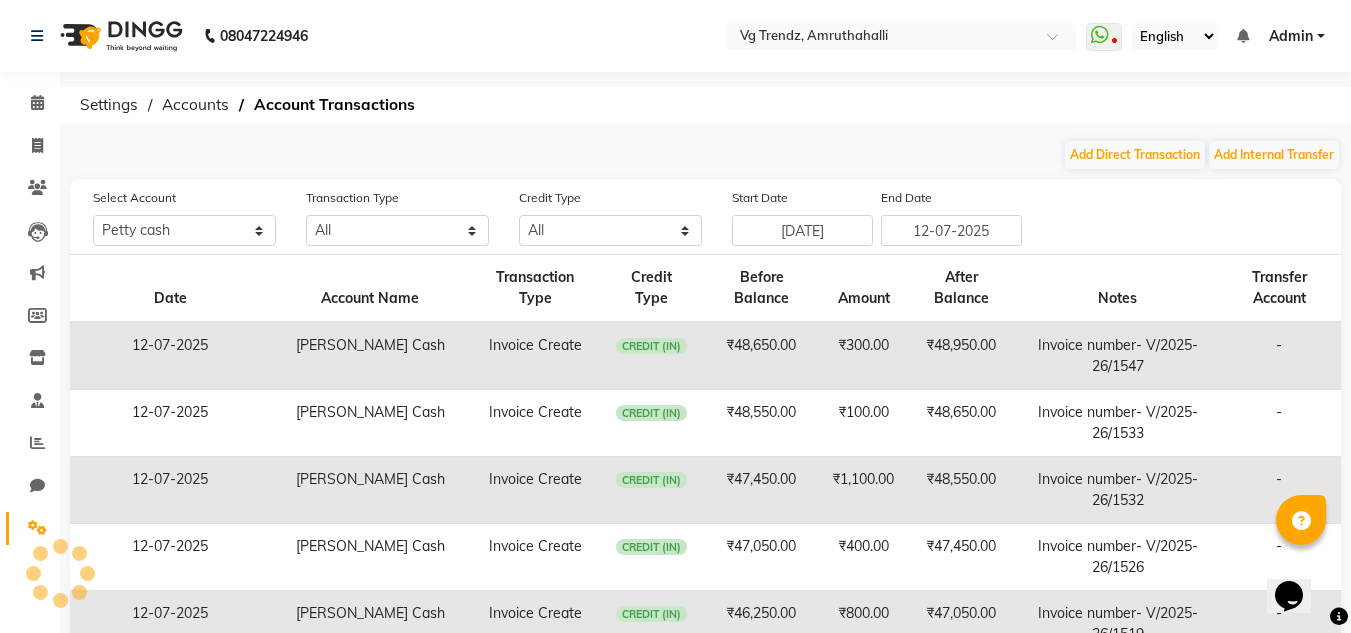 click on "CREDIT (IN)" 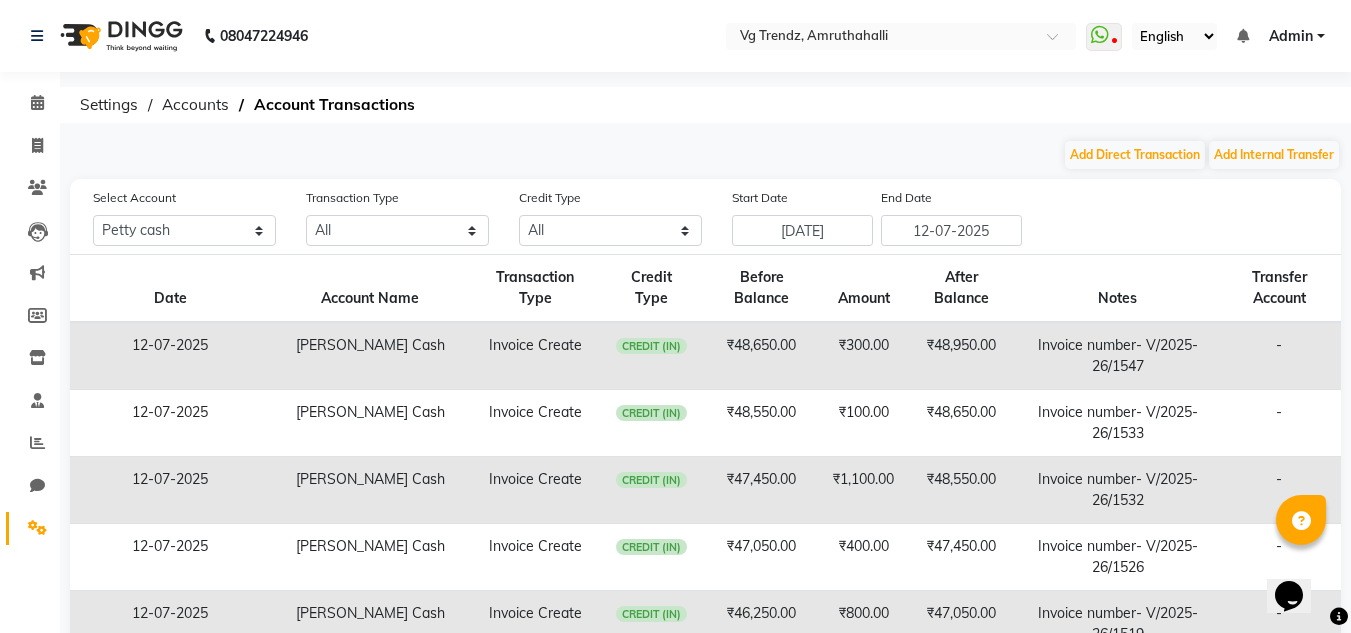 click on "CREDIT (IN)" 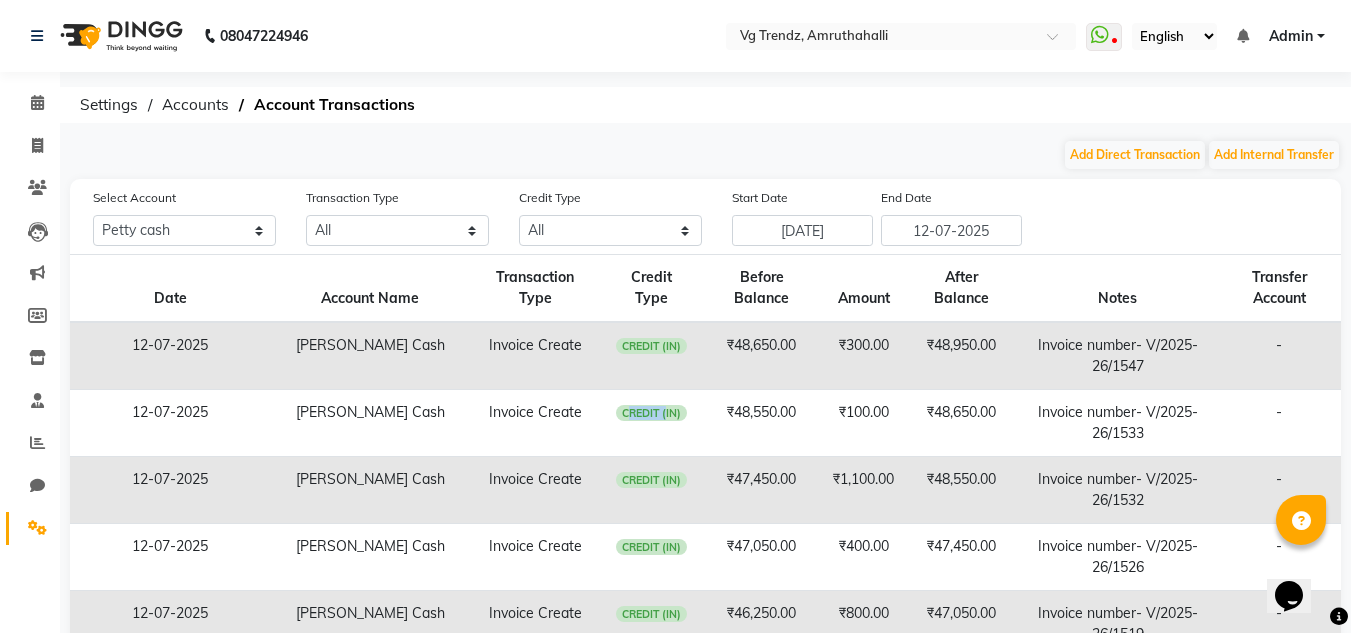 click on "CREDIT (IN)" 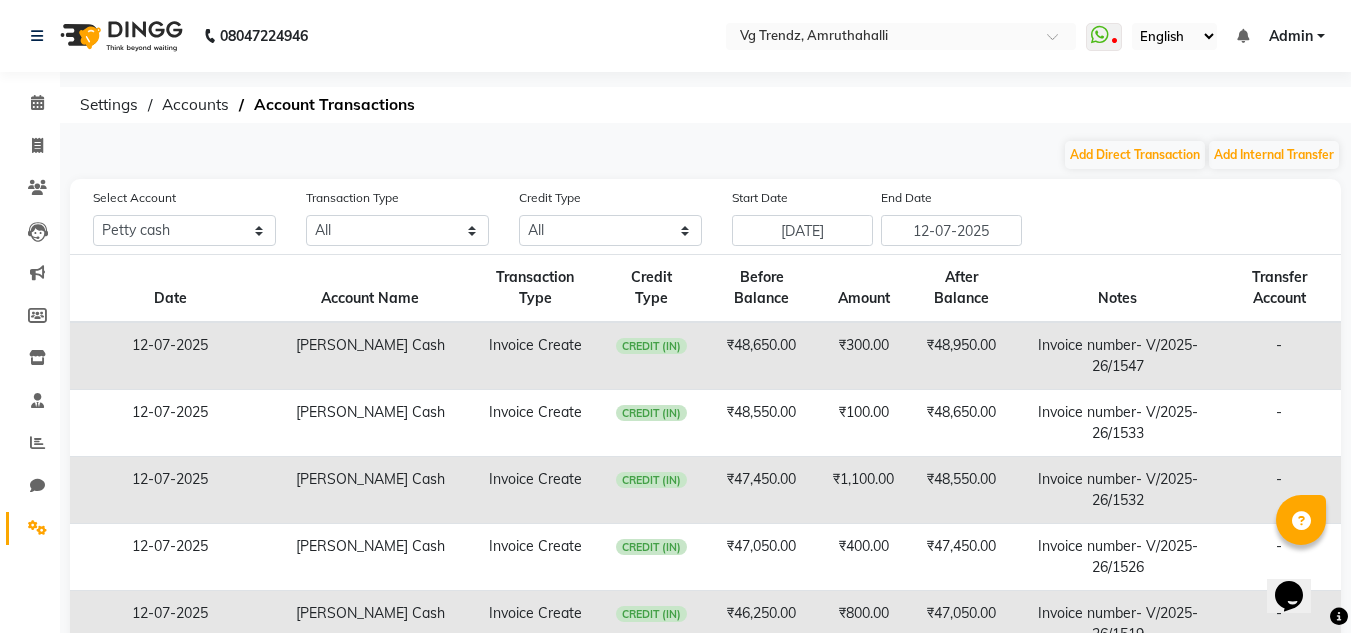click on "₹48,650.00" 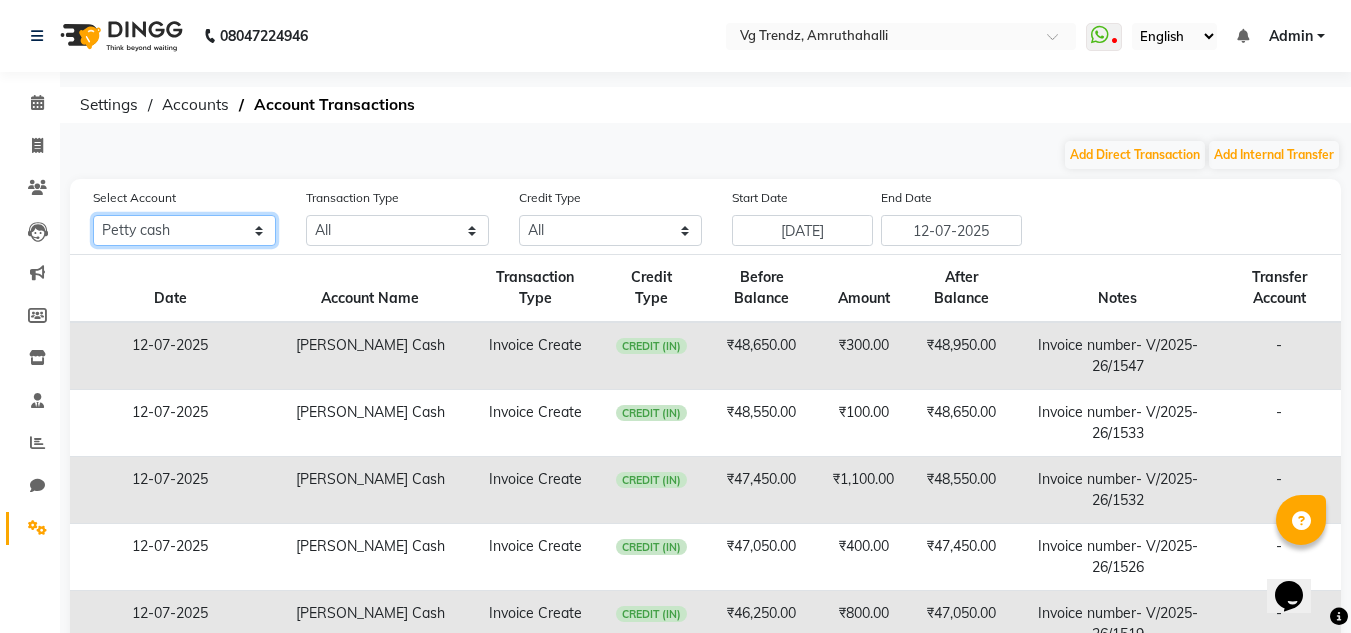 click on "All [PERSON_NAME] cash Default account" 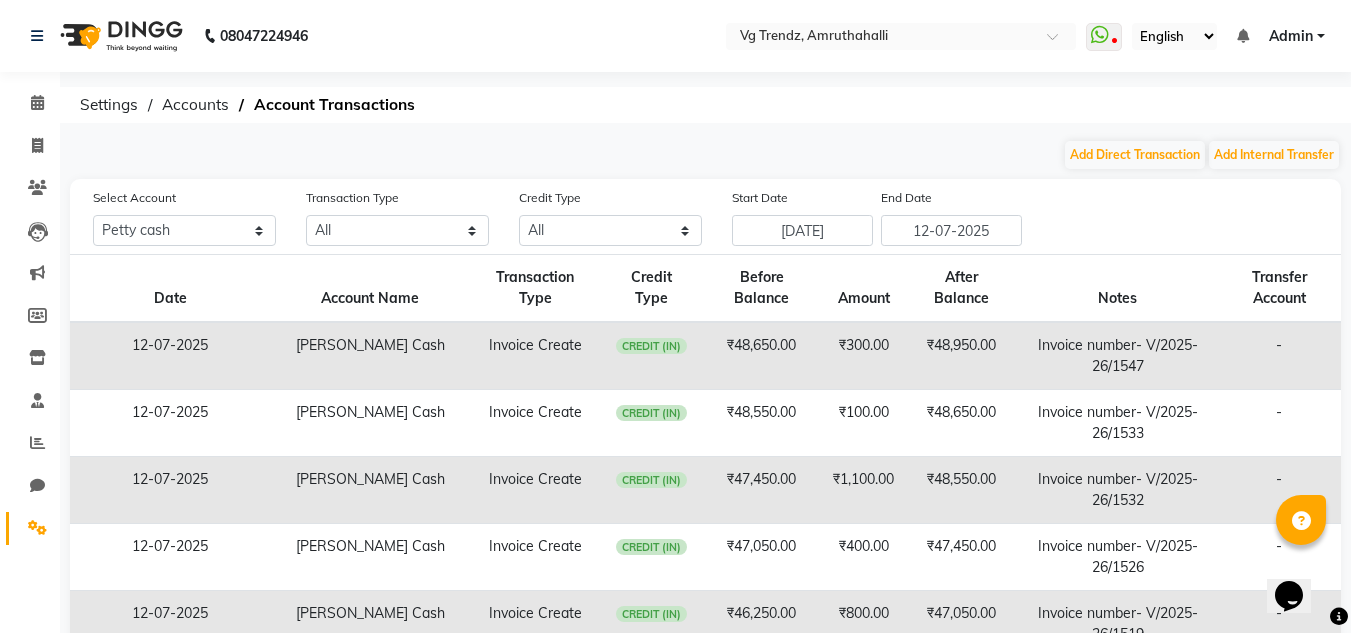 click on "CREDIT (IN)" 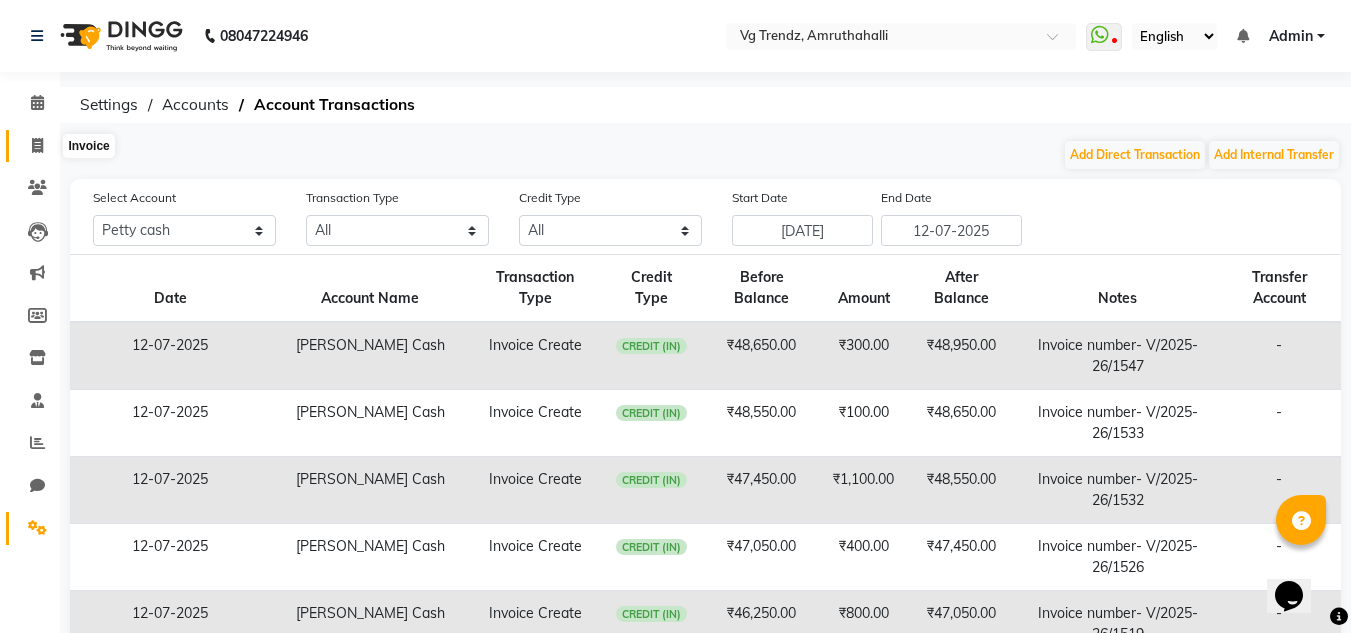 click 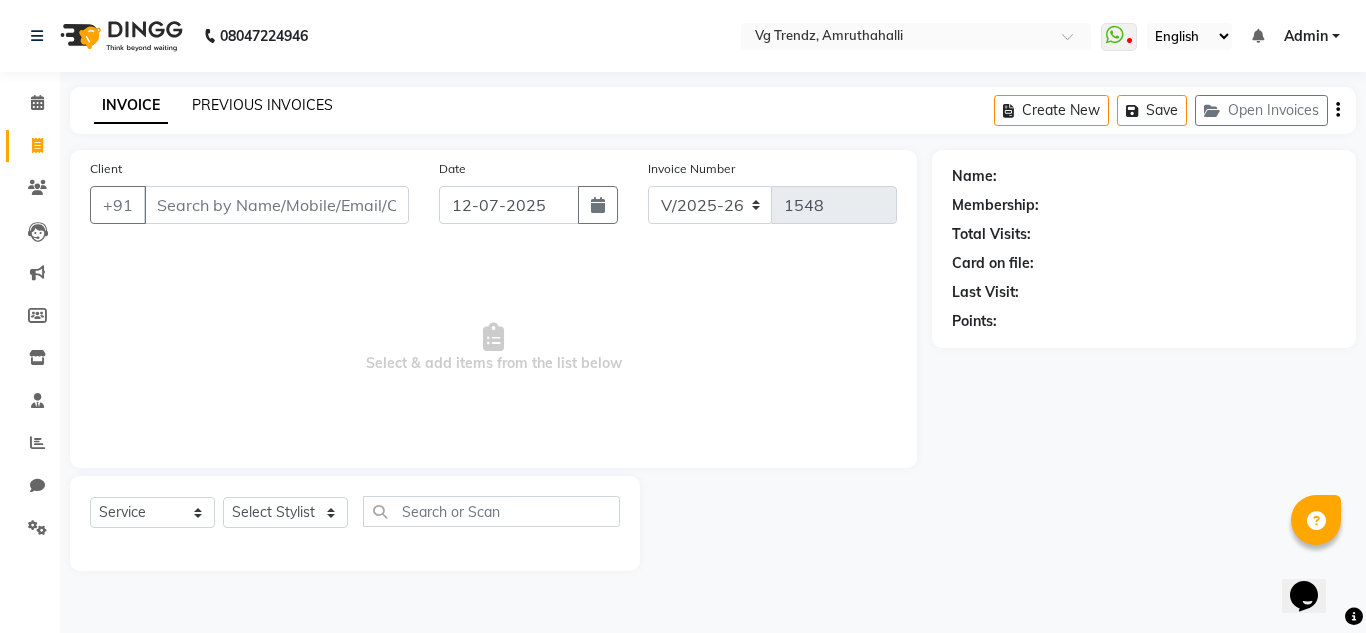 click on "PREVIOUS INVOICES" 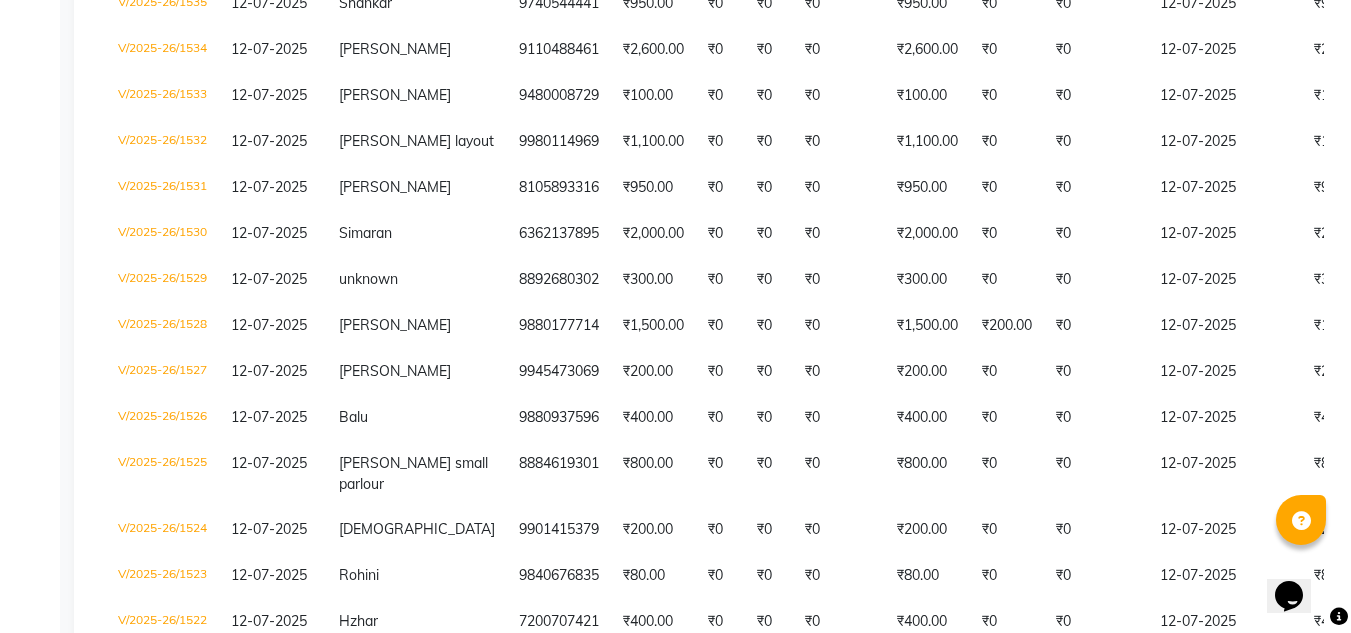 scroll, scrollTop: 955, scrollLeft: 0, axis: vertical 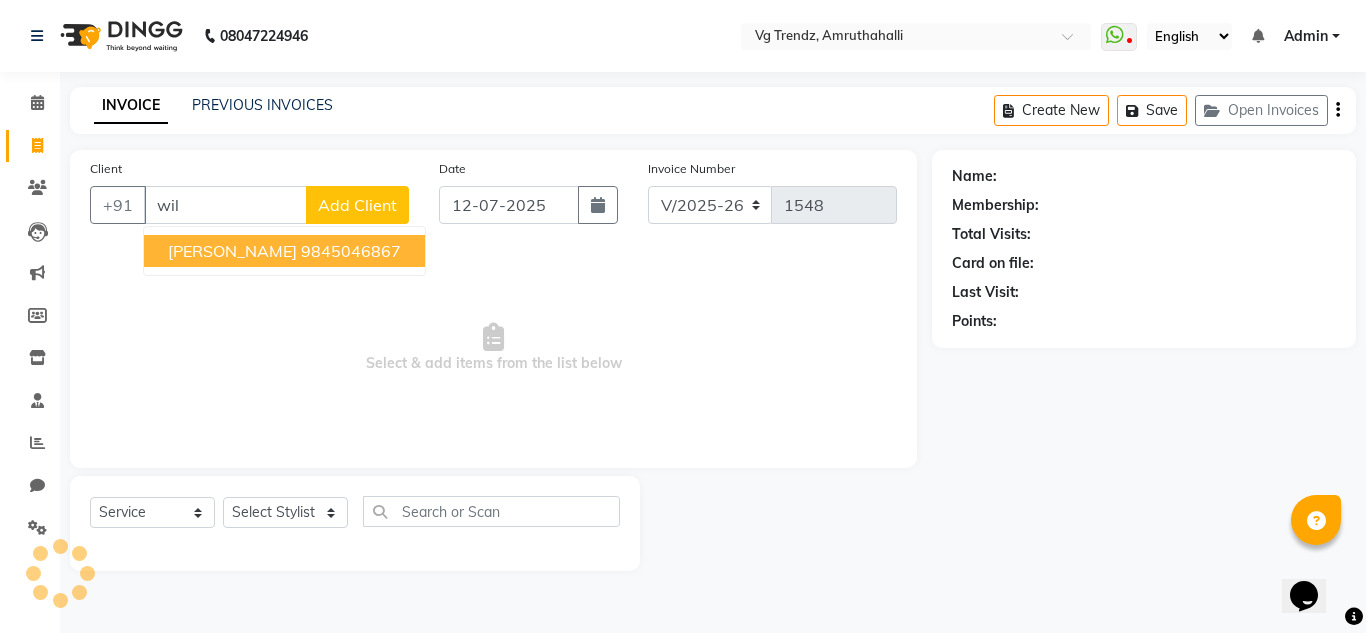 click on "[PERSON_NAME]" at bounding box center [232, 251] 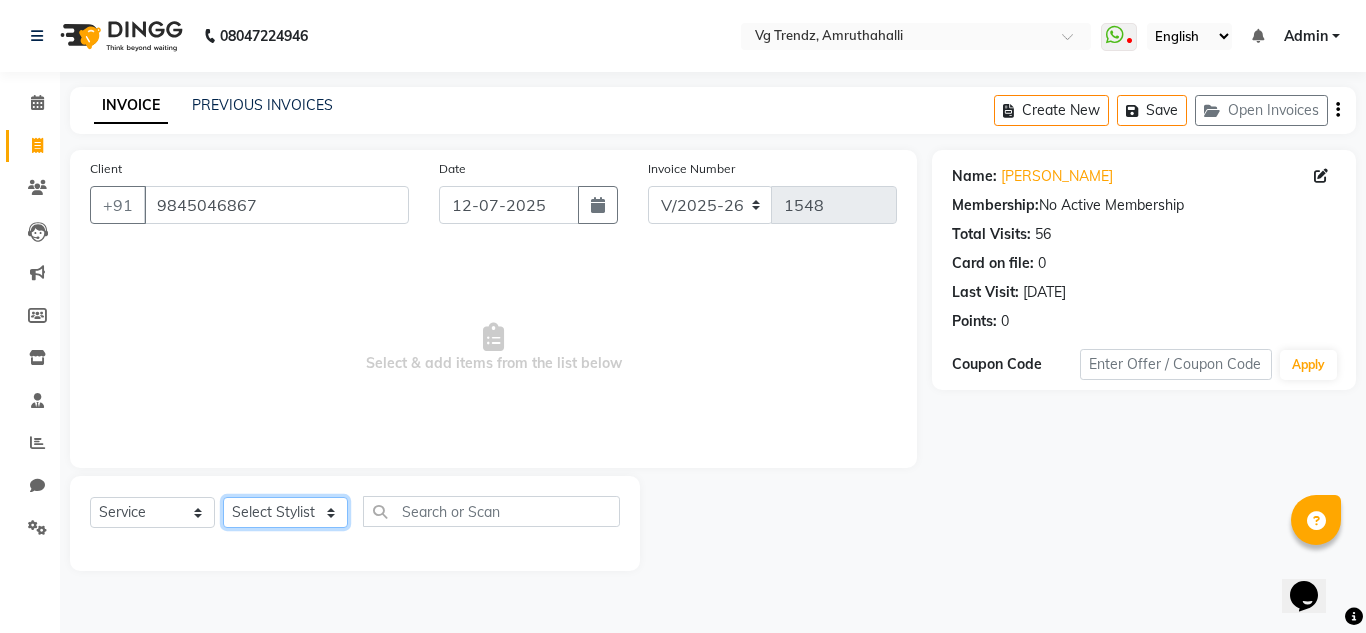 click on "Select Stylist [PERSON_NAME] N P [PERSON_NAME] [PERSON_NAME] [PERSON_NAME] salon number [PERSON_NAME] [PERSON_NAME] v" 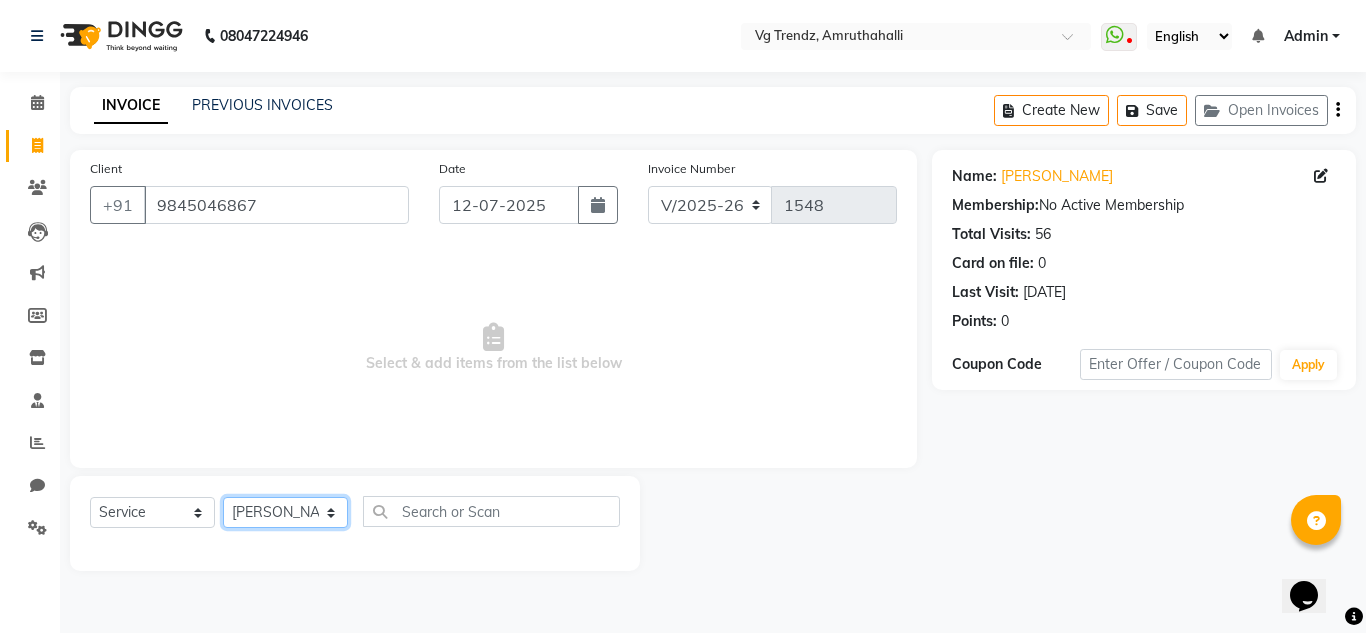 click on "Select Stylist [PERSON_NAME] N P [PERSON_NAME] [PERSON_NAME] [PERSON_NAME] salon number [PERSON_NAME] [PERSON_NAME] v" 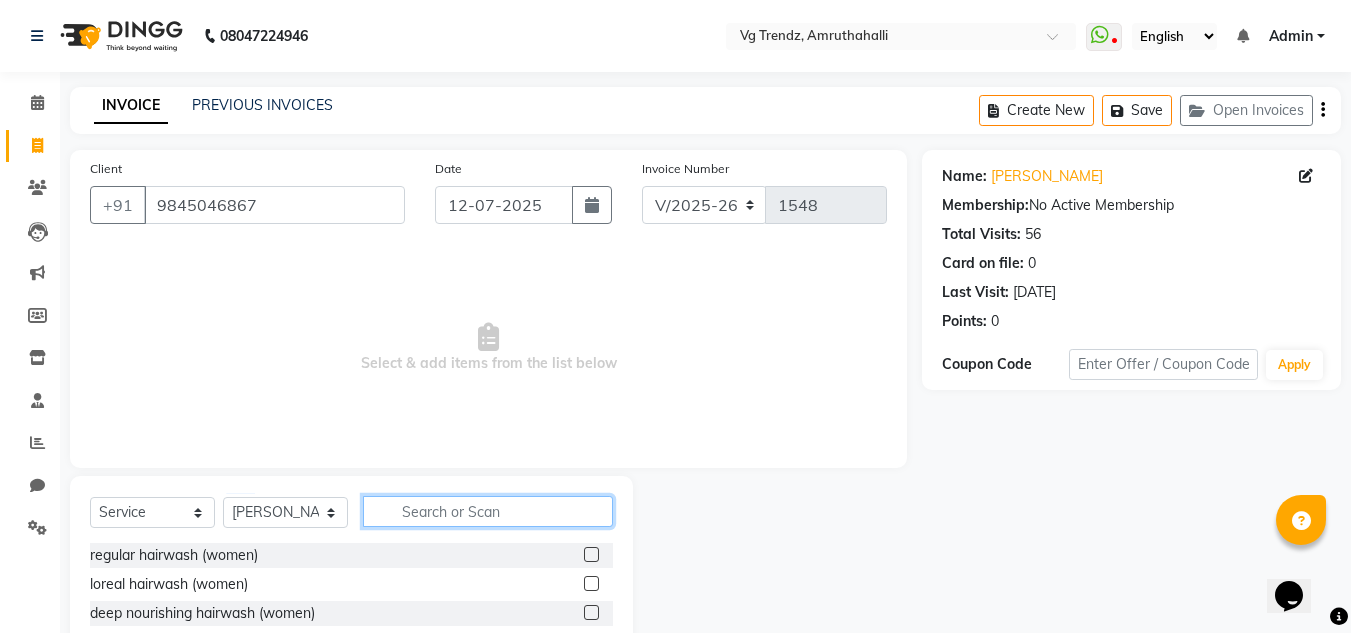 click 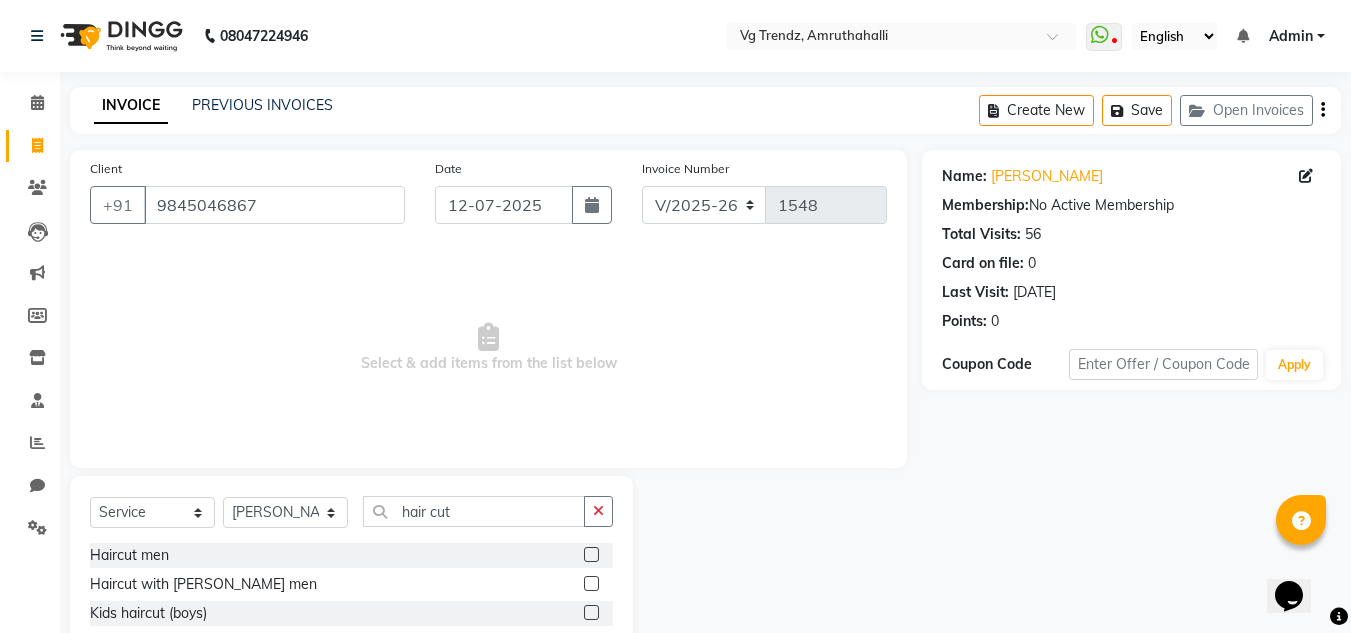 click 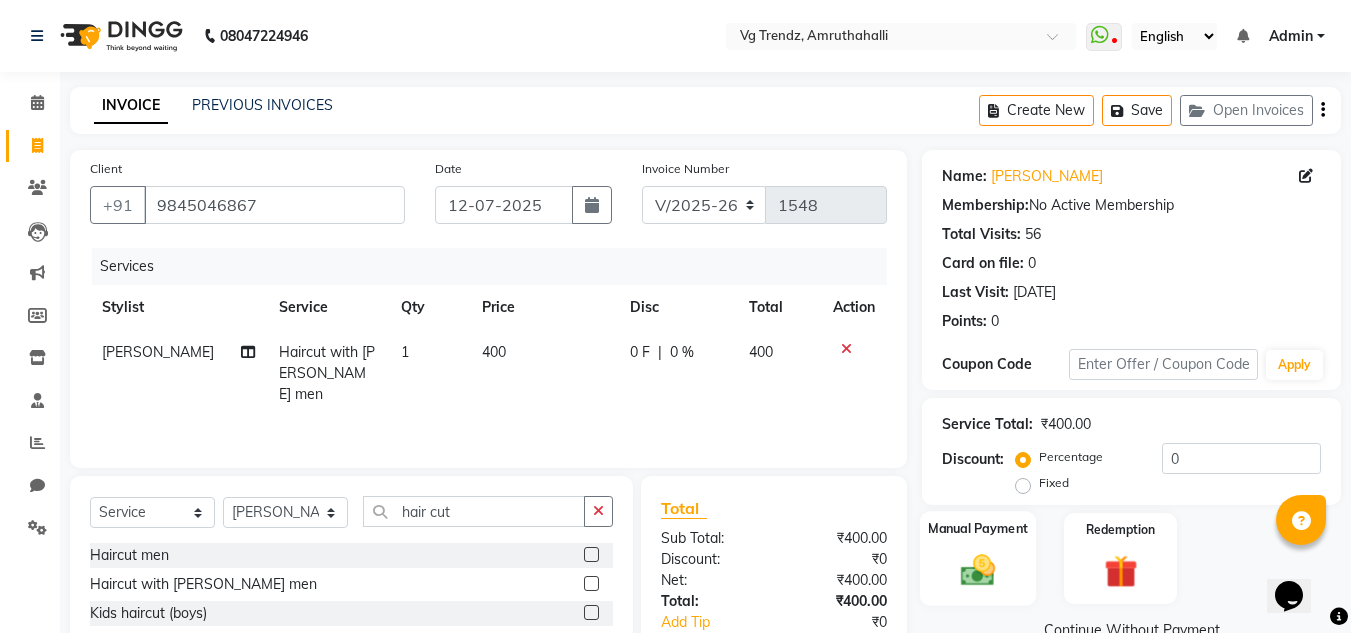 click 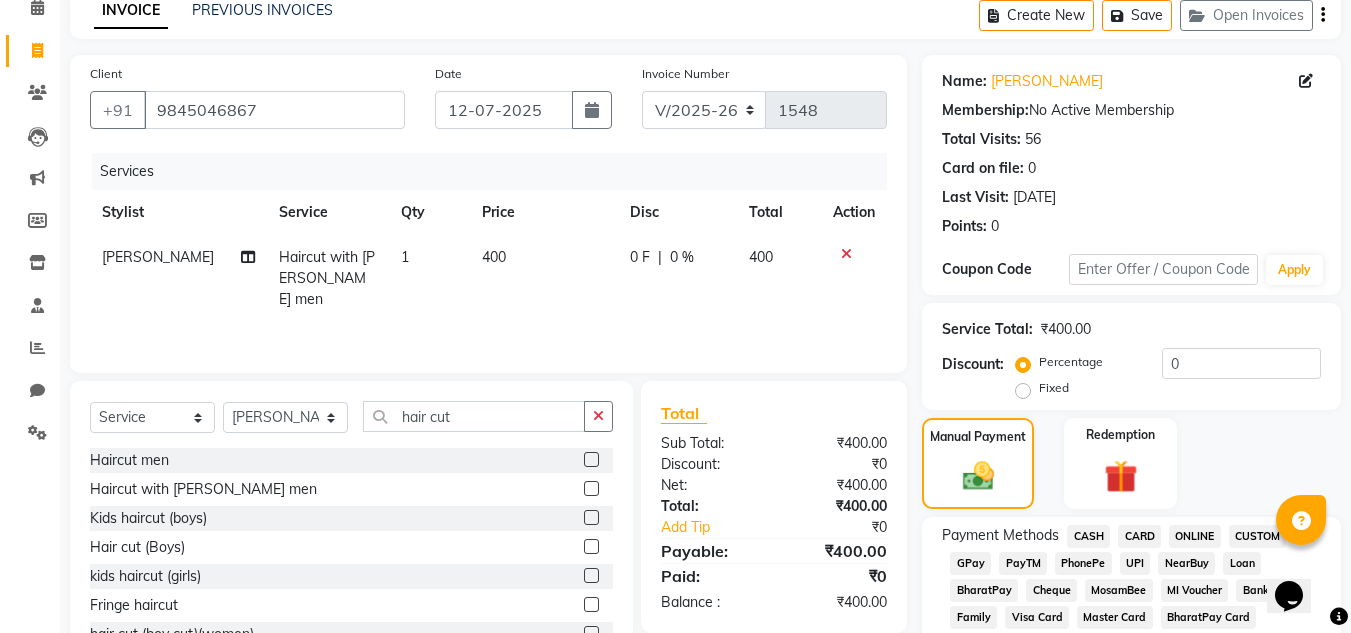 scroll, scrollTop: 120, scrollLeft: 0, axis: vertical 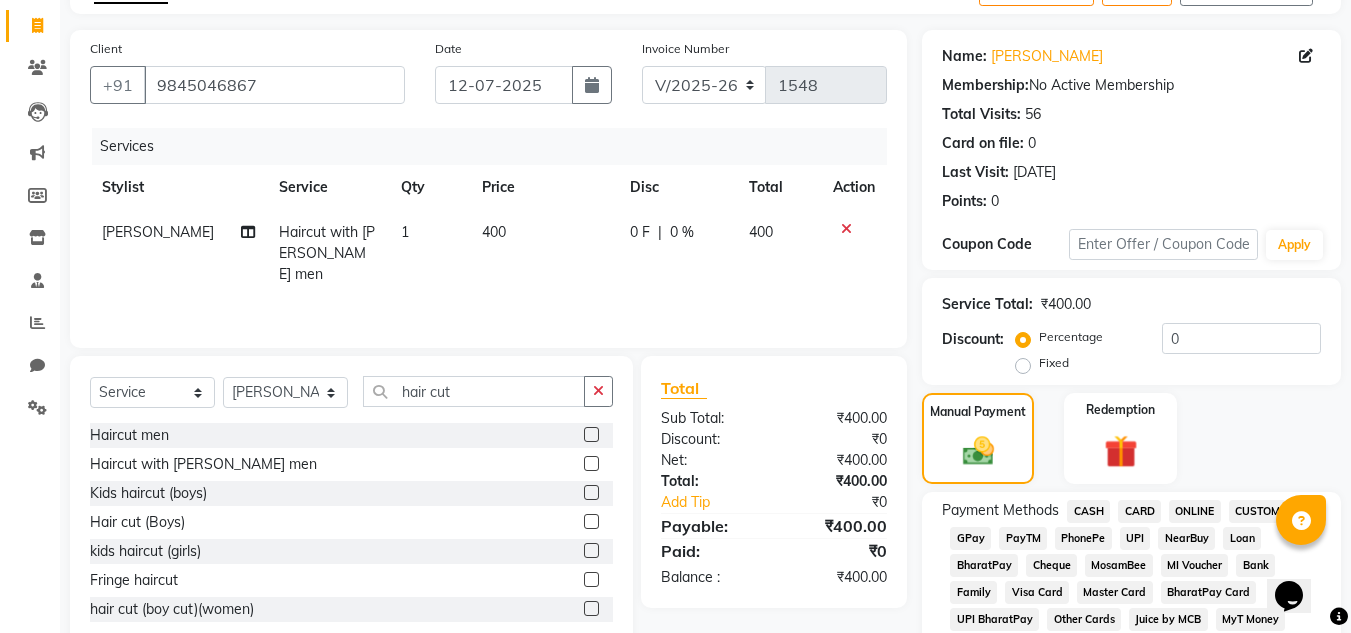 click on "PhonePe" 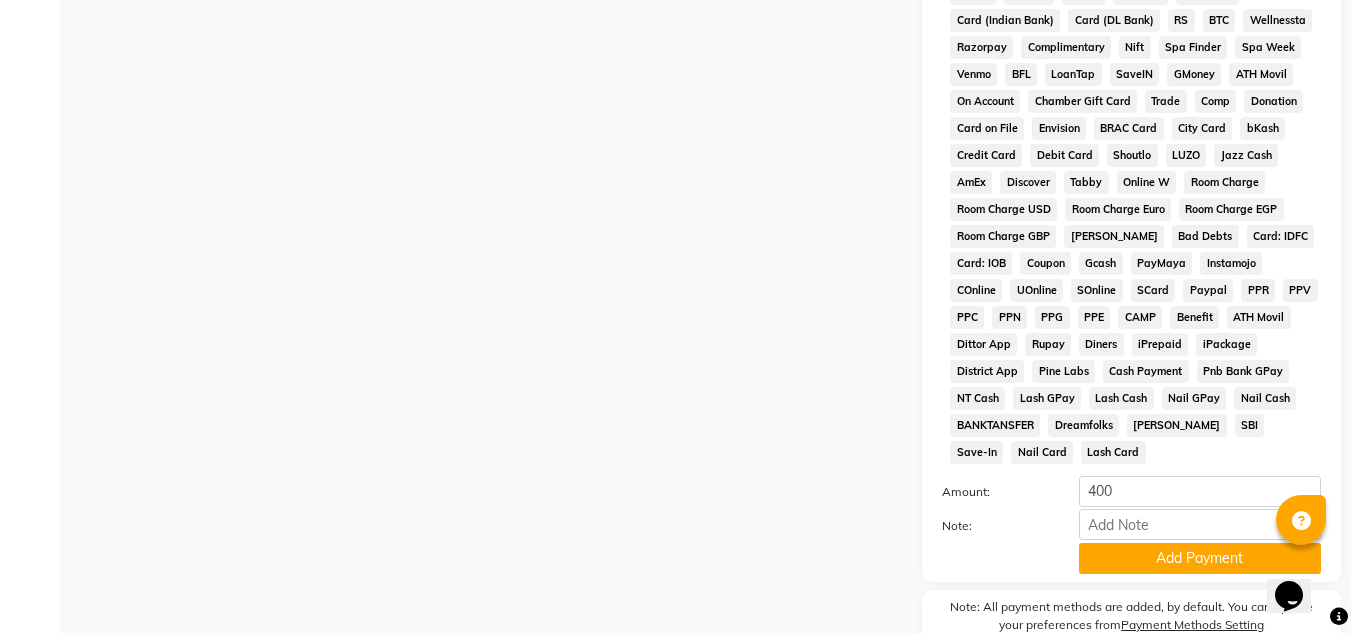 scroll, scrollTop: 247, scrollLeft: 0, axis: vertical 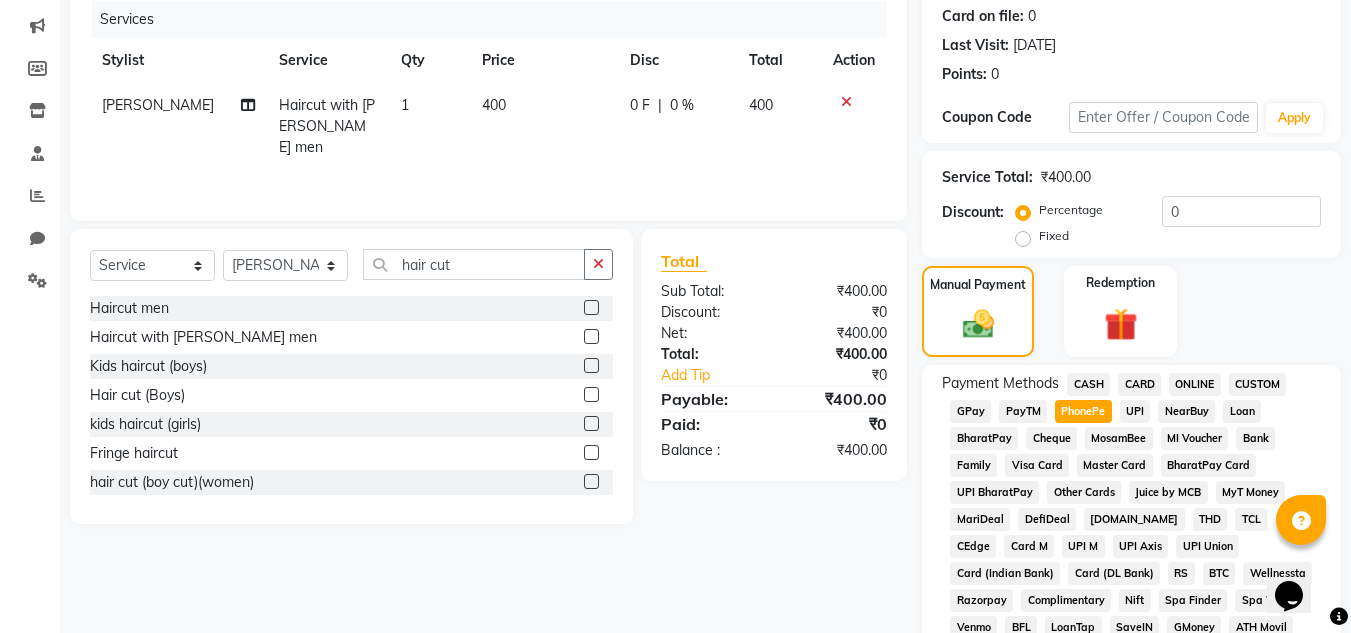 click on "CASH" 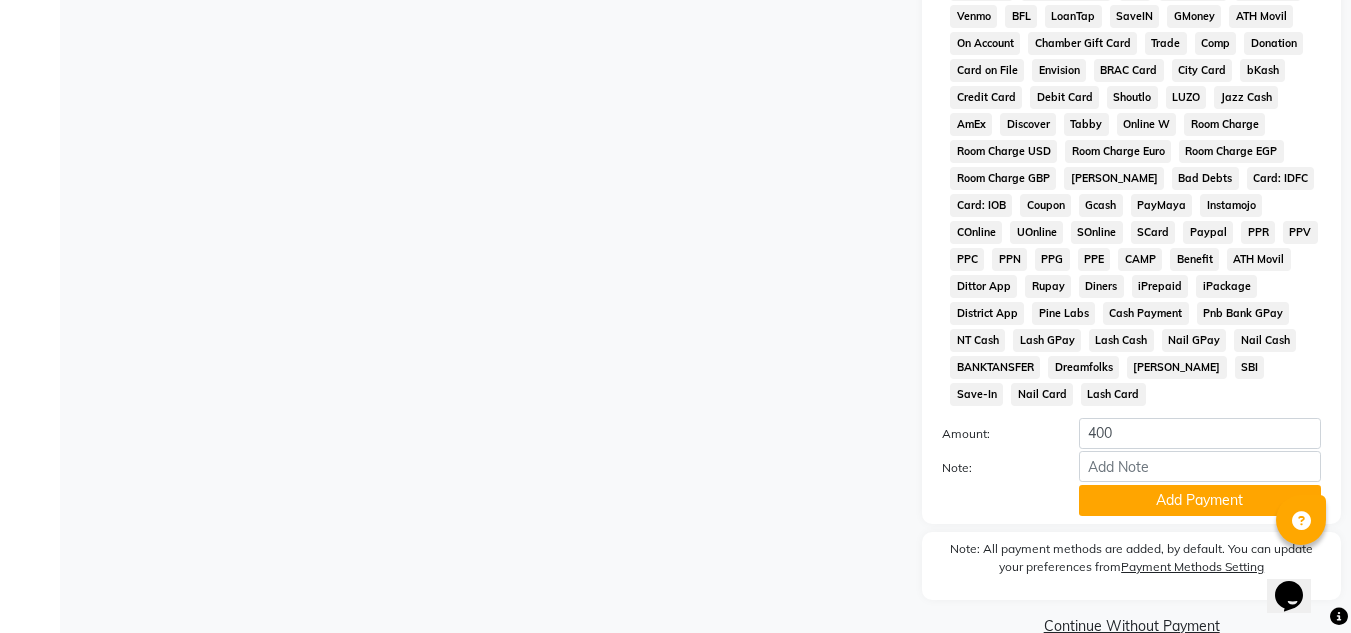 scroll, scrollTop: 869, scrollLeft: 0, axis: vertical 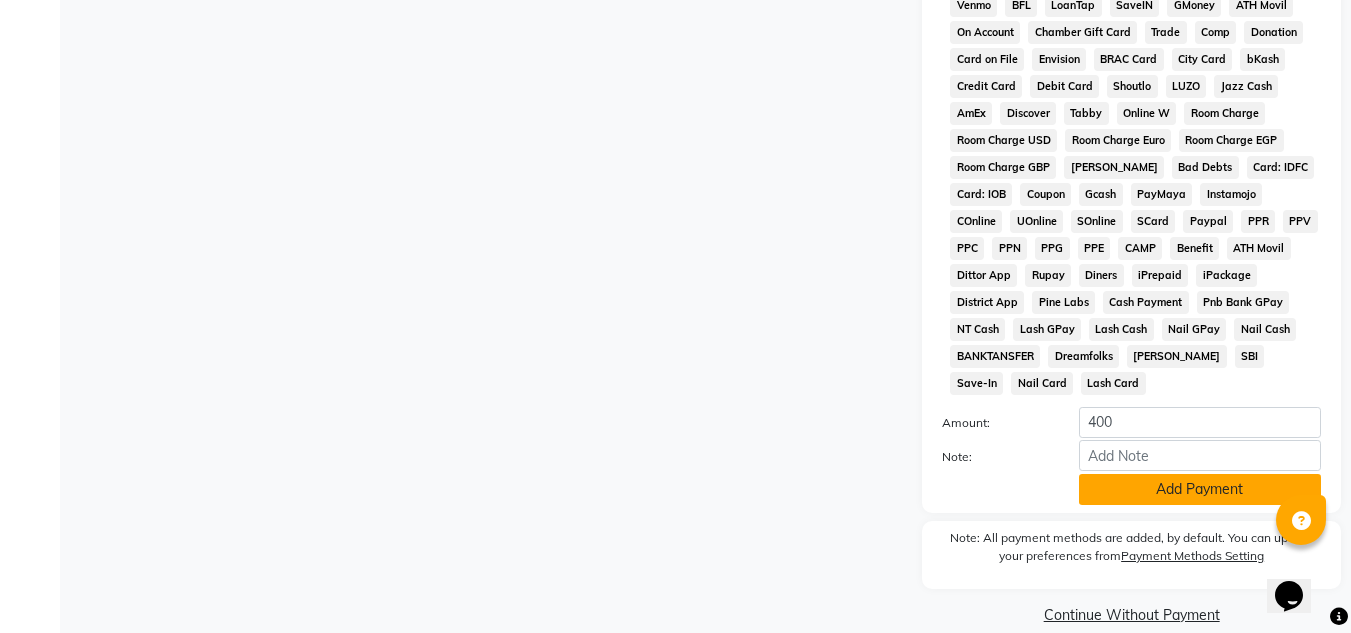 click on "Add Payment" 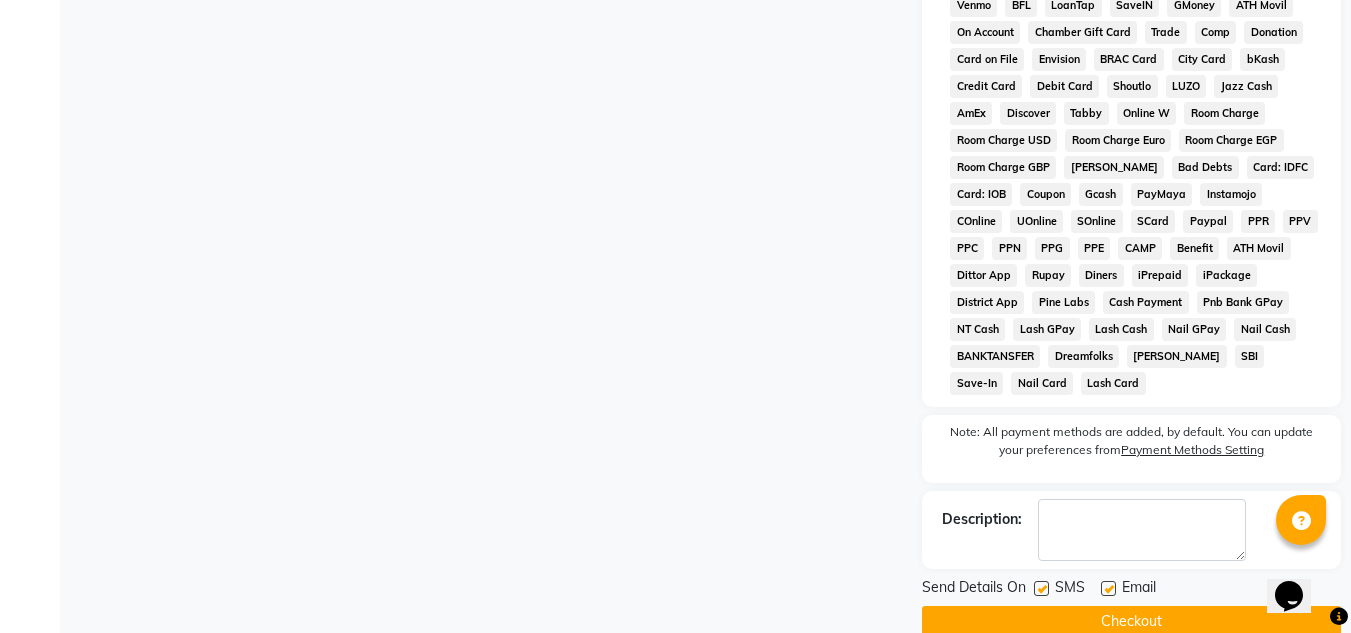 click 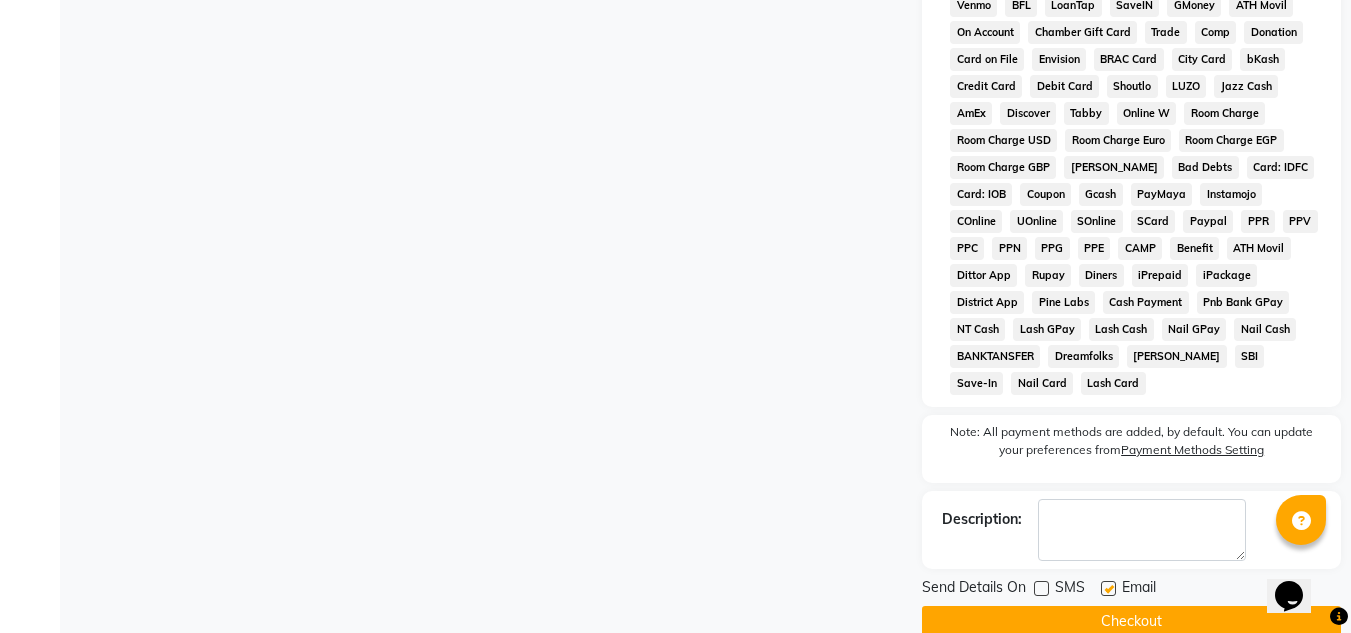 click 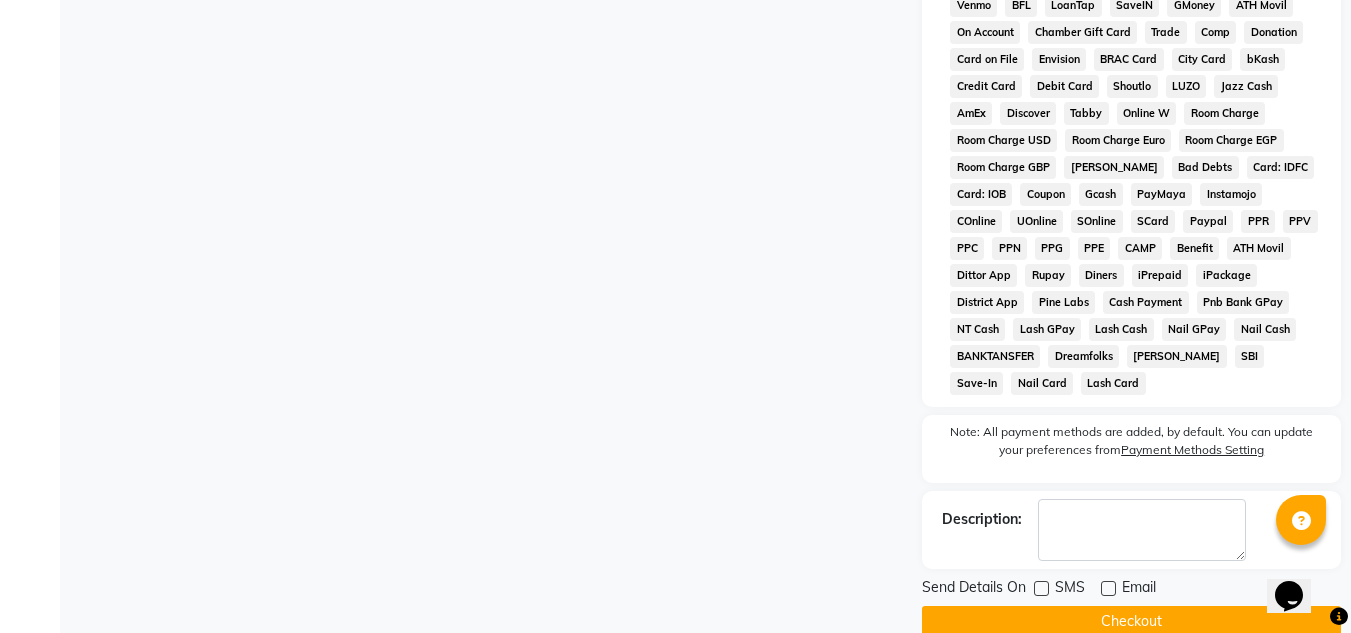 click on "Checkout" 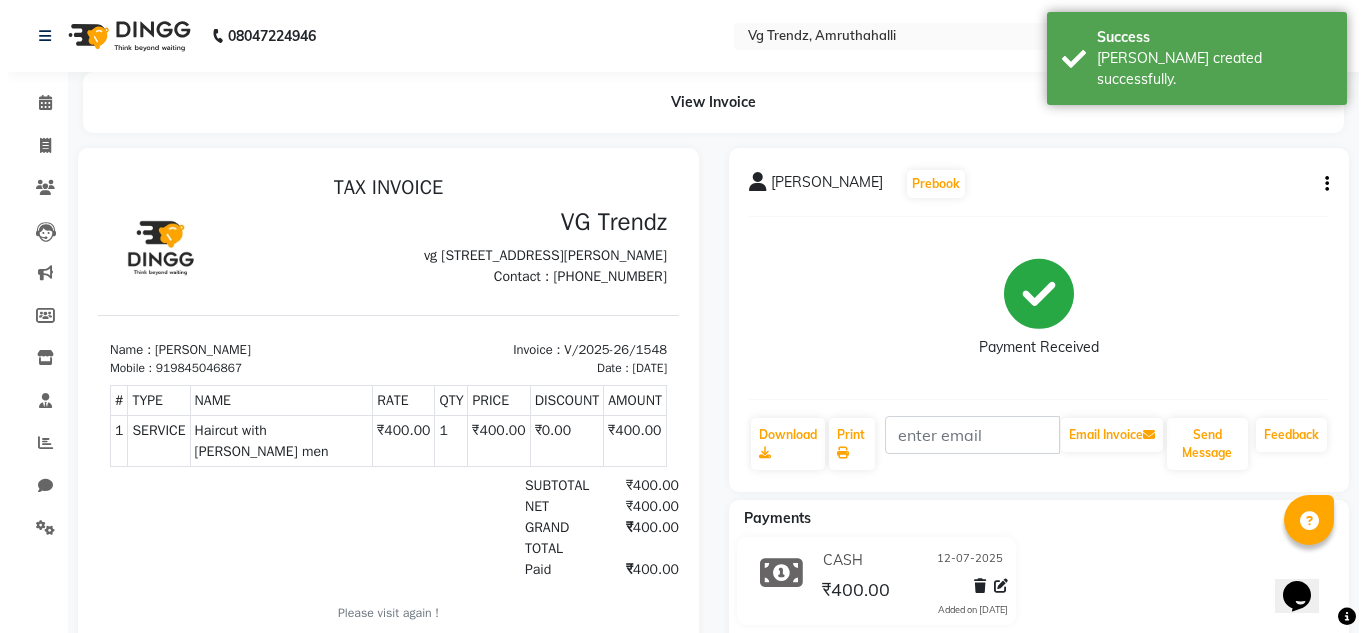 scroll, scrollTop: 0, scrollLeft: 0, axis: both 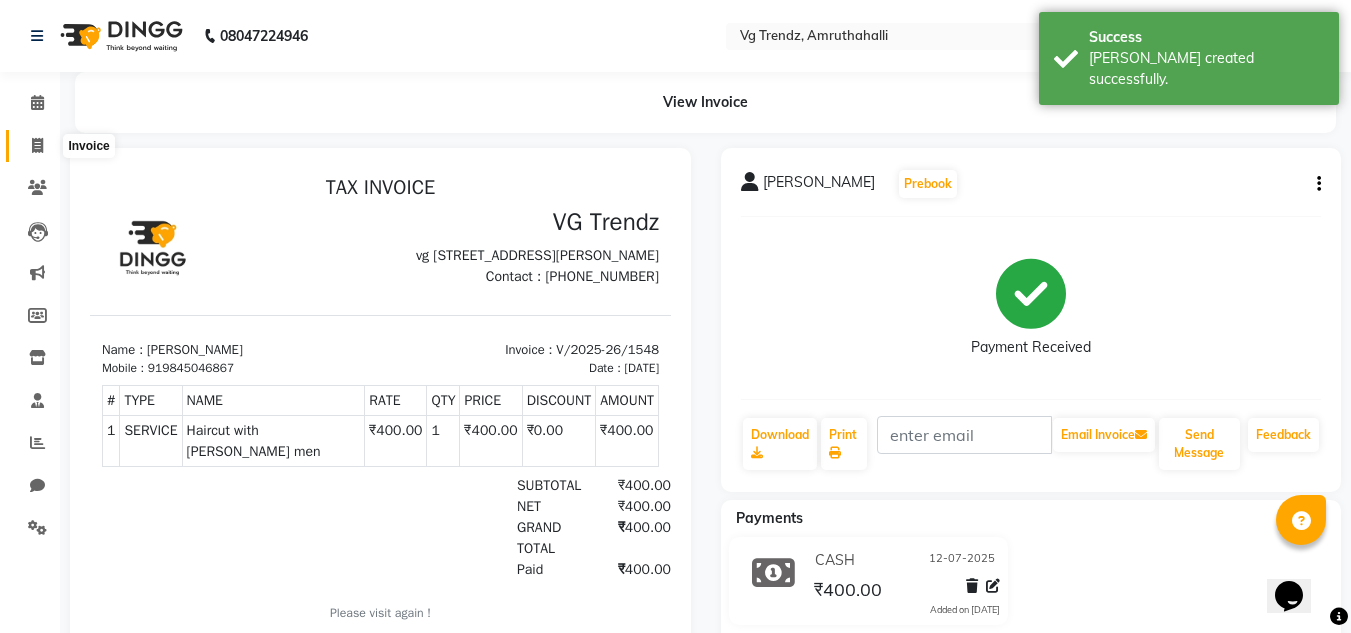 click 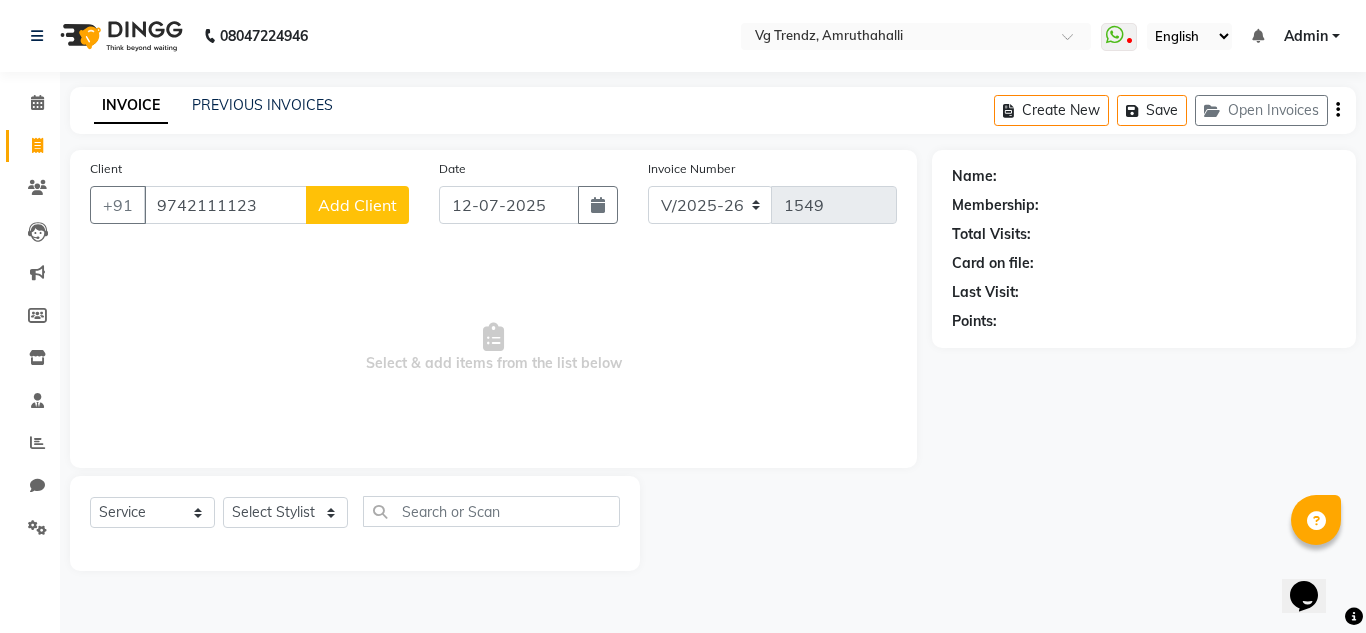 click on "Add Client" 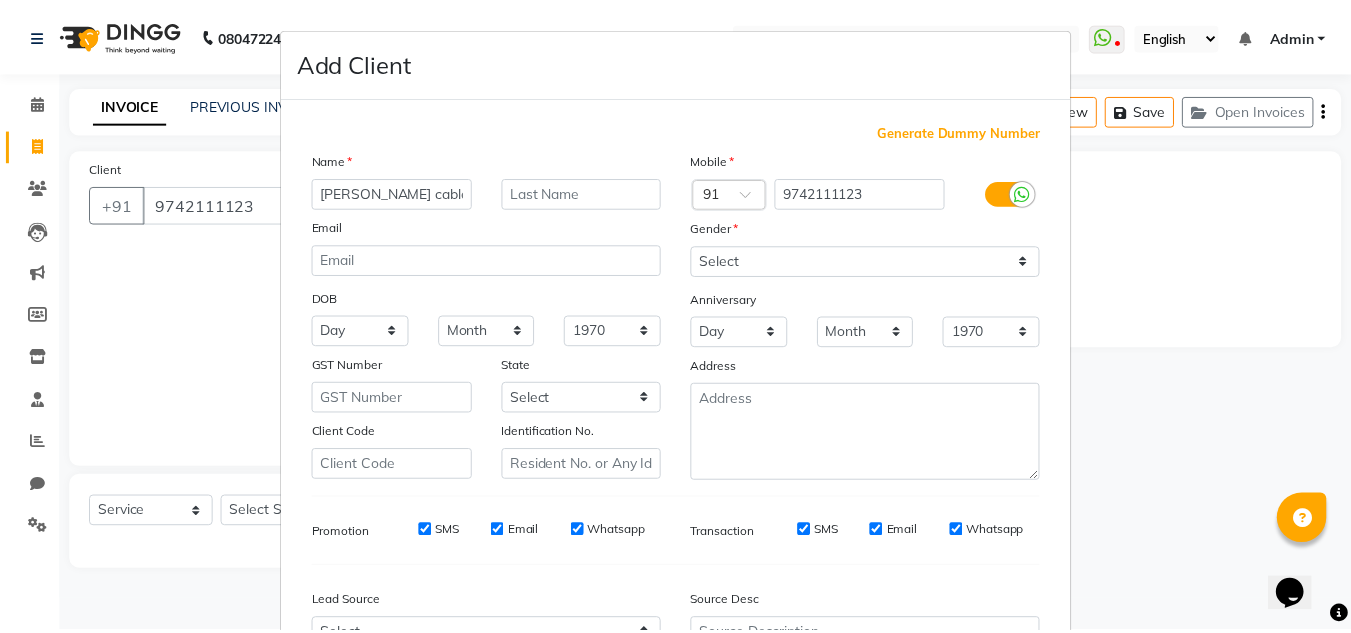 scroll, scrollTop: 216, scrollLeft: 0, axis: vertical 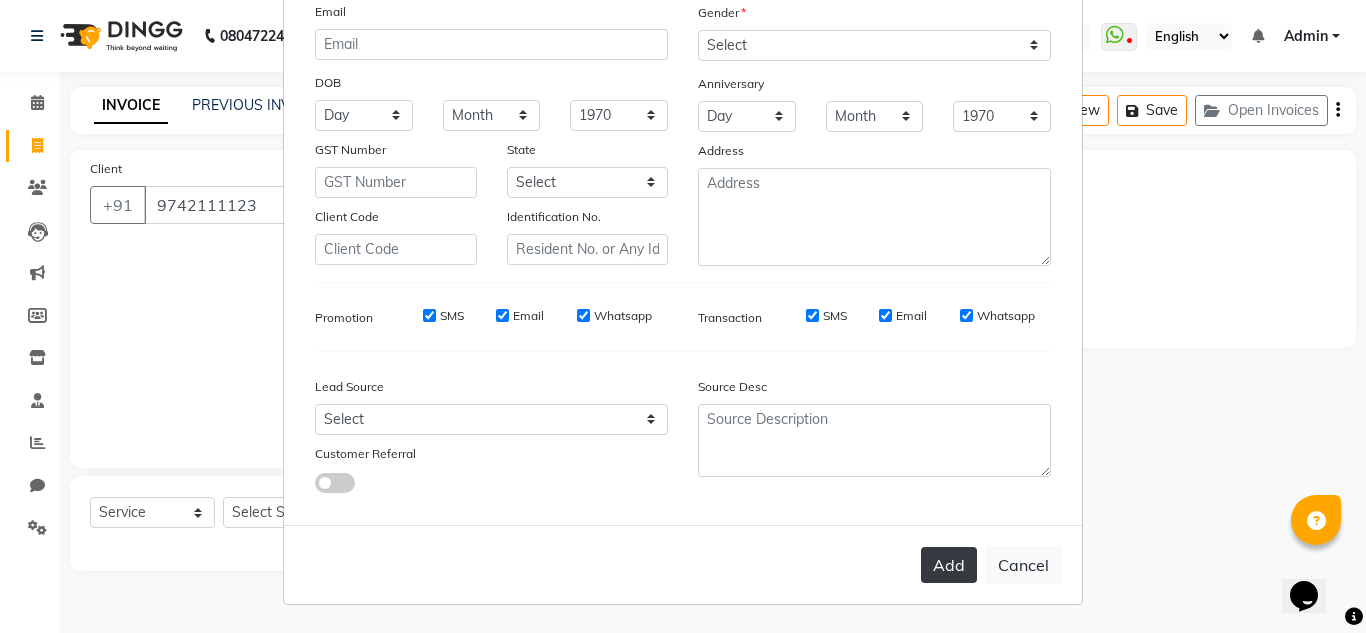 click on "Add" at bounding box center [949, 565] 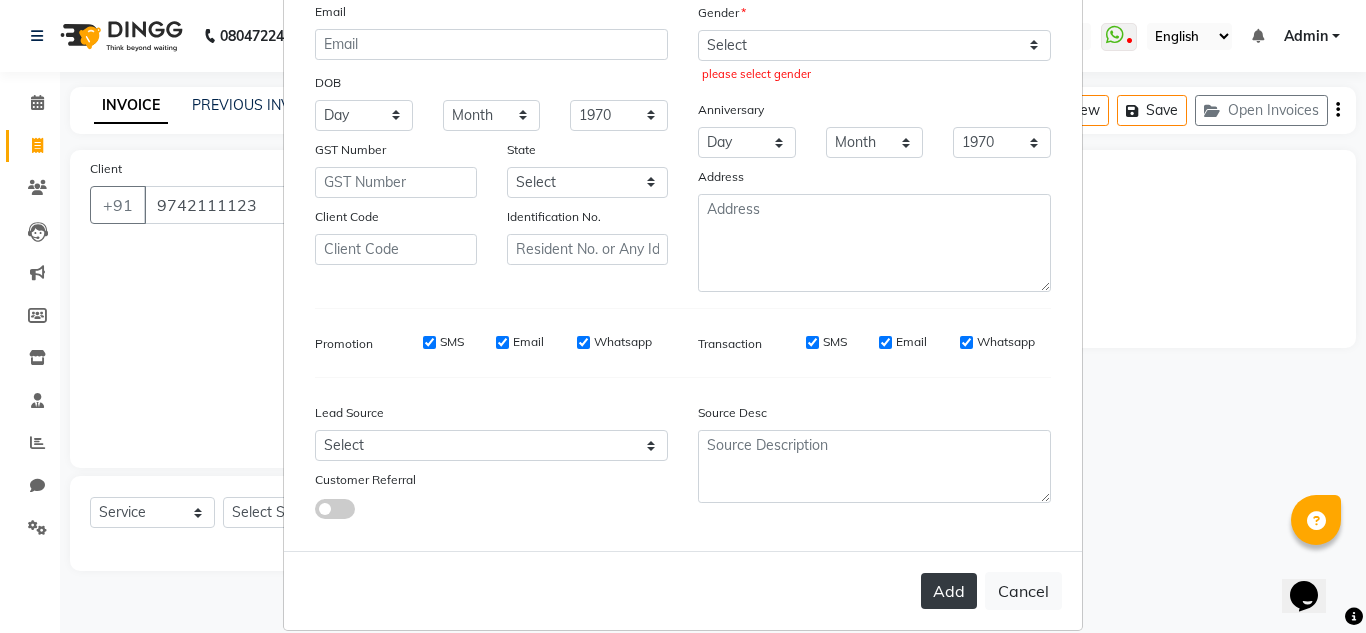 click on "Add" at bounding box center (949, 591) 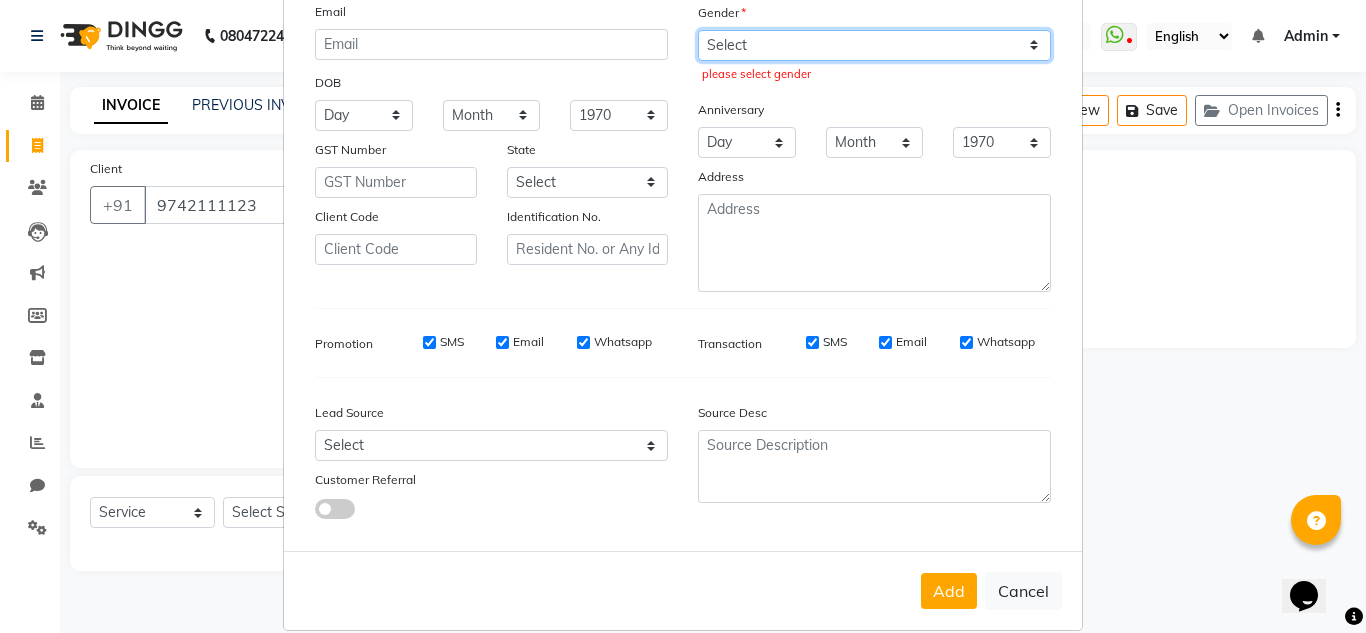 click on "Select [DEMOGRAPHIC_DATA] [DEMOGRAPHIC_DATA] Other Prefer Not To Say" at bounding box center (874, 45) 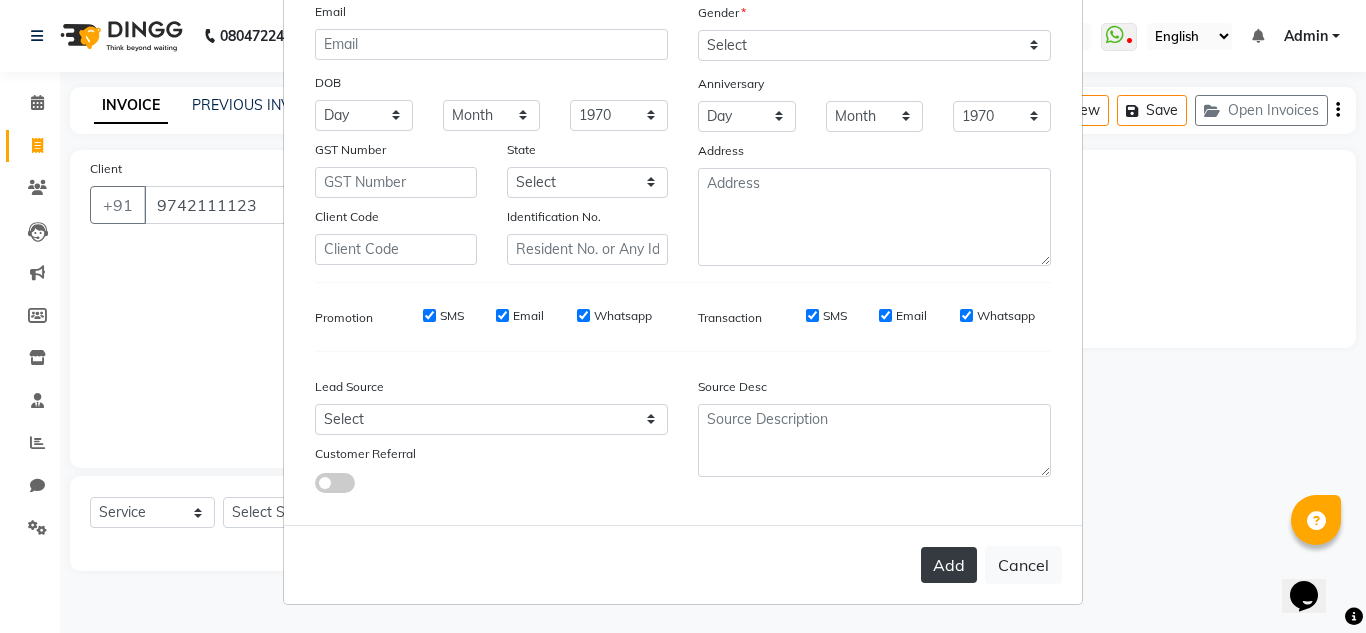 click on "Add" at bounding box center (949, 565) 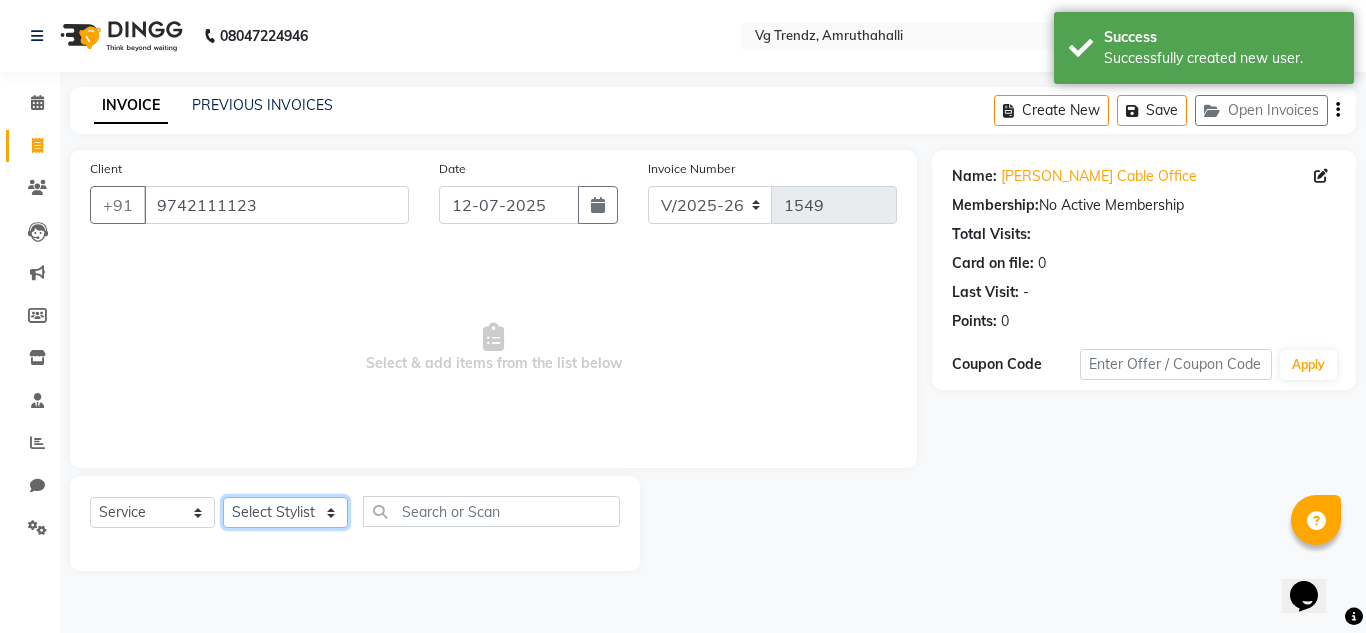 click on "Select Stylist [PERSON_NAME] N P [PERSON_NAME] [PERSON_NAME] [PERSON_NAME] salon number [PERSON_NAME] [PERSON_NAME] v" 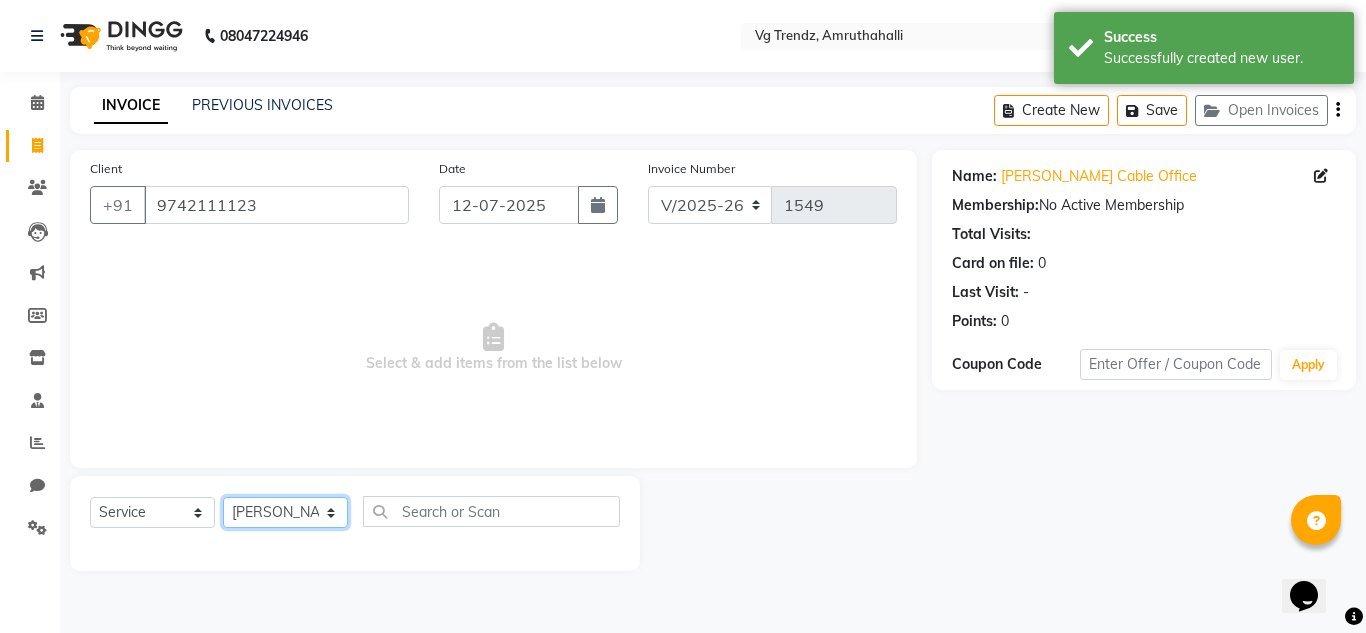 click on "Select Stylist [PERSON_NAME] N P [PERSON_NAME] [PERSON_NAME] [PERSON_NAME] salon number [PERSON_NAME] [PERSON_NAME] v" 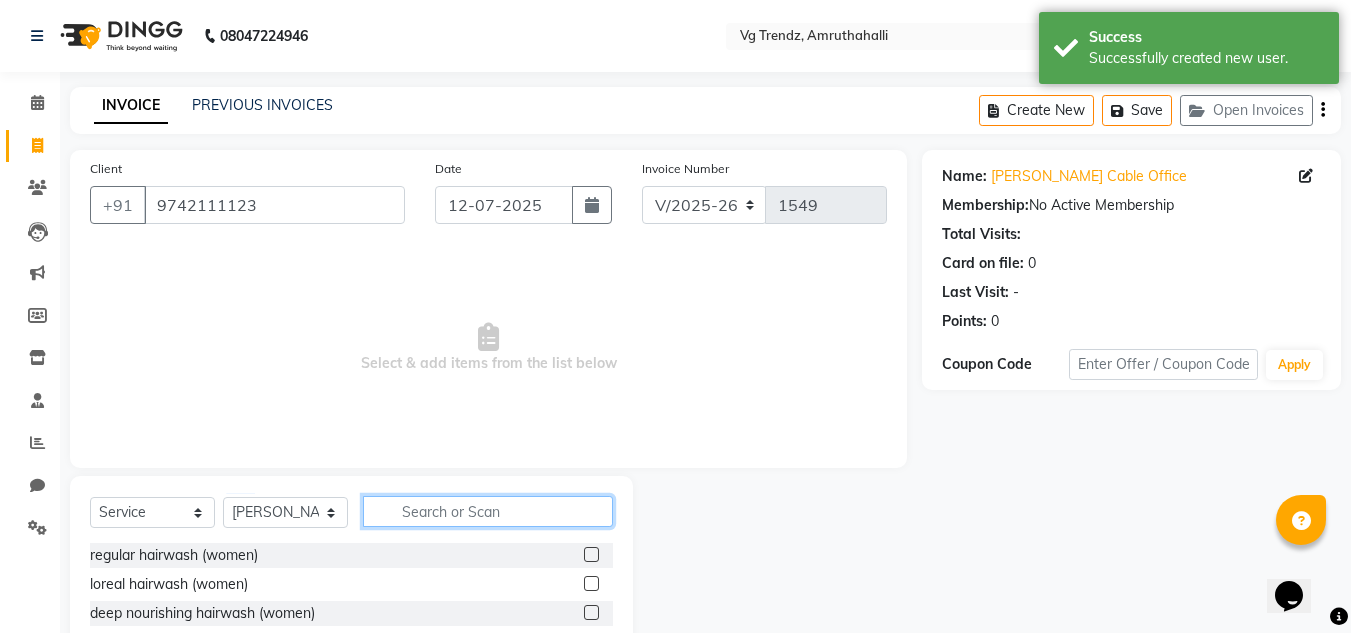 click 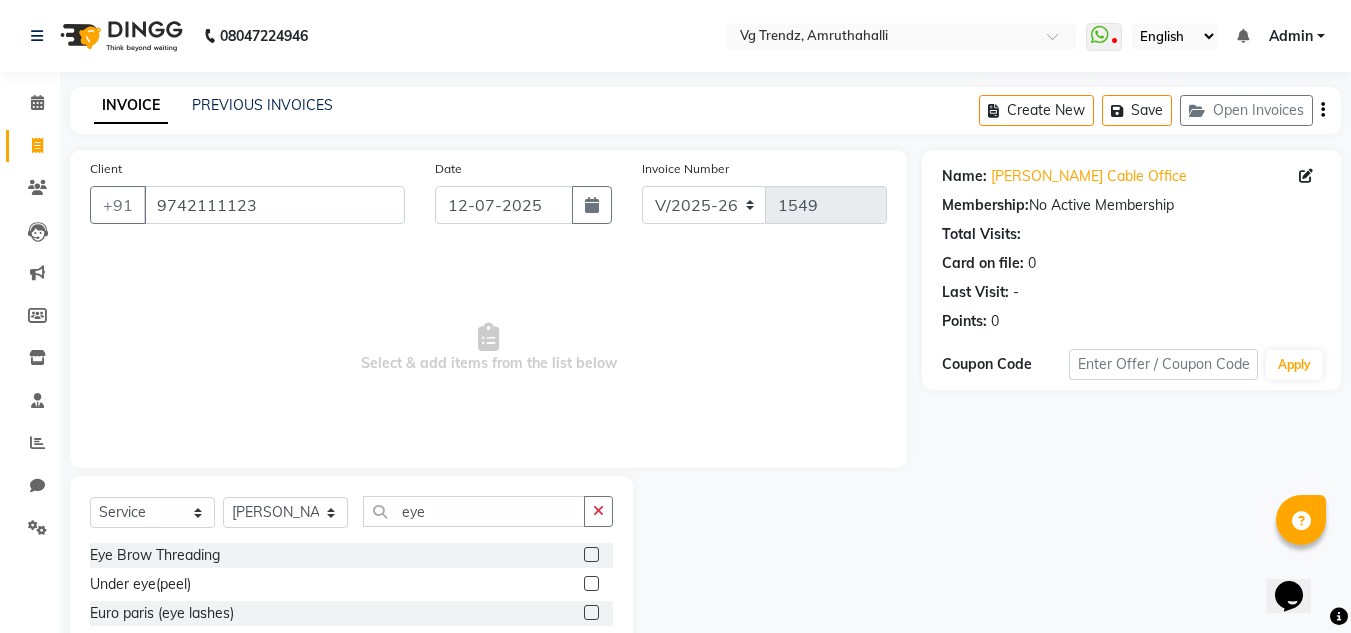 click 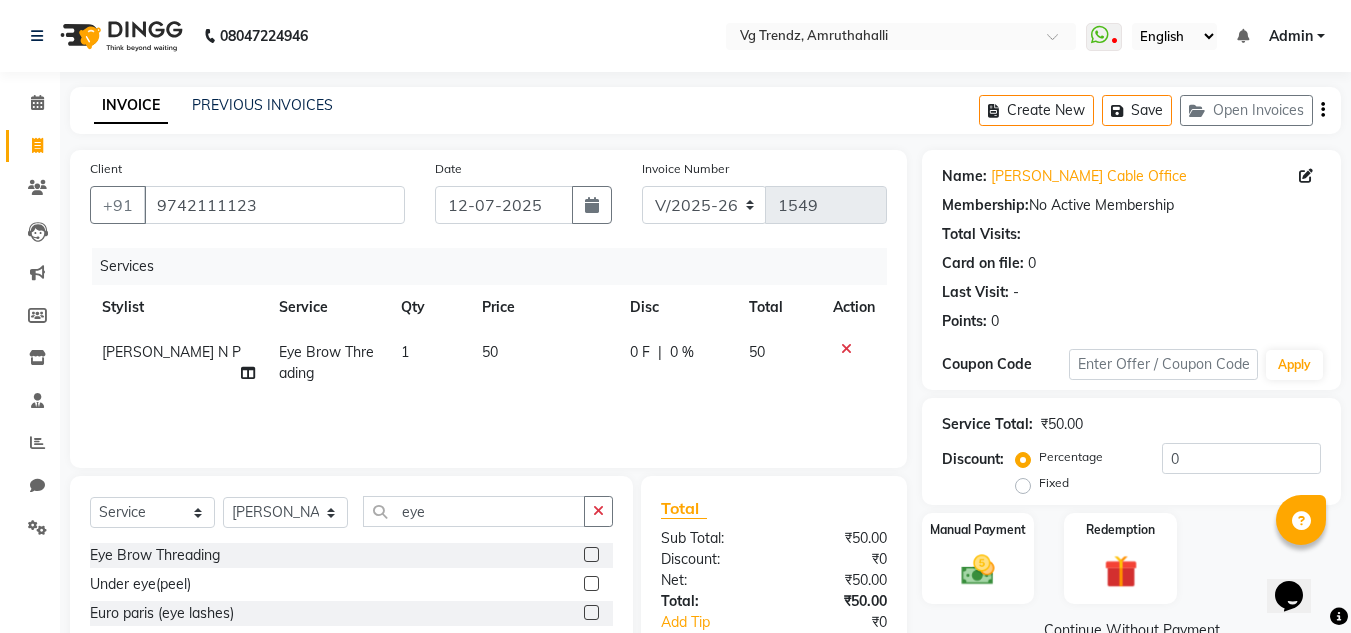 click 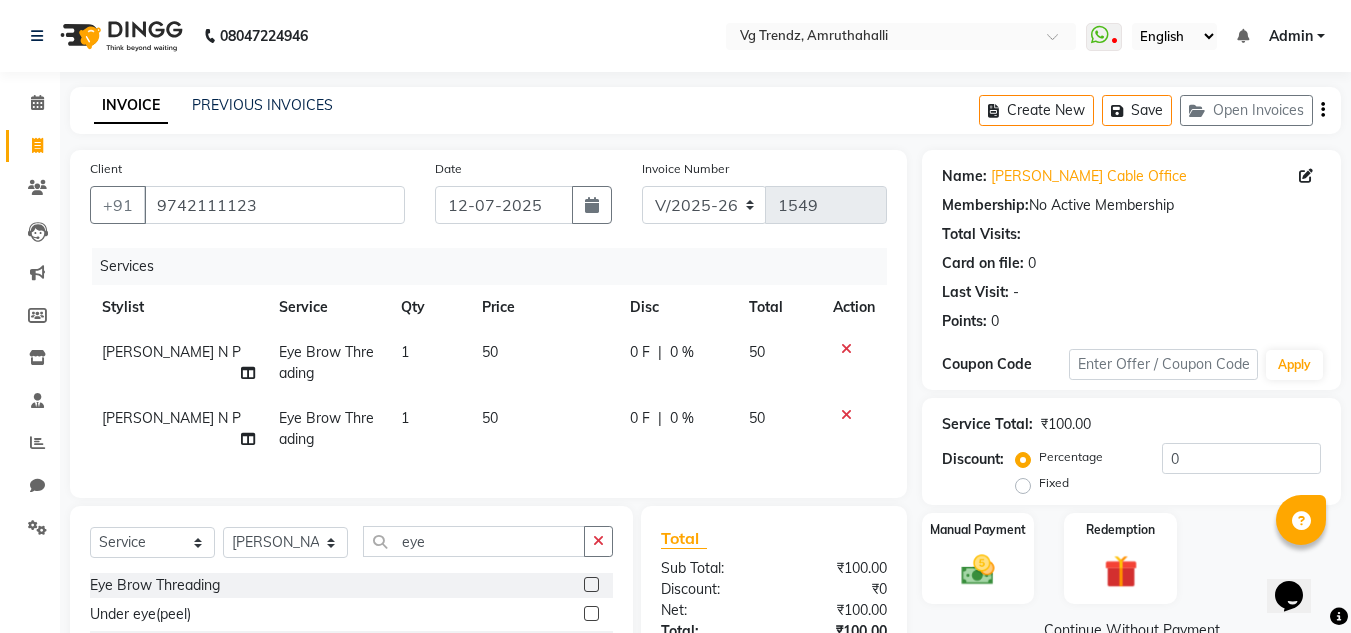 click 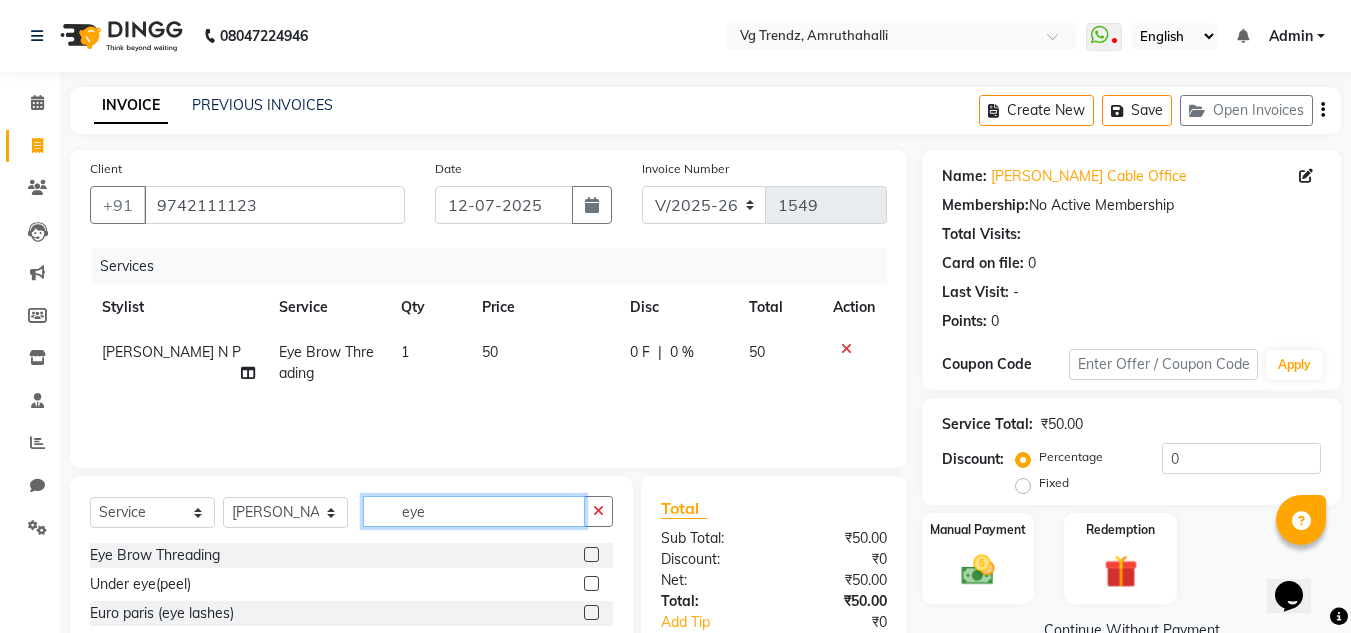 click on "eye" 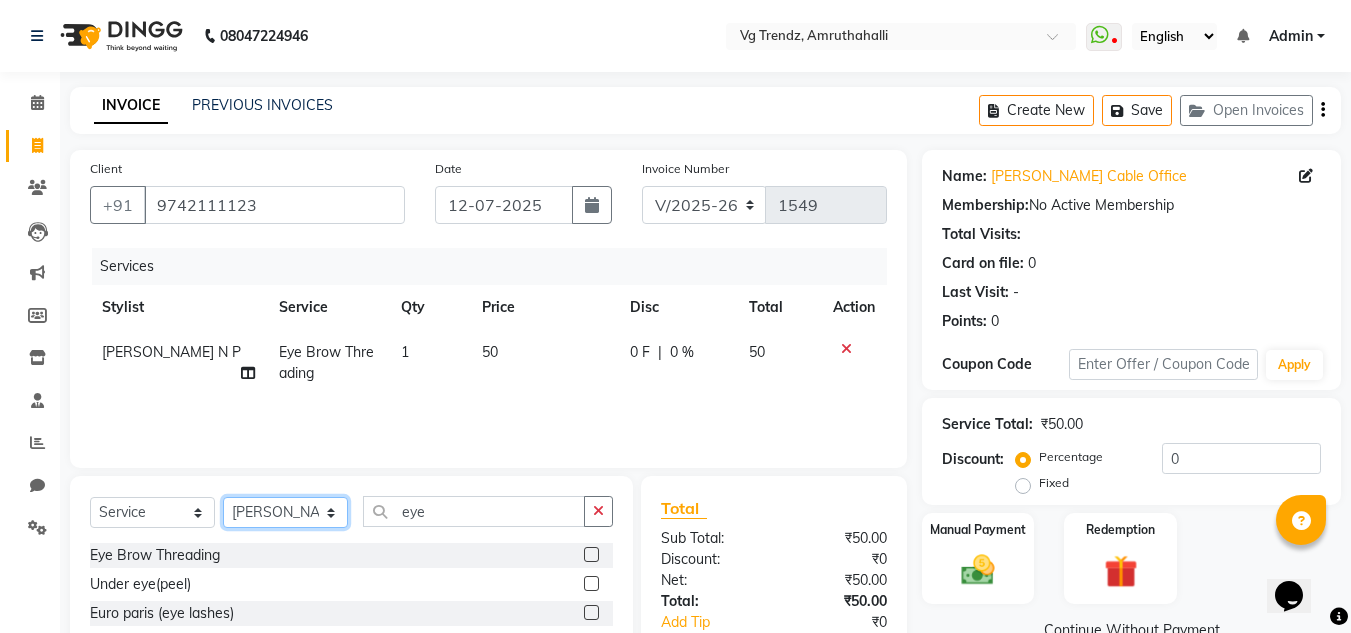 click on "Select Stylist [PERSON_NAME] N P [PERSON_NAME] [PERSON_NAME] [PERSON_NAME] salon number [PERSON_NAME] [PERSON_NAME] v" 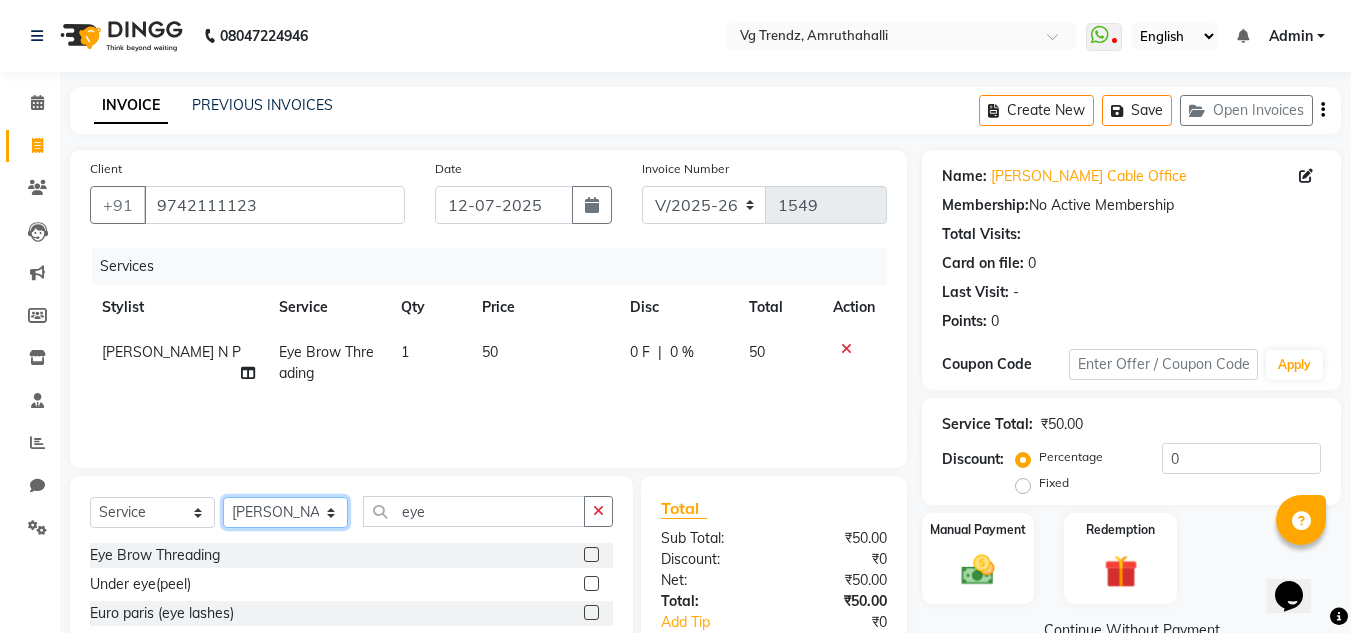 click on "Select Stylist [PERSON_NAME] N P [PERSON_NAME] [PERSON_NAME] [PERSON_NAME] salon number [PERSON_NAME] [PERSON_NAME] v" 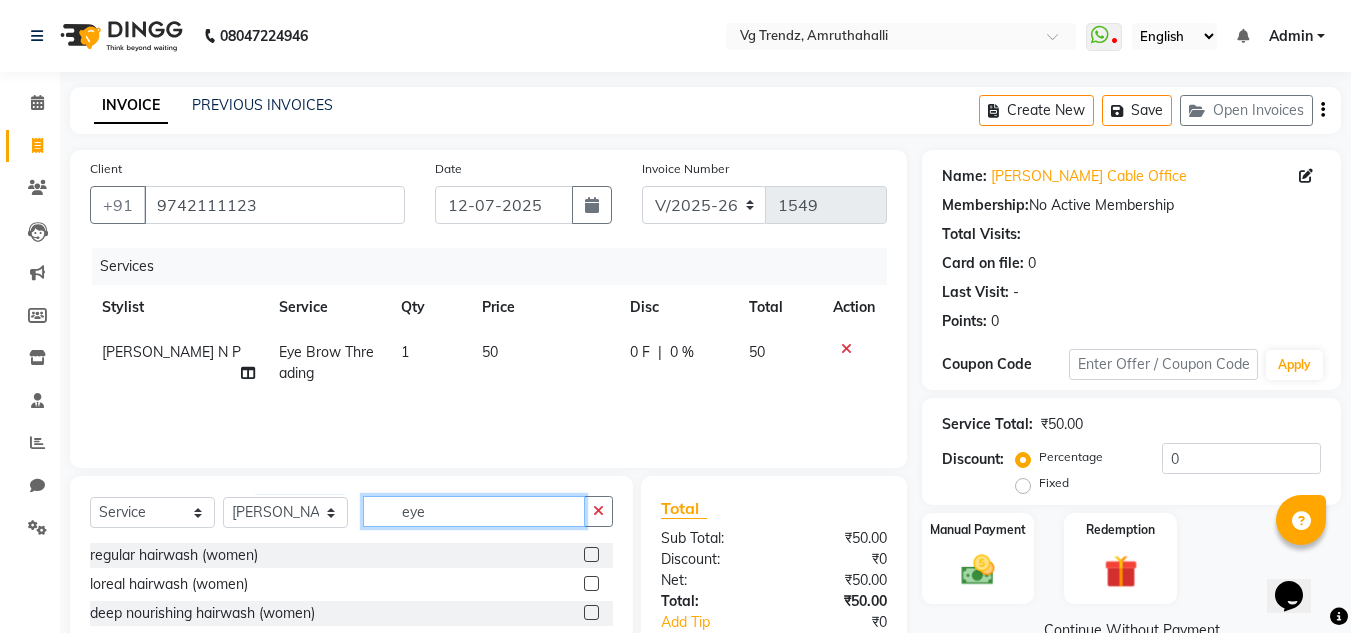 click on "eye" 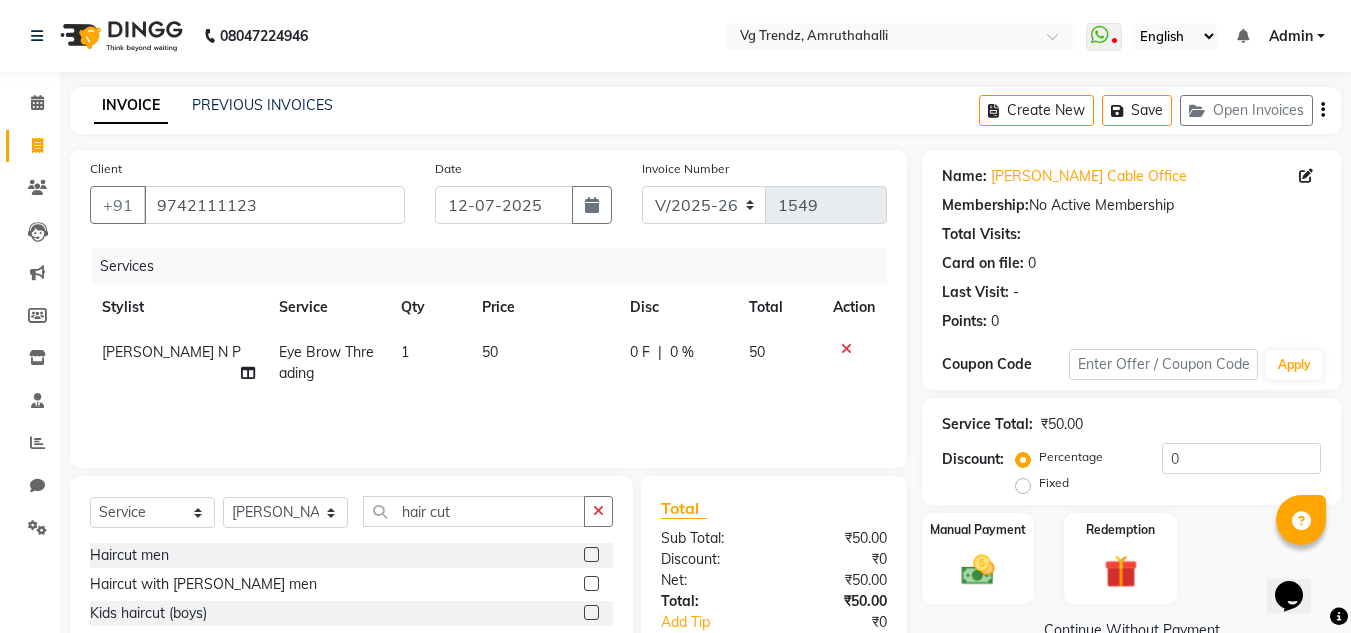 click 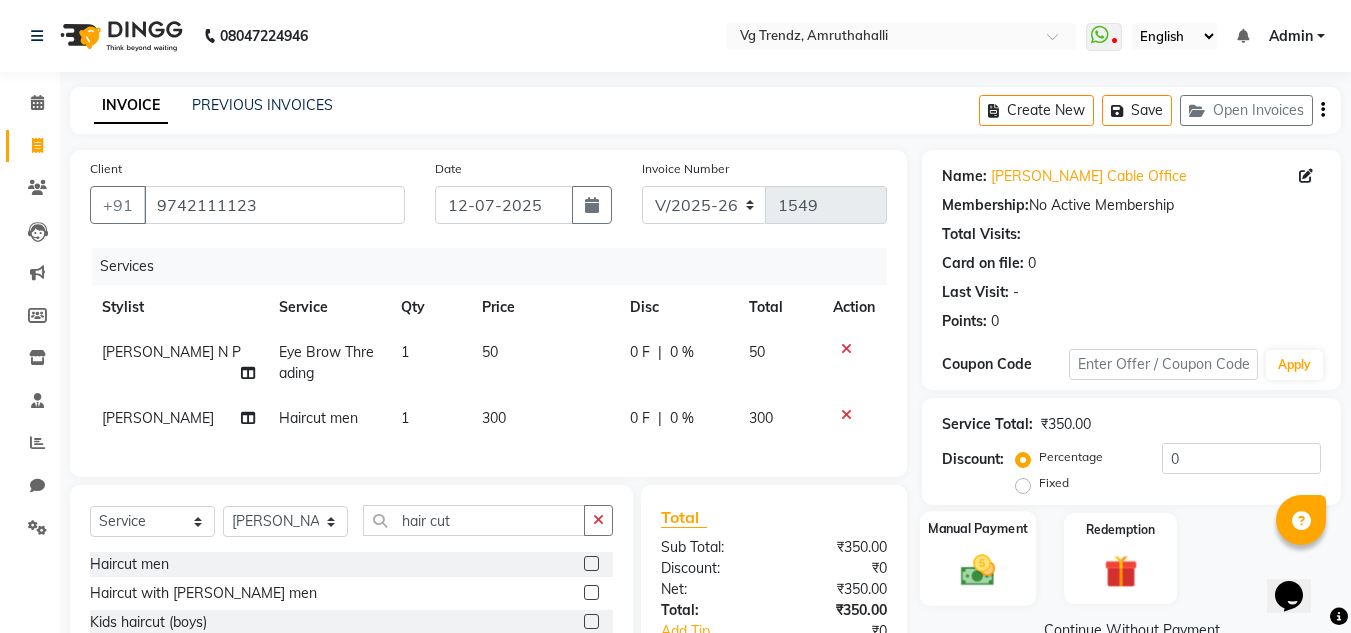 click 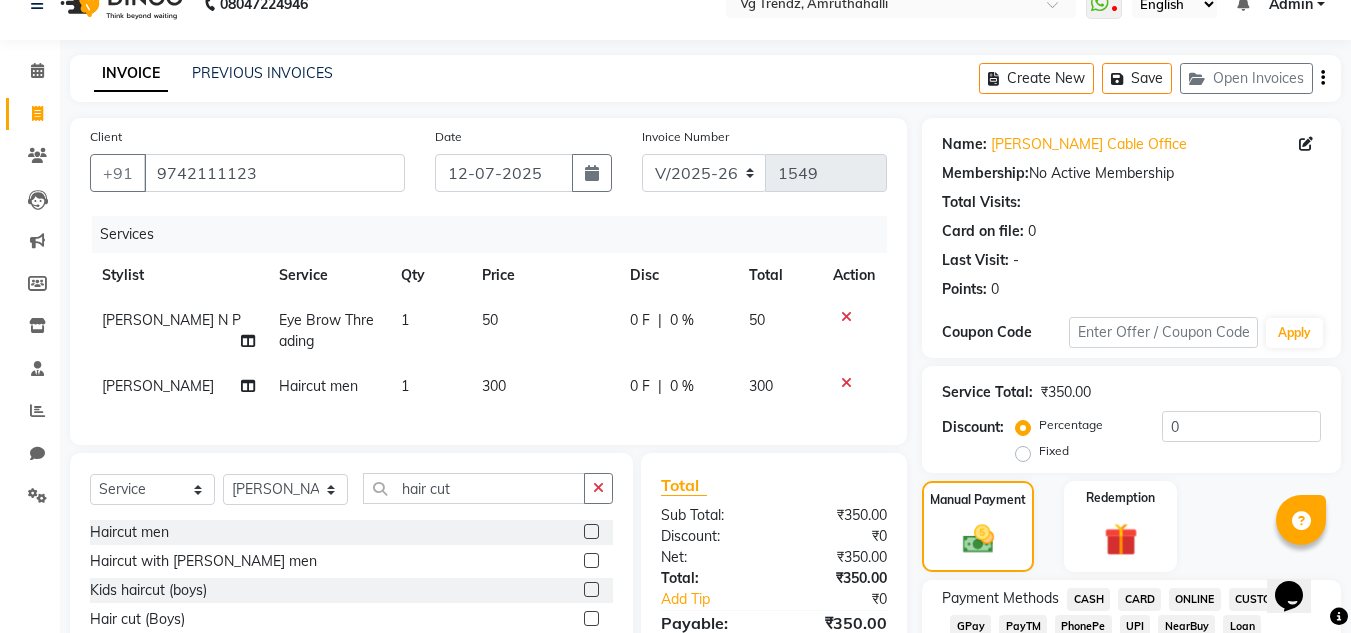 scroll, scrollTop: 40, scrollLeft: 0, axis: vertical 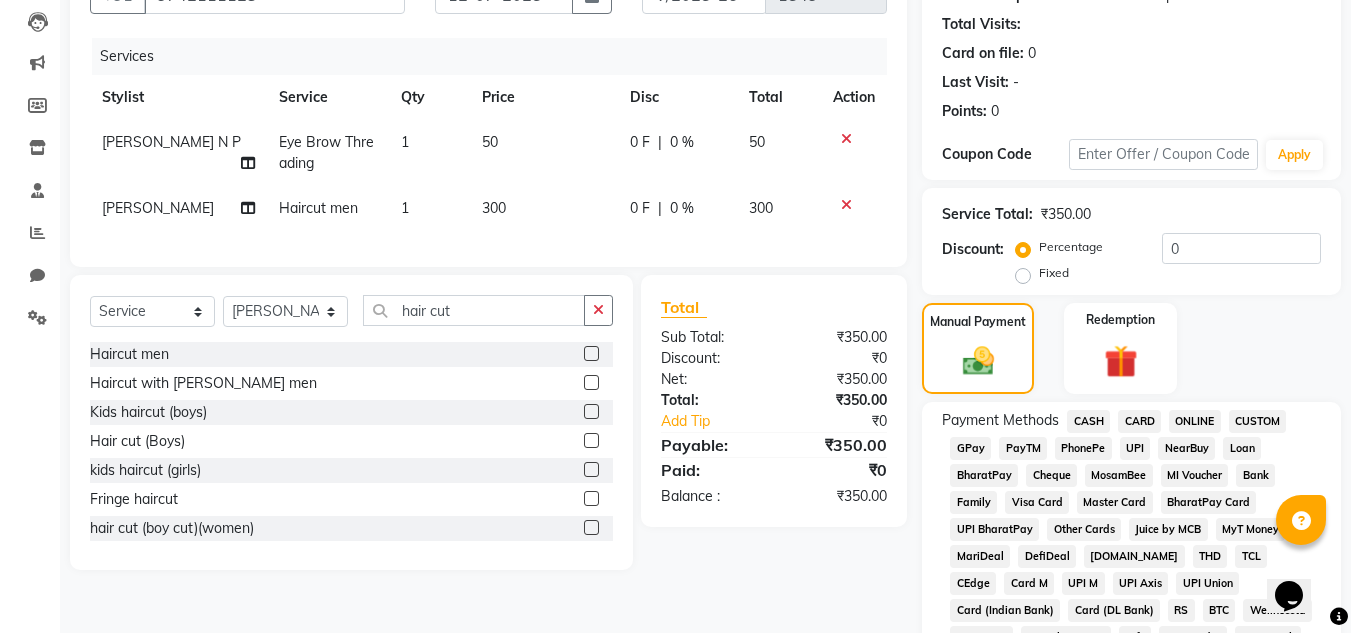 click on "PhonePe" 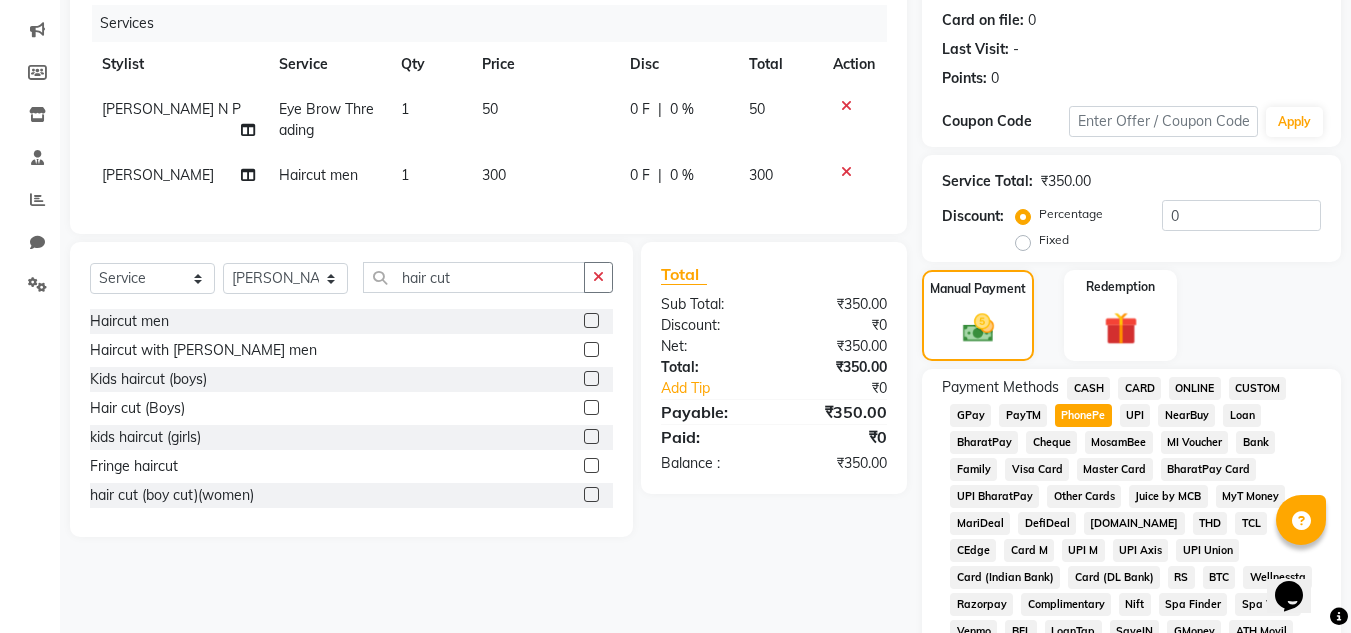 scroll, scrollTop: 250, scrollLeft: 0, axis: vertical 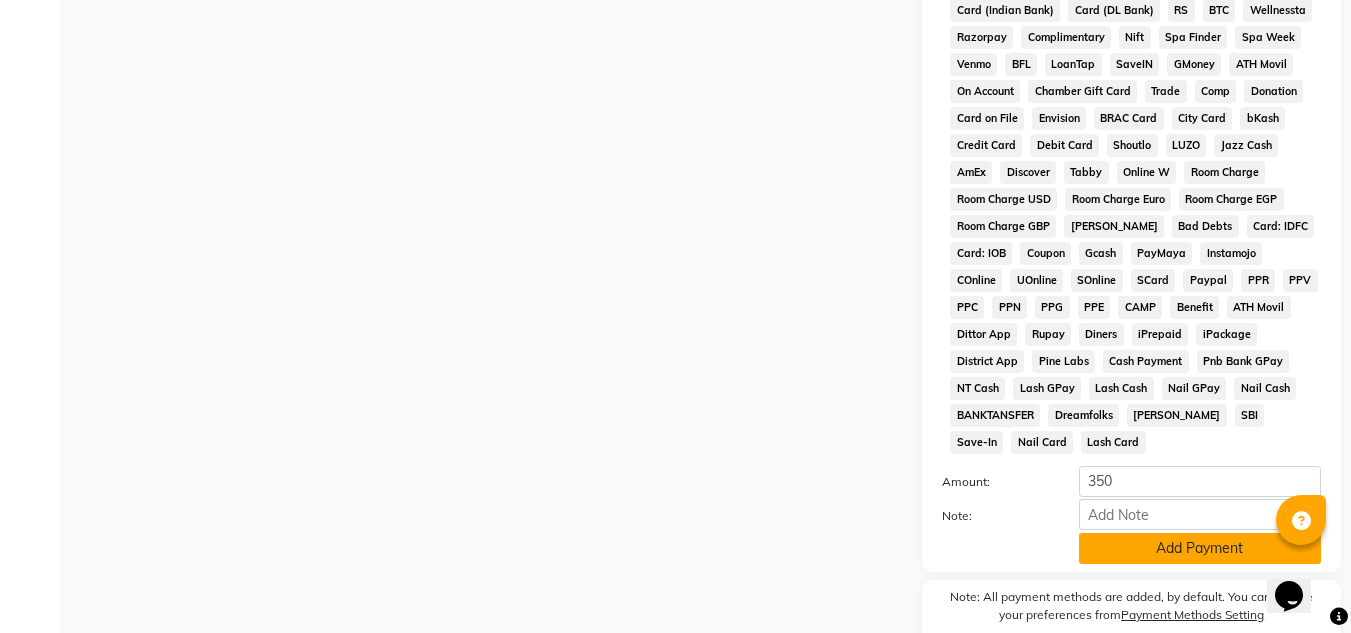 click on "Add Payment" 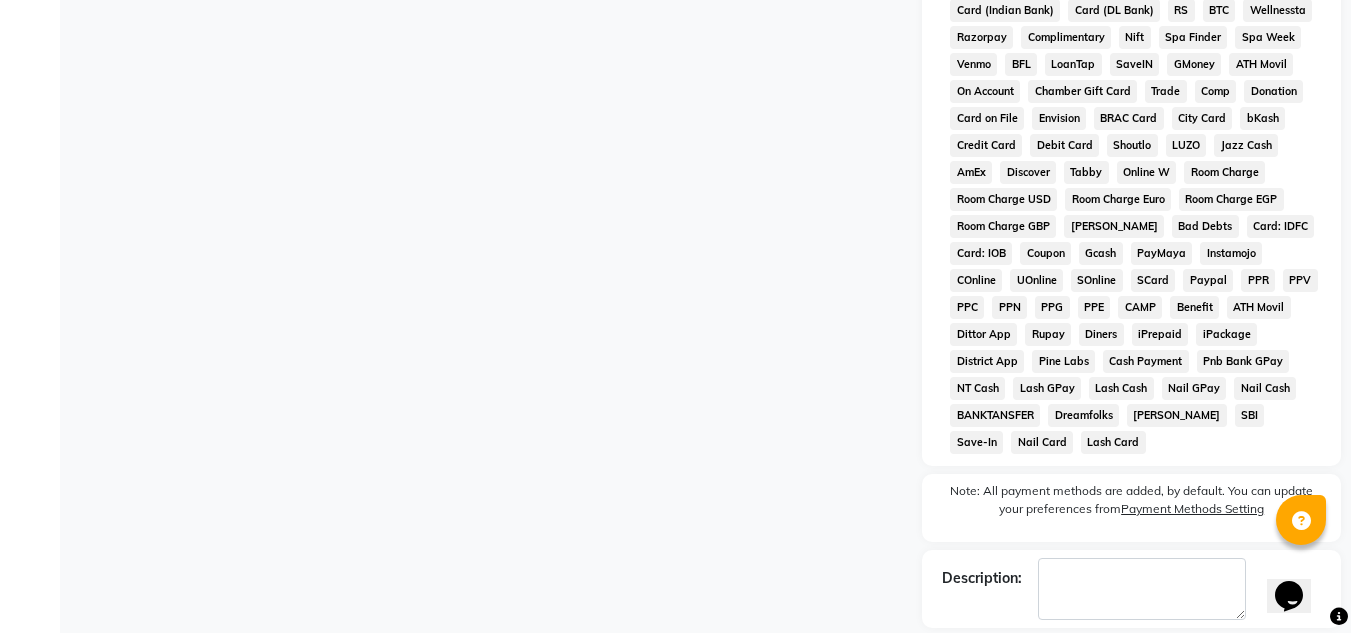click 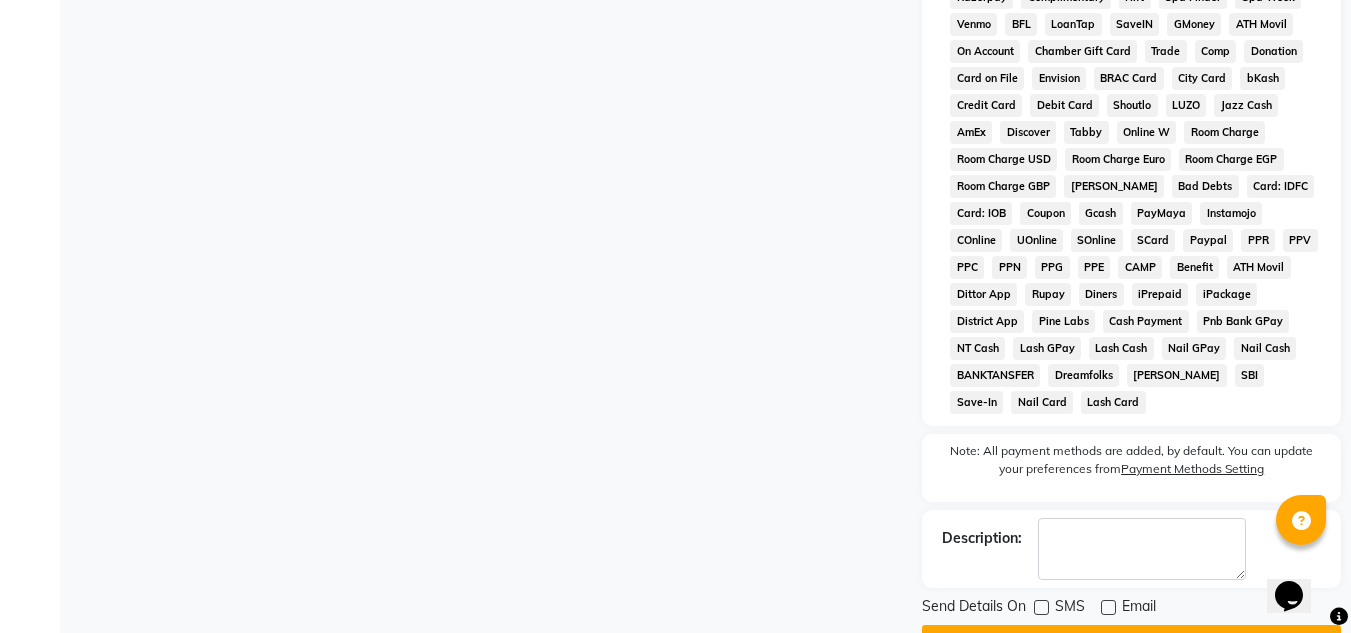 scroll, scrollTop: 876, scrollLeft: 0, axis: vertical 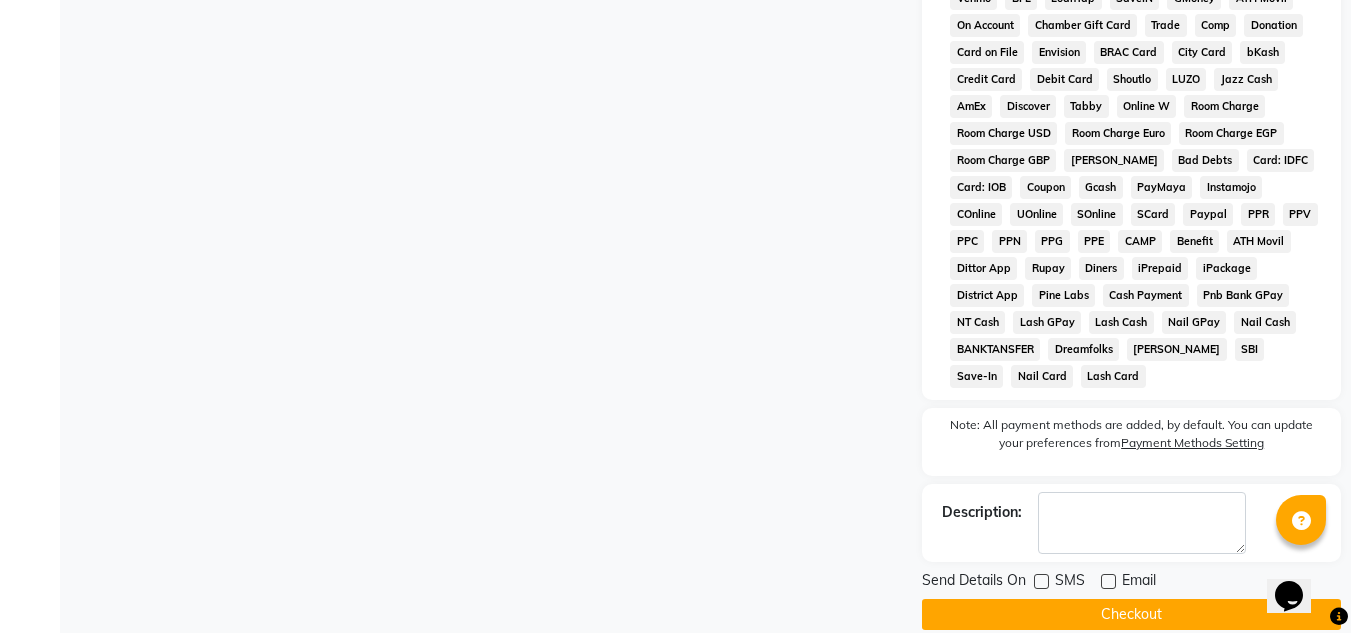 click on "Checkout" 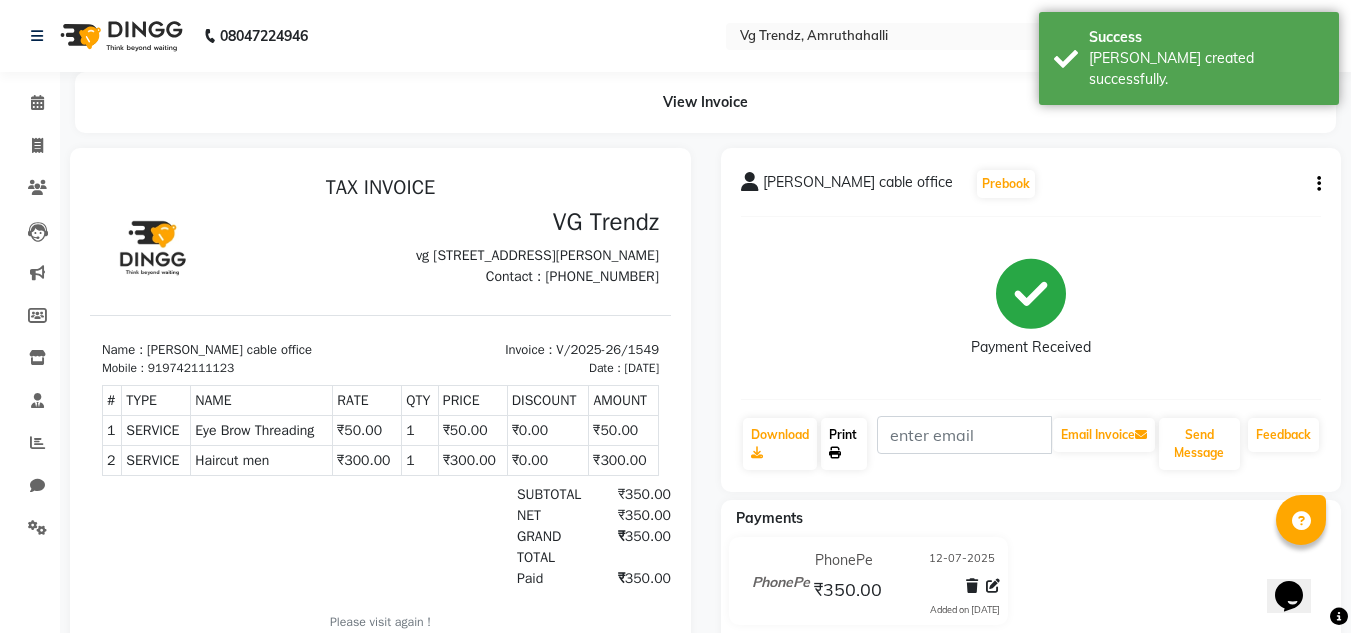 scroll, scrollTop: 0, scrollLeft: 0, axis: both 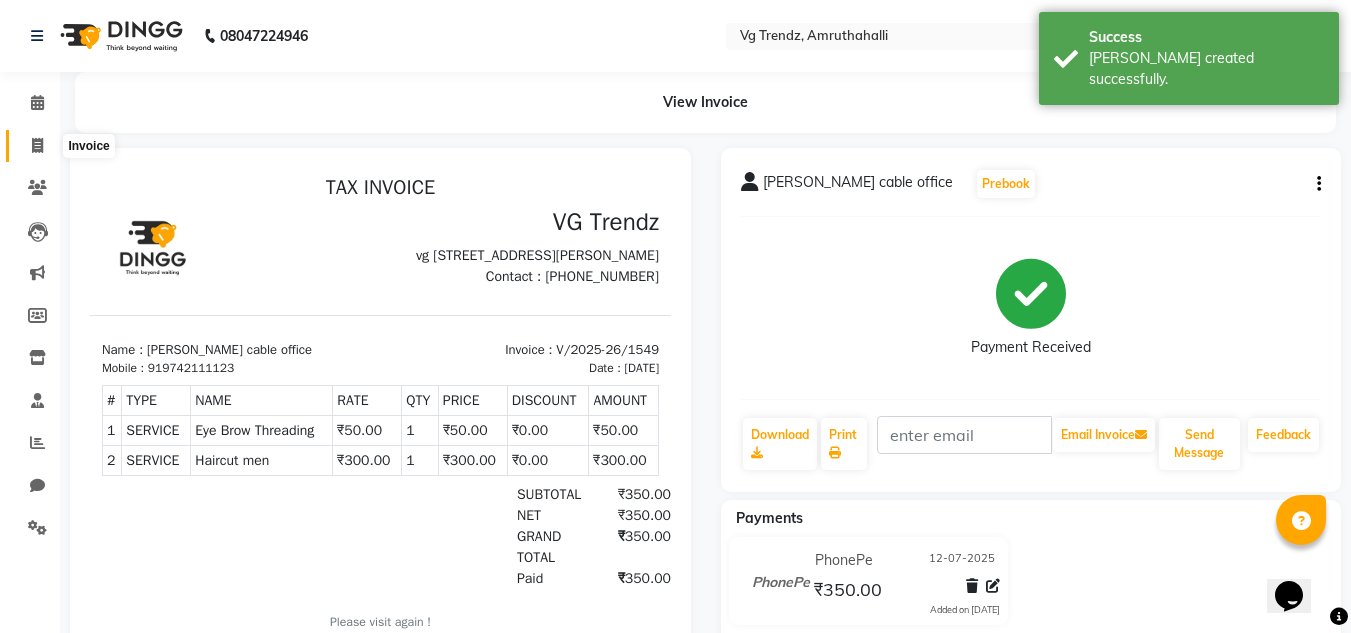 click 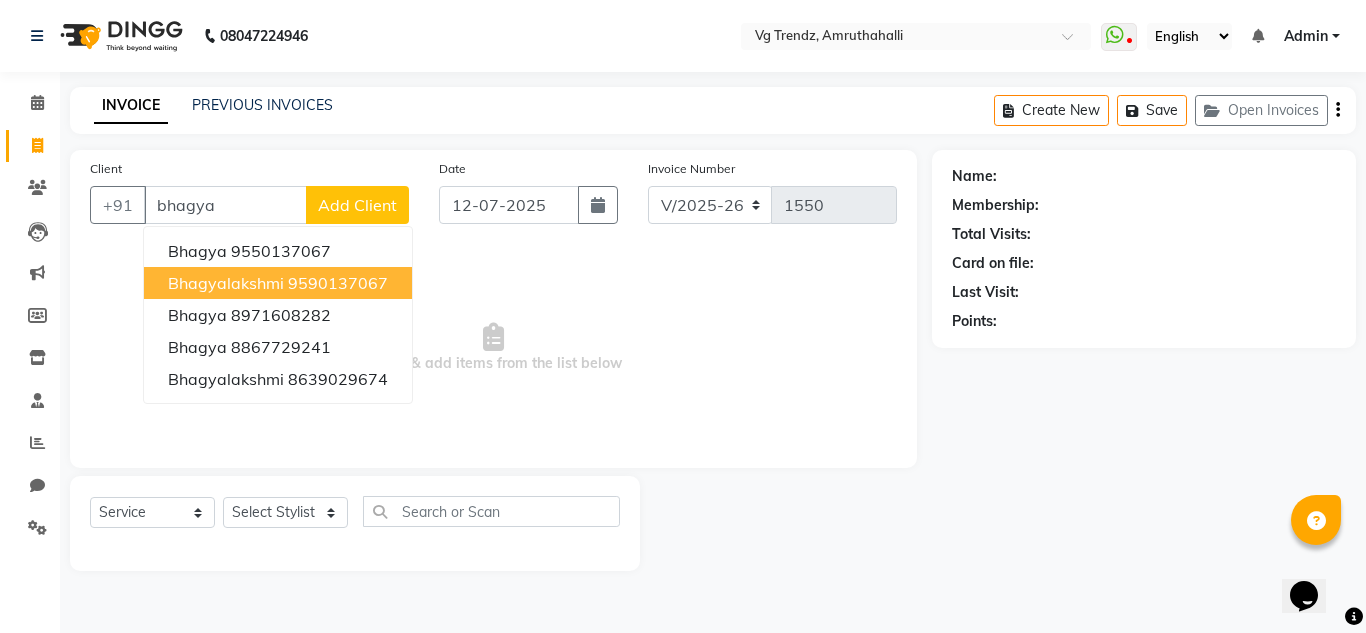 click on "Bhagyalakshmi" at bounding box center [226, 283] 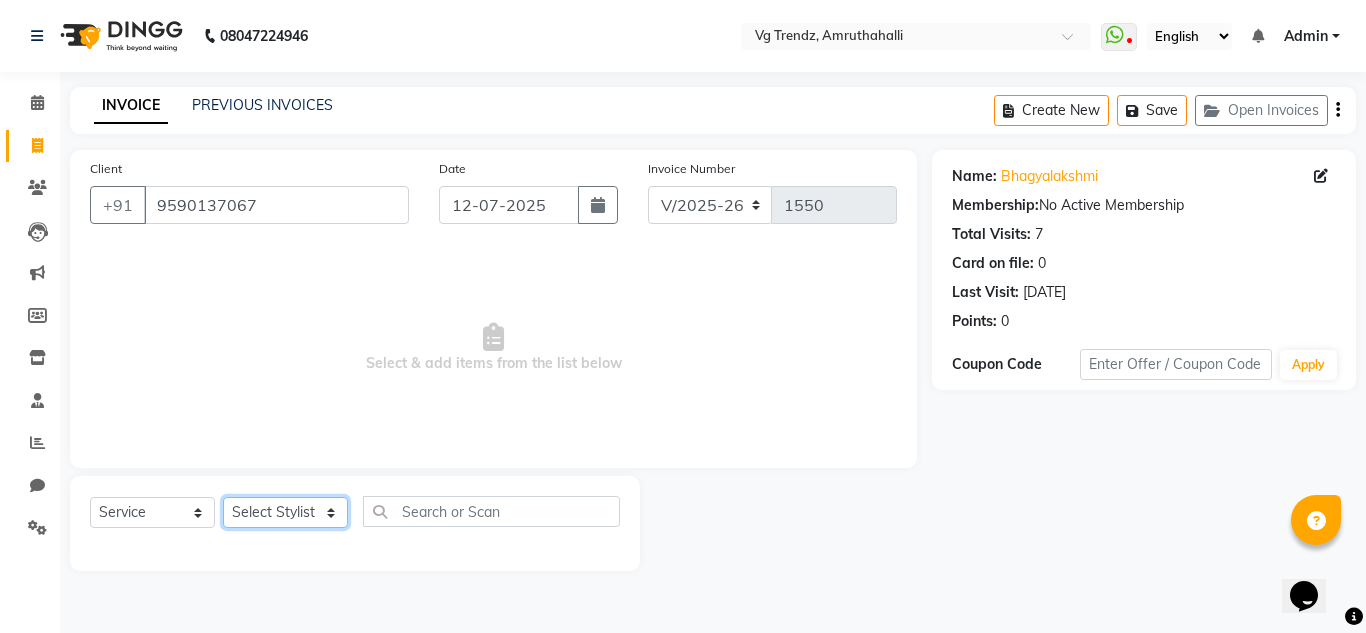 click on "Select Stylist [PERSON_NAME] N P [PERSON_NAME] [PERSON_NAME] [PERSON_NAME] salon number [PERSON_NAME] [PERSON_NAME] v" 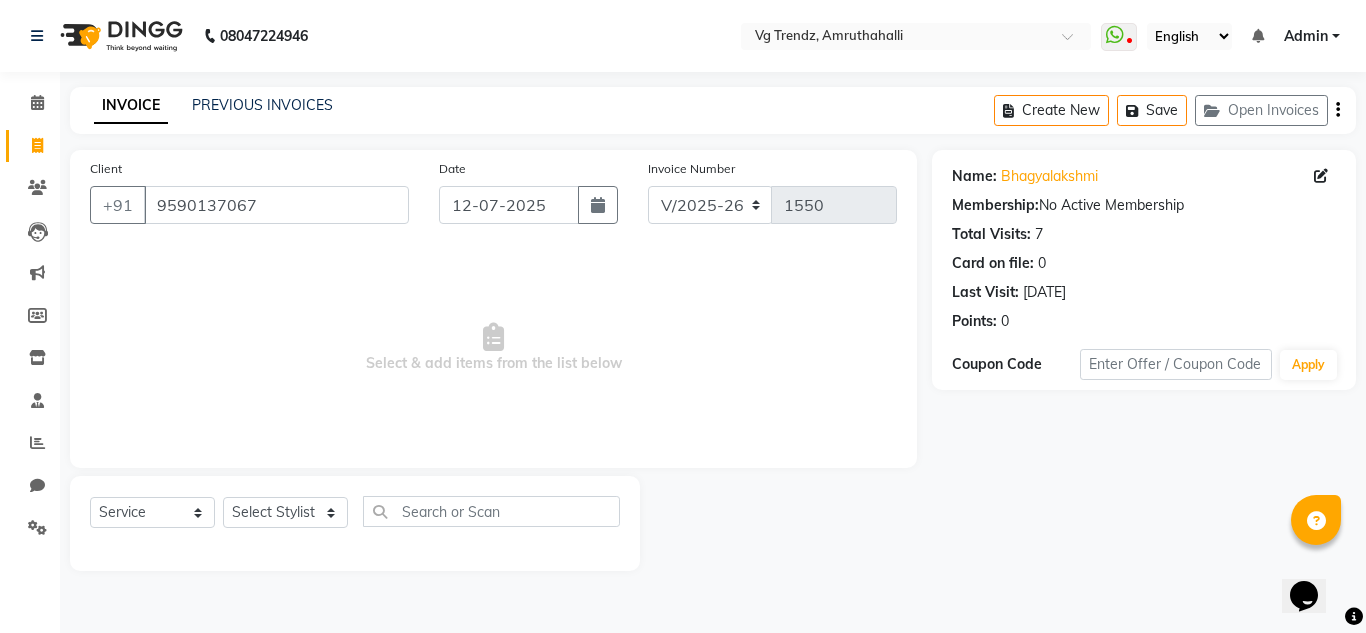 click on "08047224946 Select Location × Vg Trendz, Amruthahalli  WhatsApp Status  ✕ Status:  Disconnected Recent Service Activity: [DATE]     05:30 AM  08047224946 Whatsapp Settings English ENGLISH Español العربية मराठी हिंदी ગુજરાતી தமிழ் 中文 Notifications nothing to show Admin Manage Profile Change Password Sign out  Version:3.15.4  ☀ VG Trendz, Amruthahalli  Calendar  Invoice  Clients  Leads   Marketing  Members  Inventory  Staff  Reports  Chat  Settings Completed InProgress Upcoming Dropped Tentative Check-In Confirm Bookings Generate Report Segments Page Builder INVOICE PREVIOUS INVOICES Create New   Save   Open Invoices  Client [PHONE_NUMBER] Date [DATE] Invoice Number V/2025 V/[PHONE_NUMBER]  Select & add items from the list below  Select  Service  Product  Membership  Package Voucher Prepaid Gift Card  Select Stylist [PERSON_NAME] N P [PERSON_NAME] [PERSON_NAME] [PERSON_NAME] salon number [PERSON_NAME] [PERSON_NAME] v Name:  7" at bounding box center (683, 316) 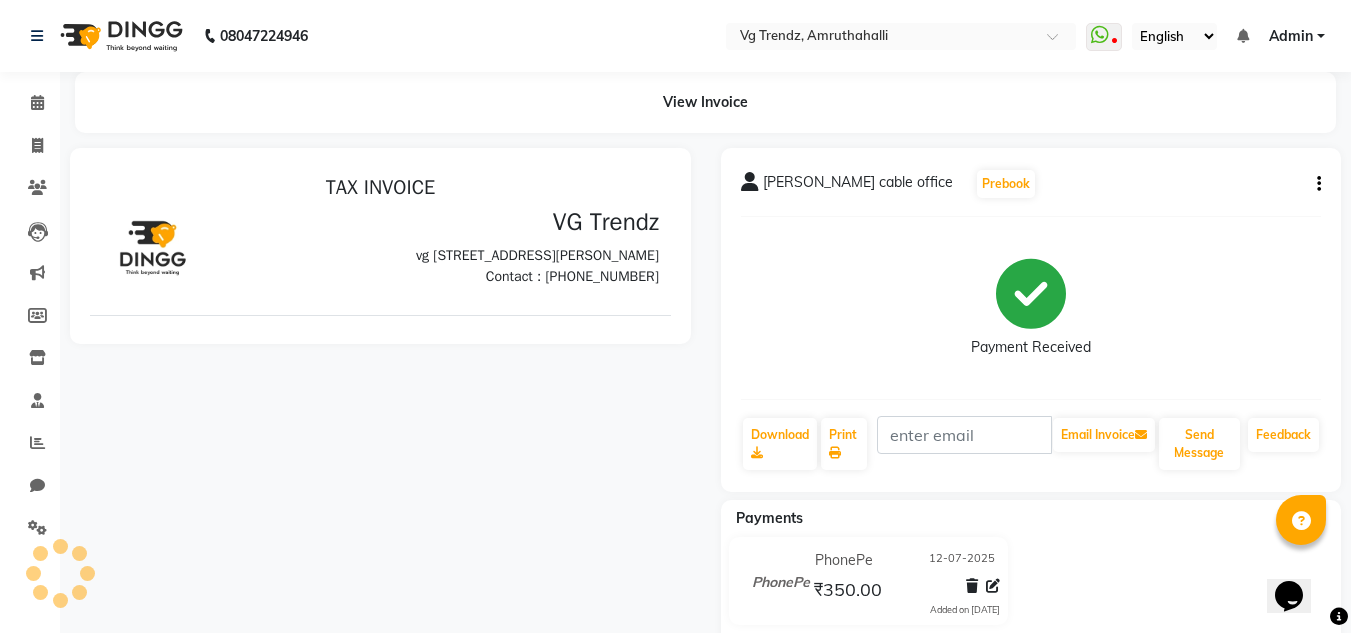 scroll, scrollTop: 0, scrollLeft: 0, axis: both 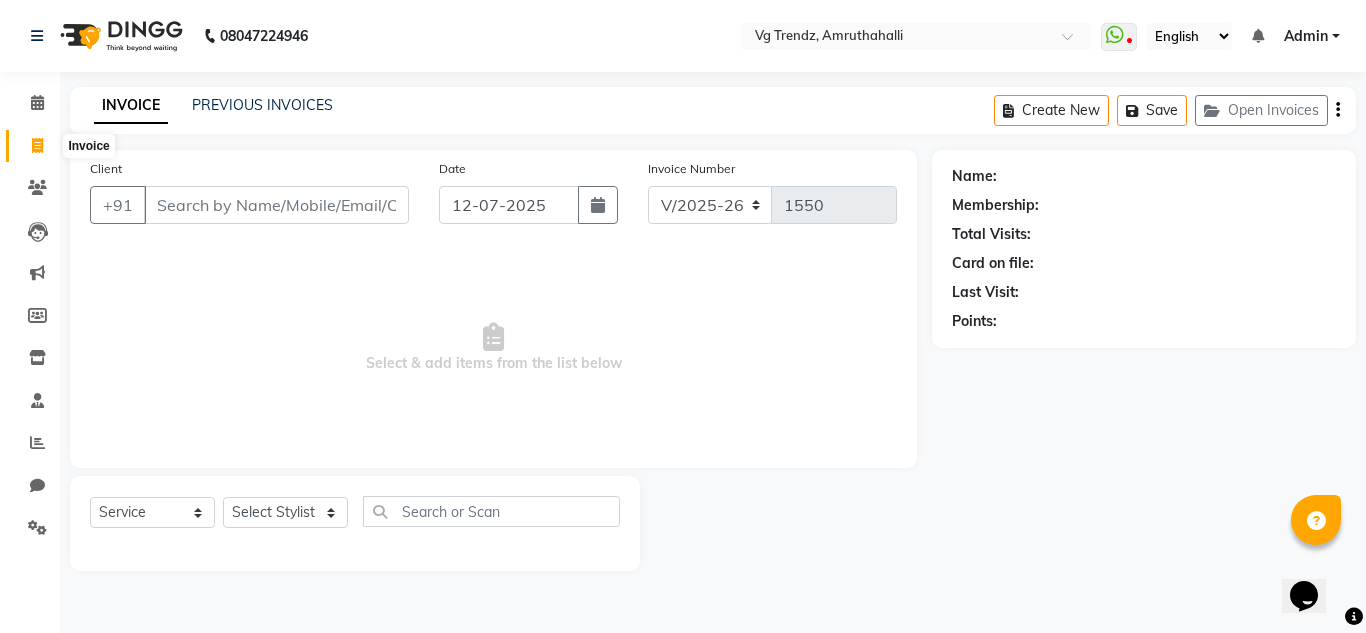 click 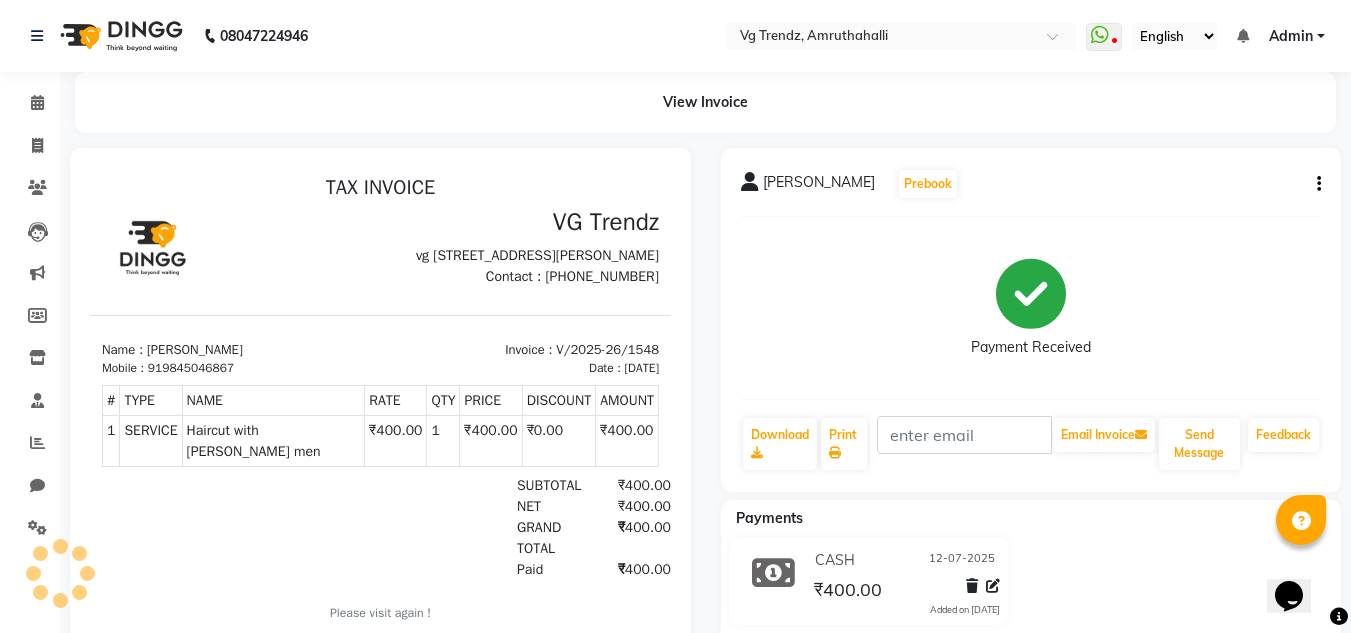 scroll, scrollTop: 0, scrollLeft: 0, axis: both 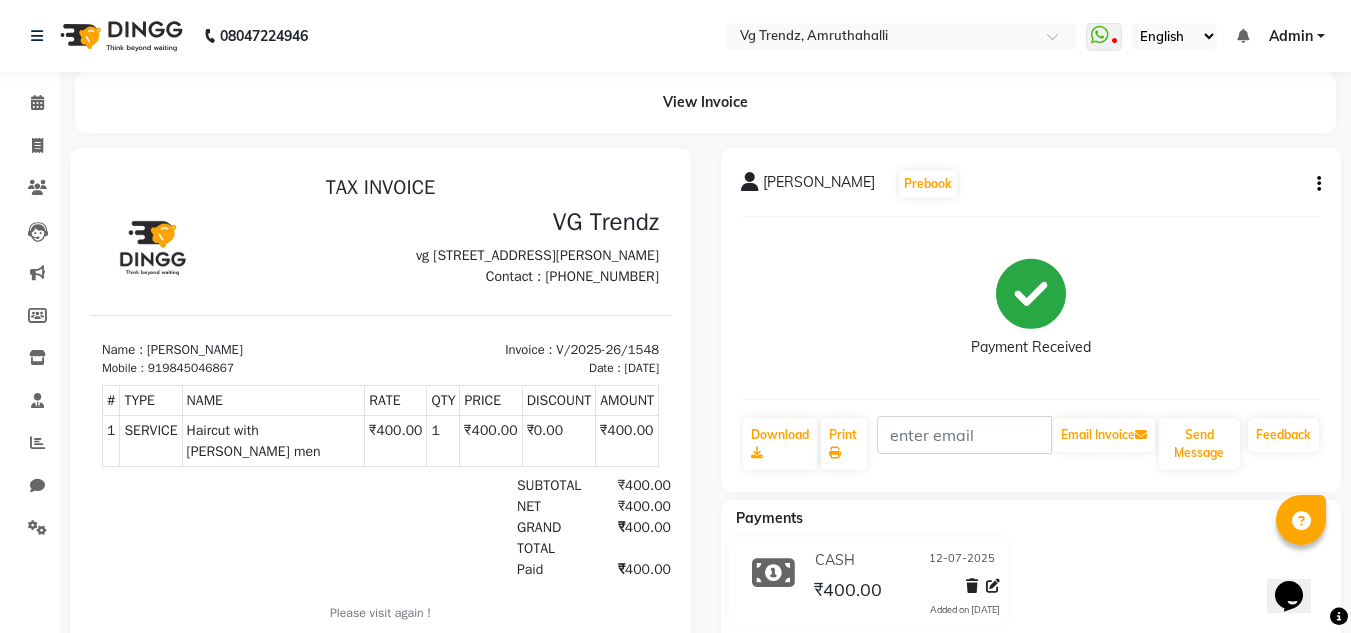 click on "CASH [DATE]" 